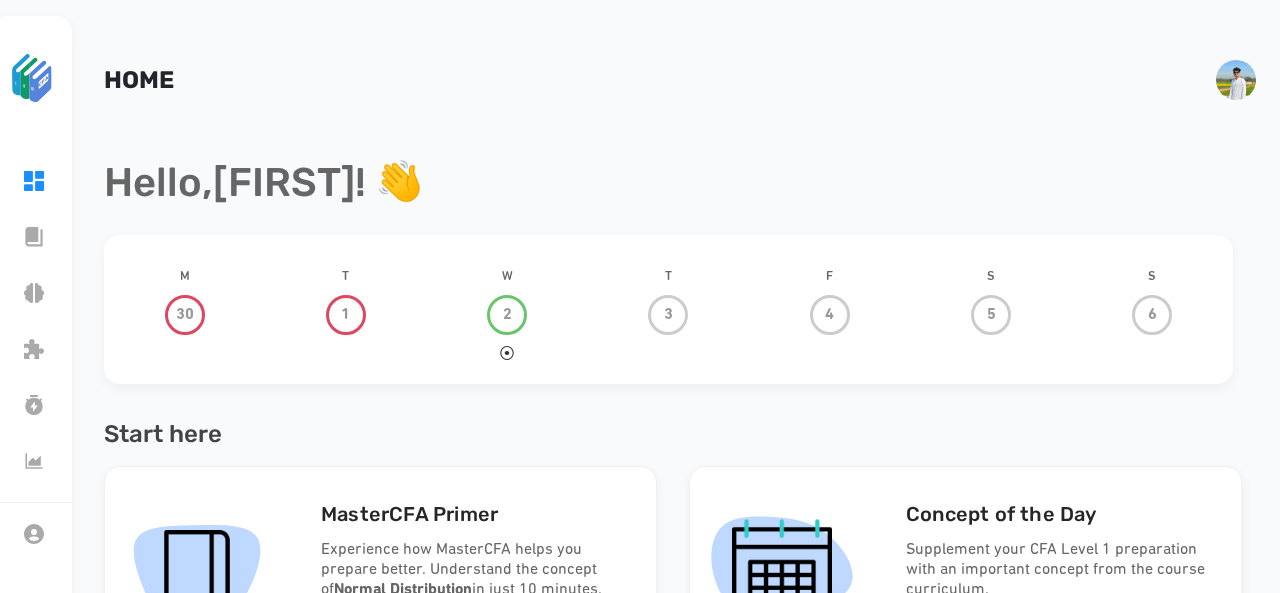 scroll, scrollTop: 0, scrollLeft: 0, axis: both 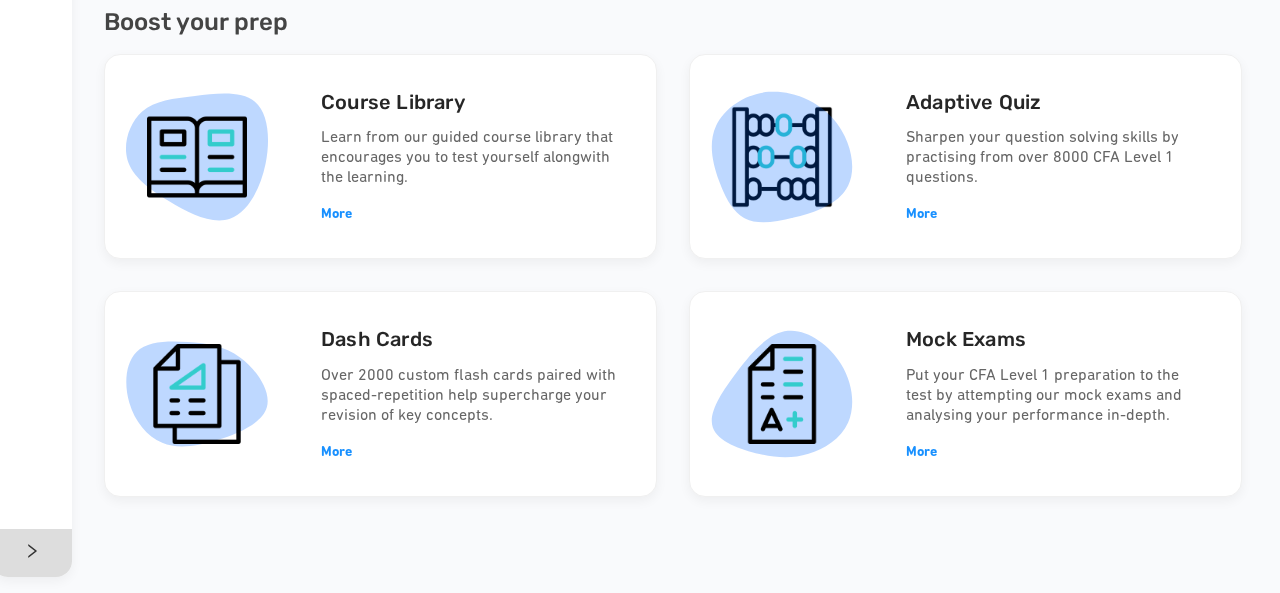 click on "Adaptive Quiz Sharpen your question solving skills by practising from over 8000 CFA Level 1 questions. More" at bounding box center (380, 156) 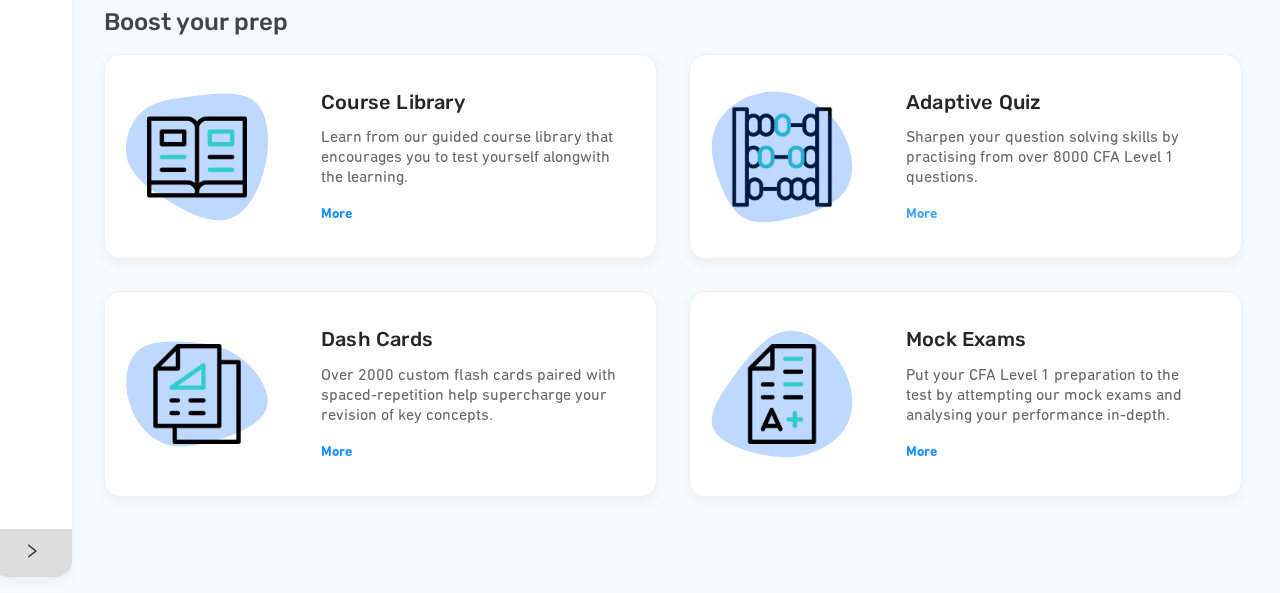 click on "More" at bounding box center (921, 214) 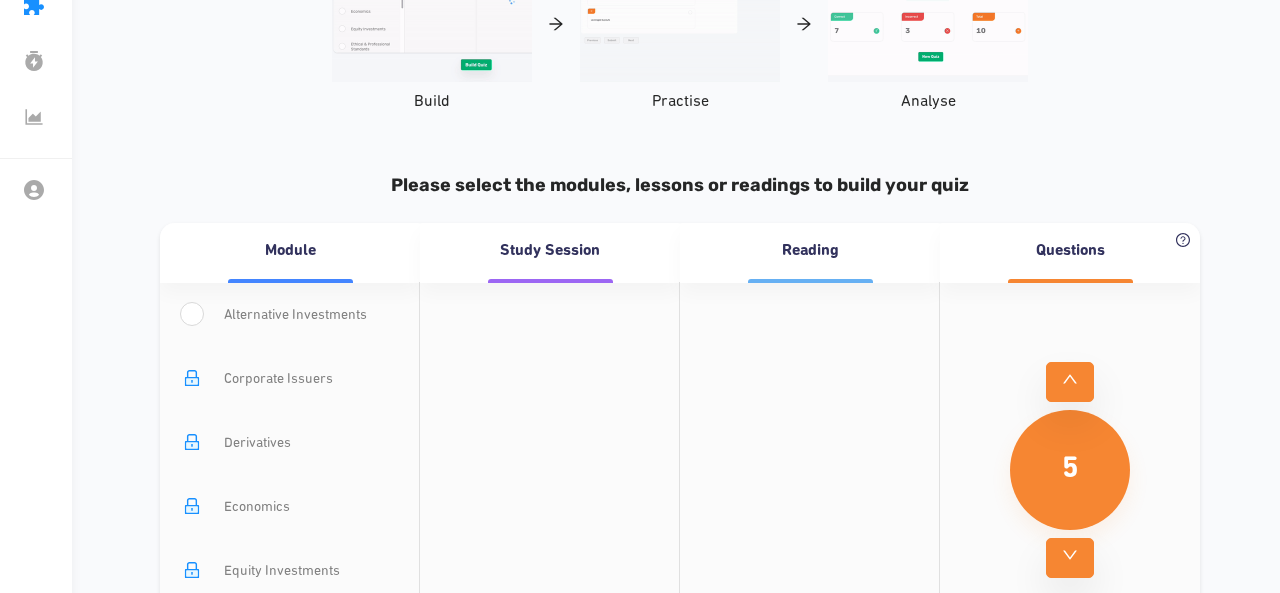 scroll, scrollTop: 529, scrollLeft: 0, axis: vertical 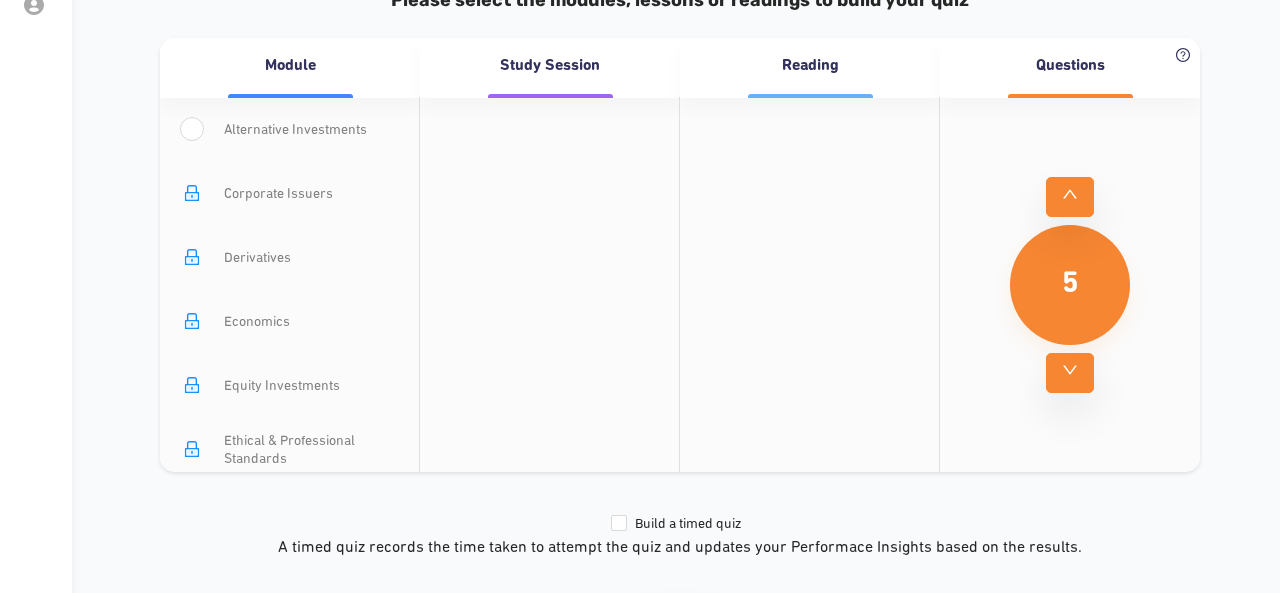 click at bounding box center [1070, 197] 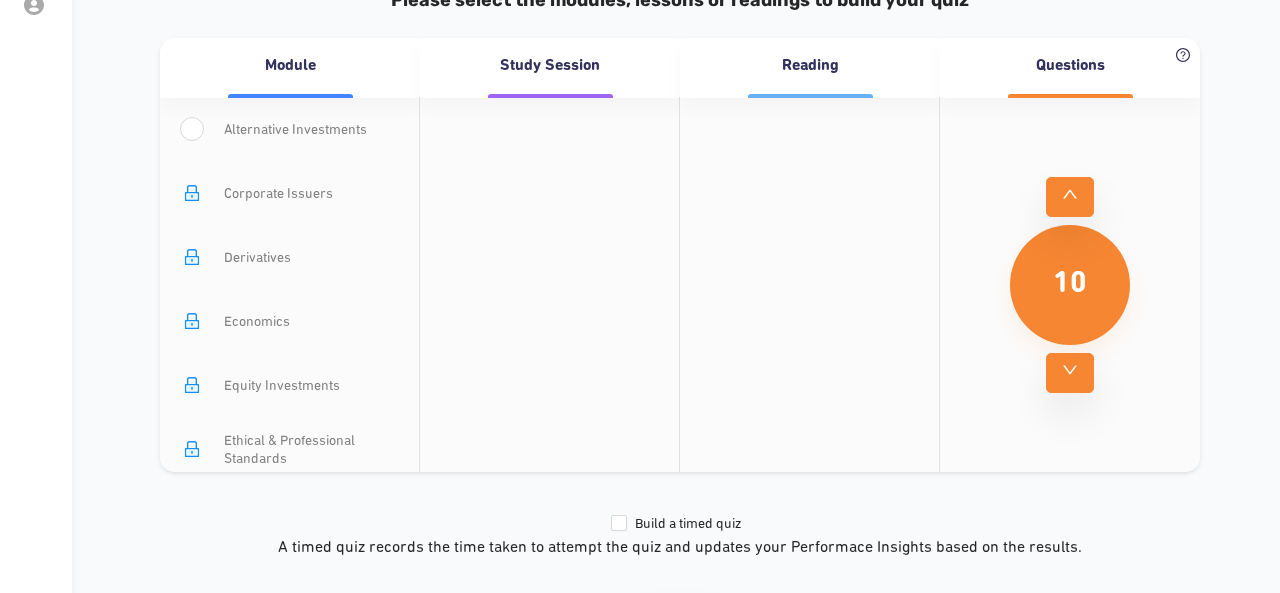 click at bounding box center (1070, 197) 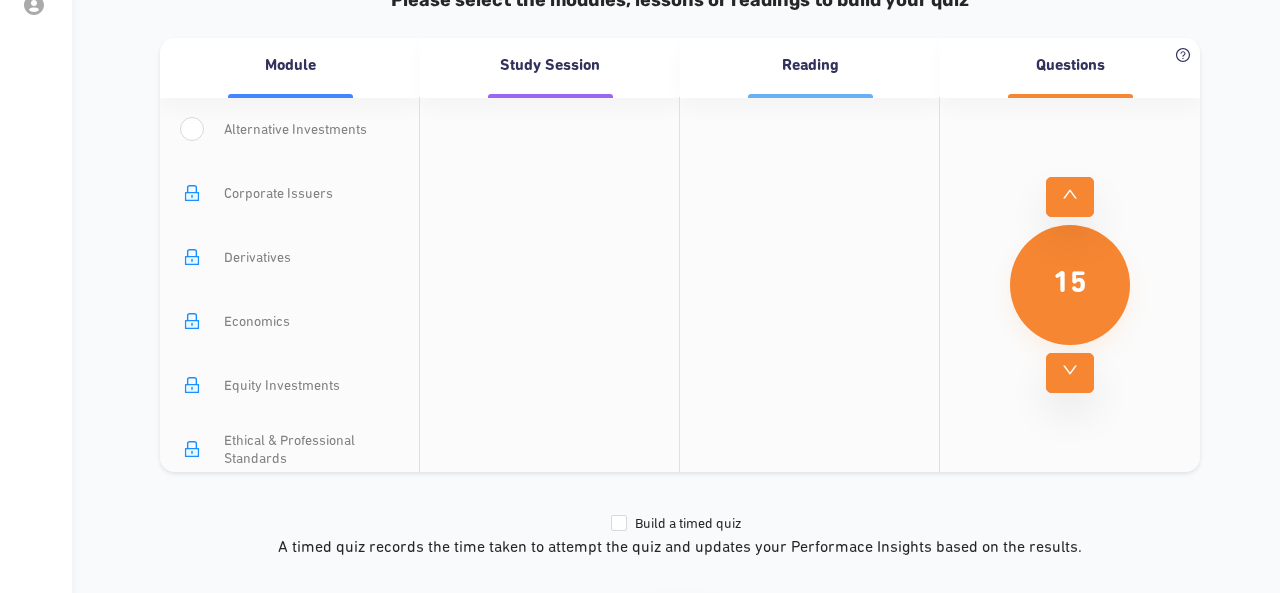 click at bounding box center [1070, 197] 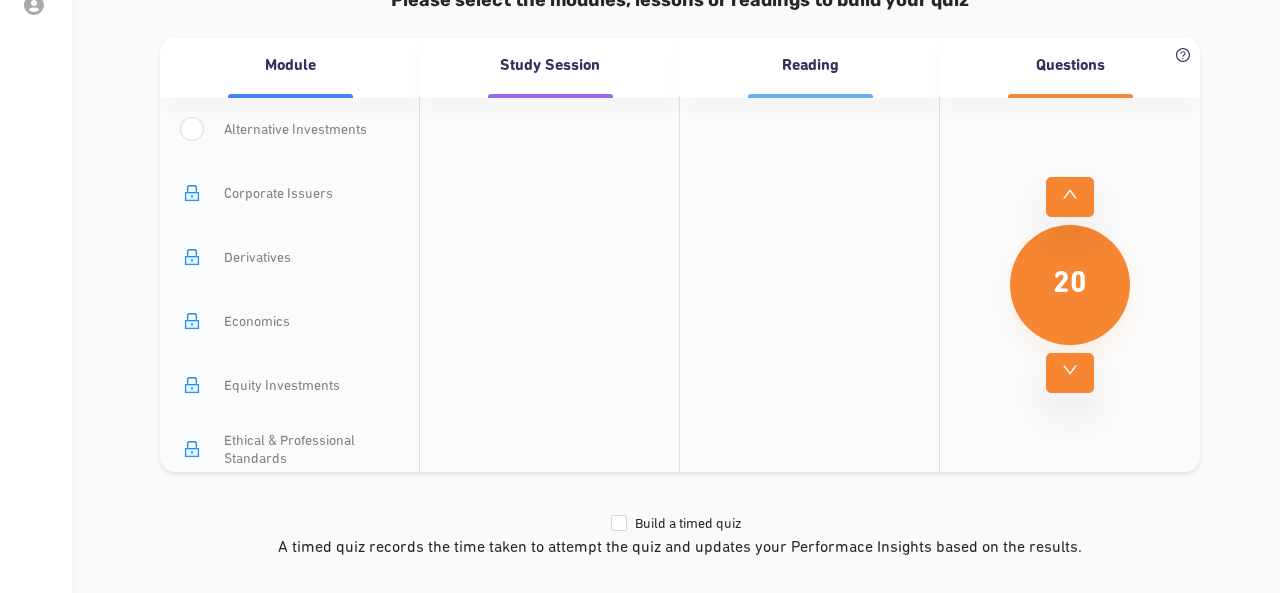 click at bounding box center [1070, 197] 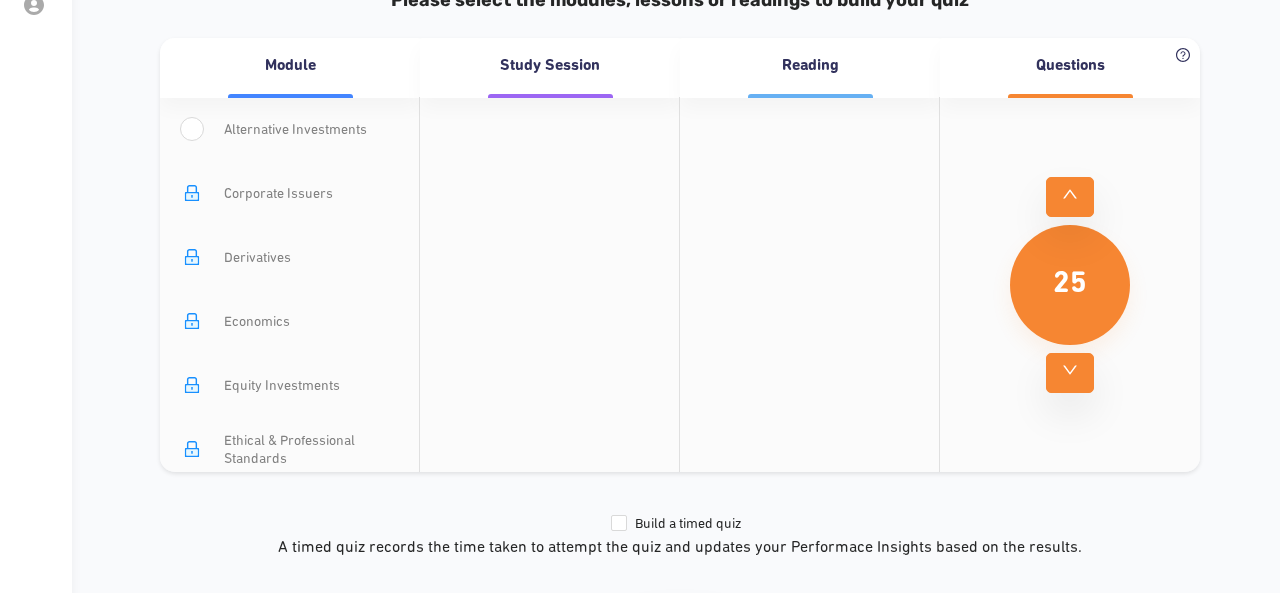 click at bounding box center (1070, 197) 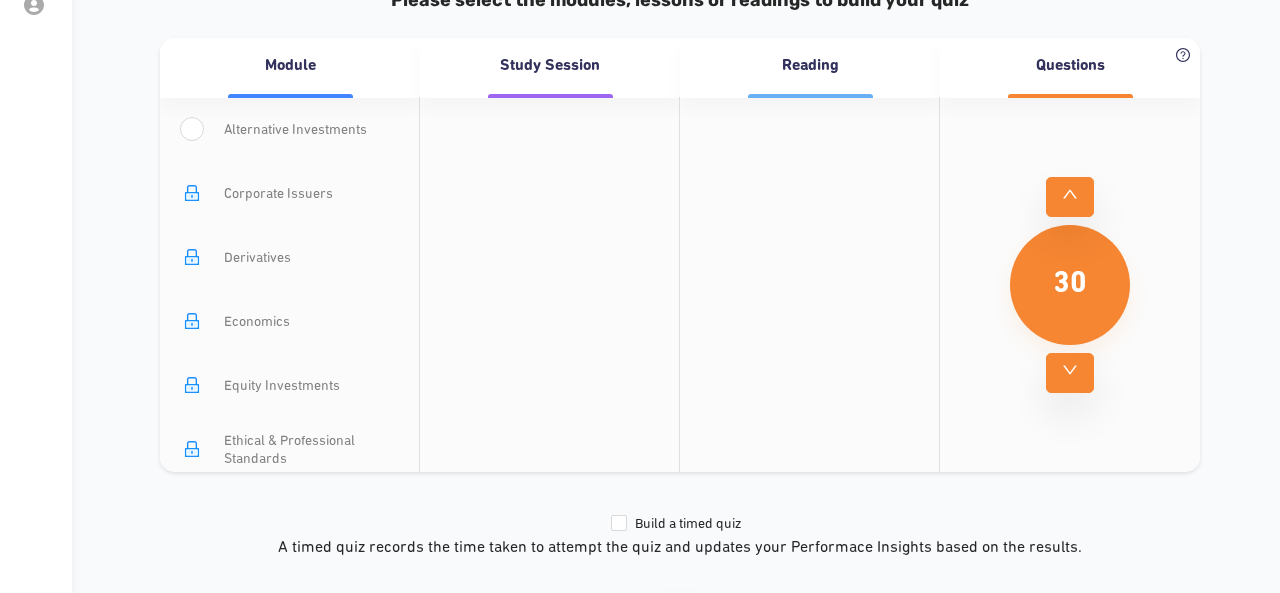 click at bounding box center [1070, 197] 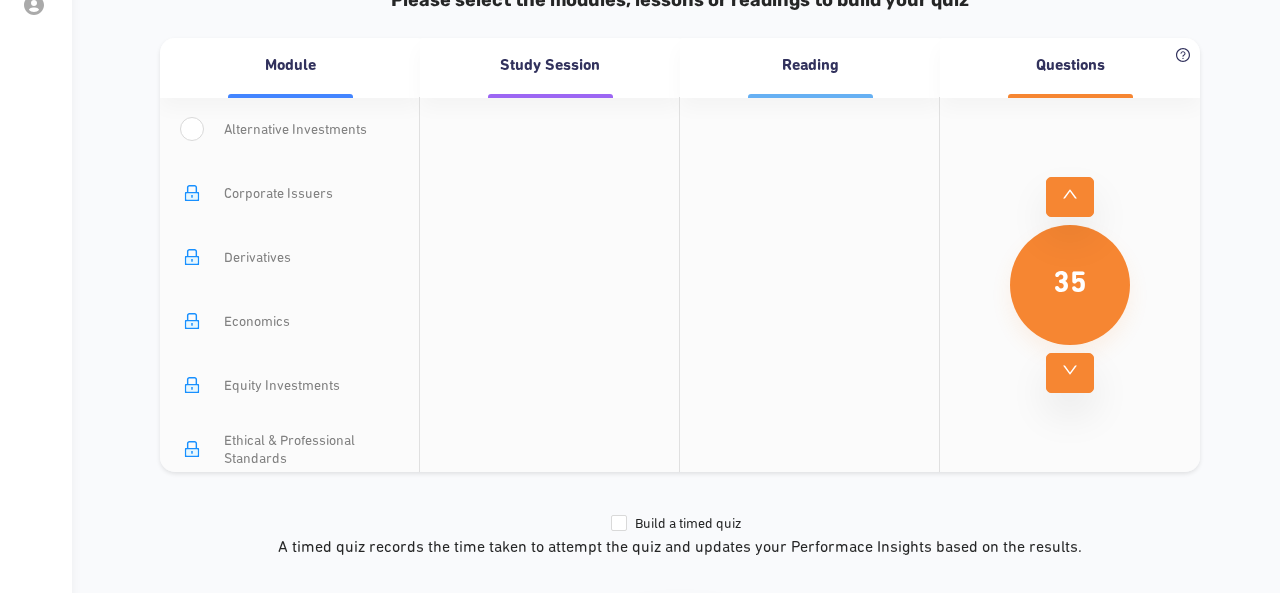 click at bounding box center (1070, 197) 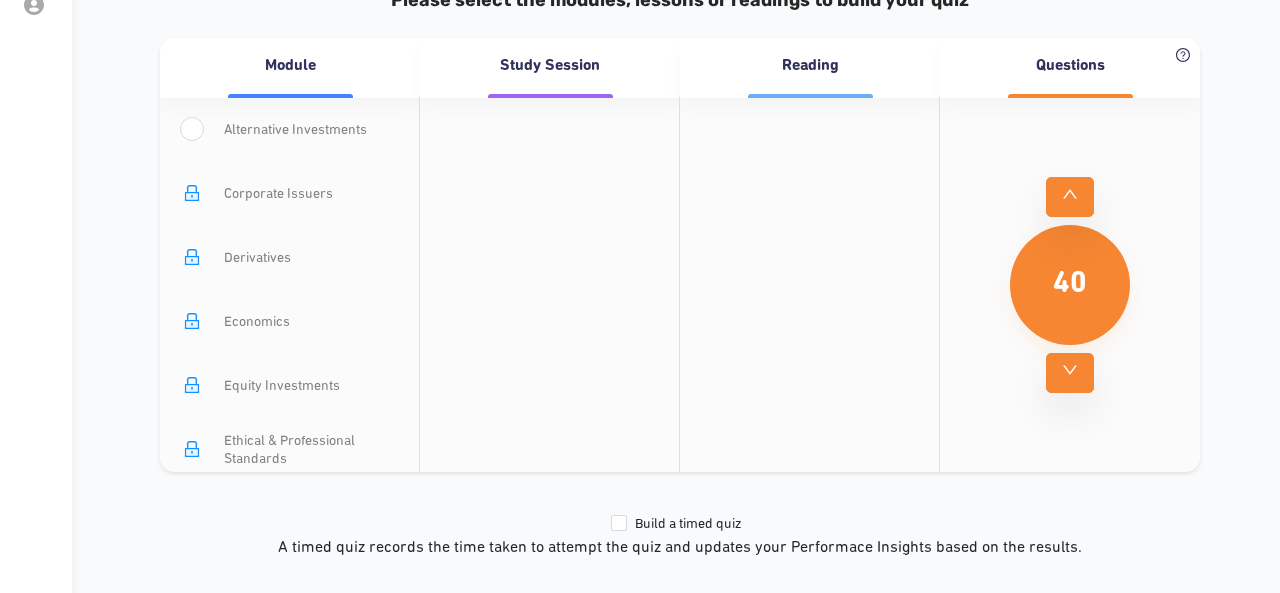 click at bounding box center (1070, 197) 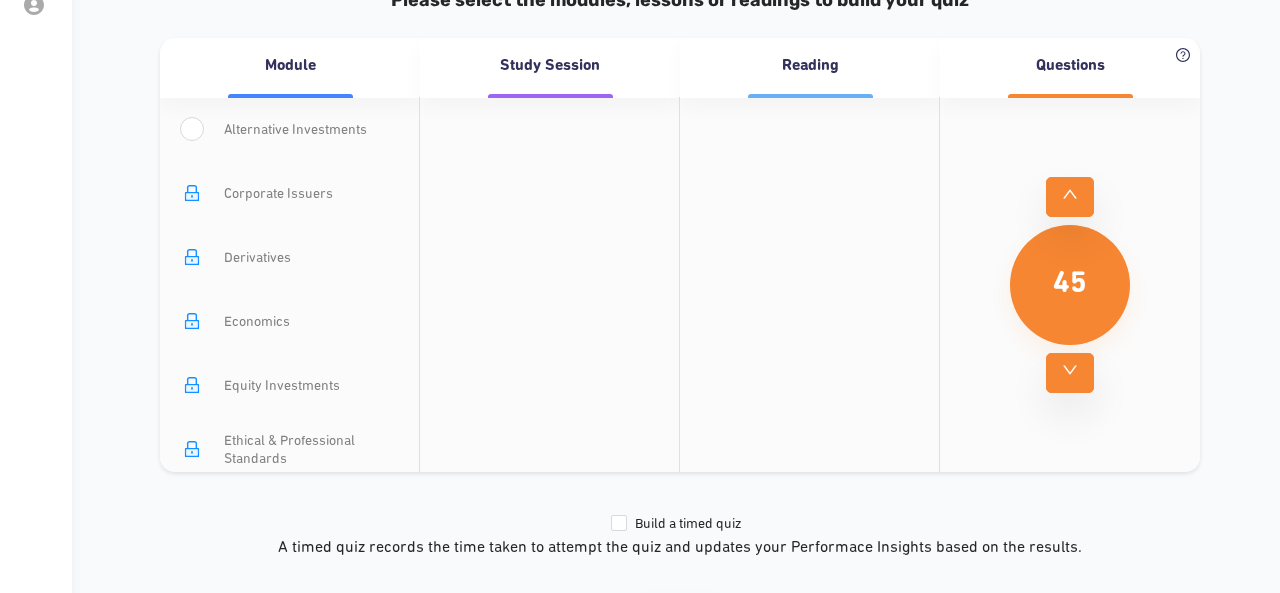 click at bounding box center [1070, 197] 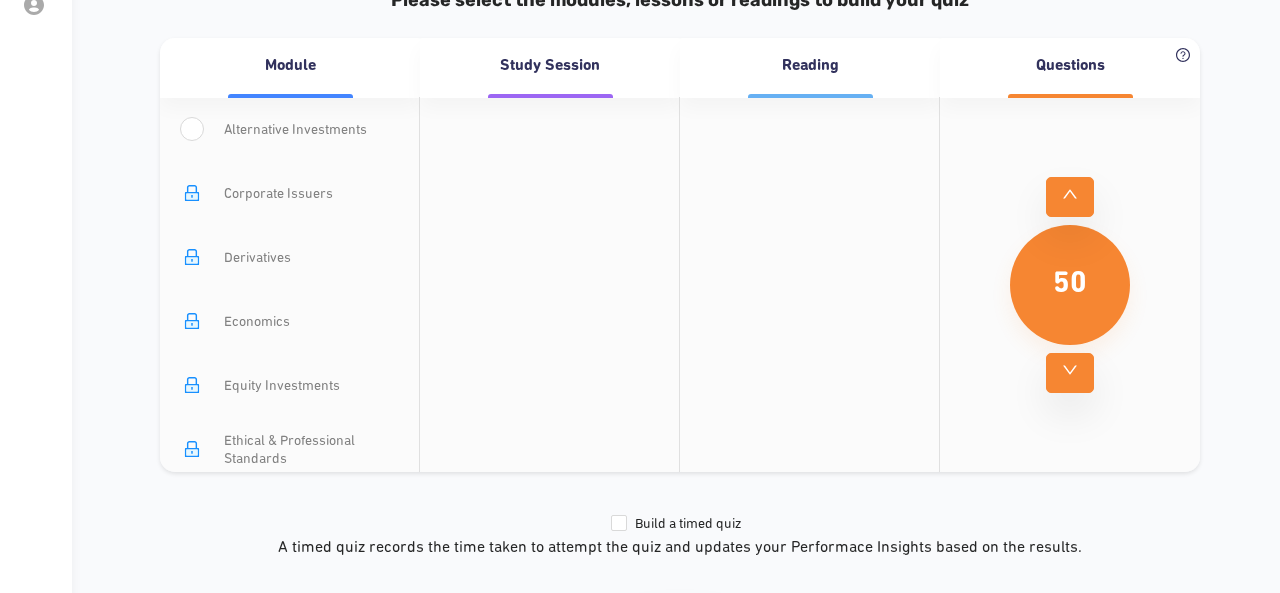 click at bounding box center (1070, 197) 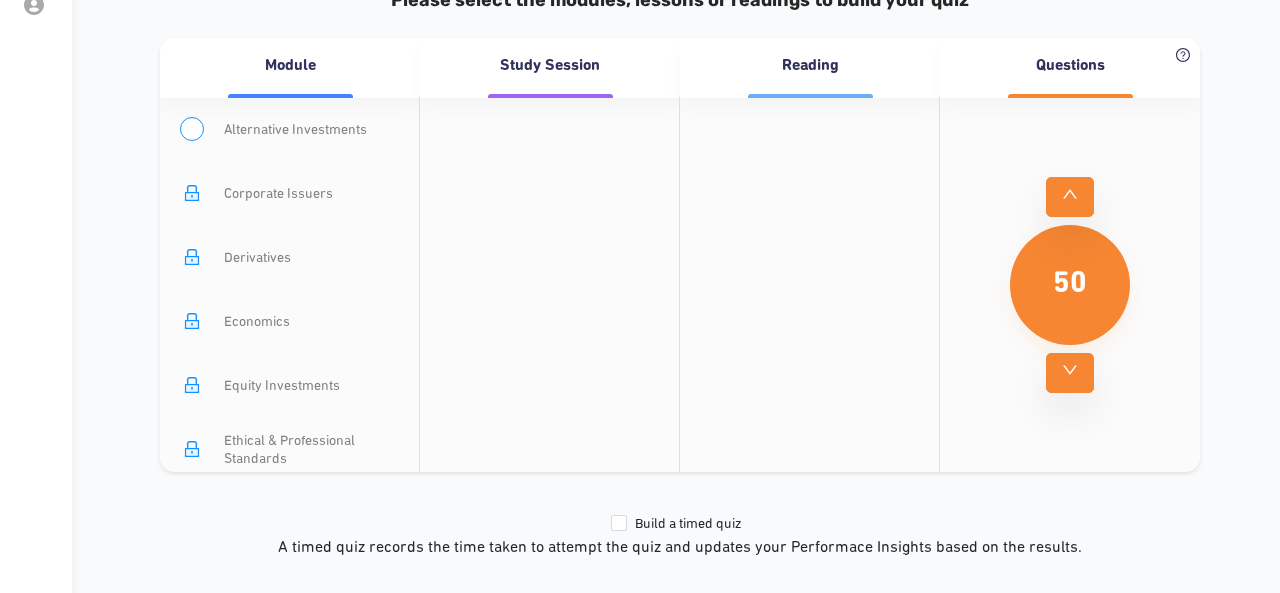 click at bounding box center (192, 129) 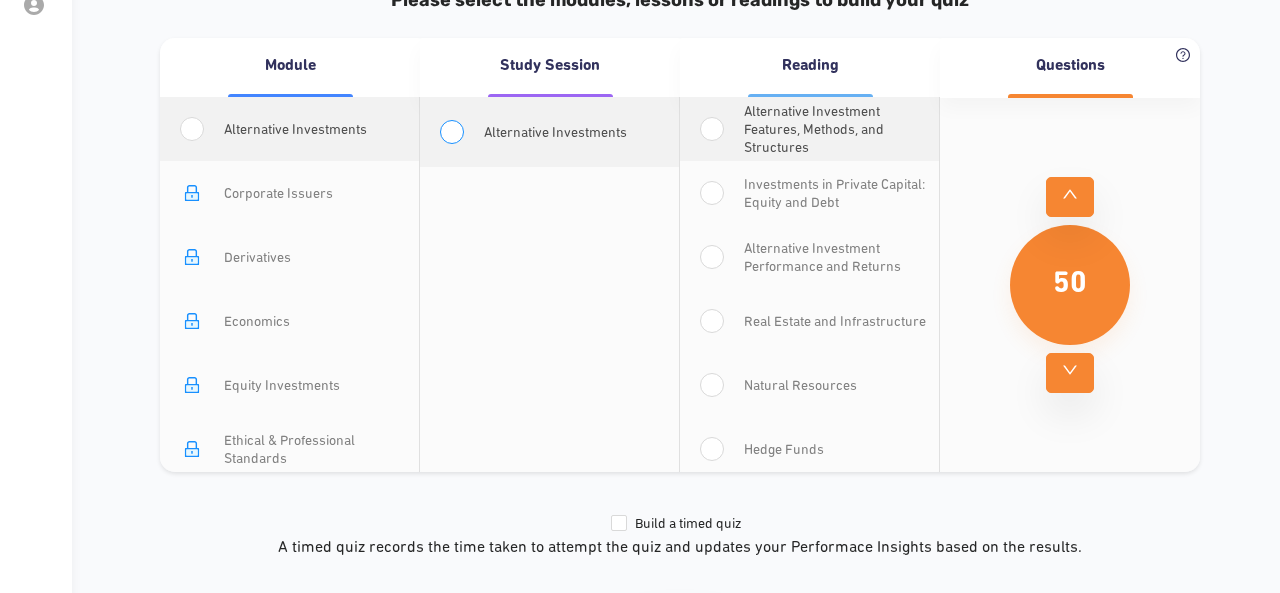 click at bounding box center [452, 132] 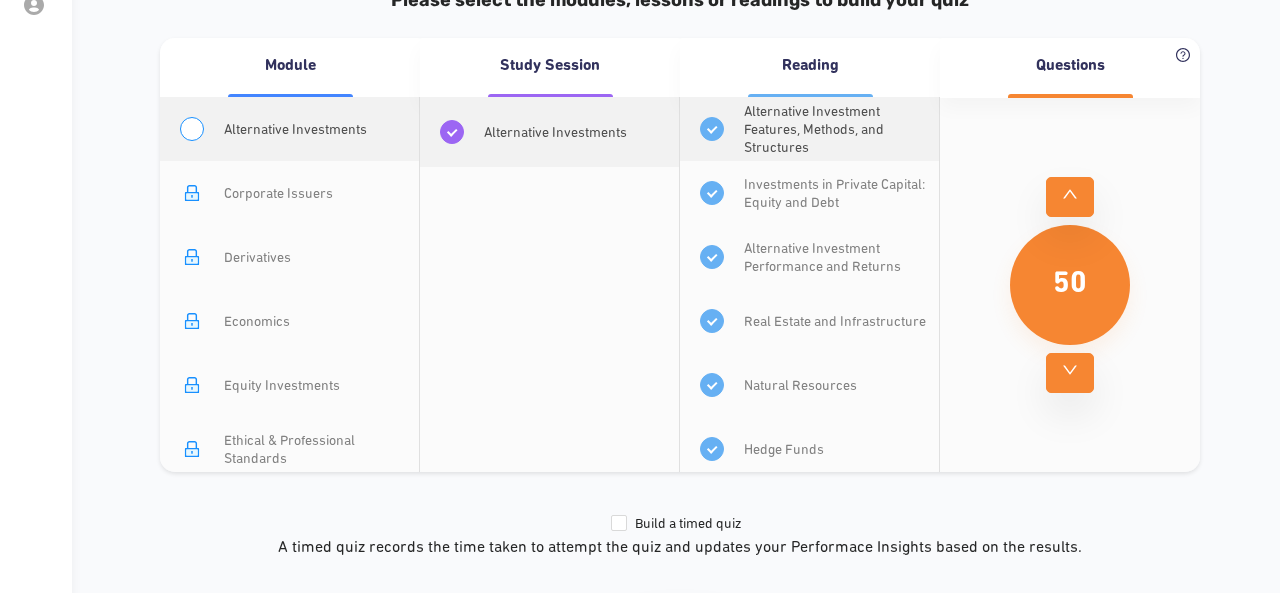 click at bounding box center [192, 129] 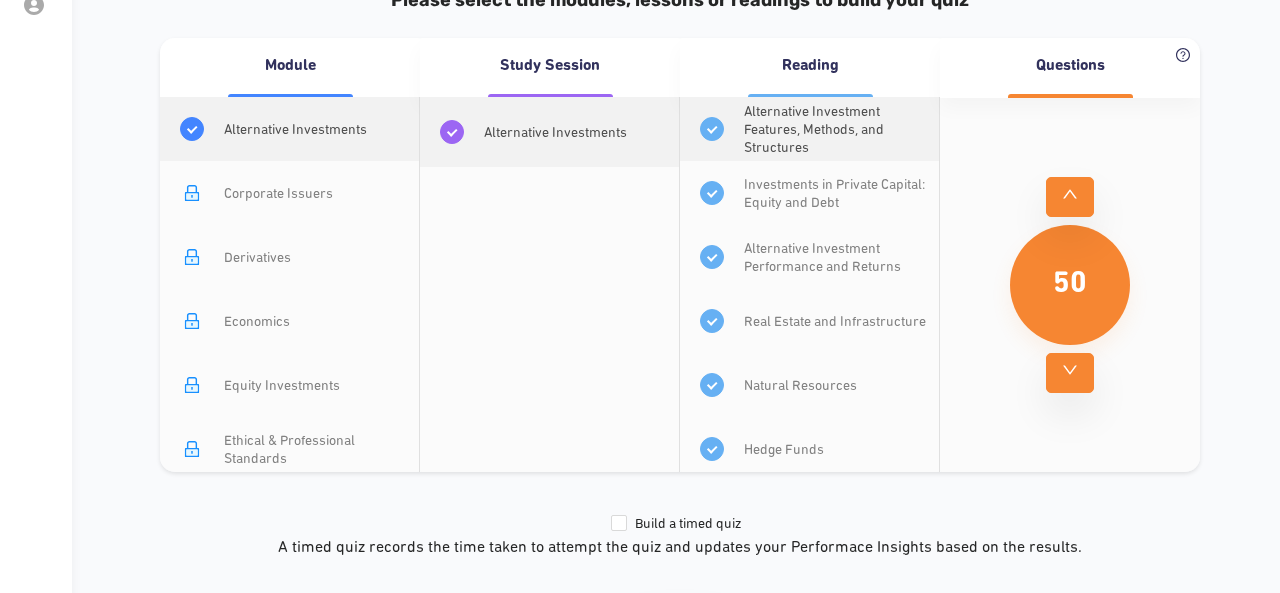 scroll, scrollTop: 75, scrollLeft: 0, axis: vertical 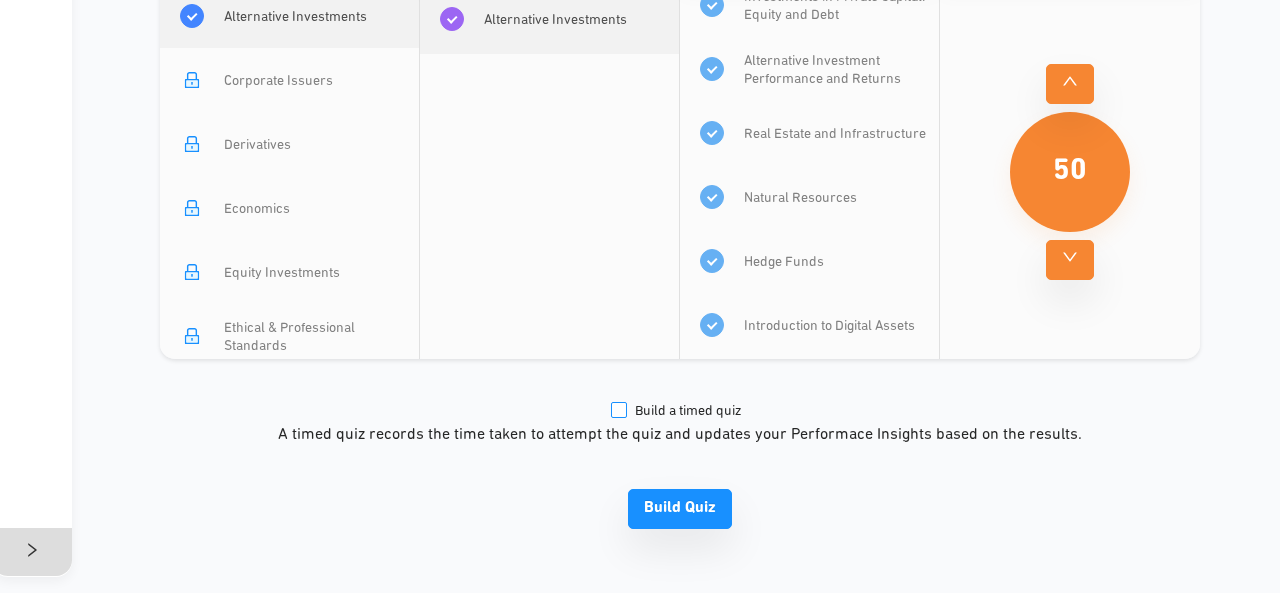 click on "Build a timed quiz" at bounding box center (192, 16) 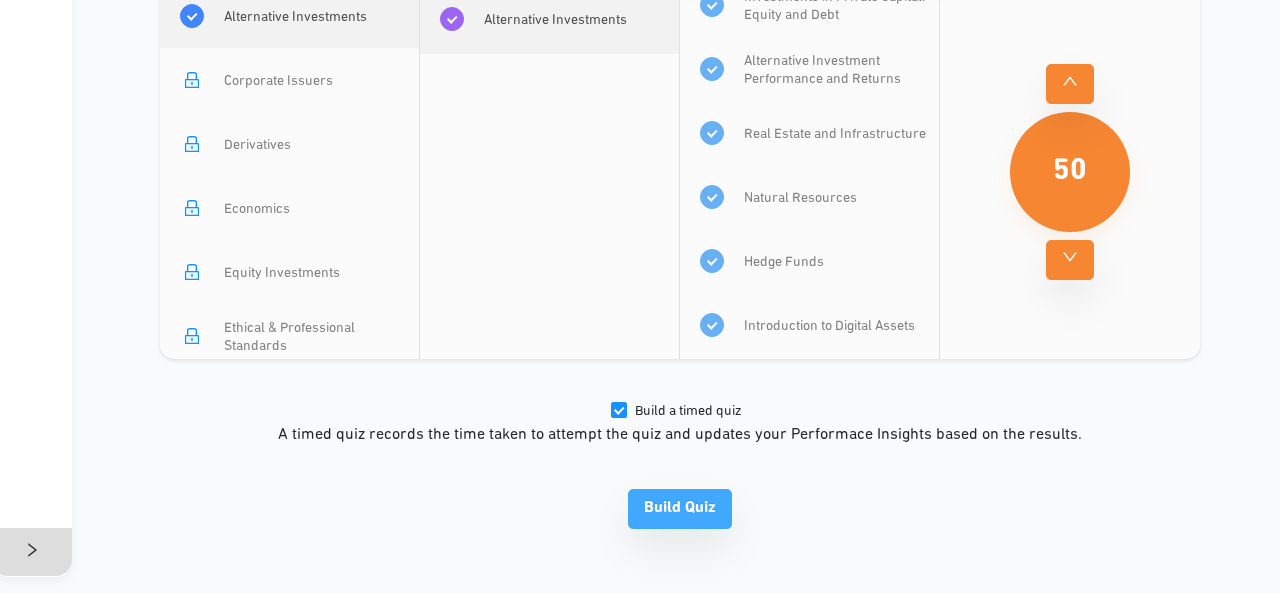 click on "Build Quiz" at bounding box center [1070, 83] 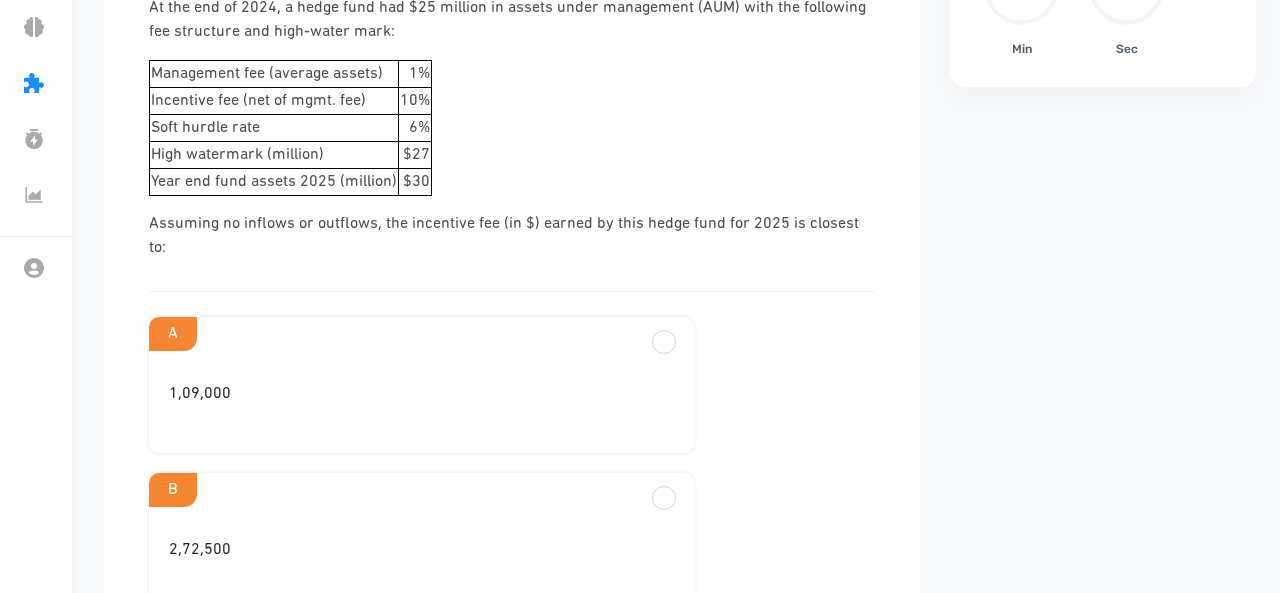scroll, scrollTop: 214, scrollLeft: 0, axis: vertical 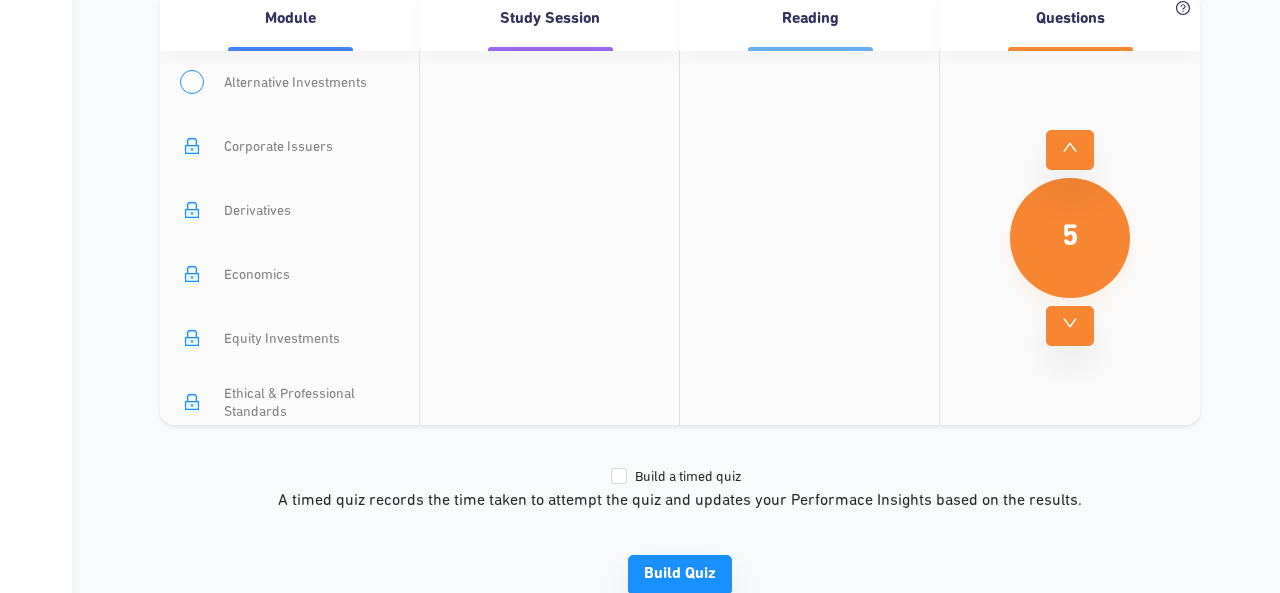 click at bounding box center [192, 82] 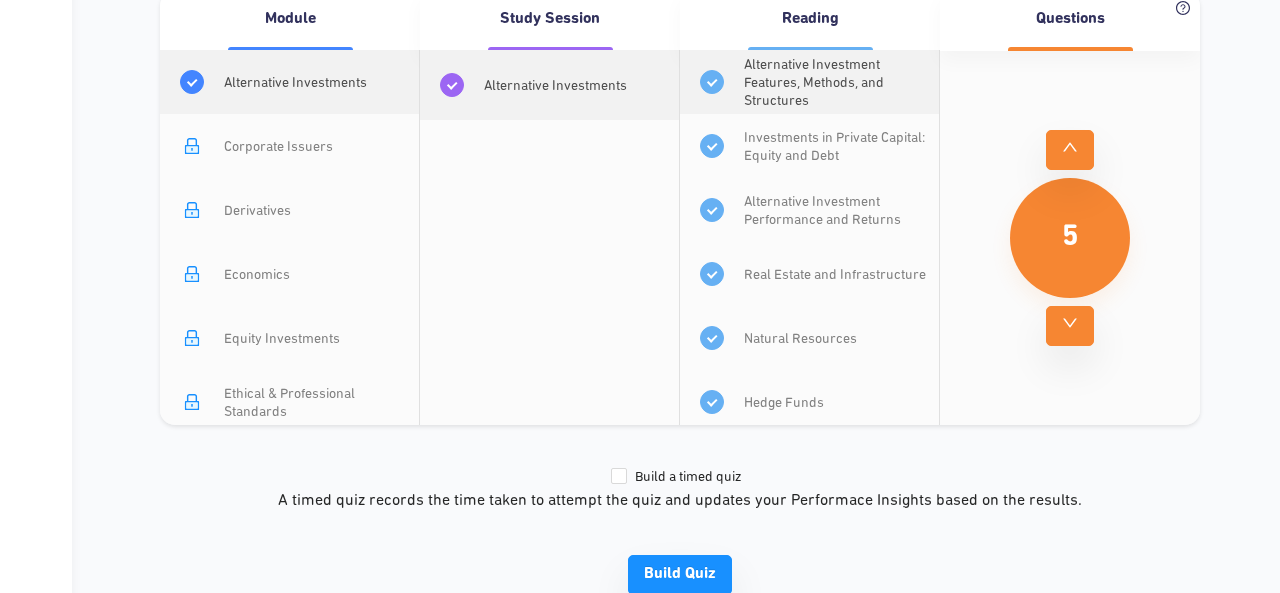 click at bounding box center (1070, 150) 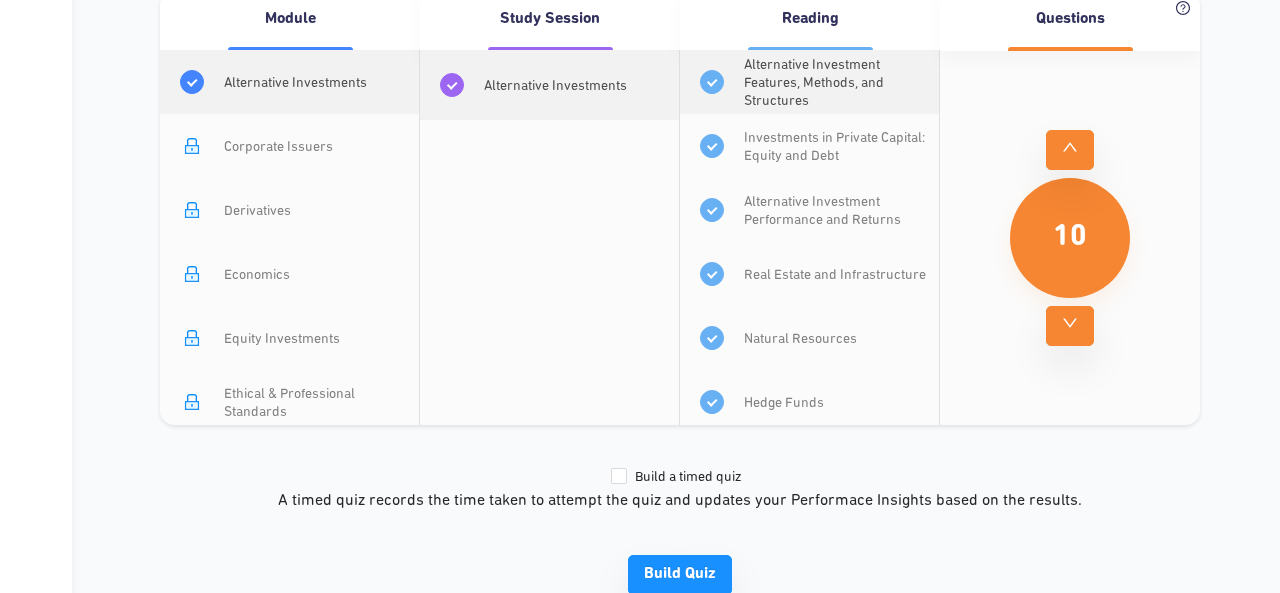 click at bounding box center [1070, 150] 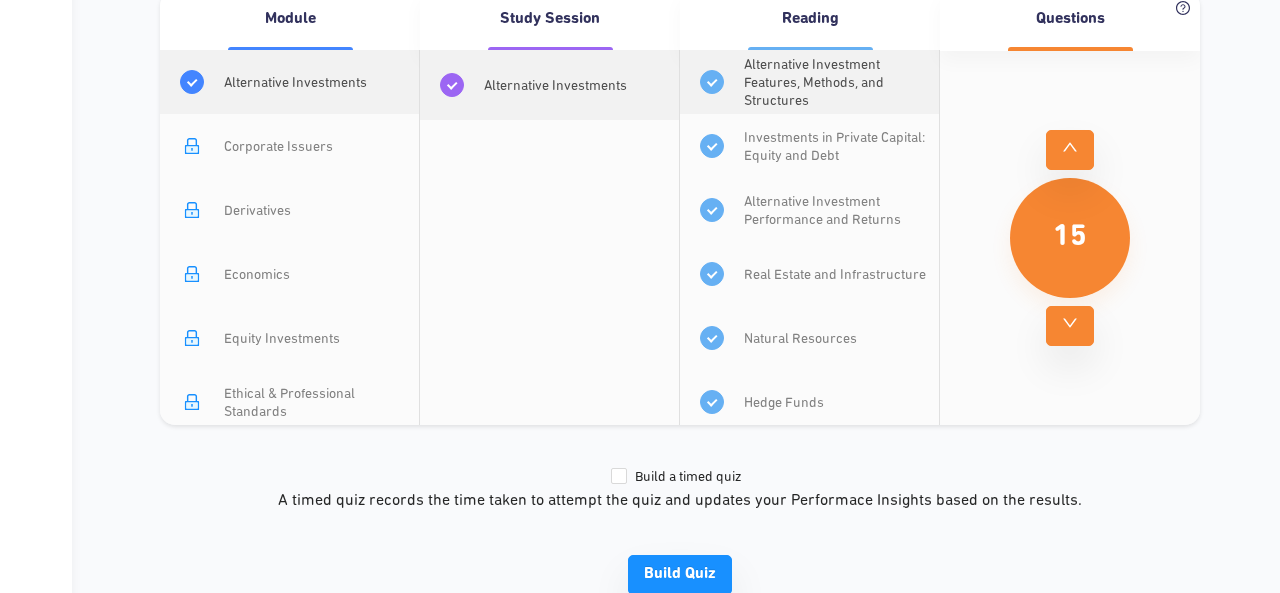 click at bounding box center [1070, 150] 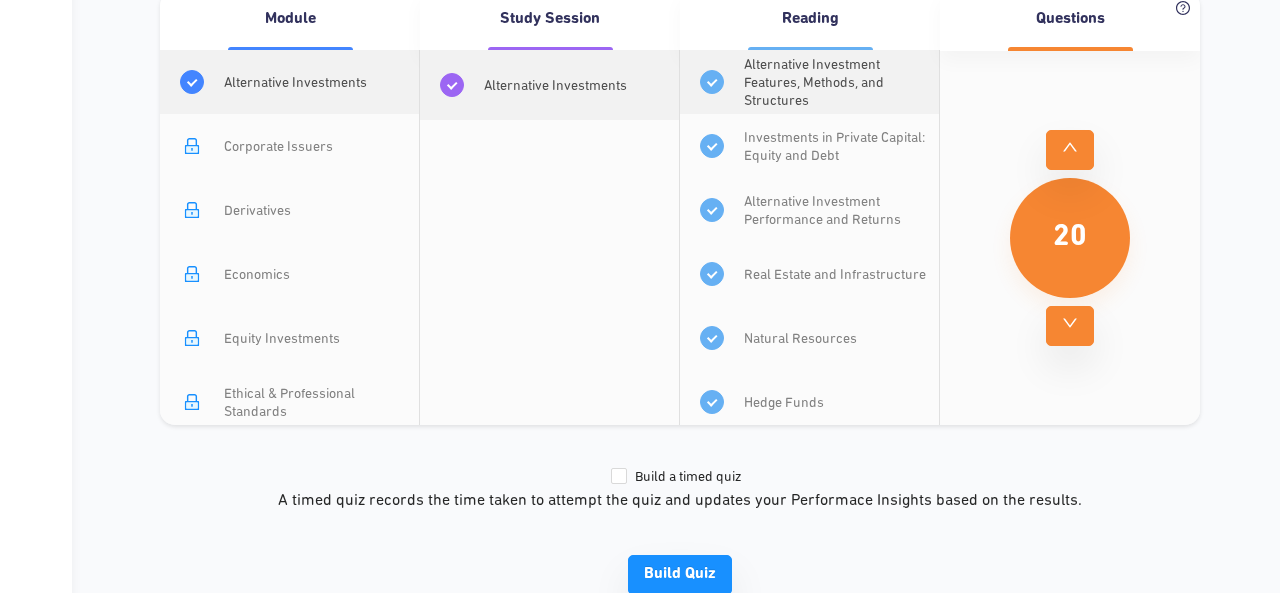 click at bounding box center (1070, 150) 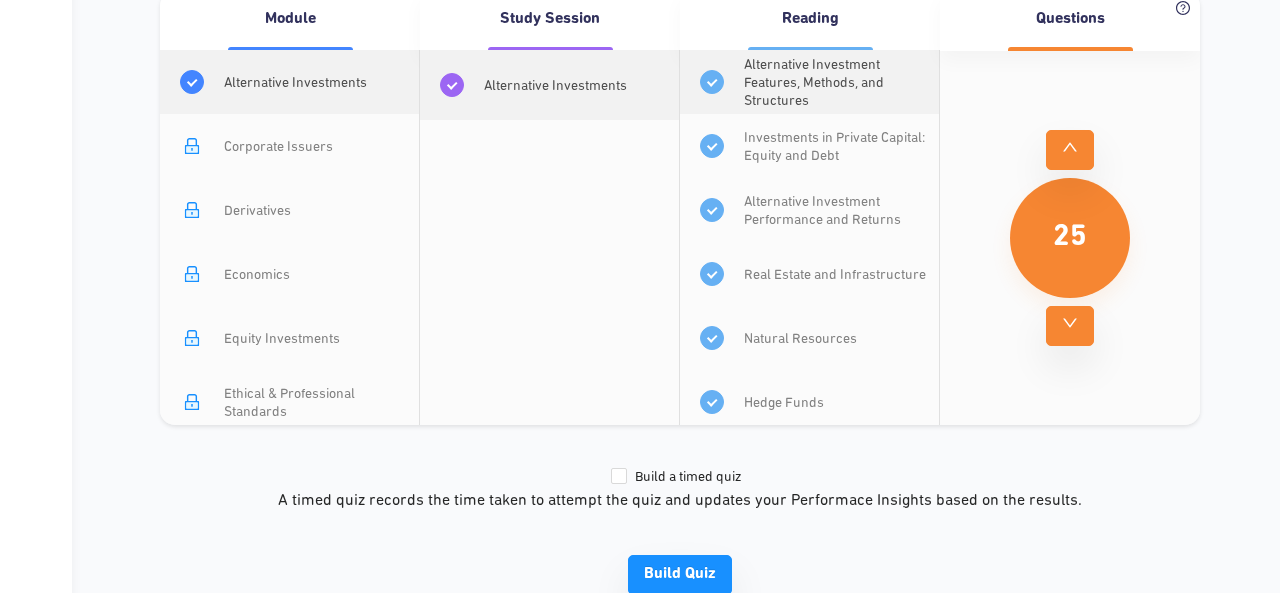 click at bounding box center (1070, 150) 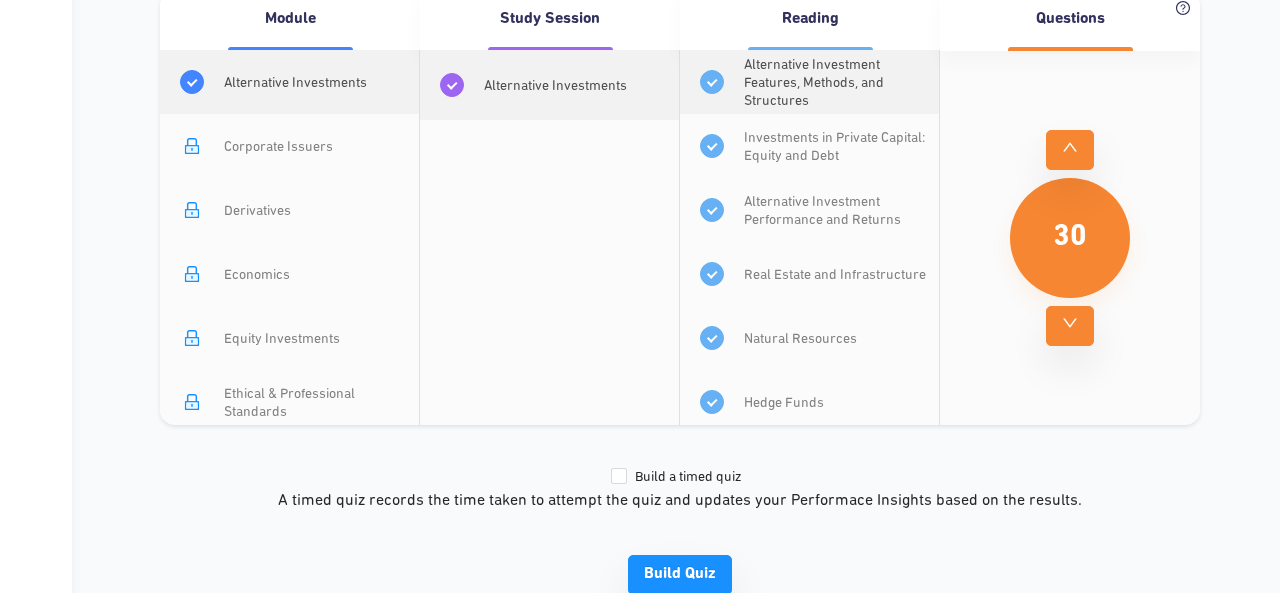 click at bounding box center (1070, 150) 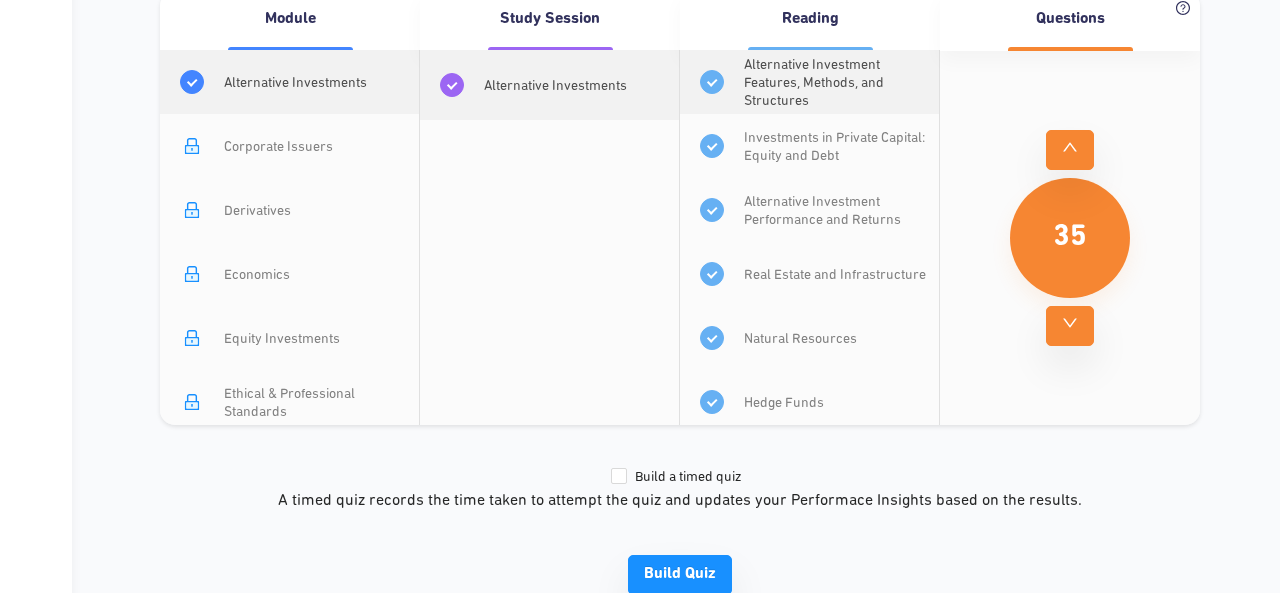 click at bounding box center (1070, 150) 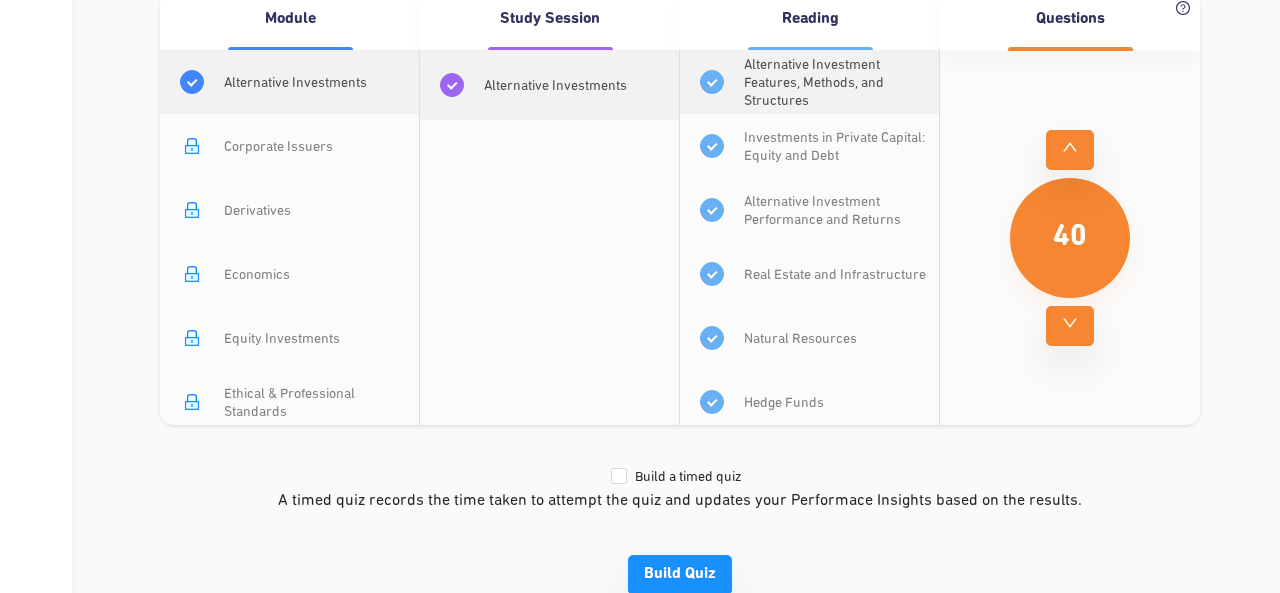 click at bounding box center (1070, 150) 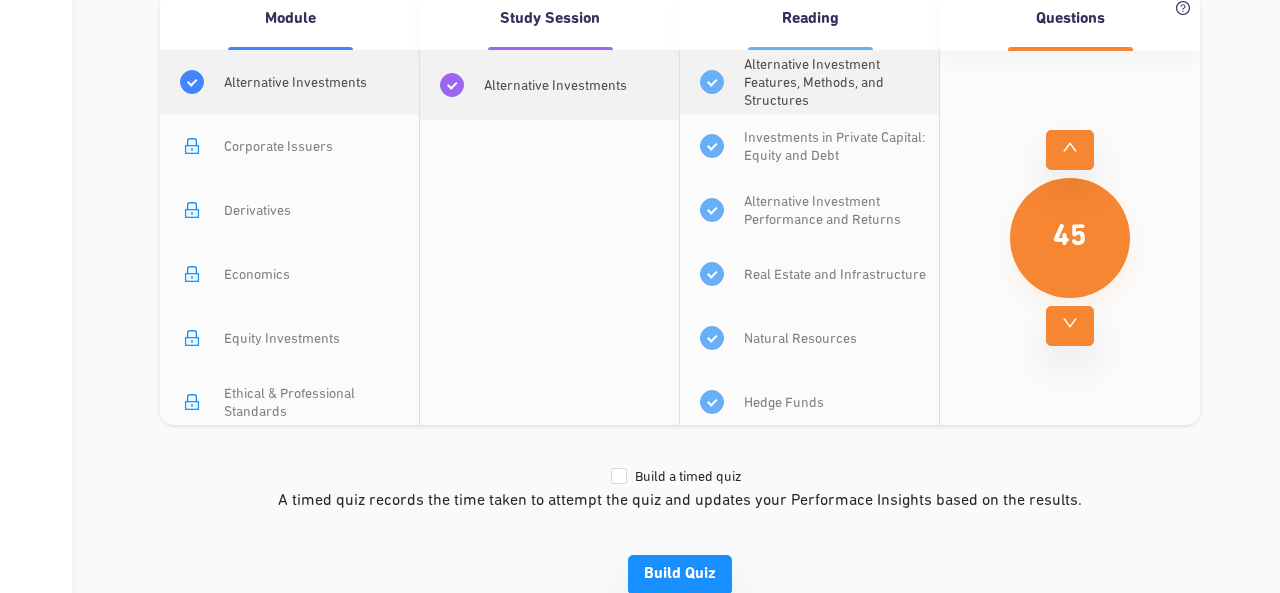 click at bounding box center (1070, 150) 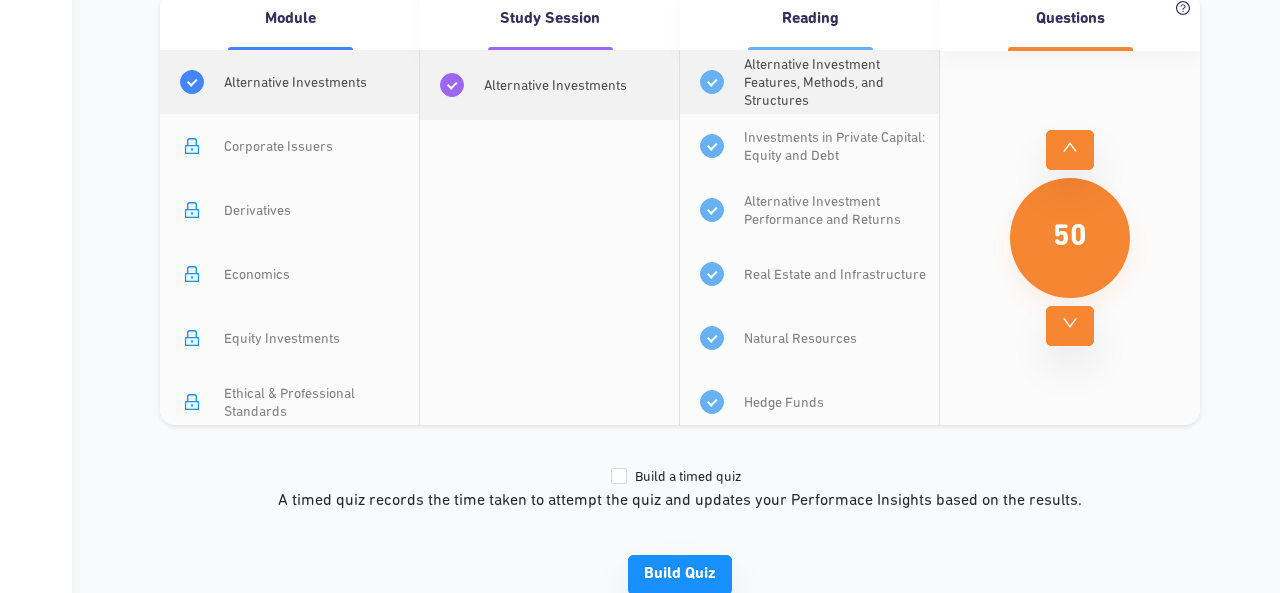 click at bounding box center [1070, 150] 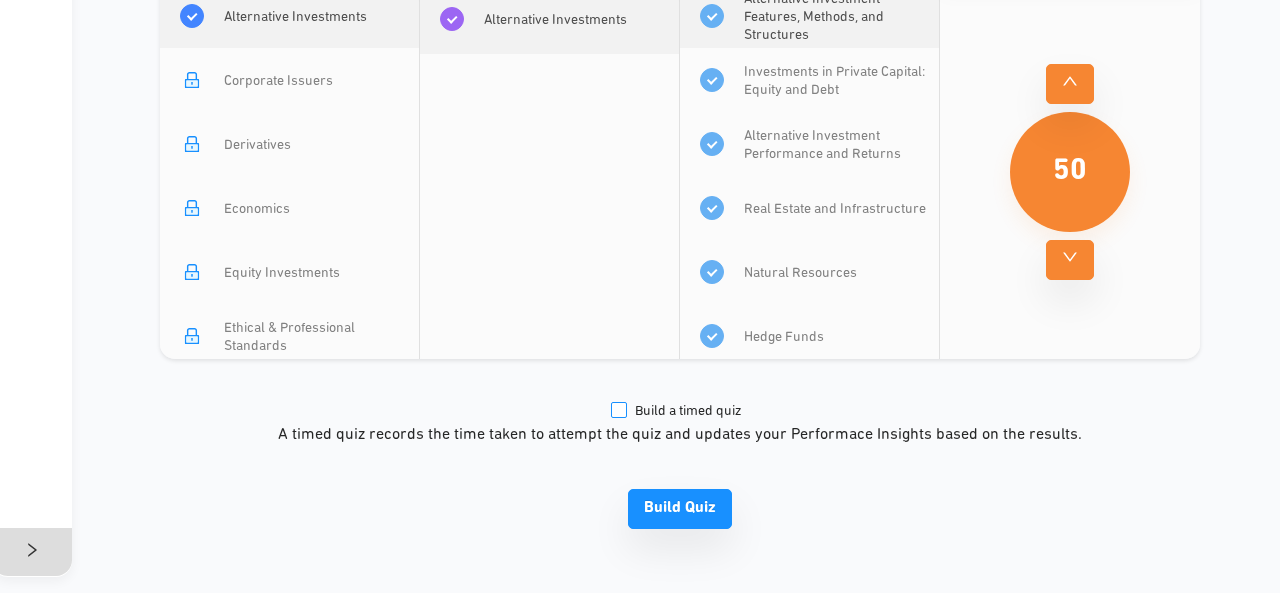 click on "Build a timed quiz" at bounding box center [688, 412] 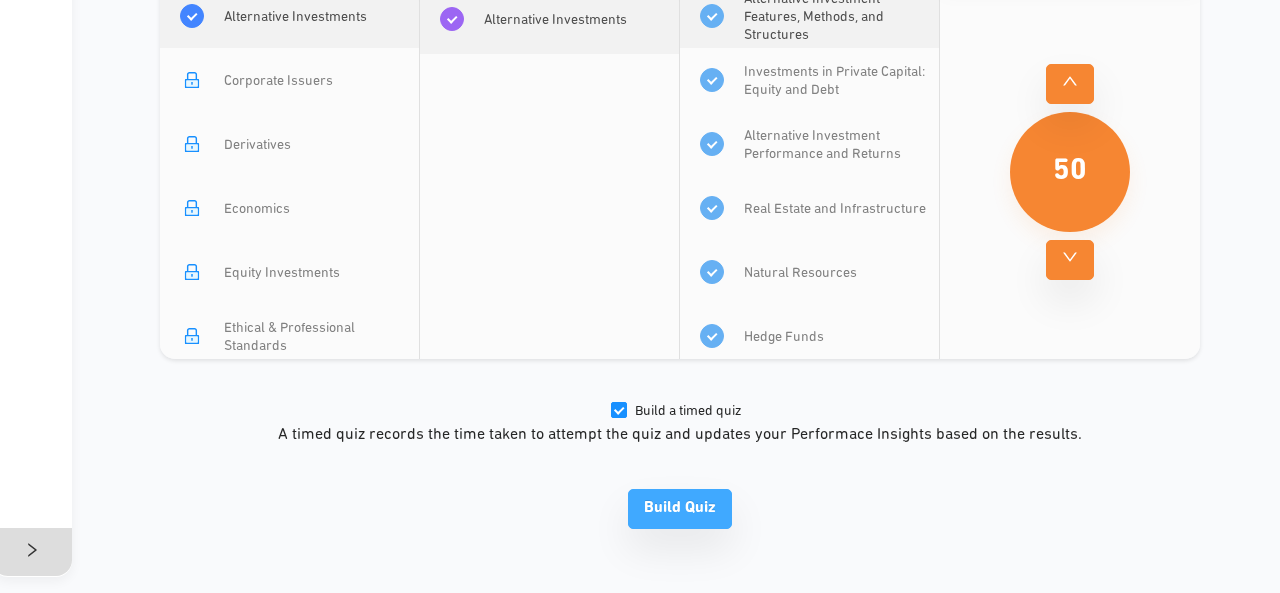 click on "Build Quiz" at bounding box center (1070, 83) 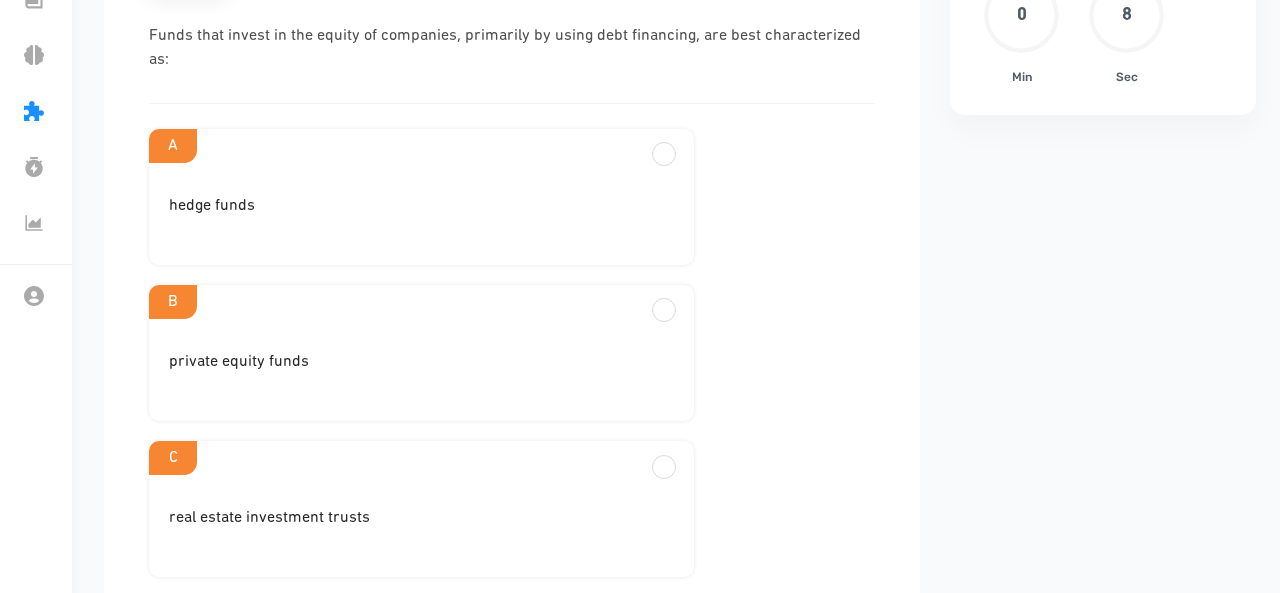 scroll, scrollTop: 242, scrollLeft: 0, axis: vertical 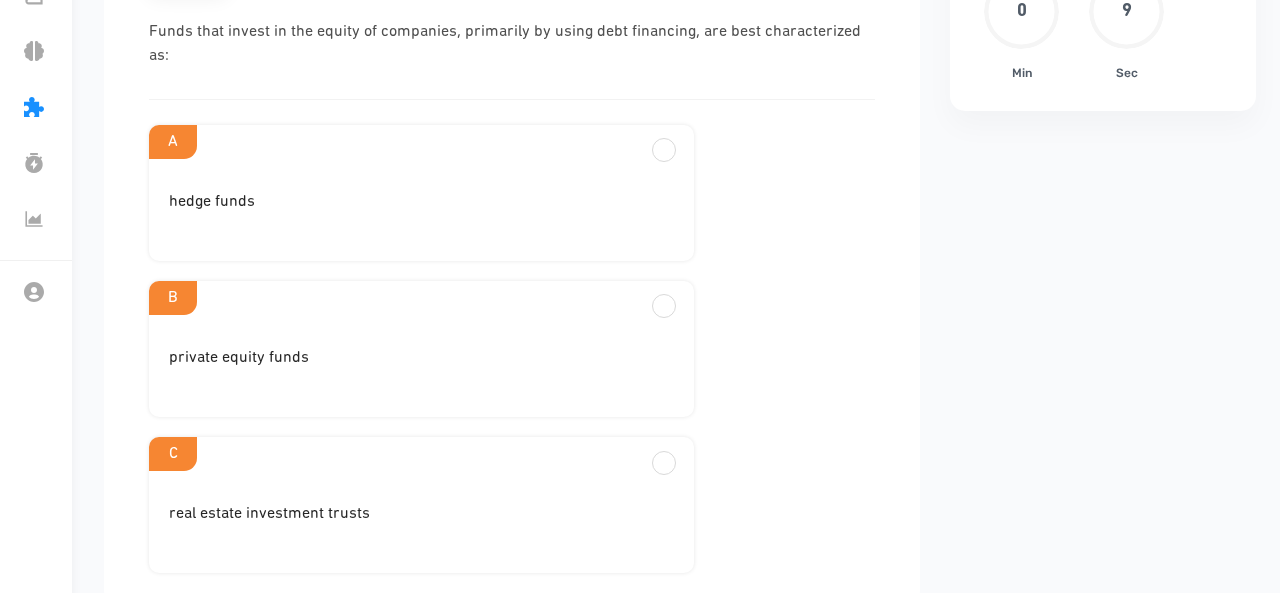click on "private equity funds" at bounding box center (421, 202) 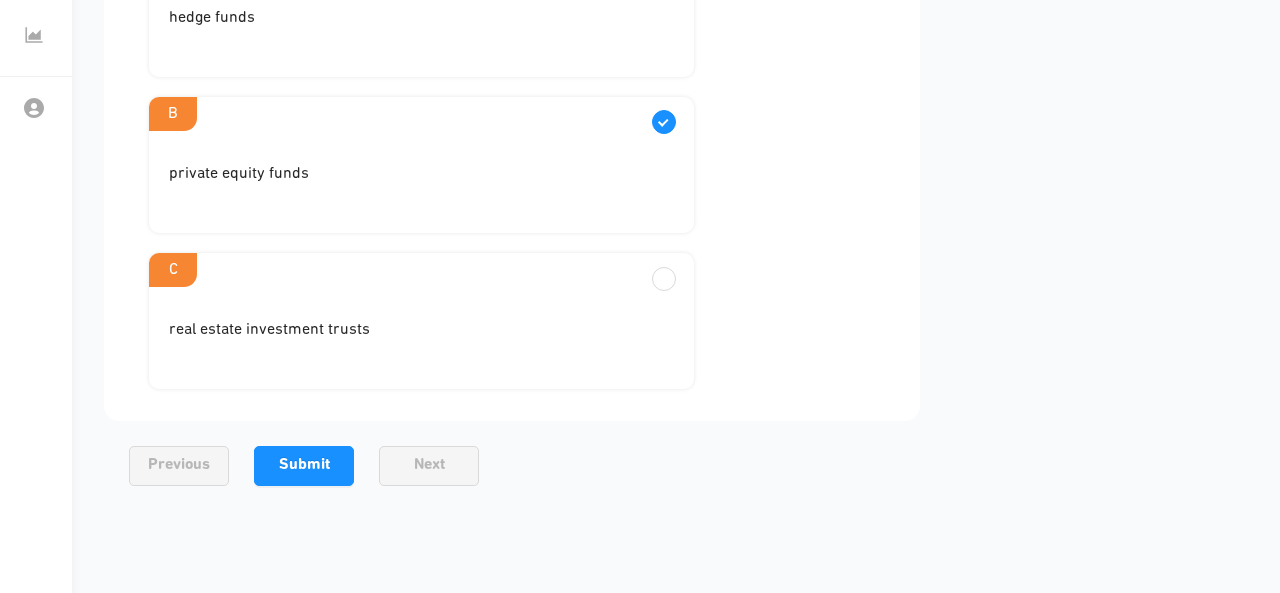 scroll, scrollTop: 432, scrollLeft: 0, axis: vertical 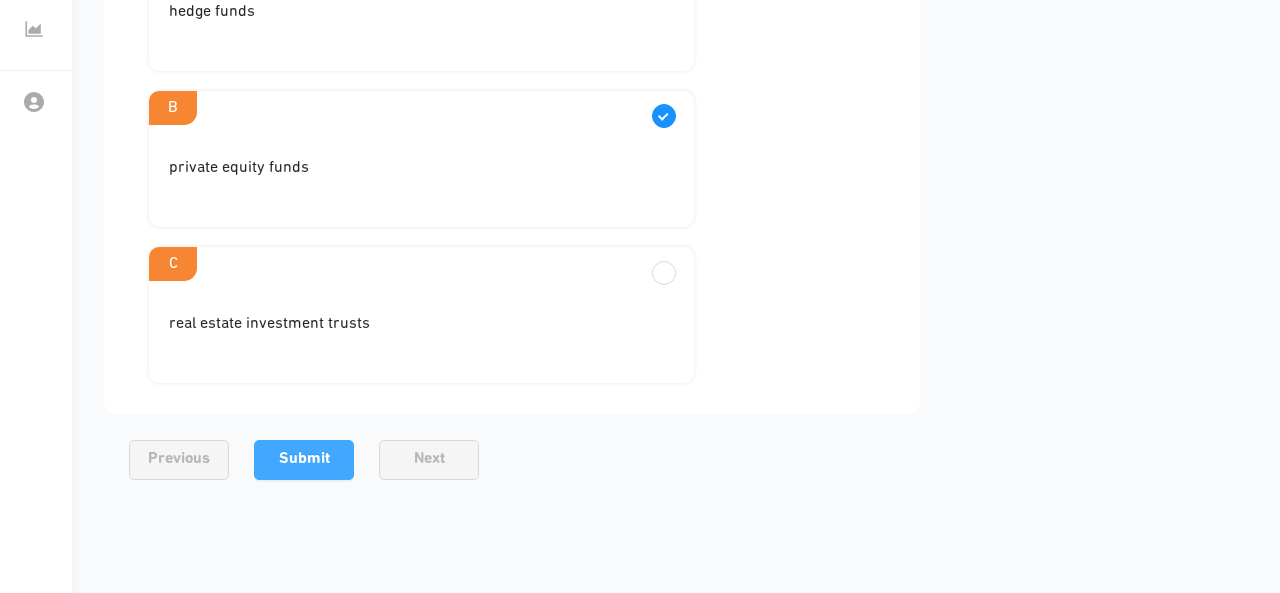 click on "Submit" at bounding box center (304, 460) 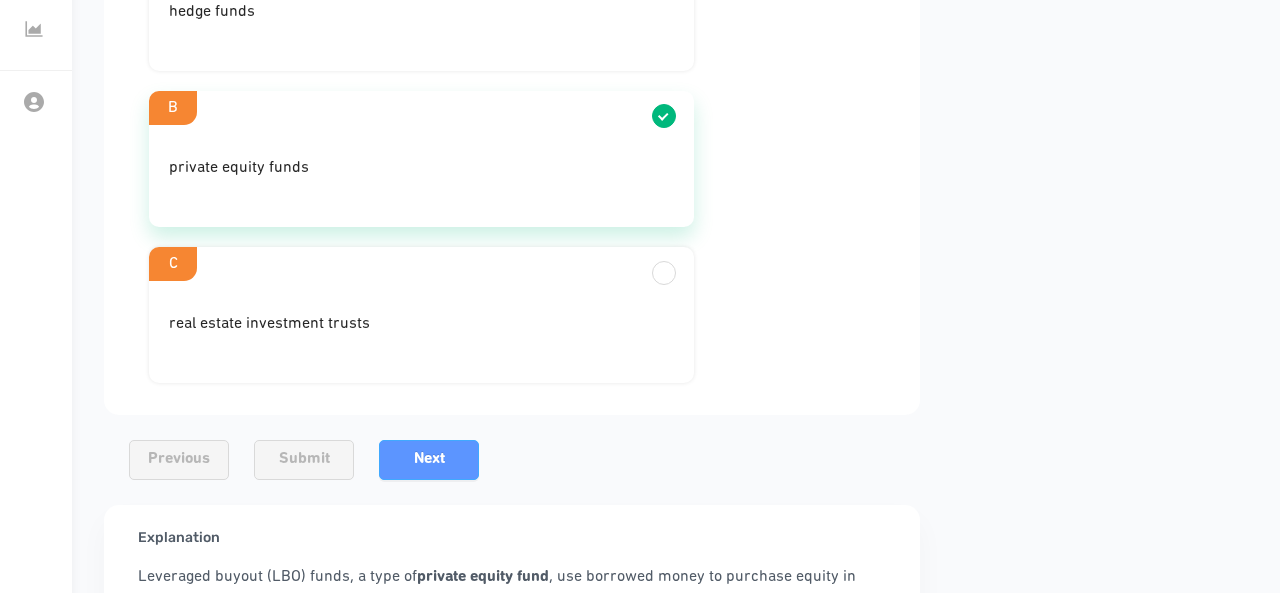 click on "Next" at bounding box center [429, 460] 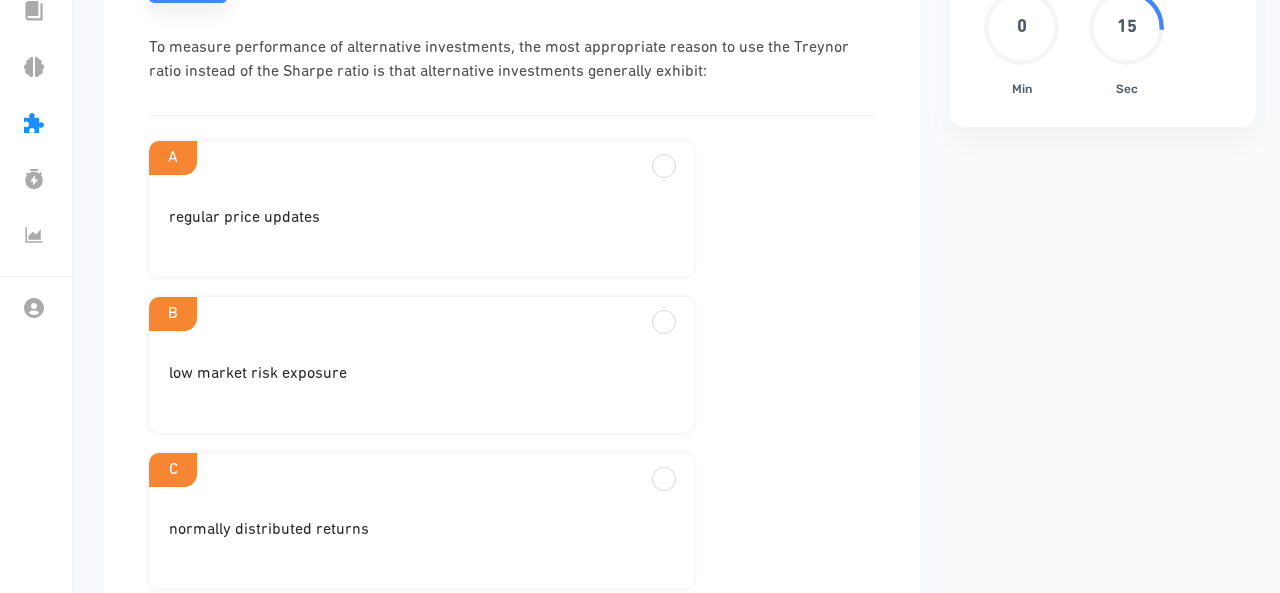 scroll, scrollTop: 228, scrollLeft: 0, axis: vertical 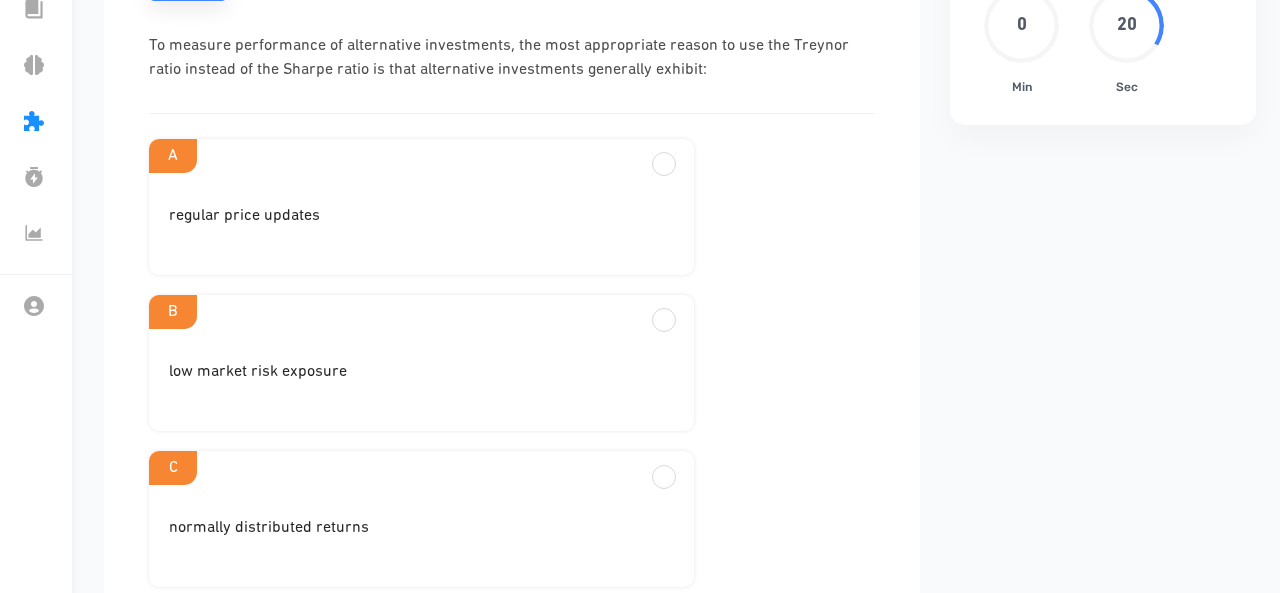 click on "regular price updates" at bounding box center [421, 224] 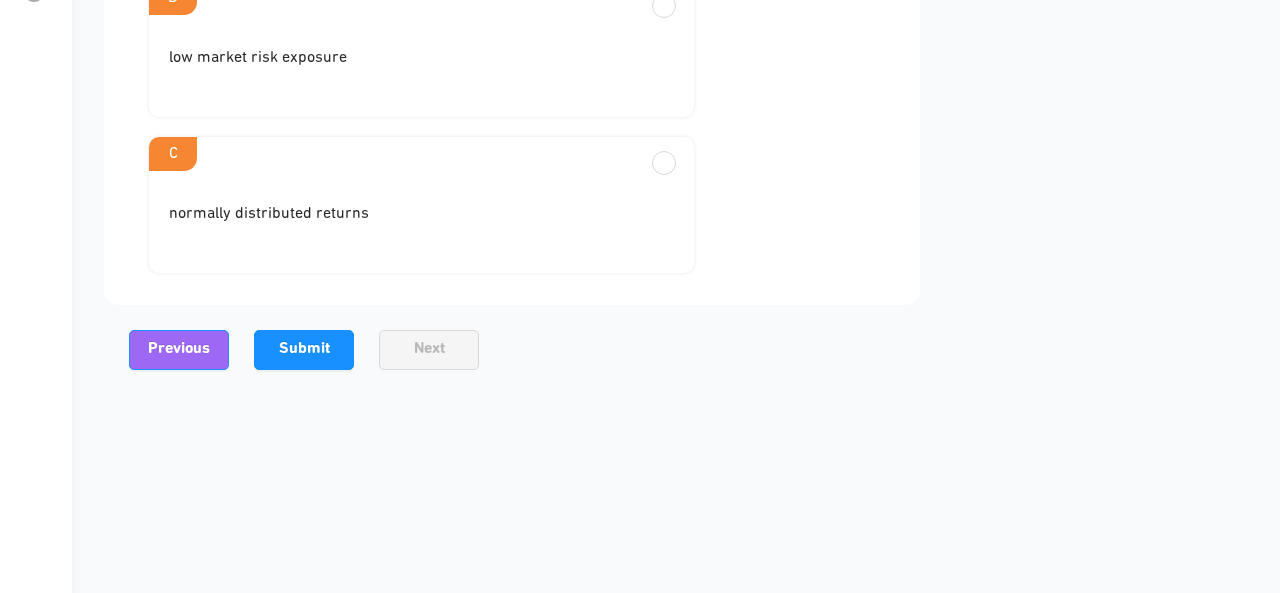 scroll, scrollTop: 556, scrollLeft: 0, axis: vertical 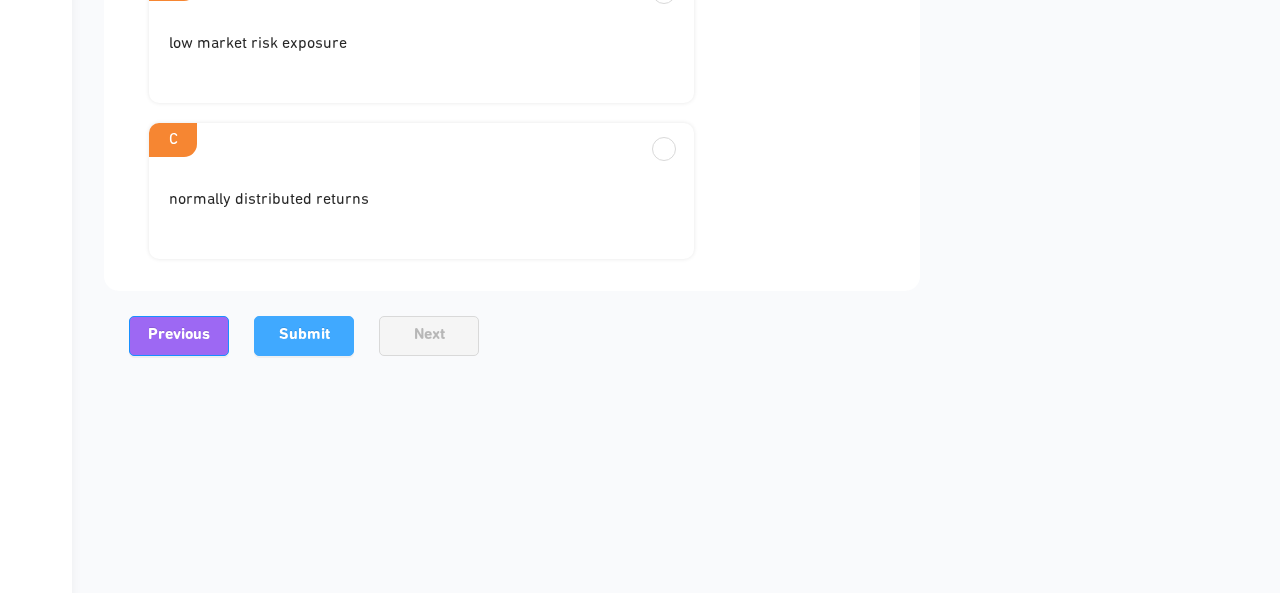 click on "Submit" at bounding box center [304, 335] 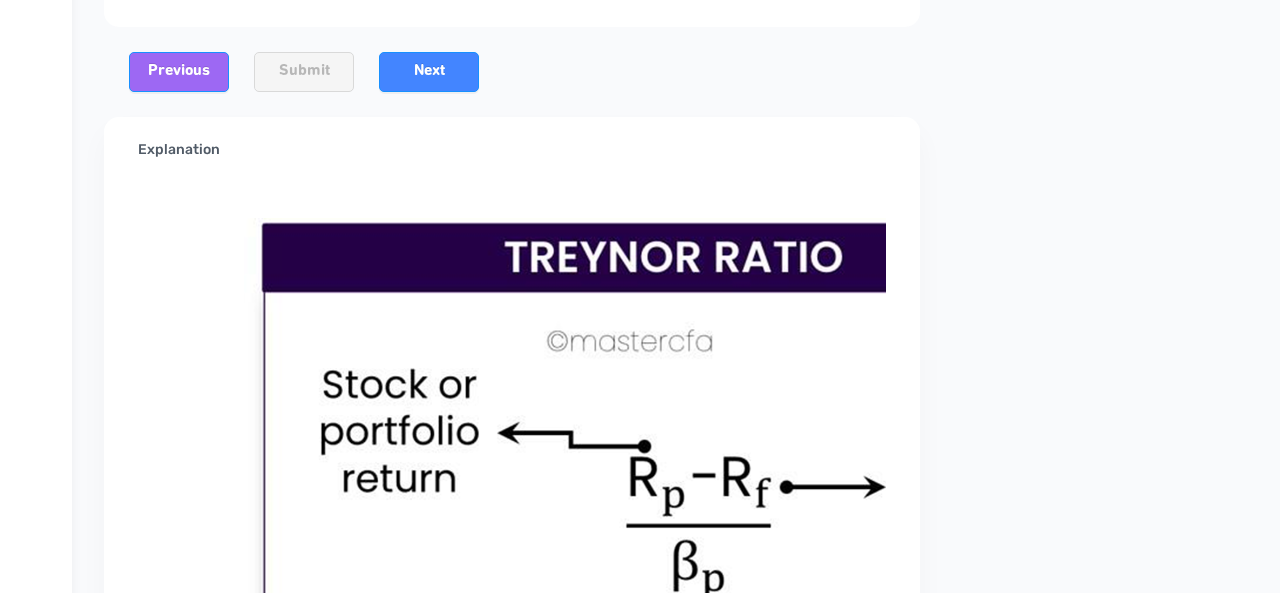 scroll, scrollTop: 836, scrollLeft: 0, axis: vertical 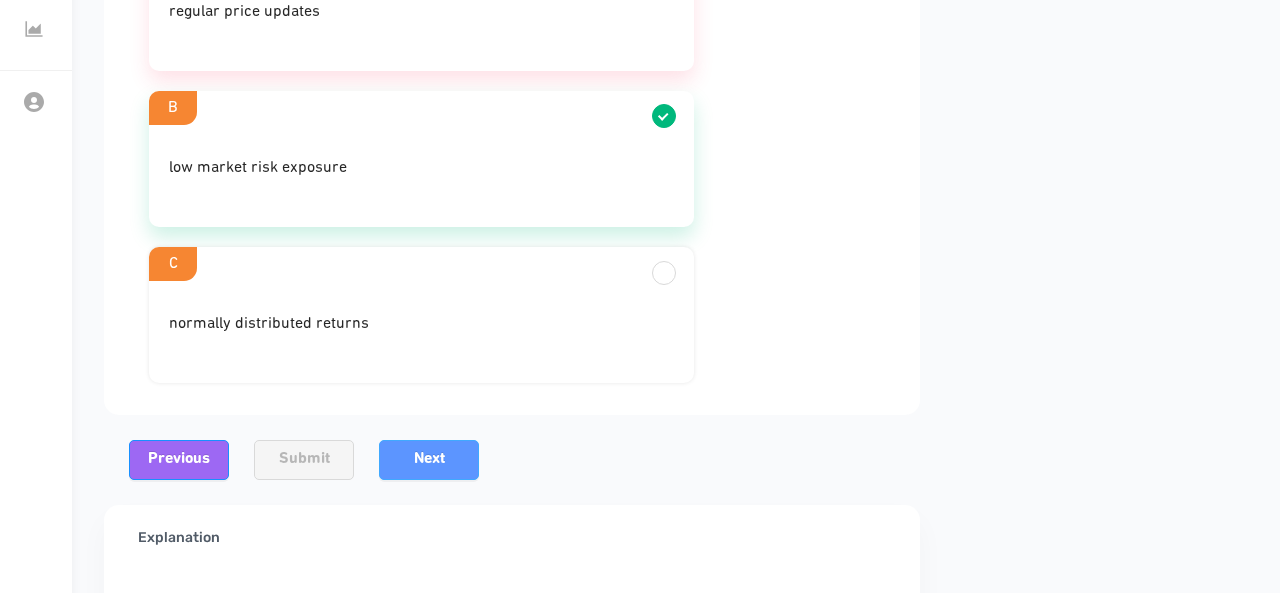 click on "Next" at bounding box center (429, 460) 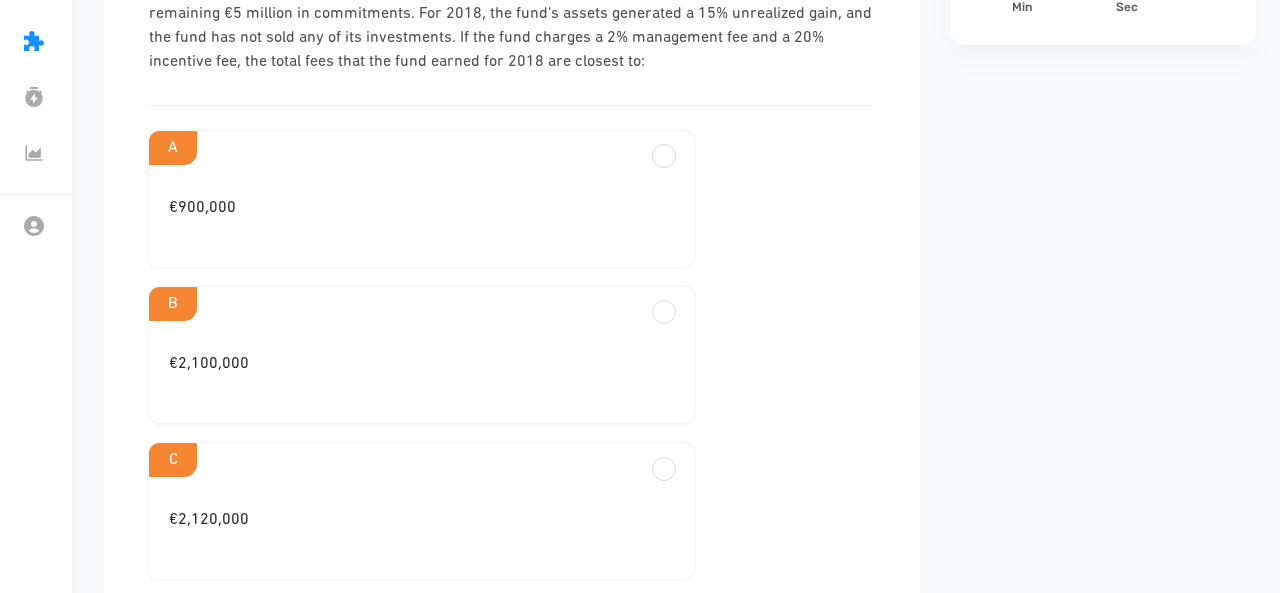 scroll, scrollTop: 310, scrollLeft: 0, axis: vertical 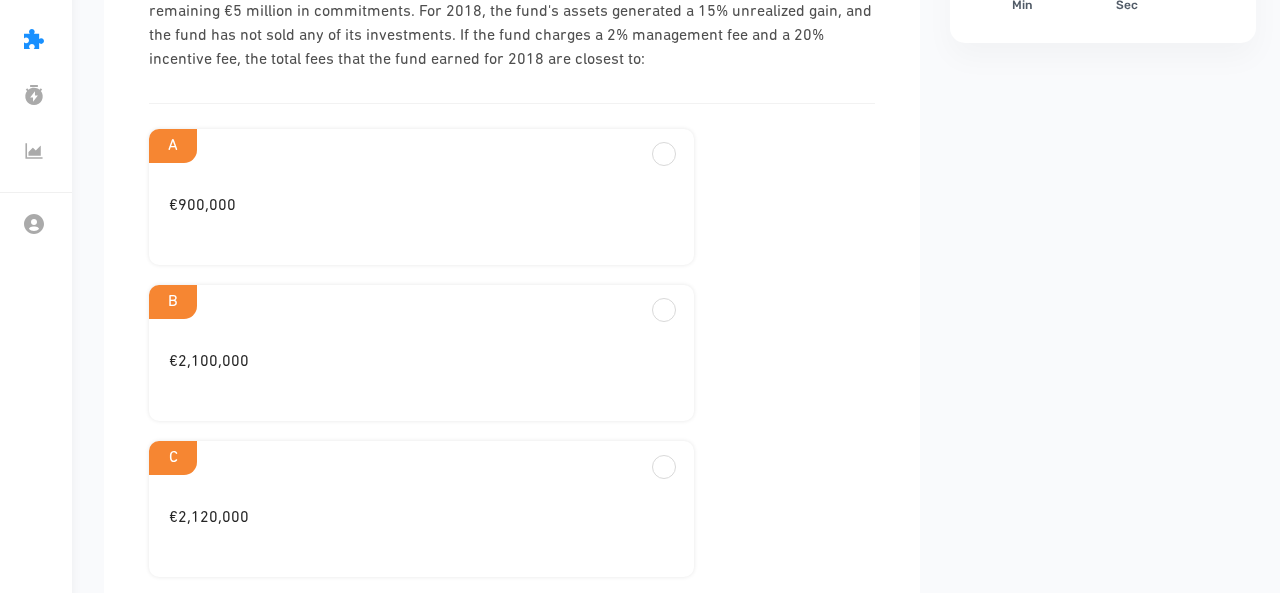 click on "C" at bounding box center [421, 146] 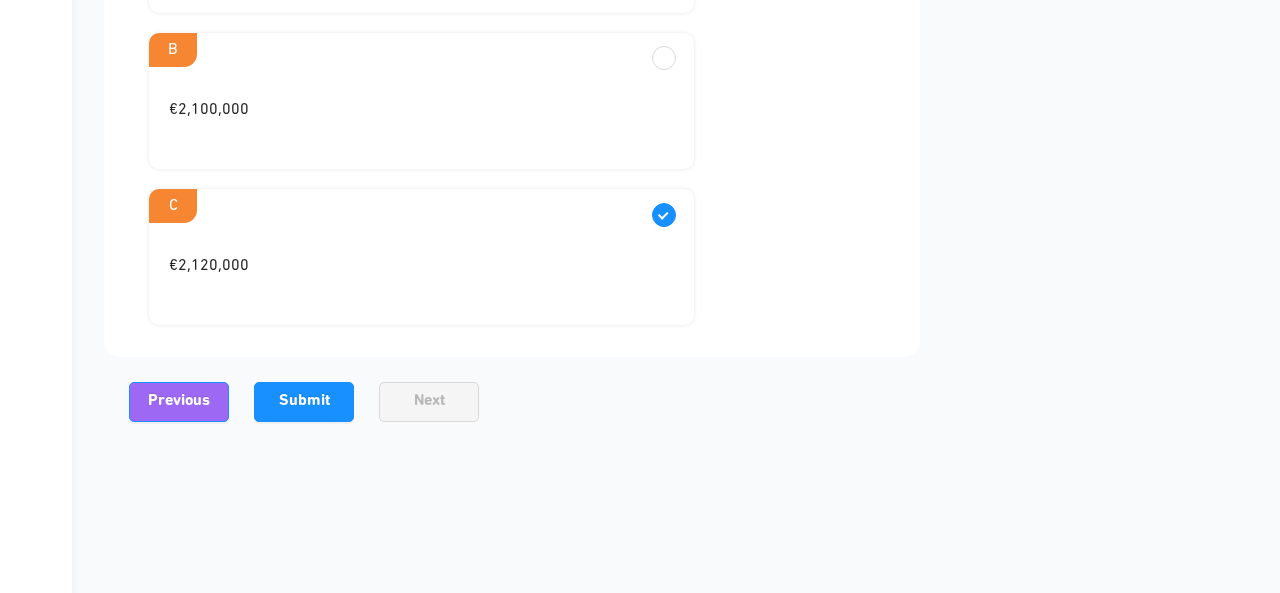 scroll, scrollTop: 564, scrollLeft: 0, axis: vertical 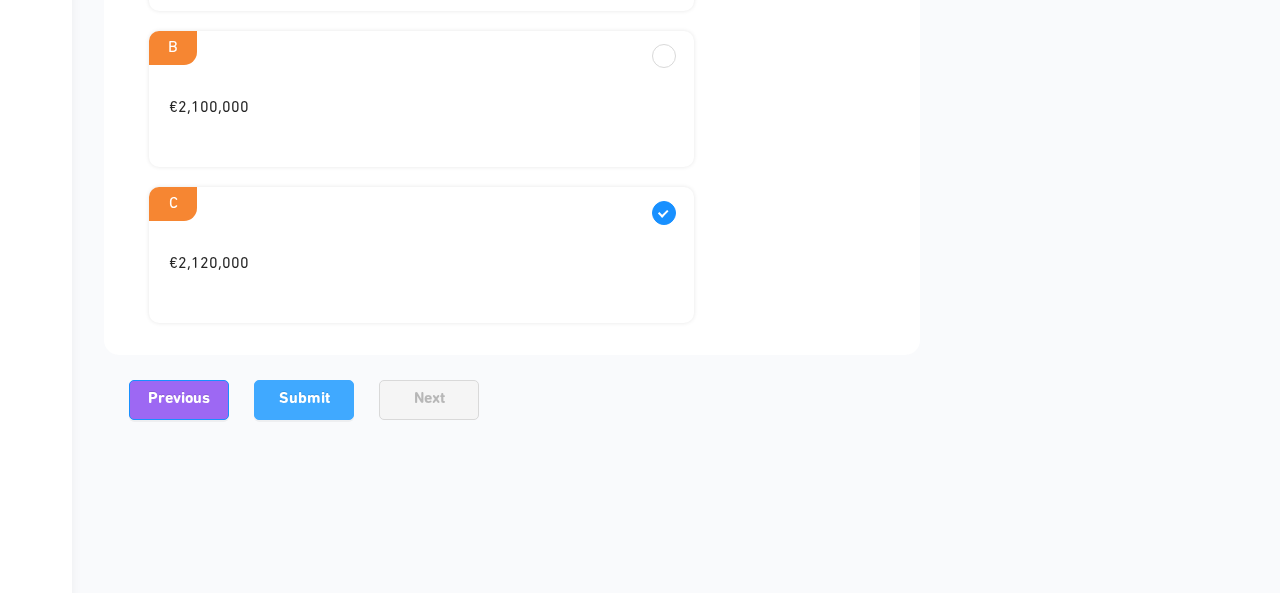 click on "Submit" at bounding box center (304, 400) 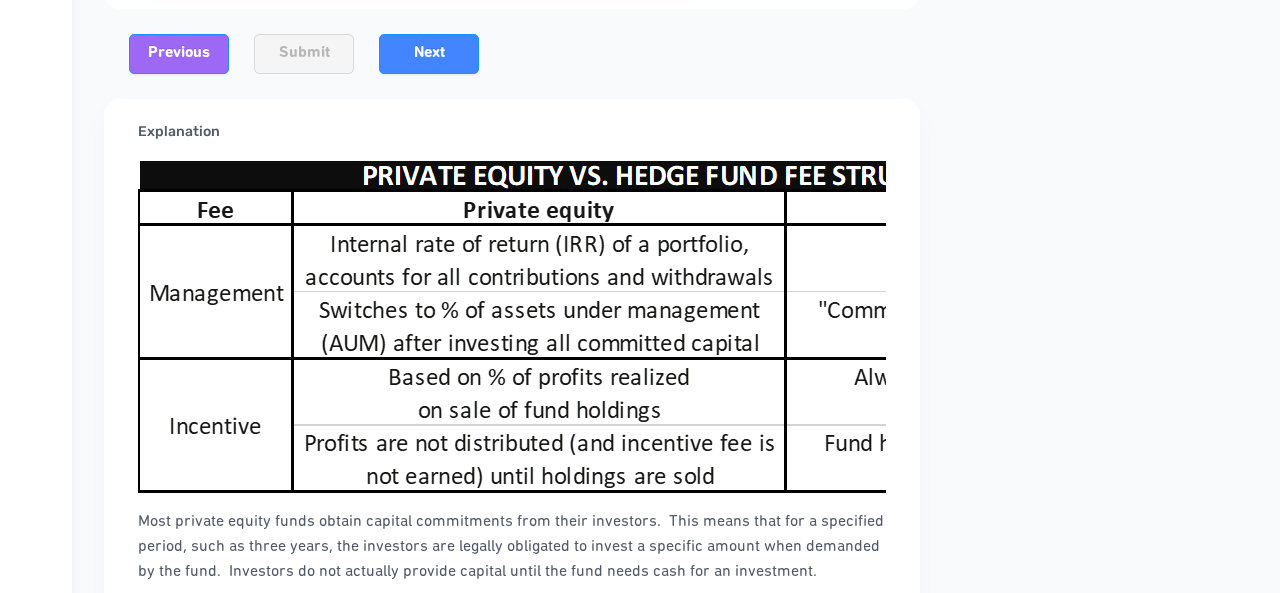 scroll, scrollTop: 1076, scrollLeft: 0, axis: vertical 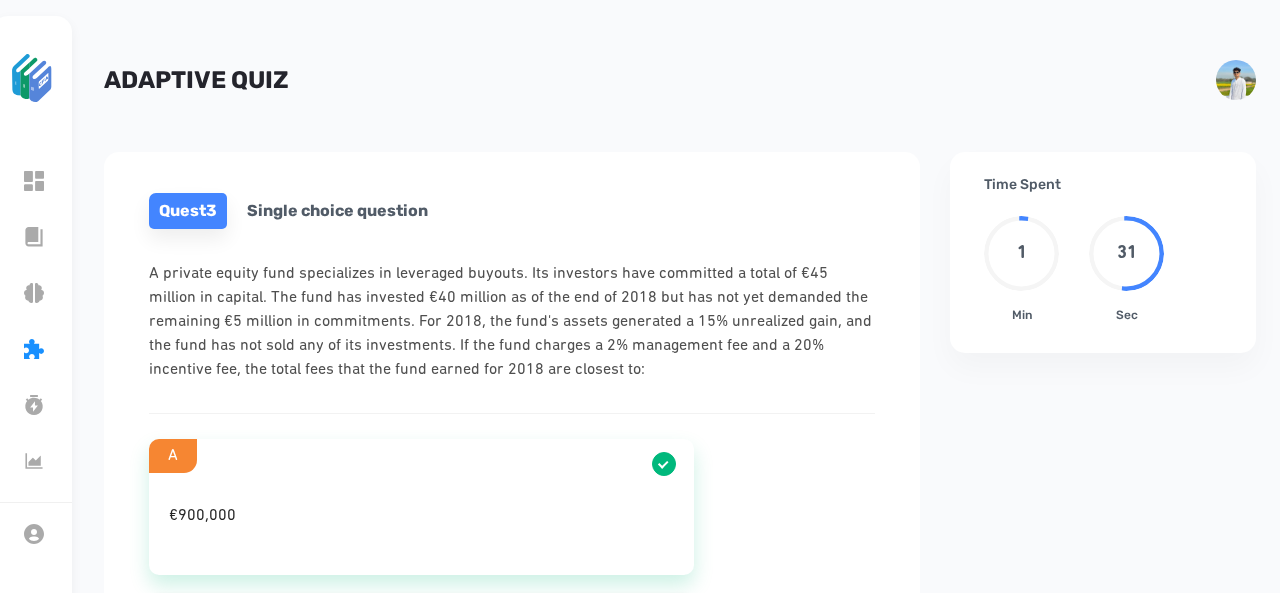 click at bounding box center [32, 78] 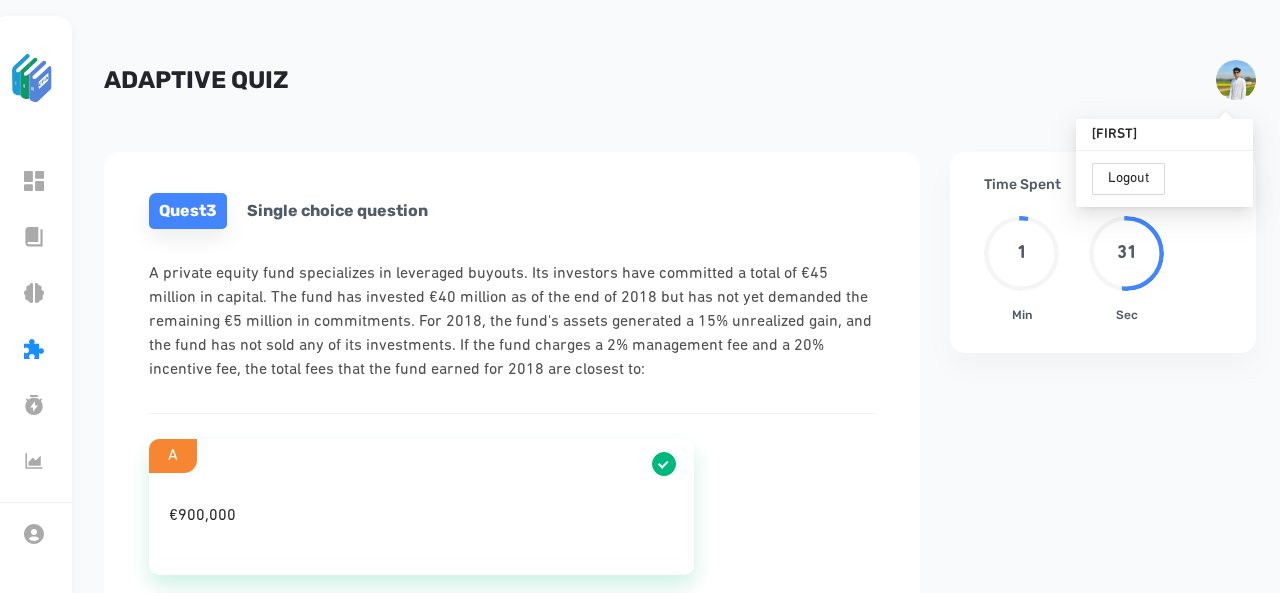 click on "Adaptive Quiz" at bounding box center [680, 80] 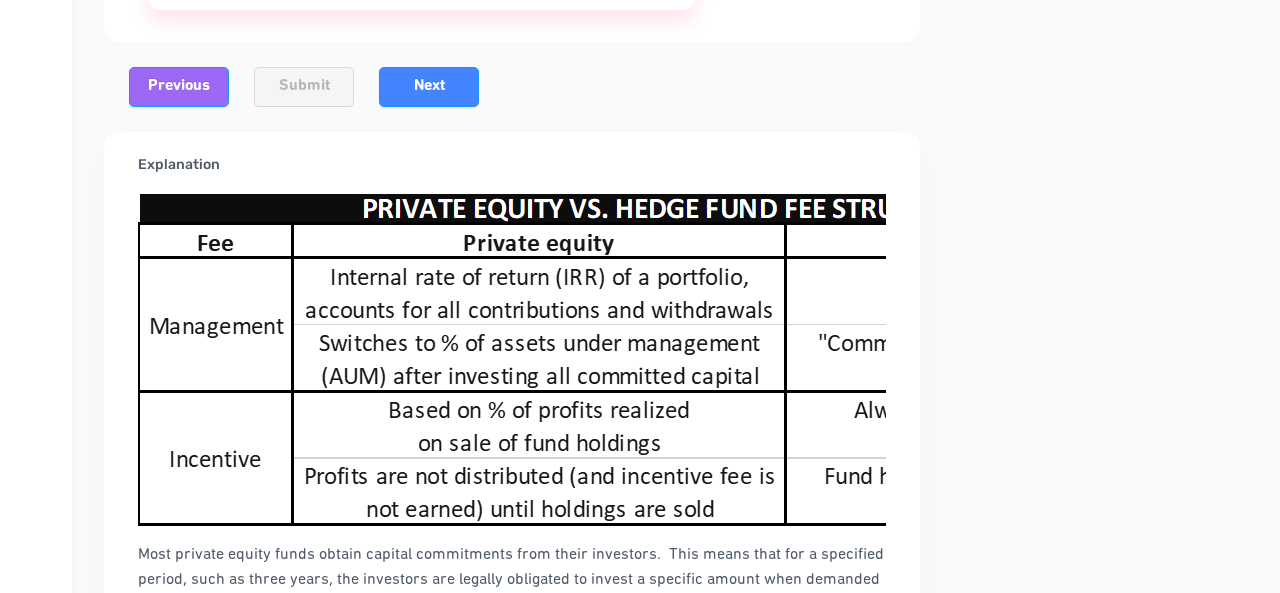 scroll, scrollTop: 1076, scrollLeft: 0, axis: vertical 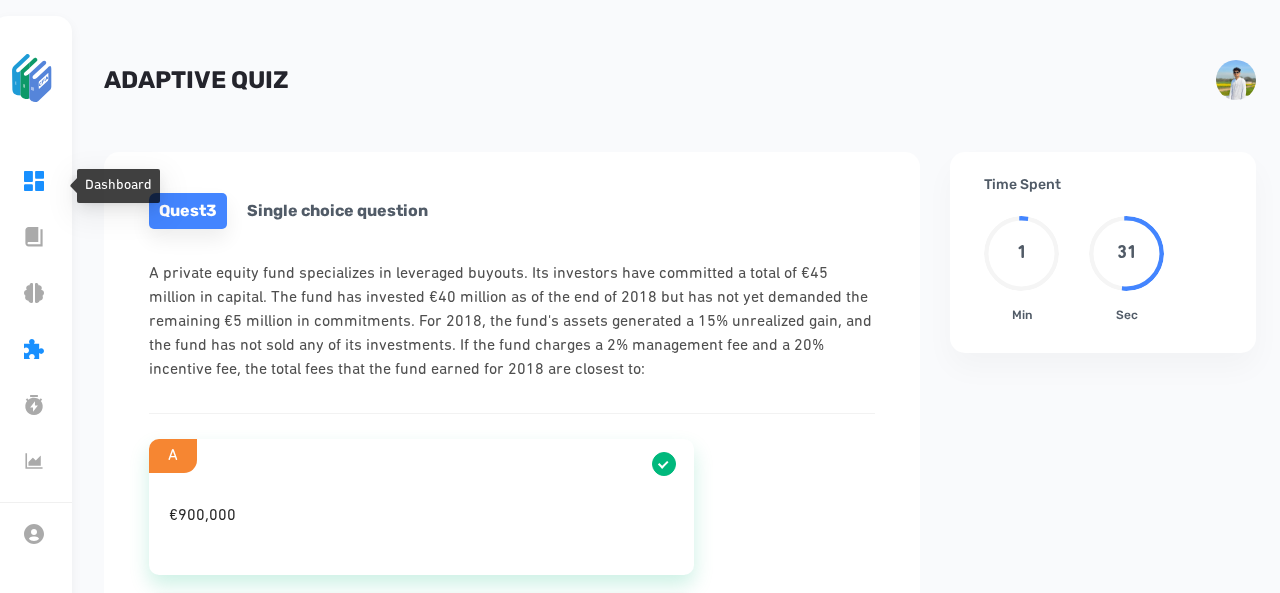 click on "Dashboard" at bounding box center (81, 185) 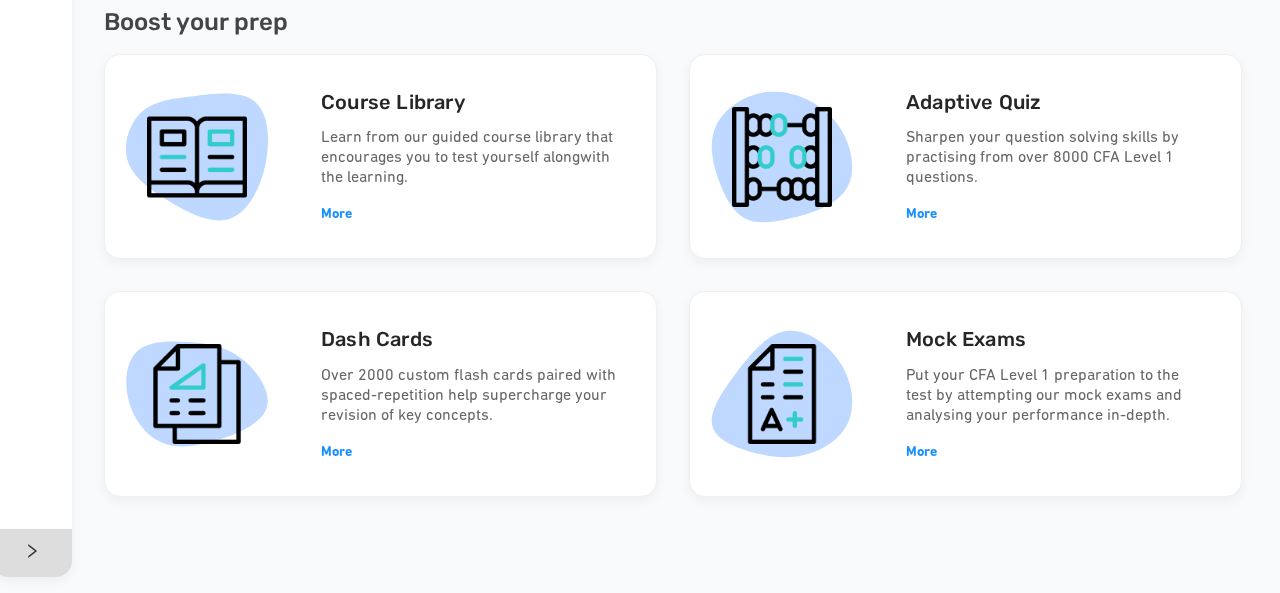 scroll, scrollTop: 0, scrollLeft: 0, axis: both 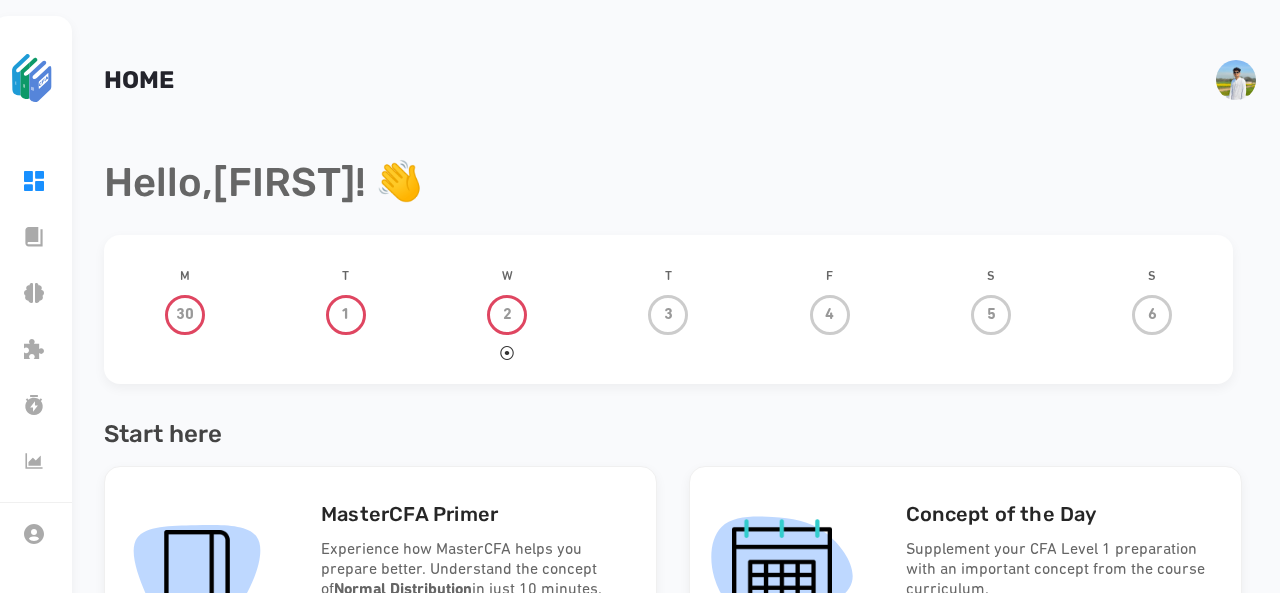 click at bounding box center [33, 63] 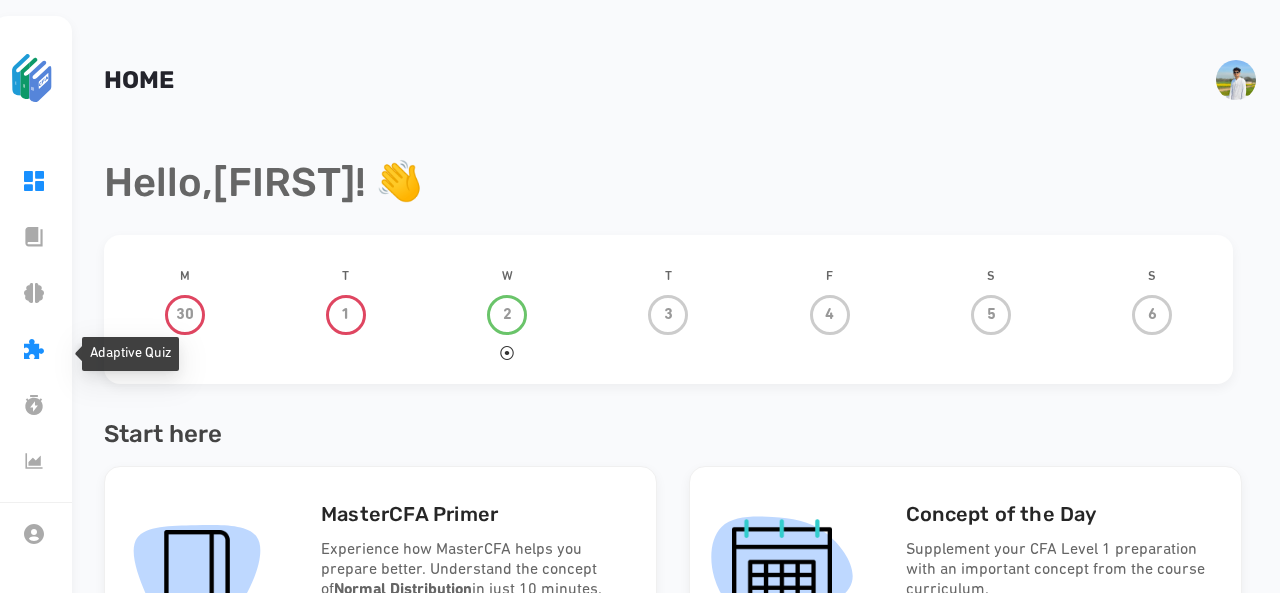 click on "Adaptive Quiz" at bounding box center [88, 353] 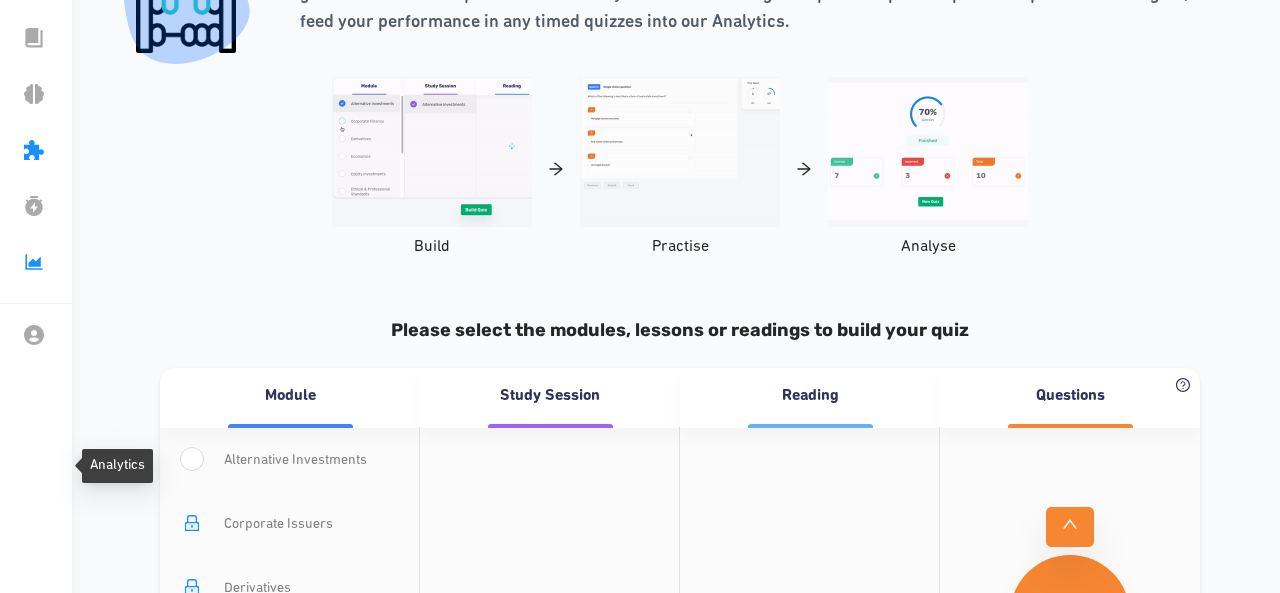 scroll, scrollTop: 203, scrollLeft: 0, axis: vertical 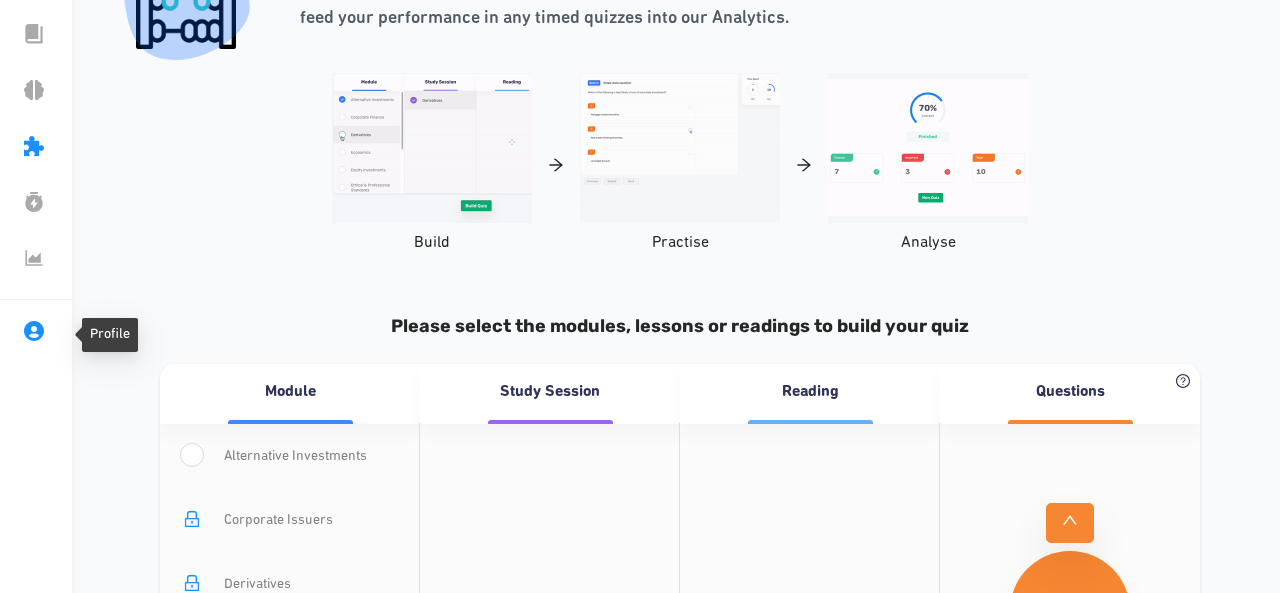 click on "Profile" at bounding box center [68, 335] 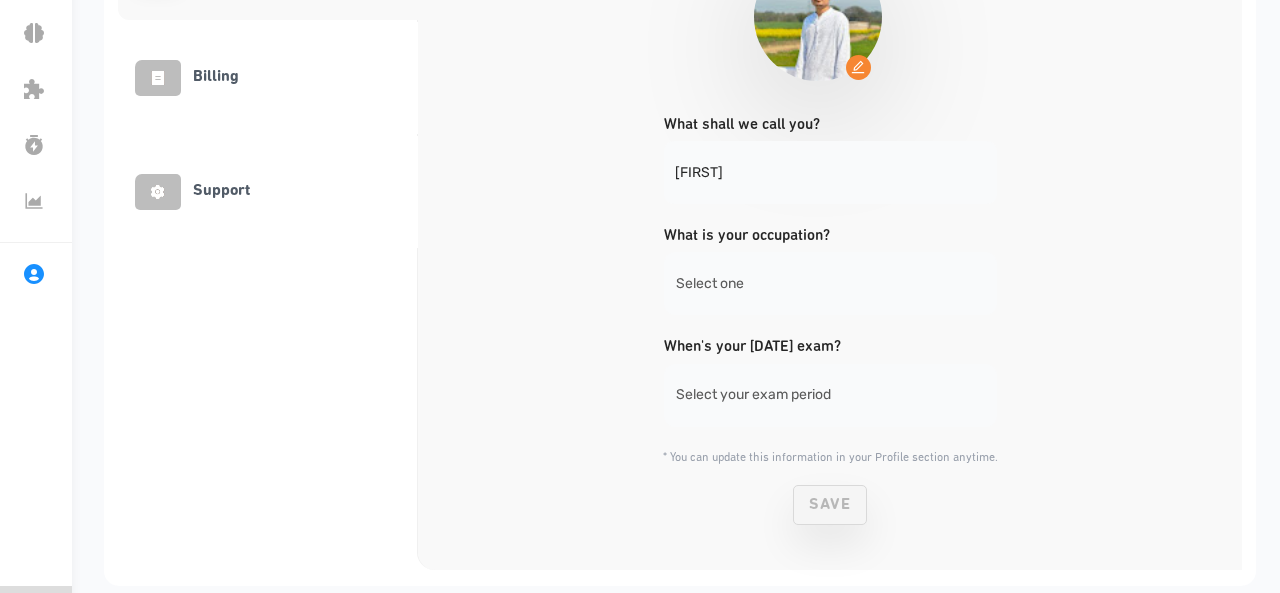 scroll, scrollTop: 280, scrollLeft: 0, axis: vertical 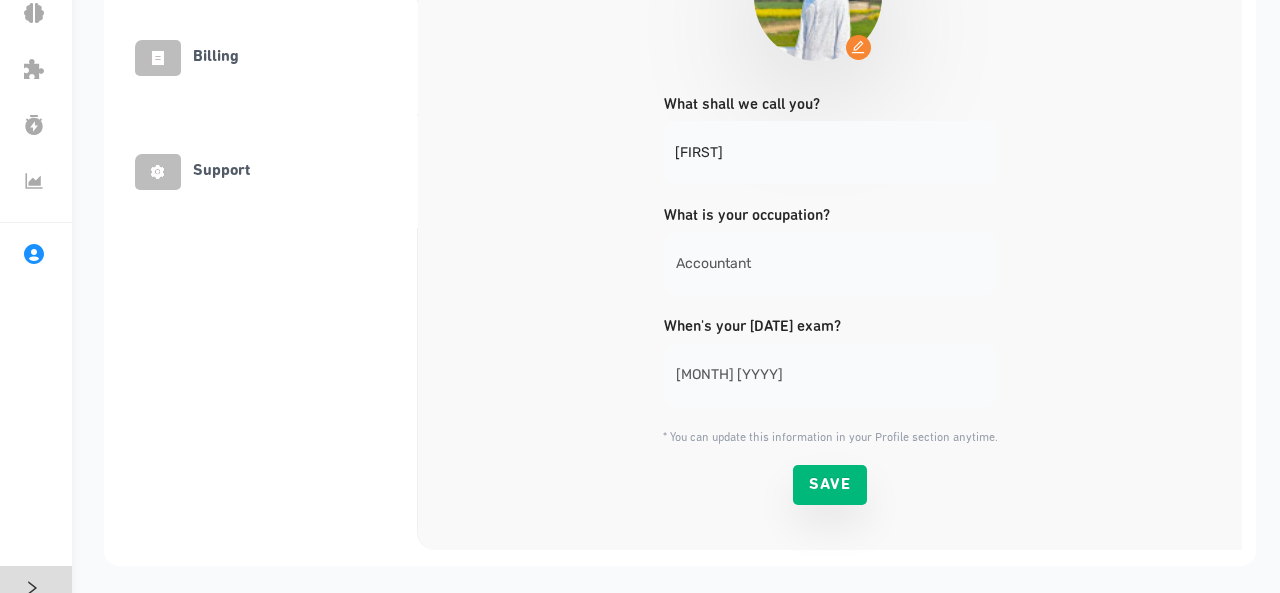 click on "Billing" at bounding box center [187, 58] 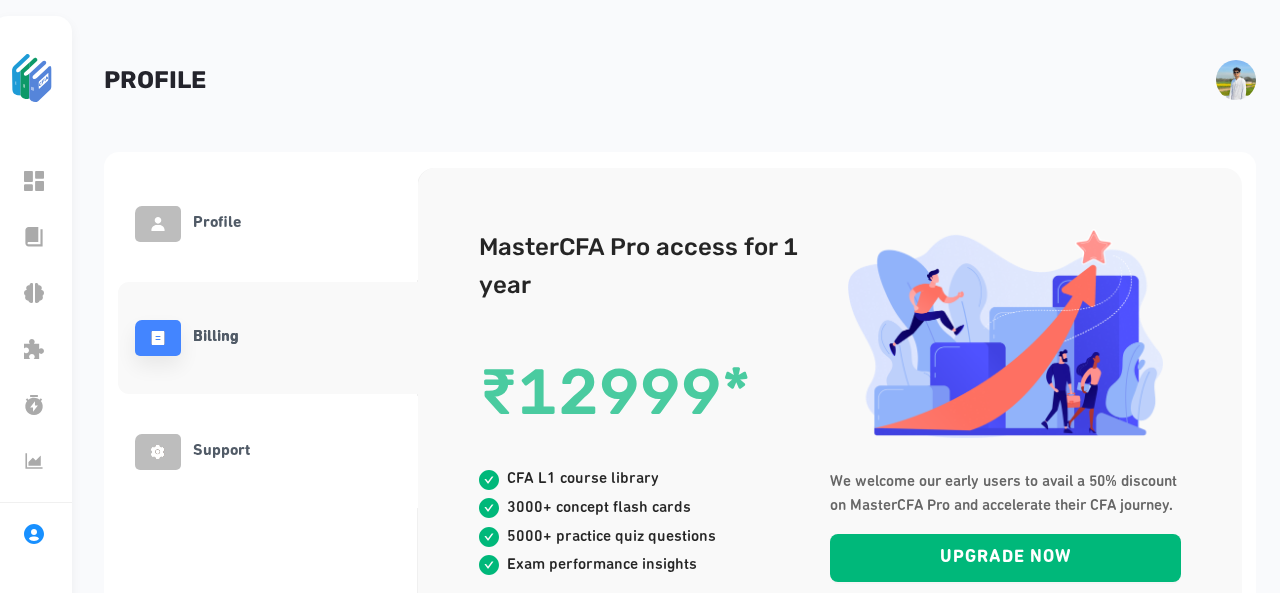 scroll, scrollTop: 144, scrollLeft: 0, axis: vertical 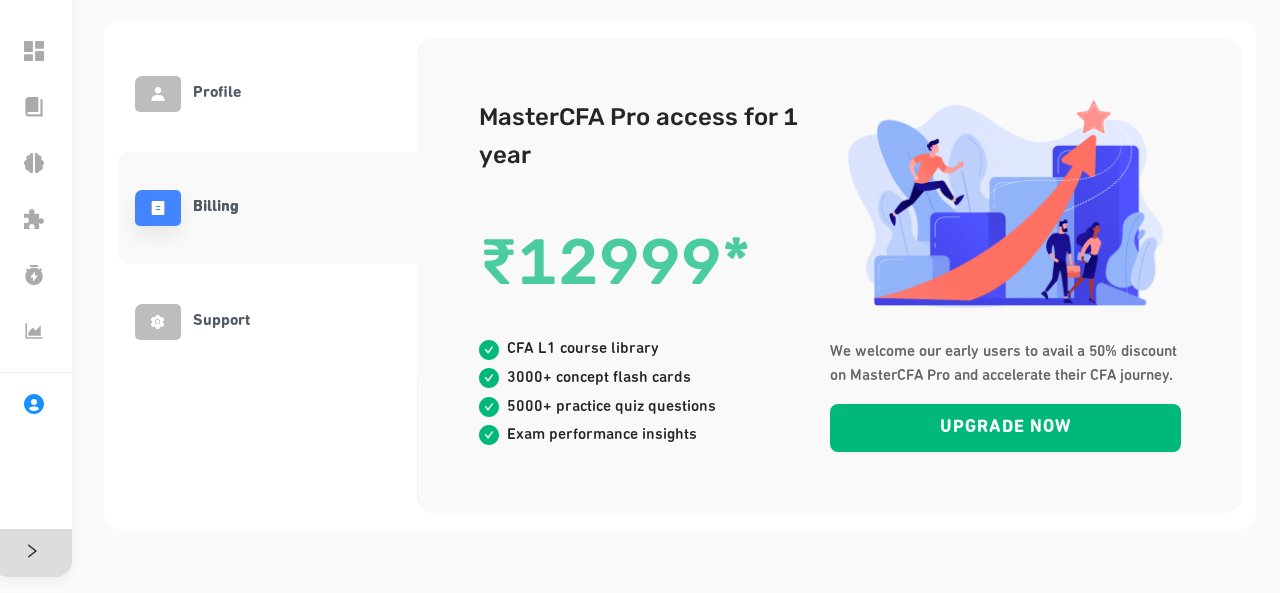 click at bounding box center [158, 322] 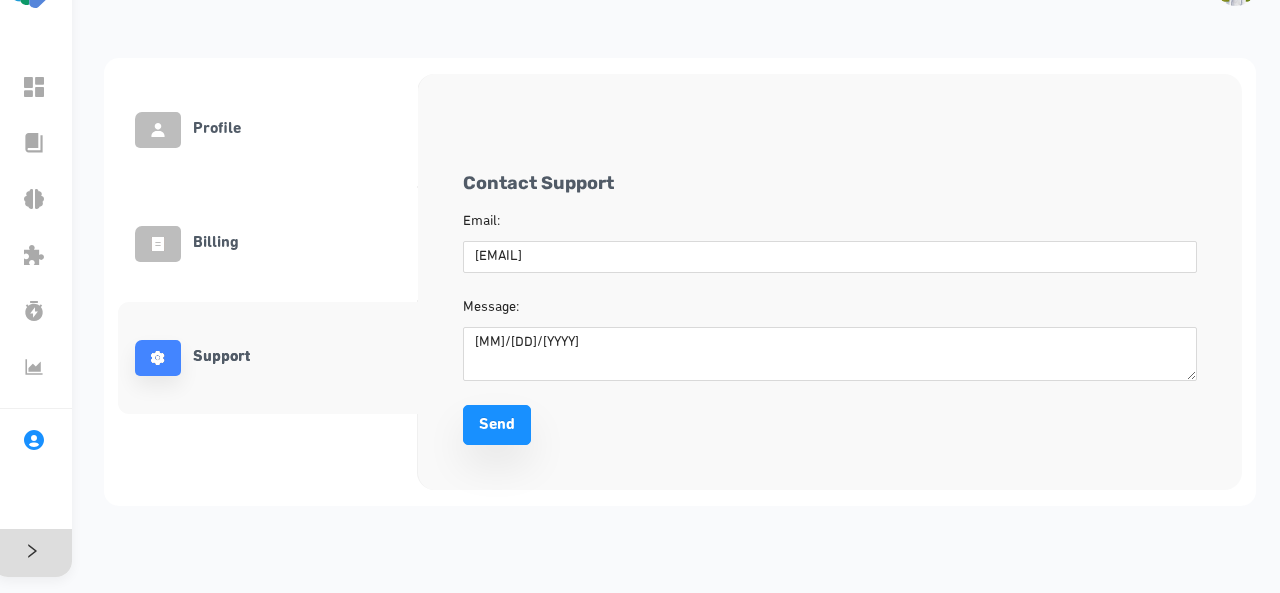 scroll, scrollTop: 108, scrollLeft: 0, axis: vertical 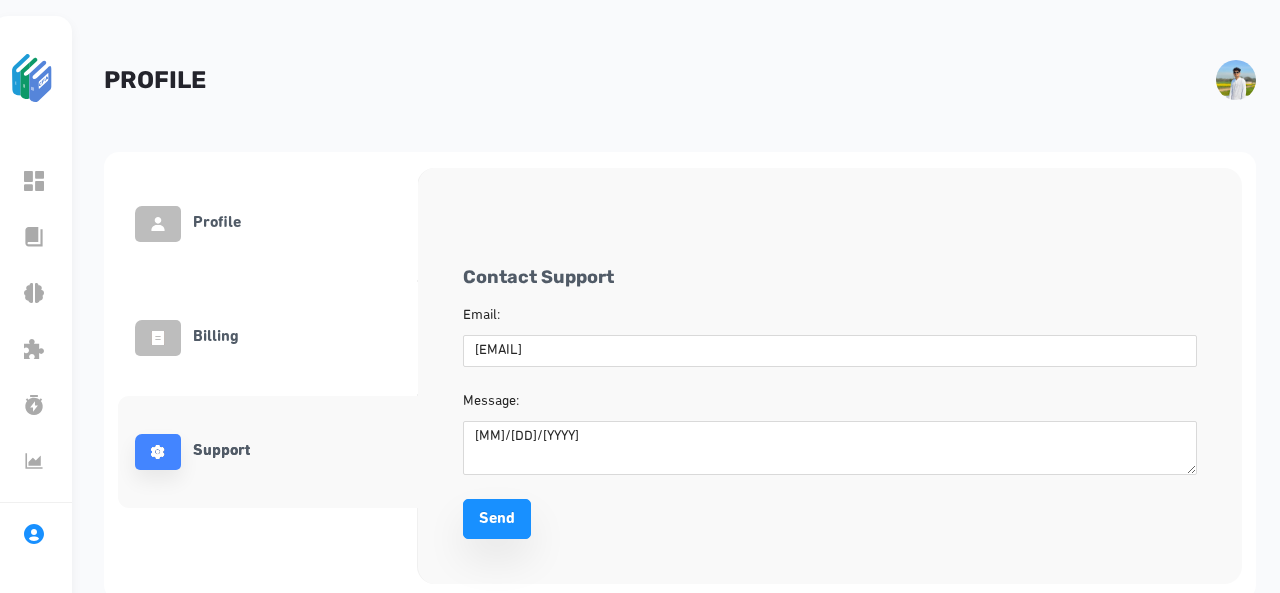 click on "Profile" at bounding box center [217, 223] 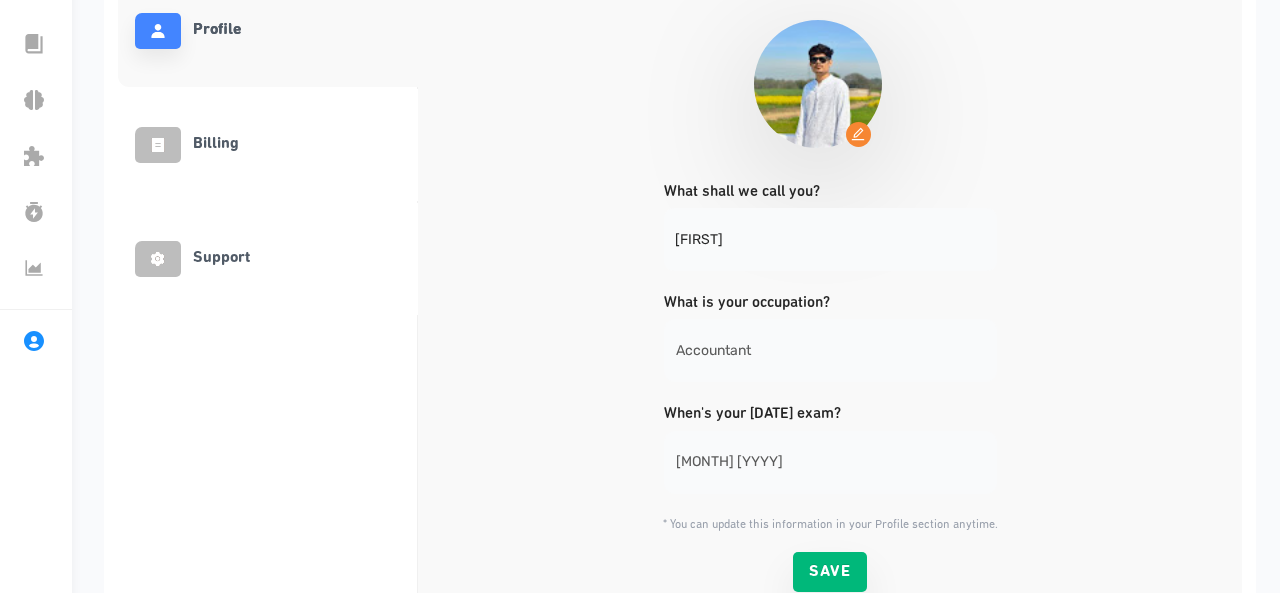 click at bounding box center [158, 145] 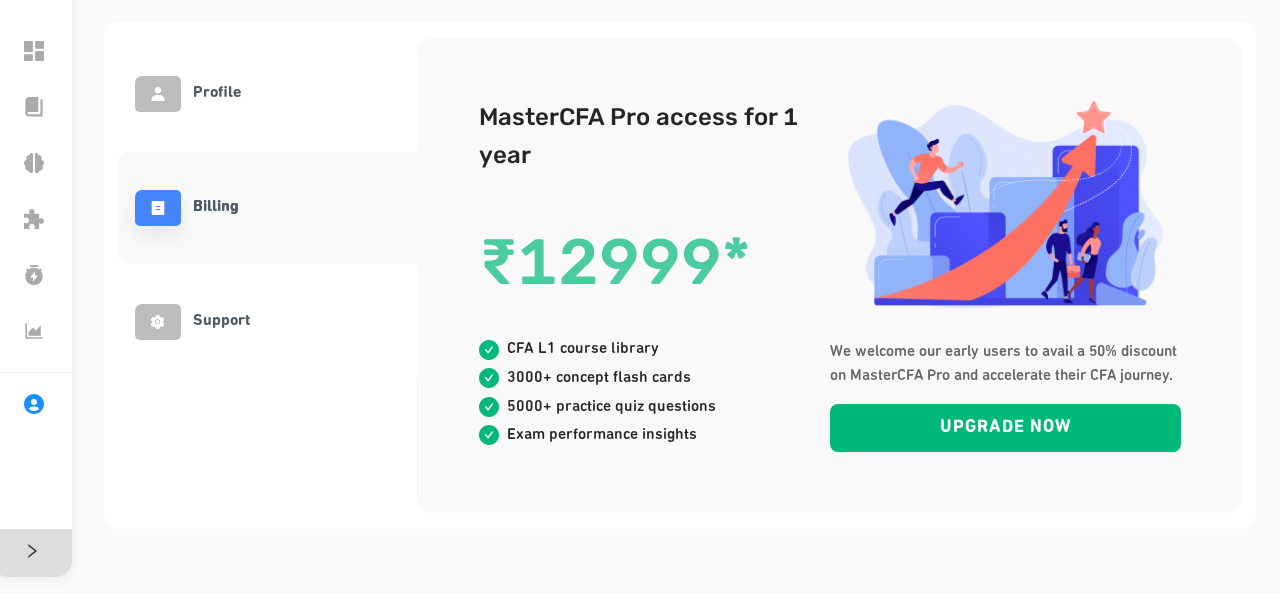 scroll, scrollTop: 0, scrollLeft: 0, axis: both 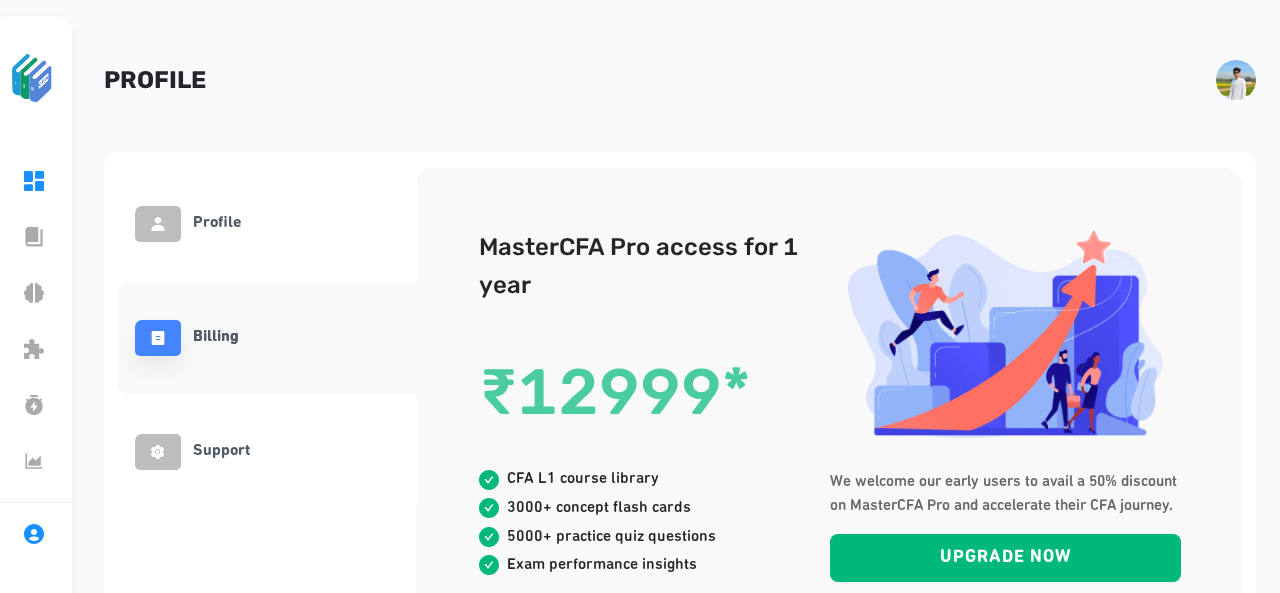 drag, startPoint x: 46, startPoint y: 73, endPoint x: 27, endPoint y: 169, distance: 97.862144 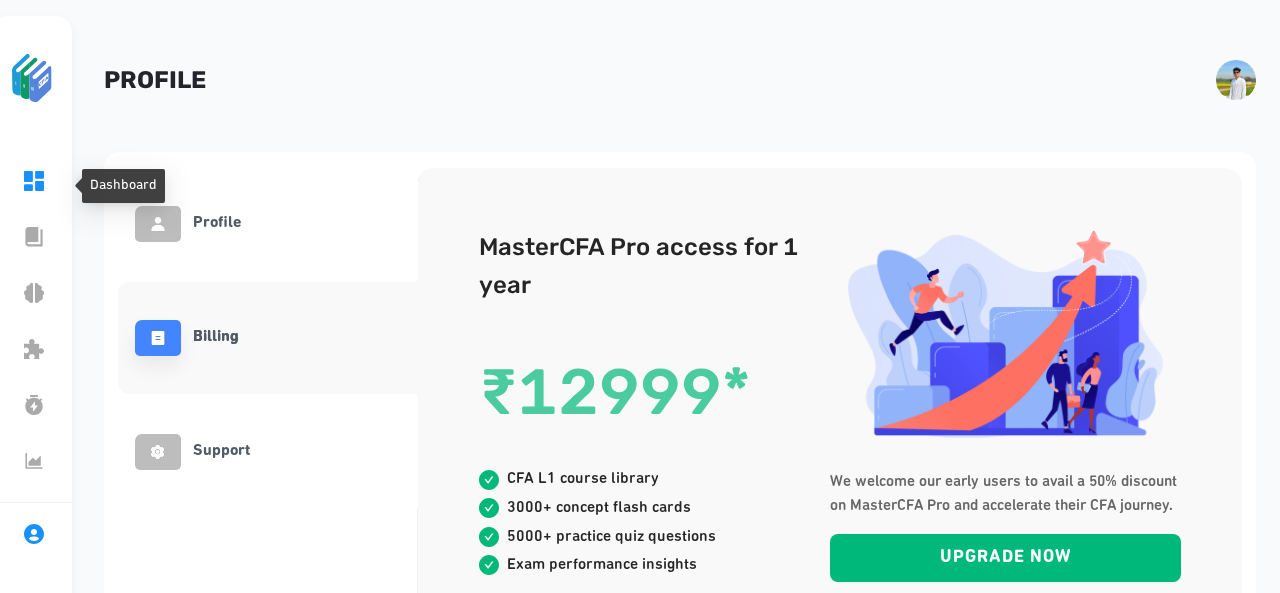 click on "Dashboard" at bounding box center [81, 185] 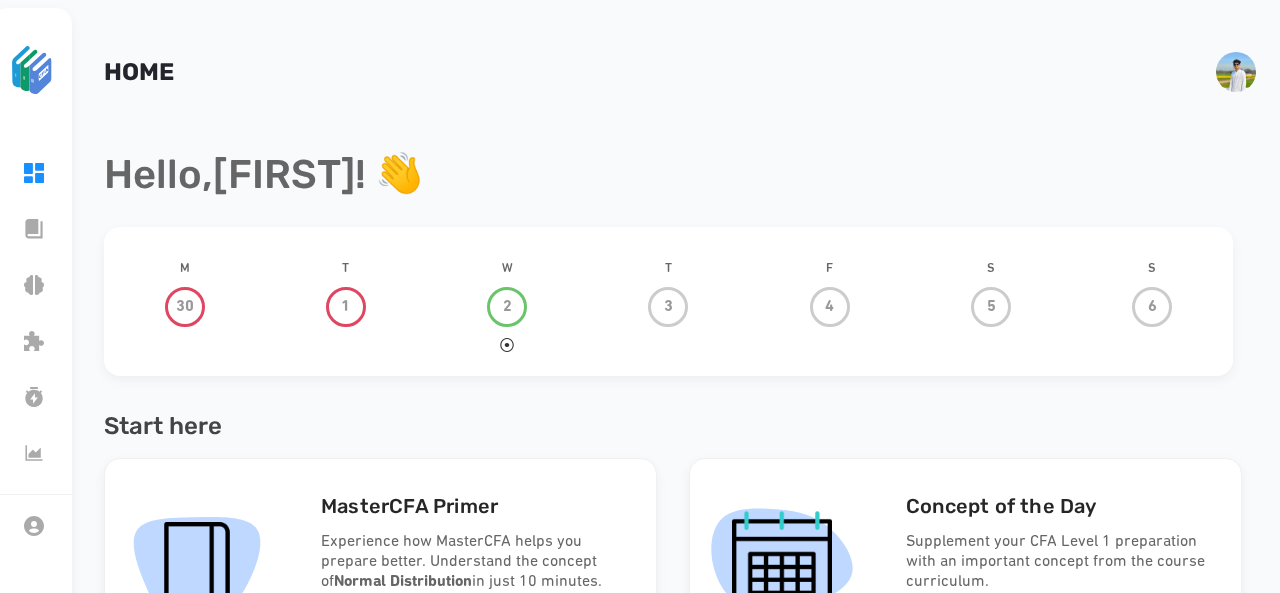 scroll, scrollTop: 7, scrollLeft: 0, axis: vertical 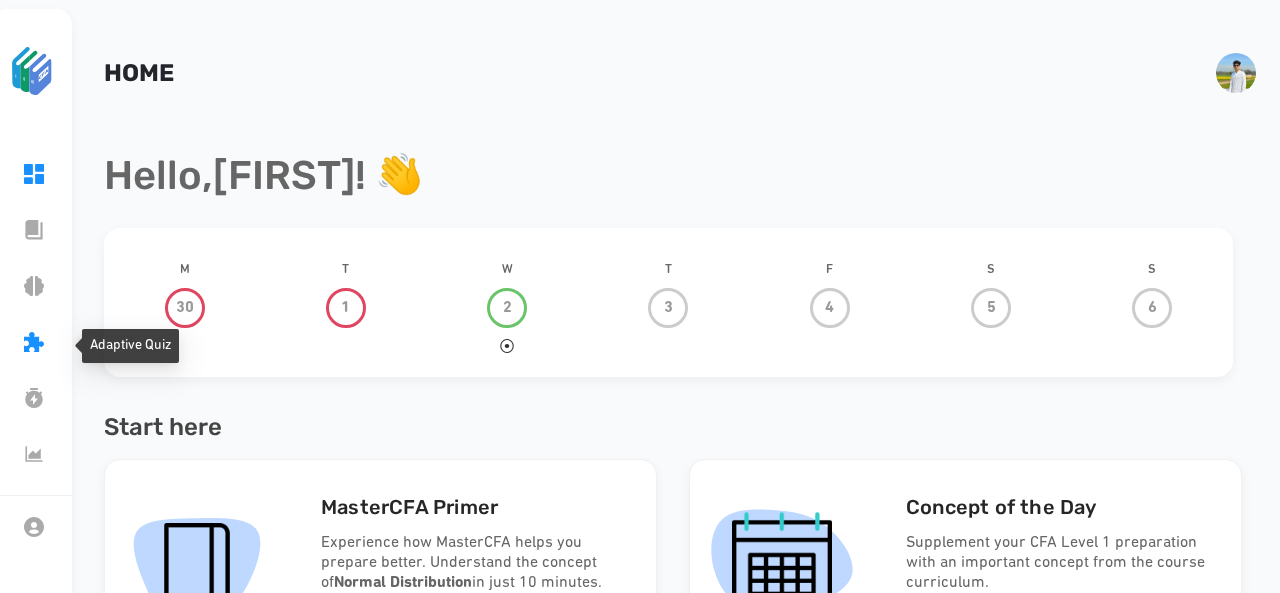click on "Adaptive Quiz" at bounding box center [88, 346] 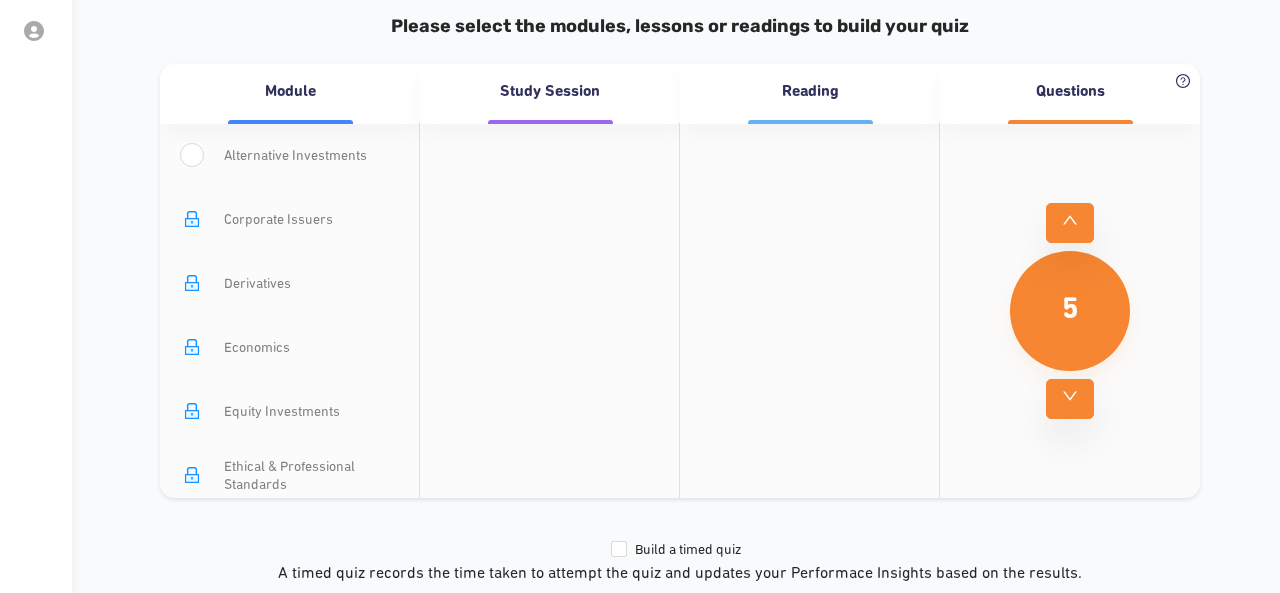 scroll, scrollTop: 510, scrollLeft: 0, axis: vertical 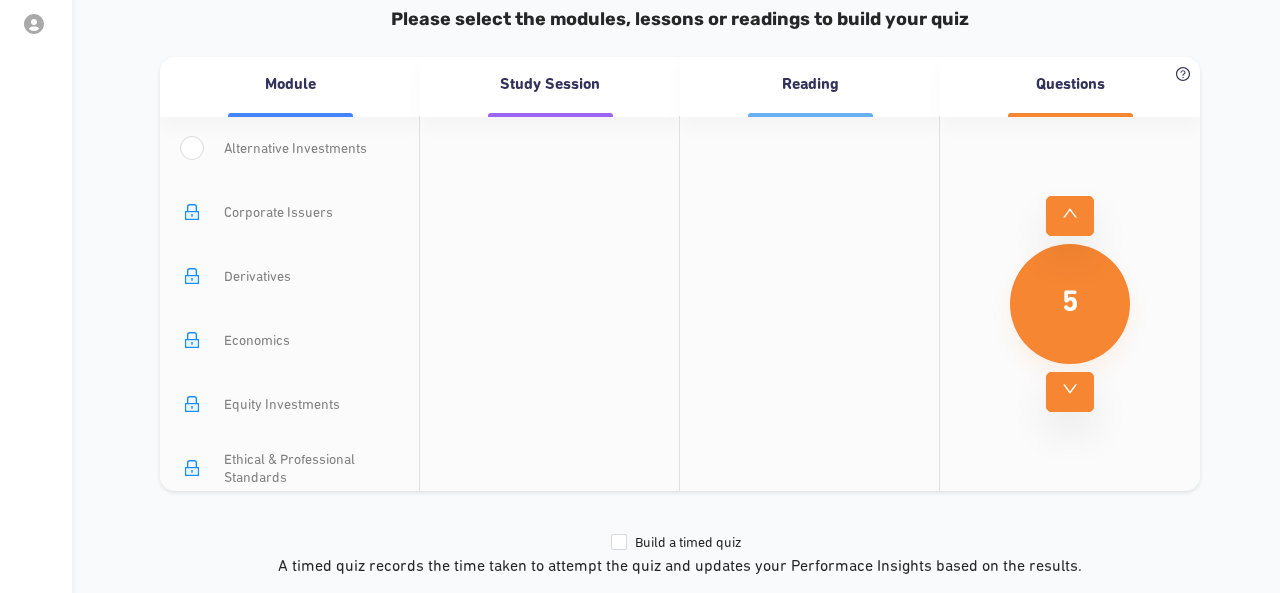 click on "Corporate Issuers" at bounding box center (289, 212) 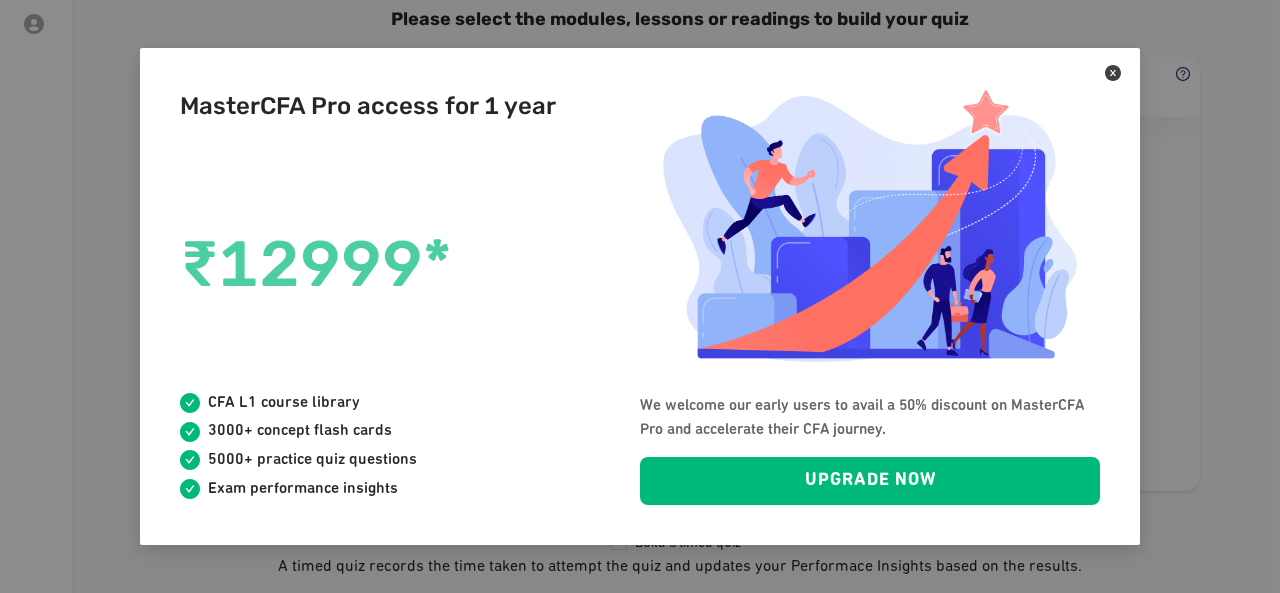 click at bounding box center (1113, 75) 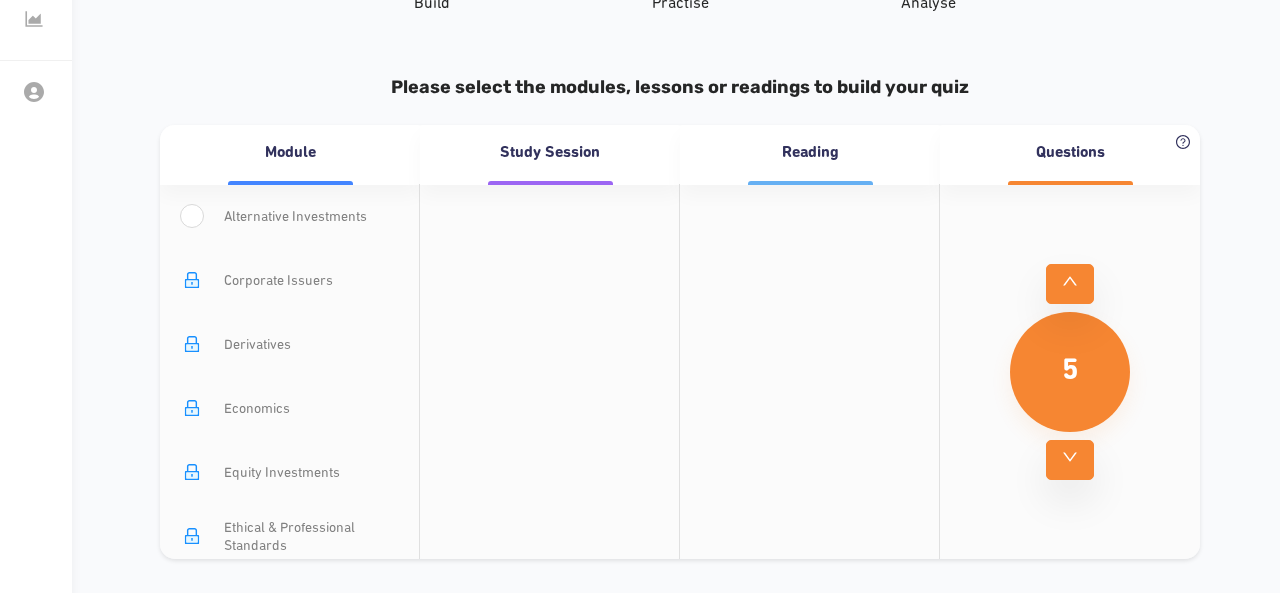 scroll, scrollTop: 441, scrollLeft: 0, axis: vertical 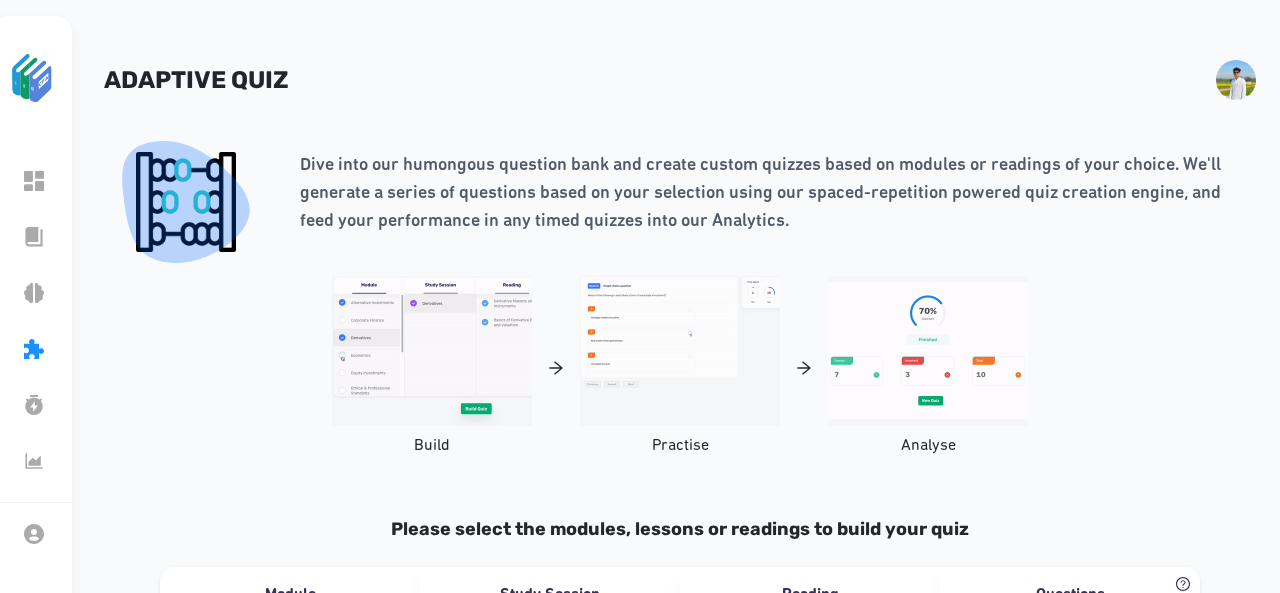 click at bounding box center (1236, 80) 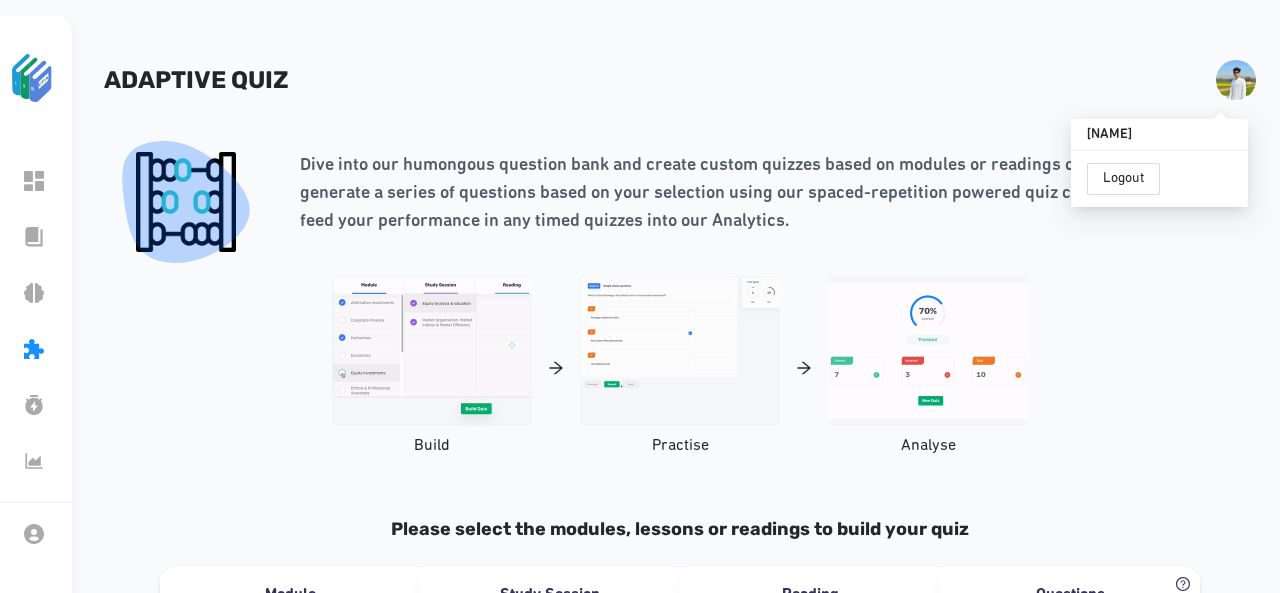 click at bounding box center (1236, 80) 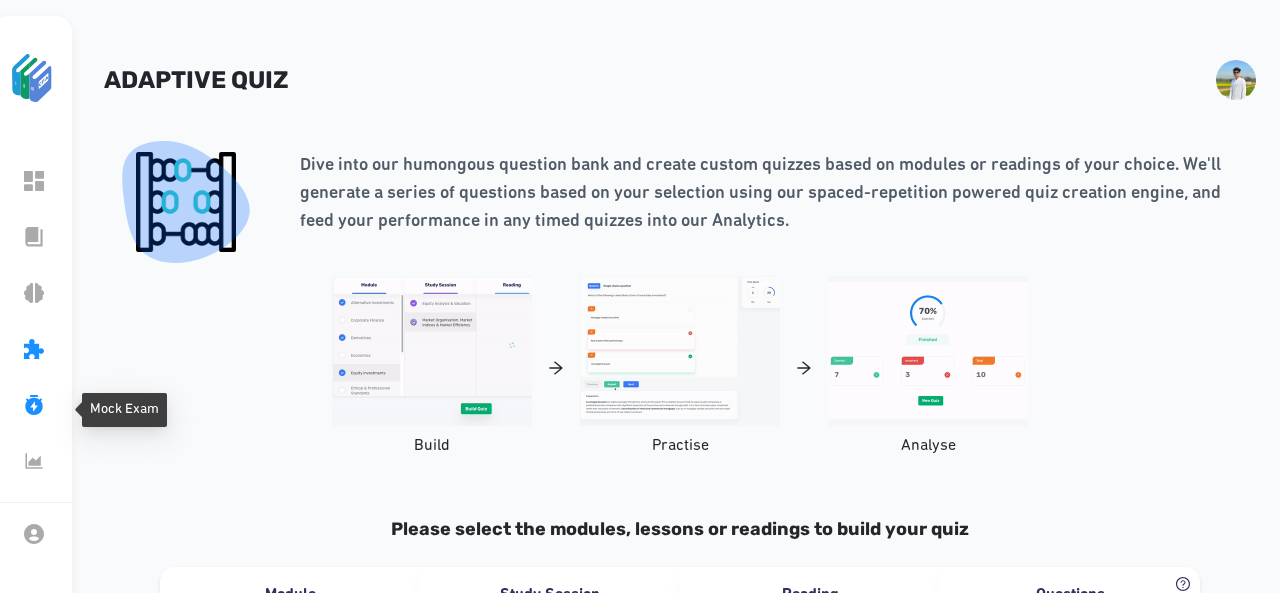 click on "Mock Exam" at bounding box center (82, 409) 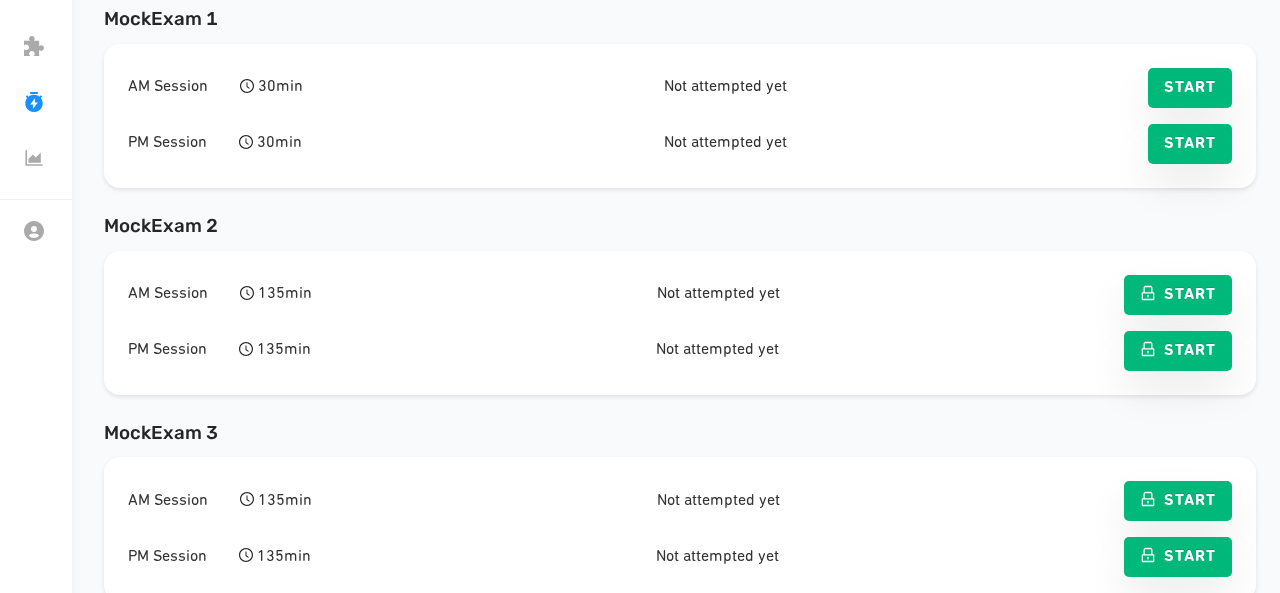 scroll, scrollTop: 301, scrollLeft: 0, axis: vertical 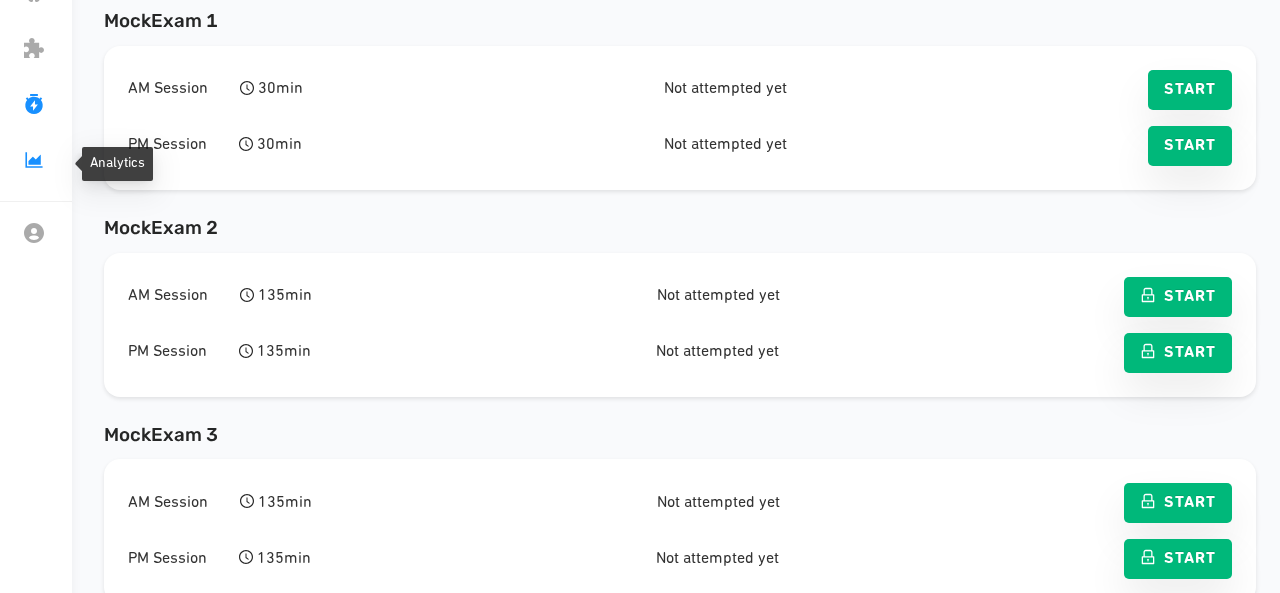 click on "Analytics" at bounding box center [75, 164] 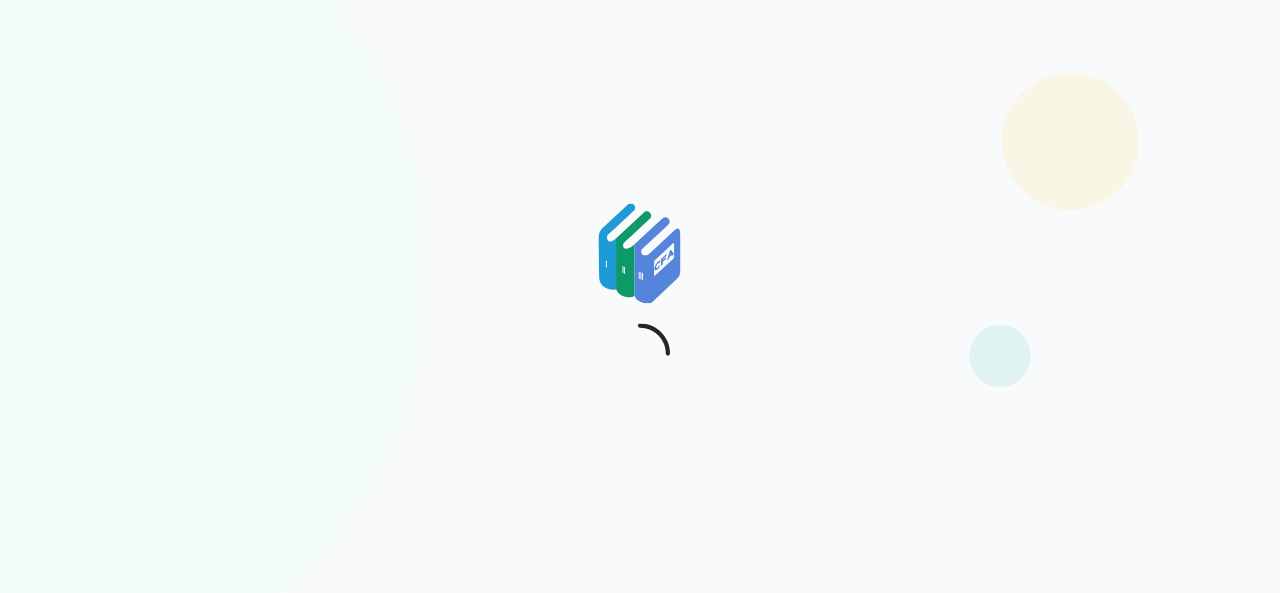 scroll, scrollTop: 0, scrollLeft: 0, axis: both 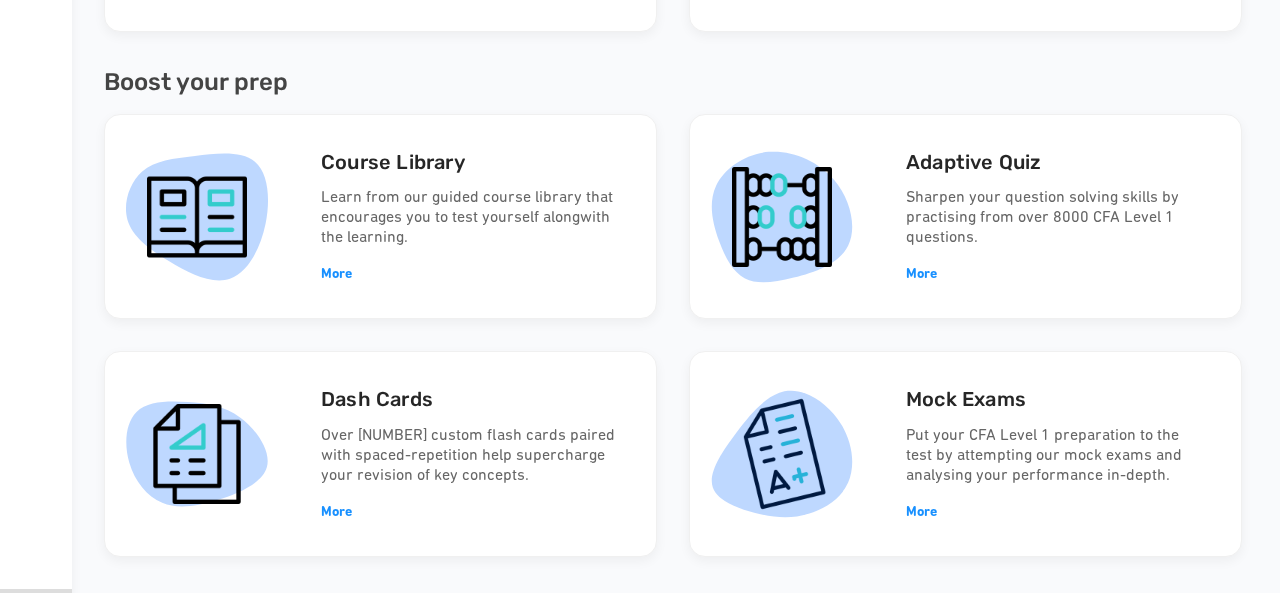 click at bounding box center [197, 217] 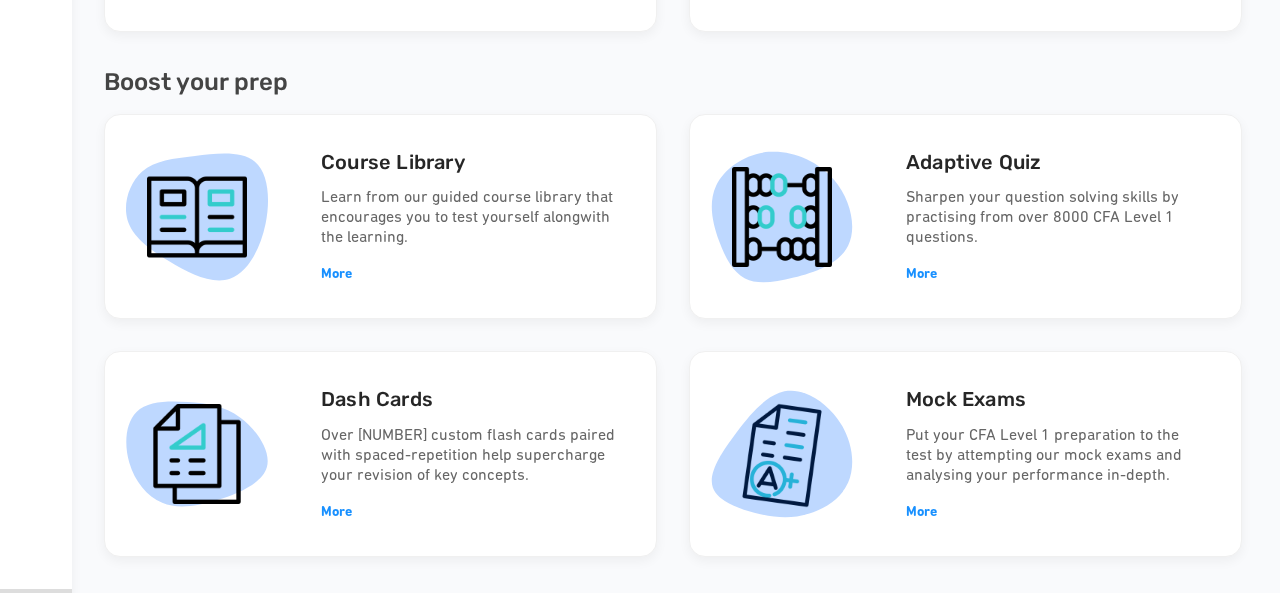 scroll, scrollTop: 733, scrollLeft: 0, axis: vertical 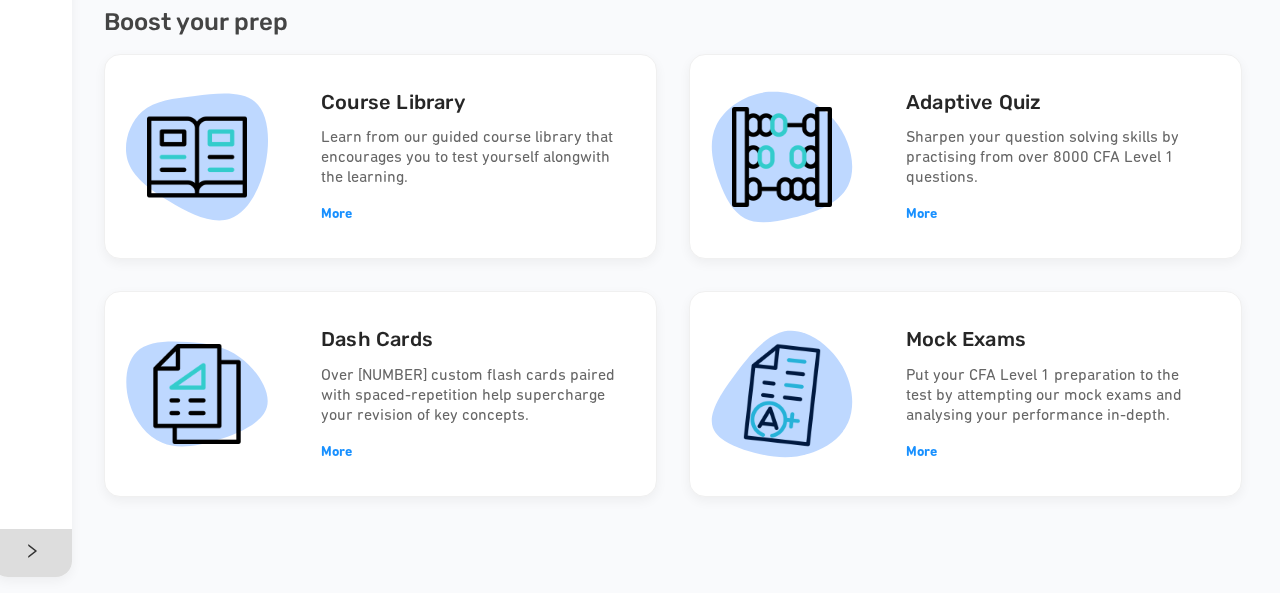 click at bounding box center [197, 157] 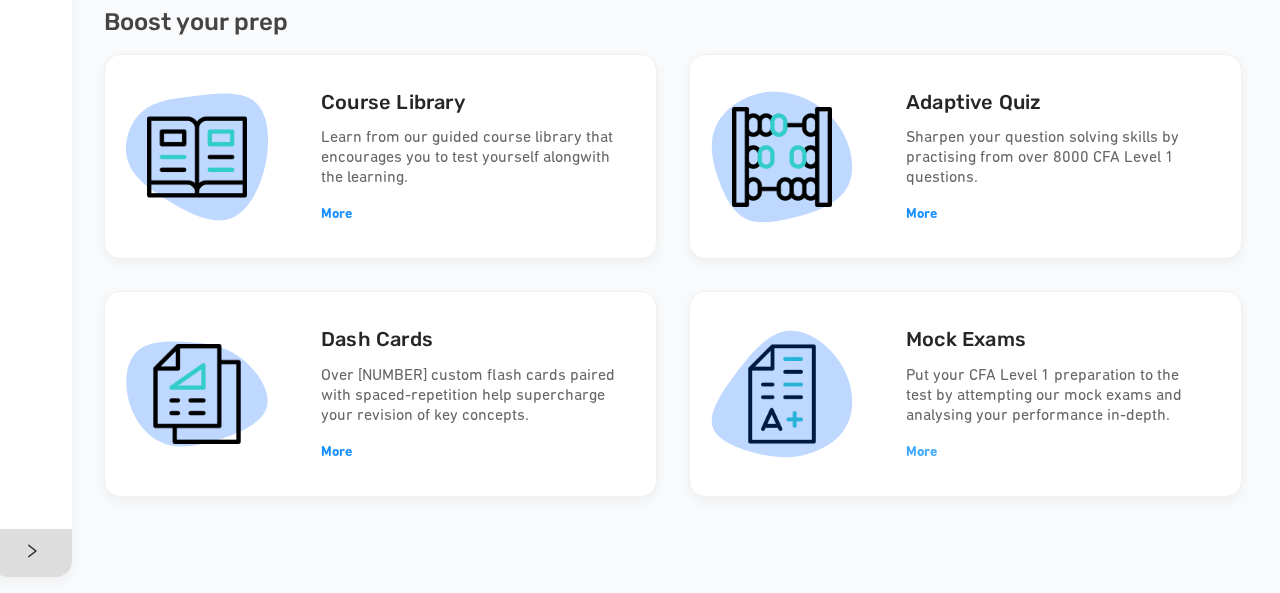 click on "More" at bounding box center (921, 452) 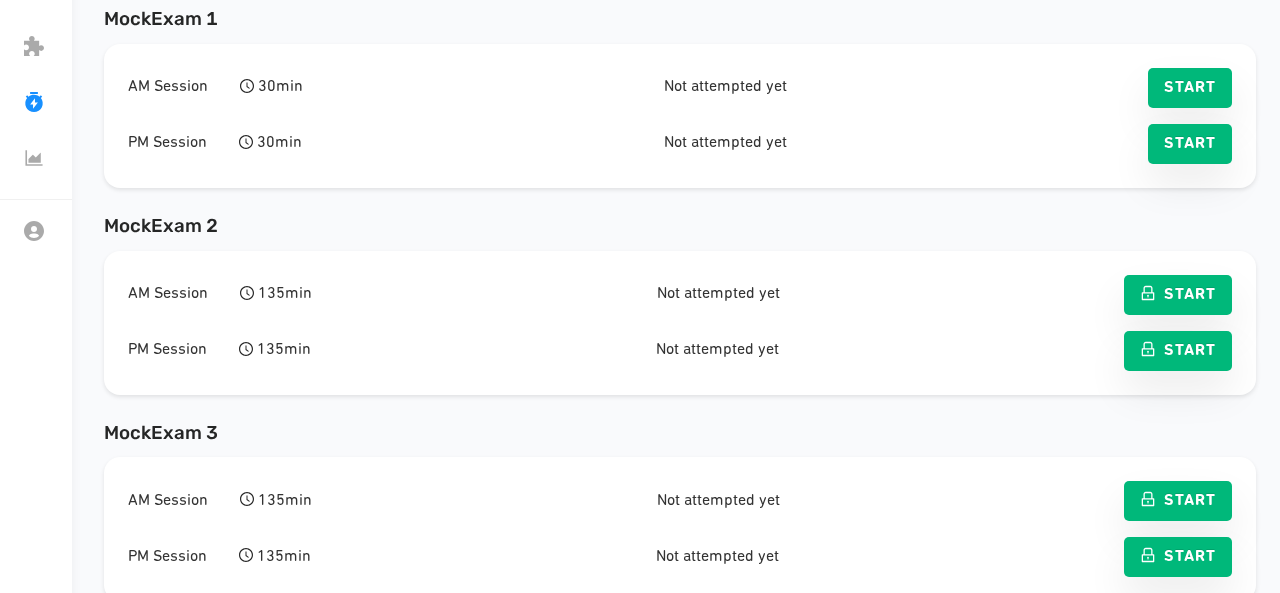 scroll, scrollTop: 390, scrollLeft: 0, axis: vertical 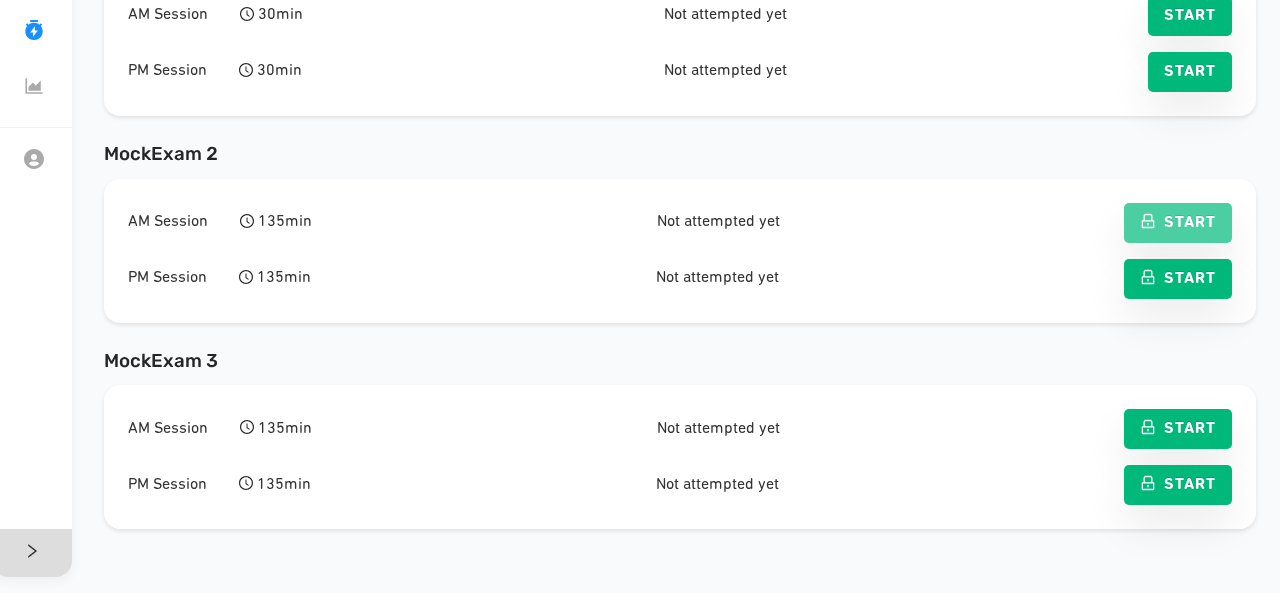 click at bounding box center (1148, 221) 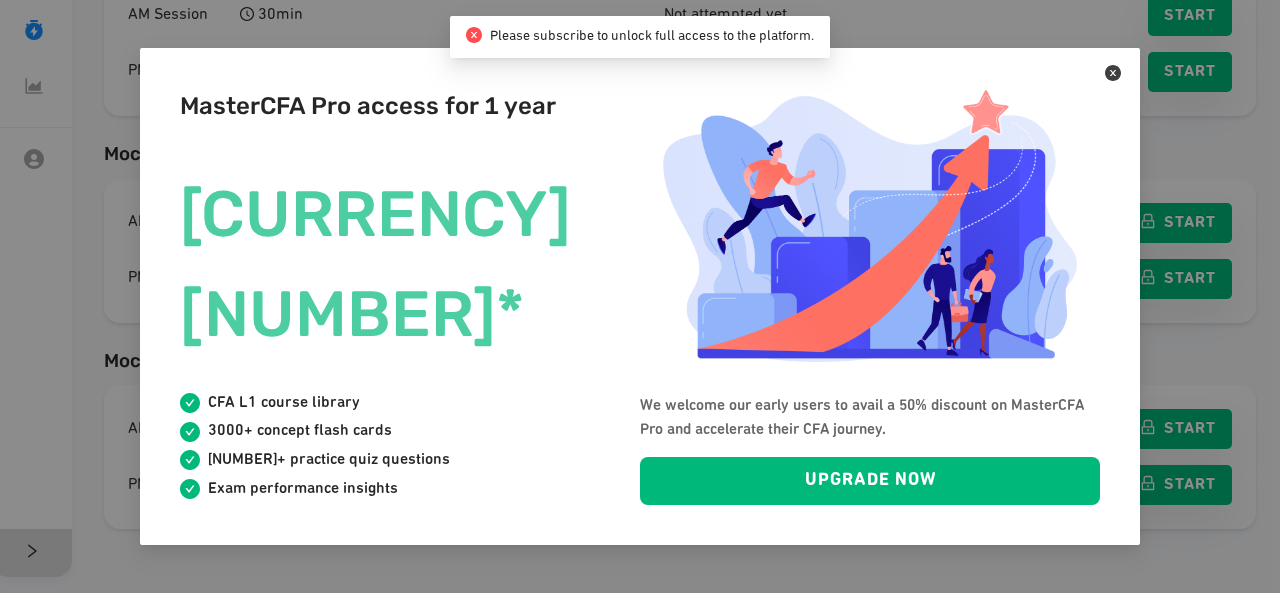 click at bounding box center [1113, 73] 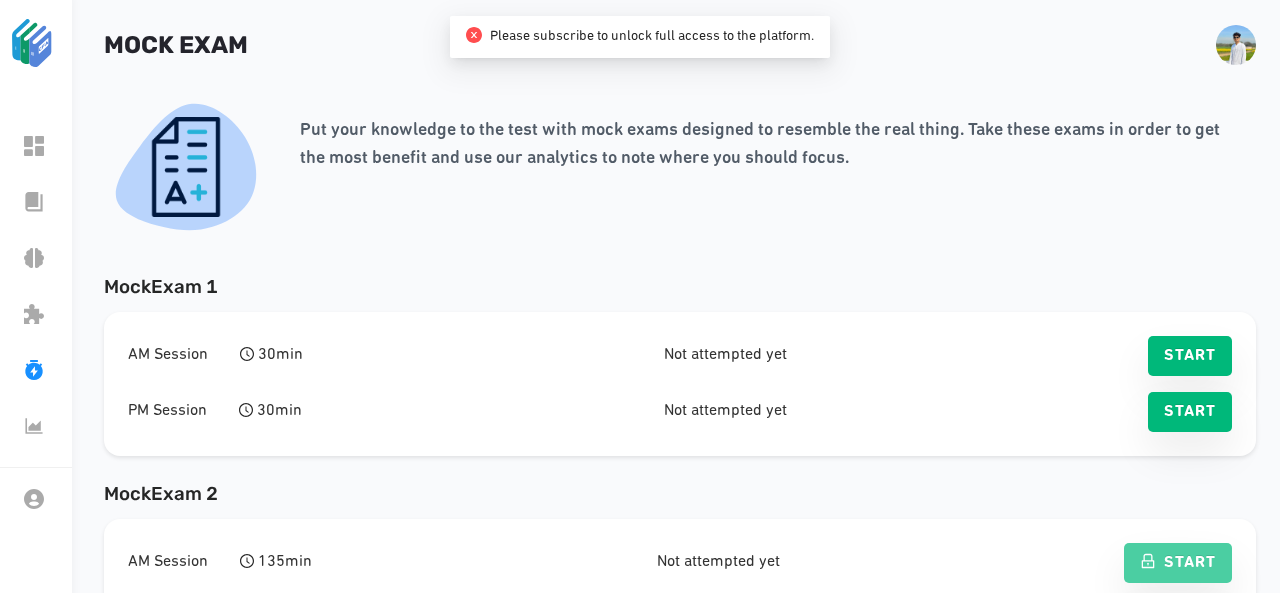 scroll, scrollTop: 0, scrollLeft: 0, axis: both 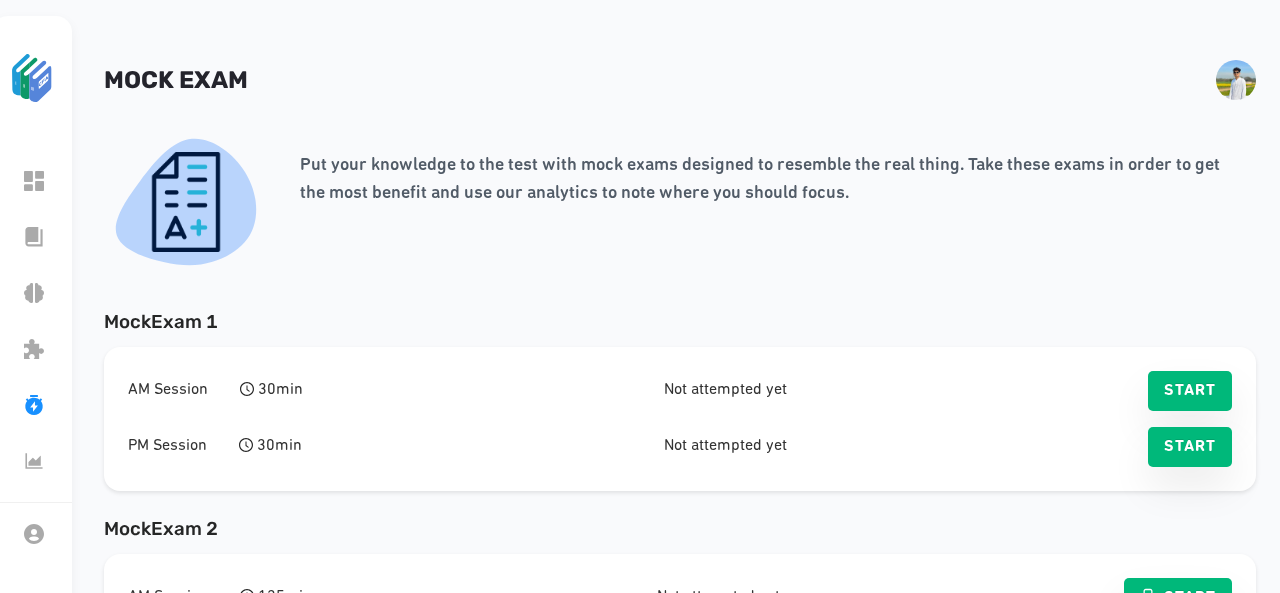 click at bounding box center (24, 81) 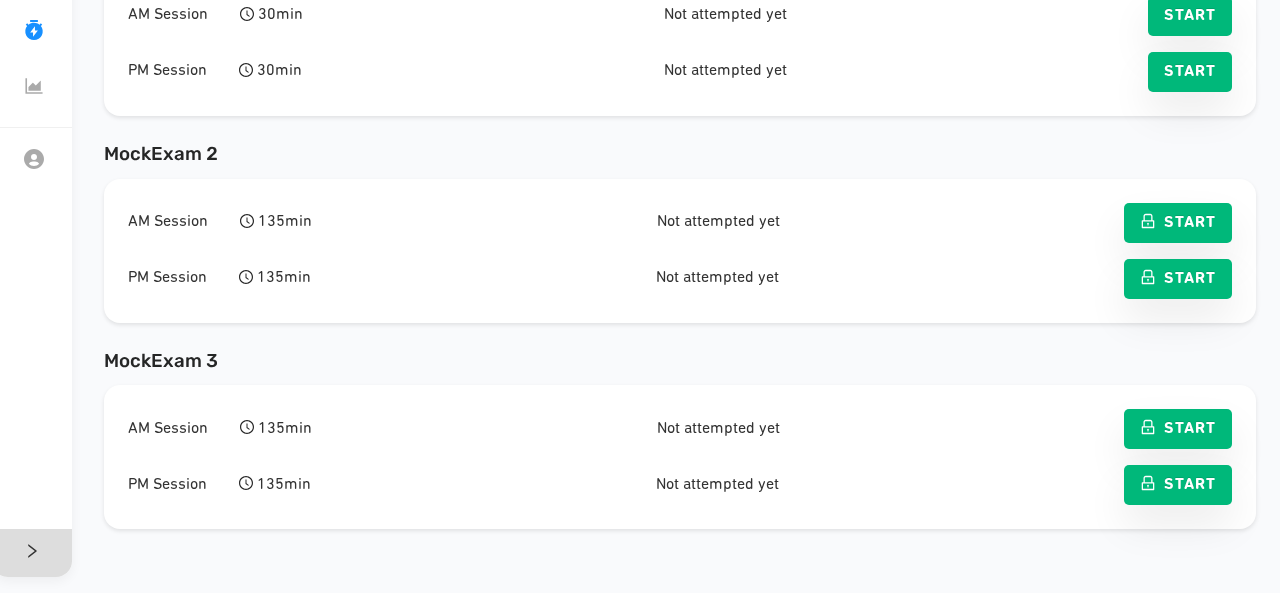 scroll, scrollTop: 0, scrollLeft: 0, axis: both 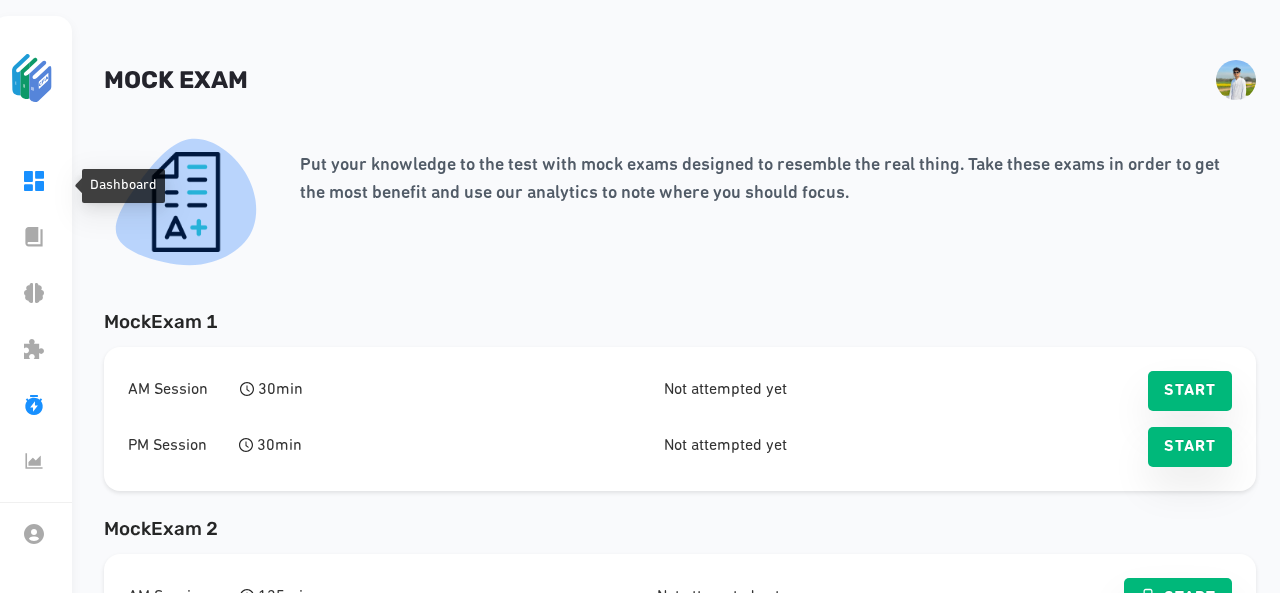 click on "Dashboard" at bounding box center (81, 185) 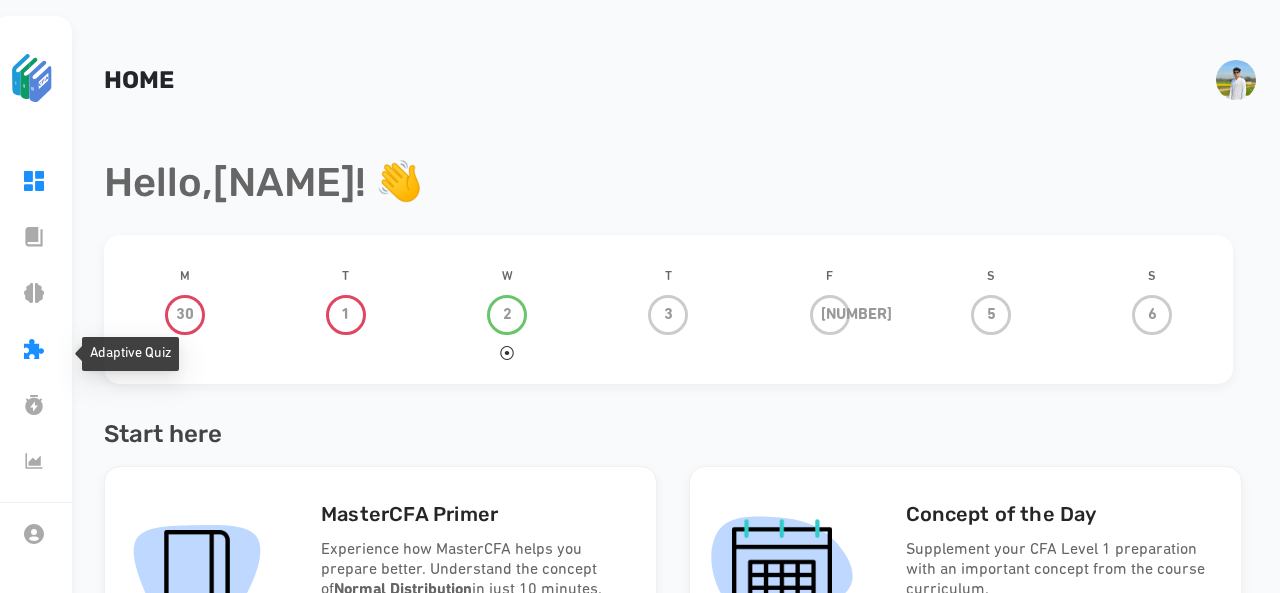 click on "Adaptive Quiz" at bounding box center [88, 353] 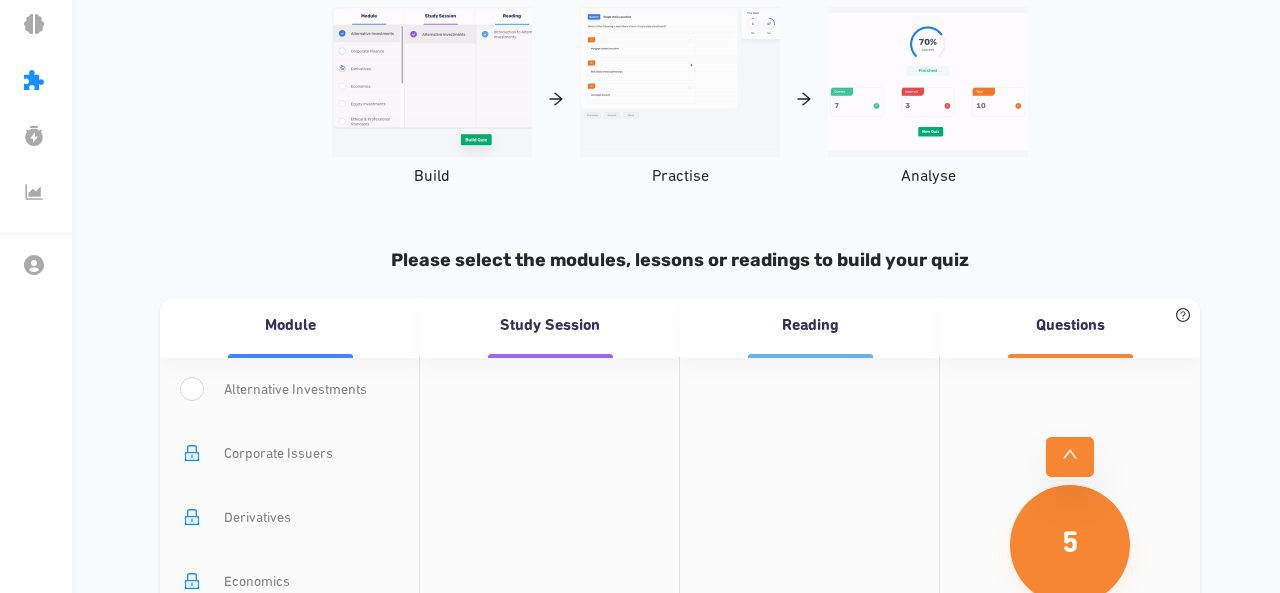 scroll, scrollTop: 270, scrollLeft: 0, axis: vertical 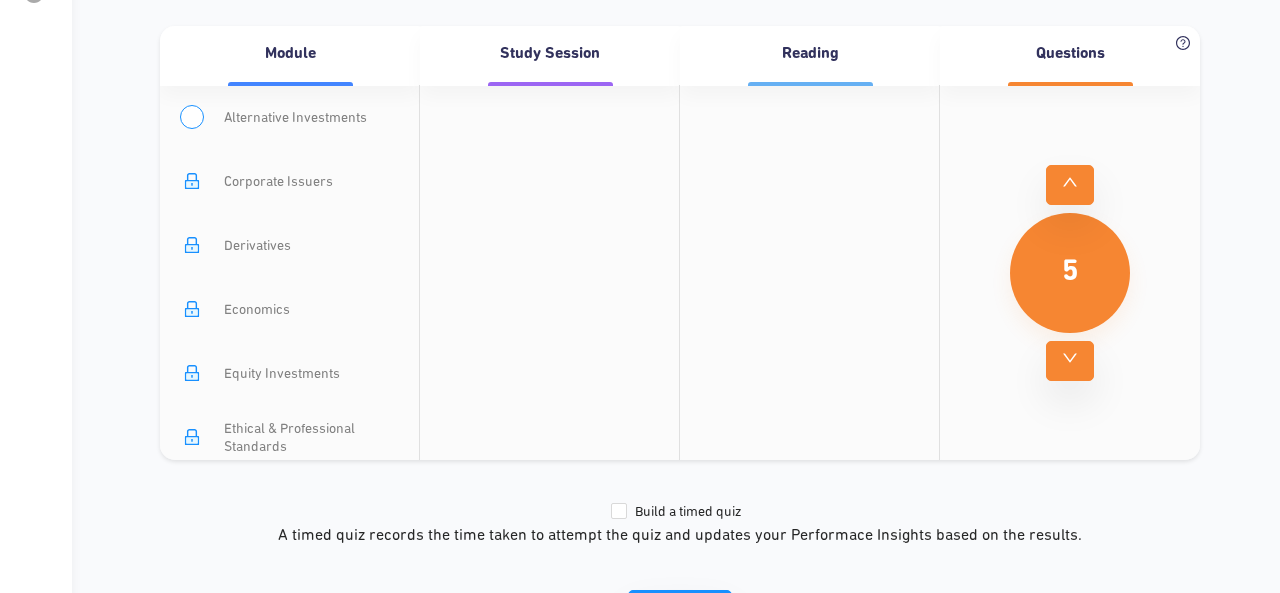 click at bounding box center (192, 117) 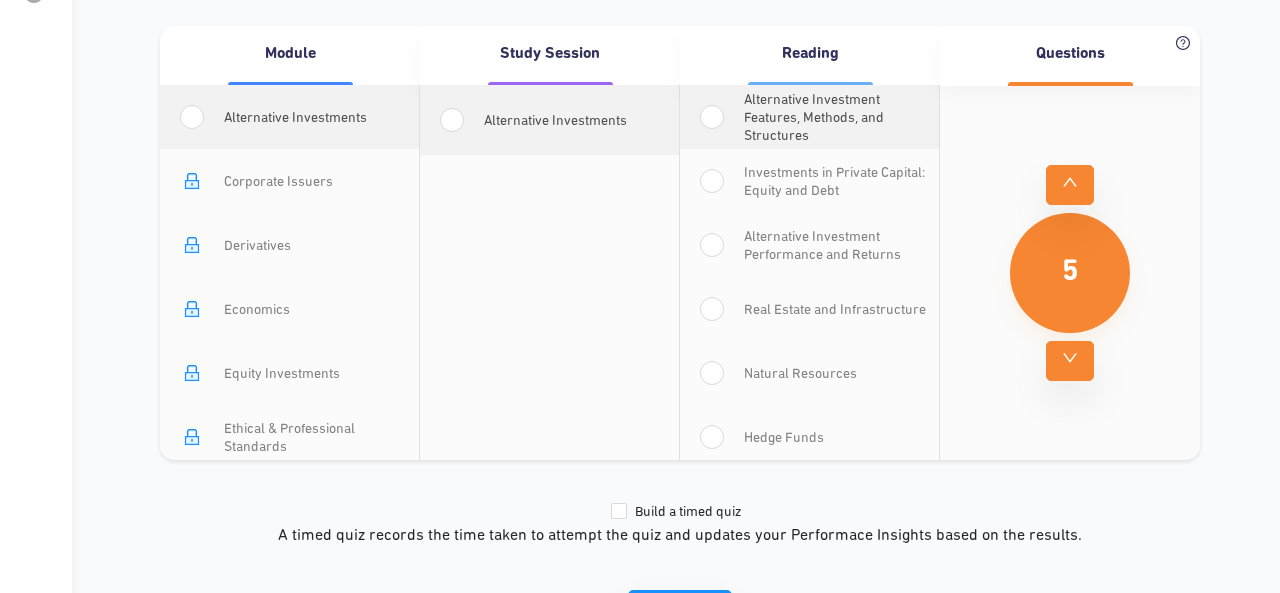 click on "Alternative Investments" at bounding box center [555, 122] 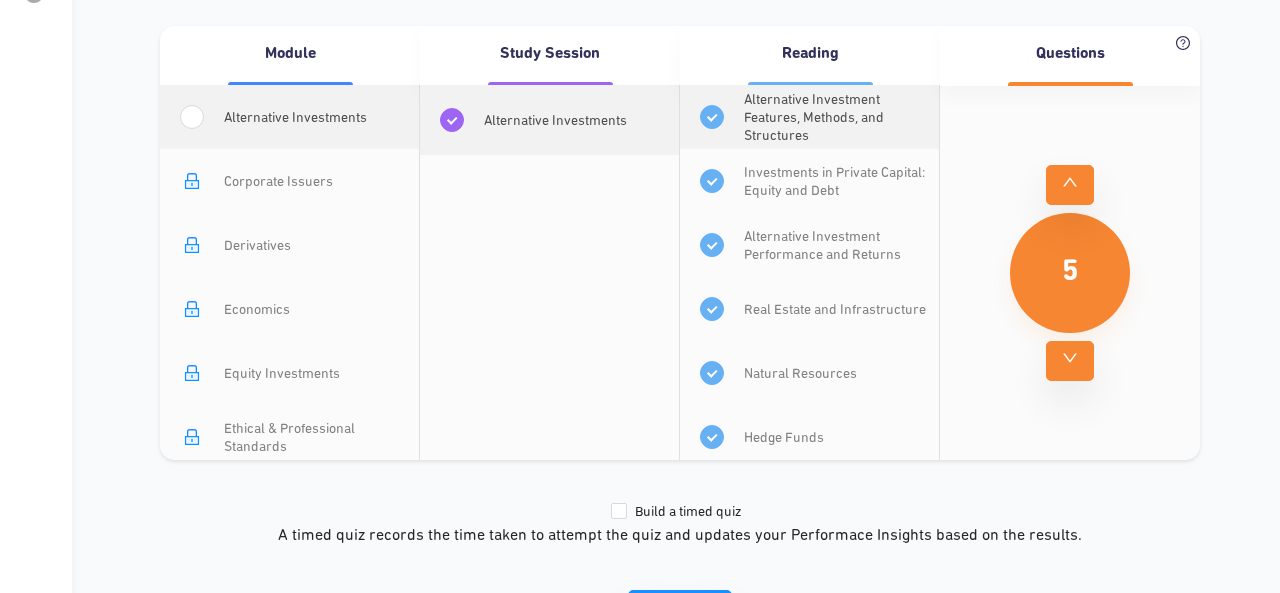 drag, startPoint x: 1084, startPoint y: 188, endPoint x: 1072, endPoint y: 186, distance: 12.165525 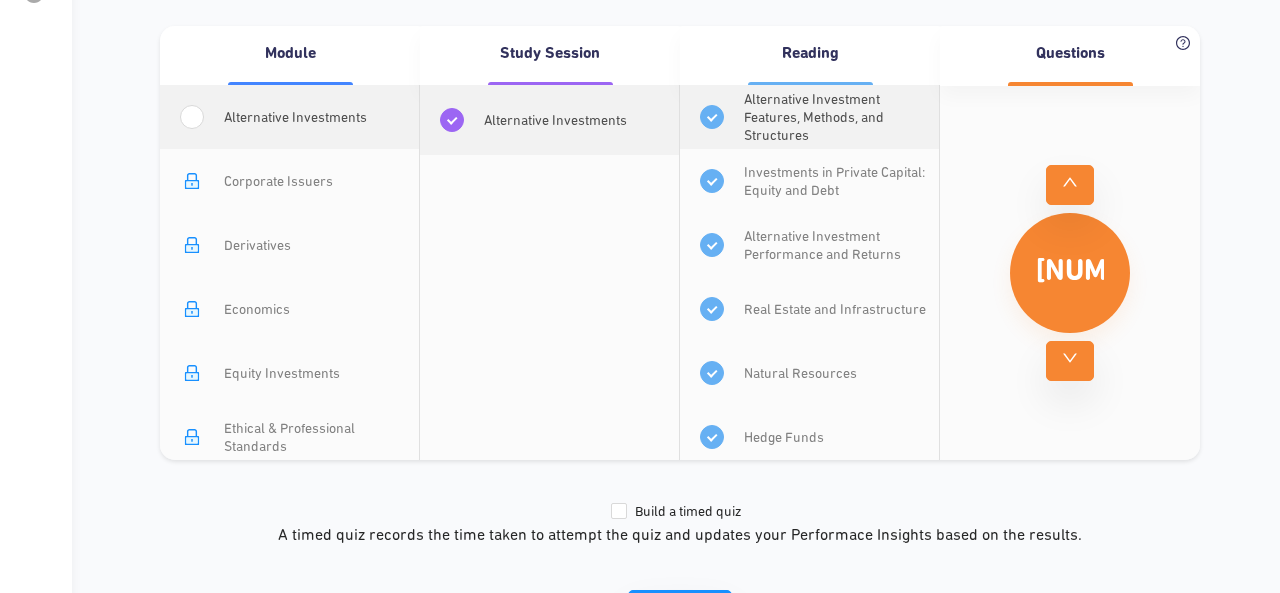 click at bounding box center [1070, 185] 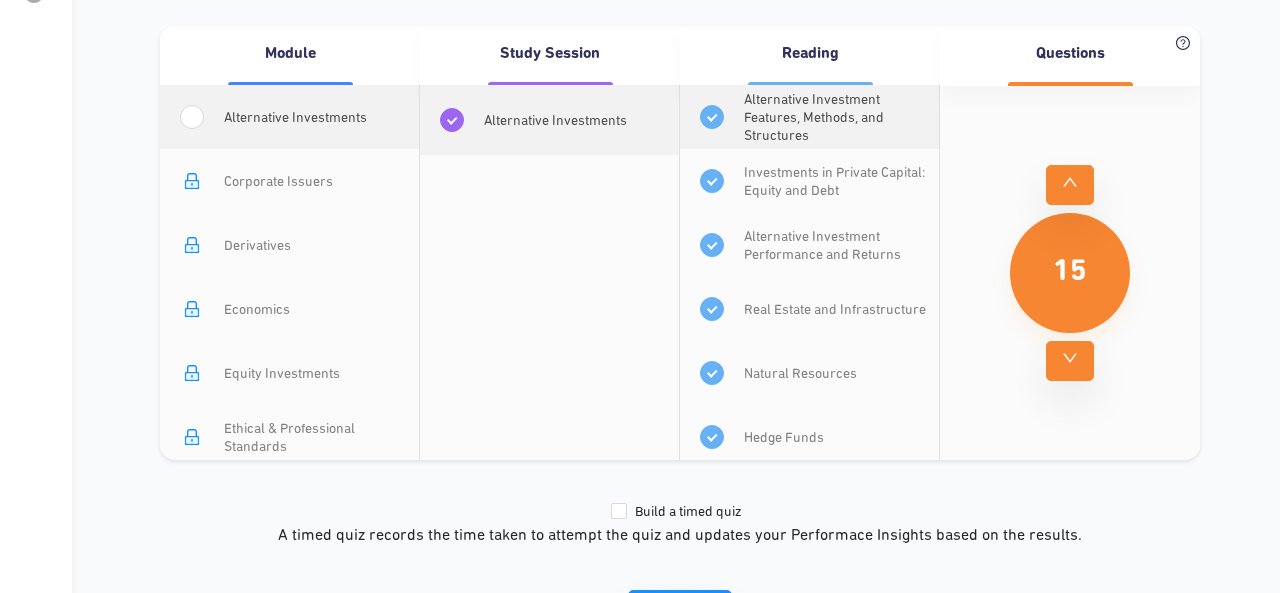click at bounding box center (1070, 185) 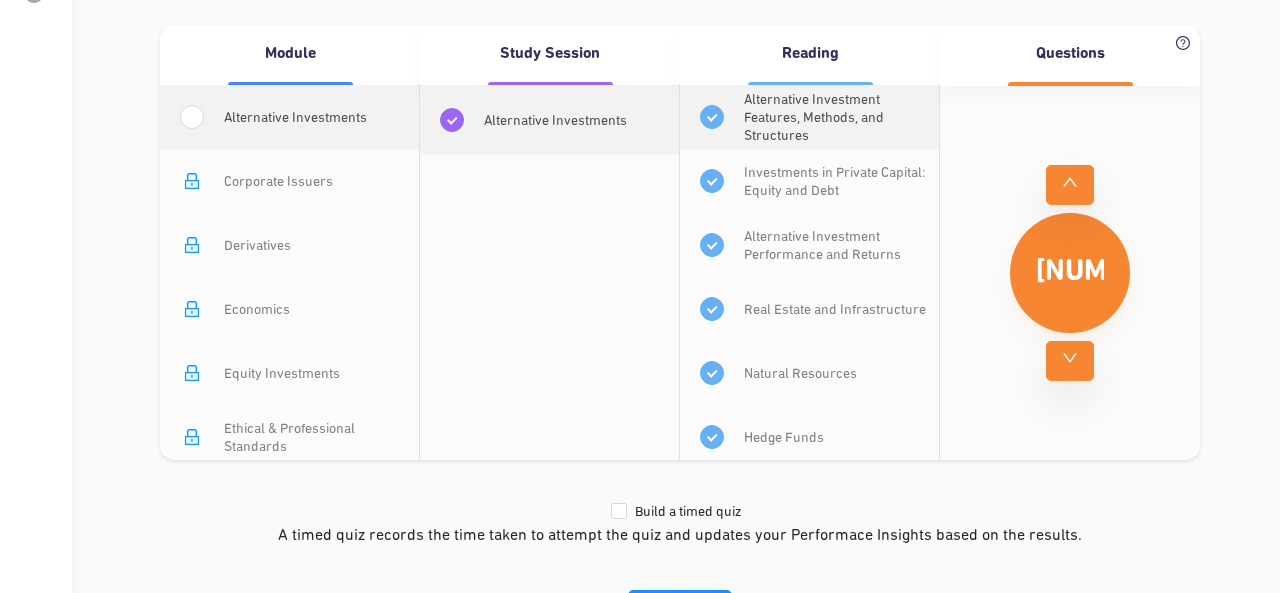 click at bounding box center [1070, 185] 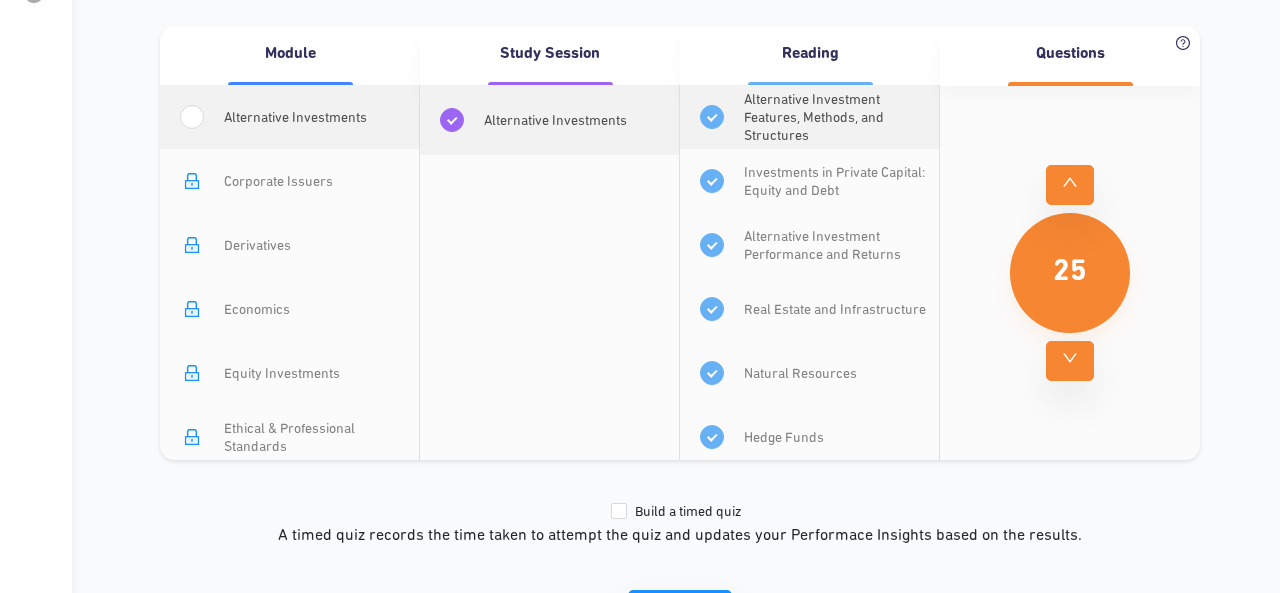 click at bounding box center (1070, 185) 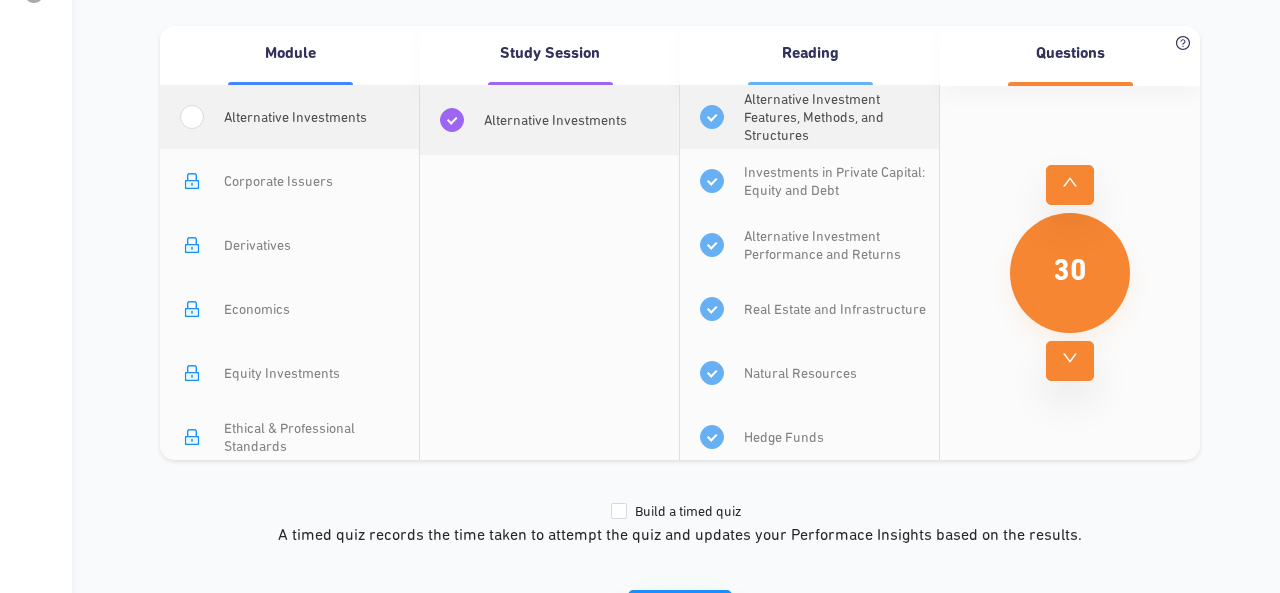 click at bounding box center [1070, 185] 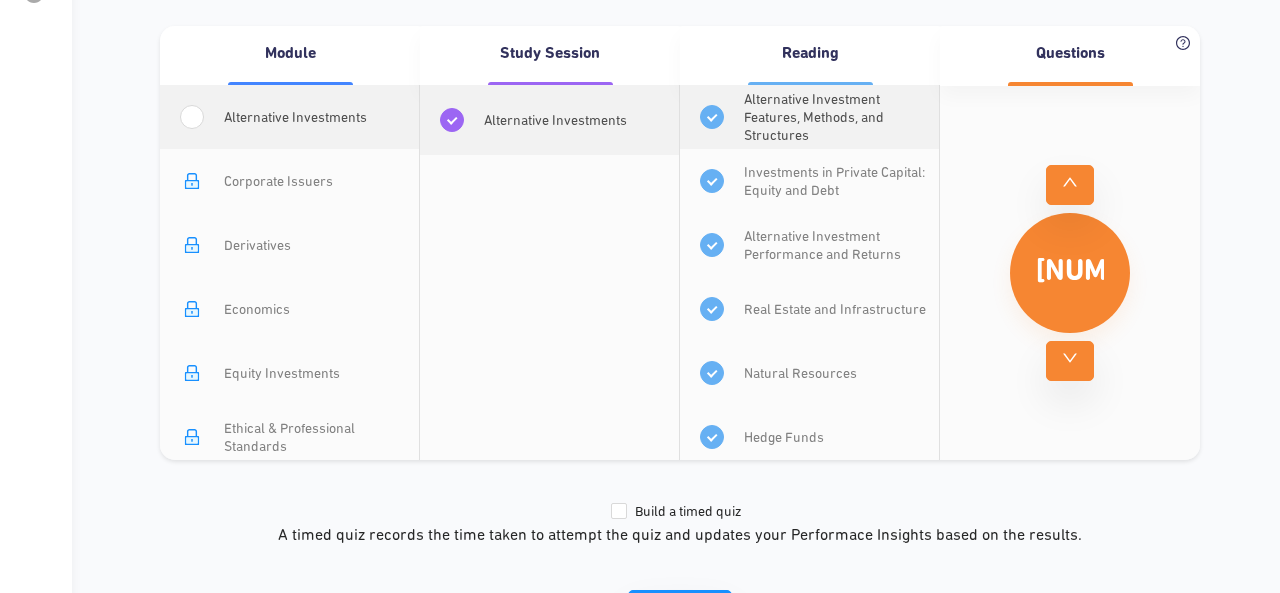 click at bounding box center [1070, 185] 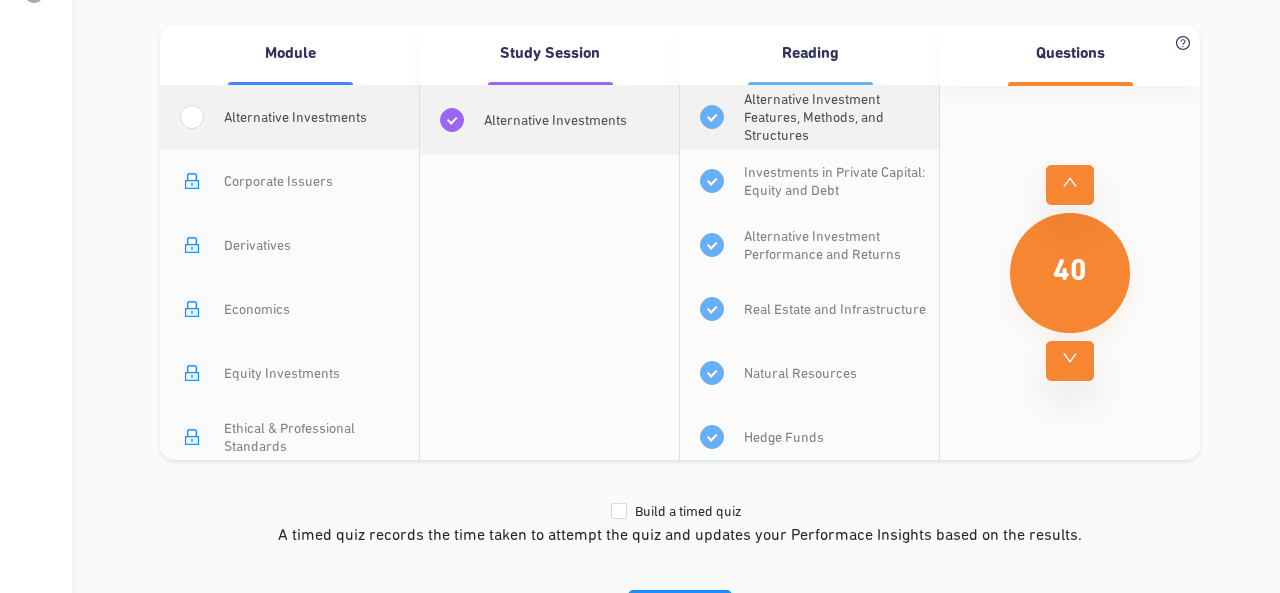 click at bounding box center (1070, 185) 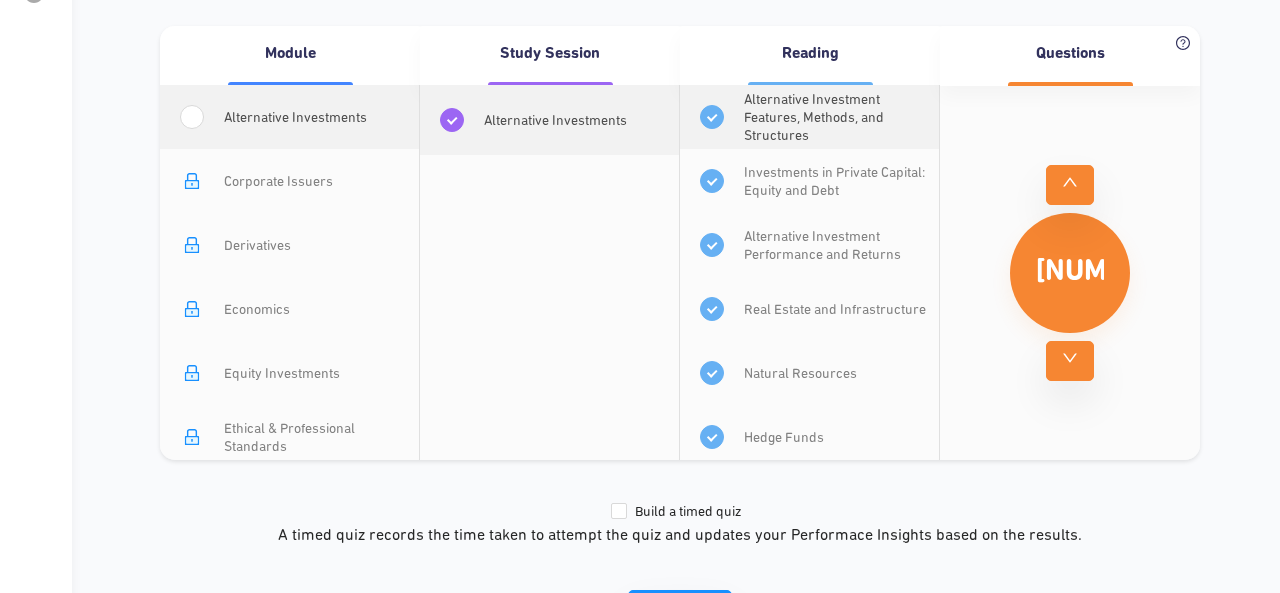 click at bounding box center (1070, 185) 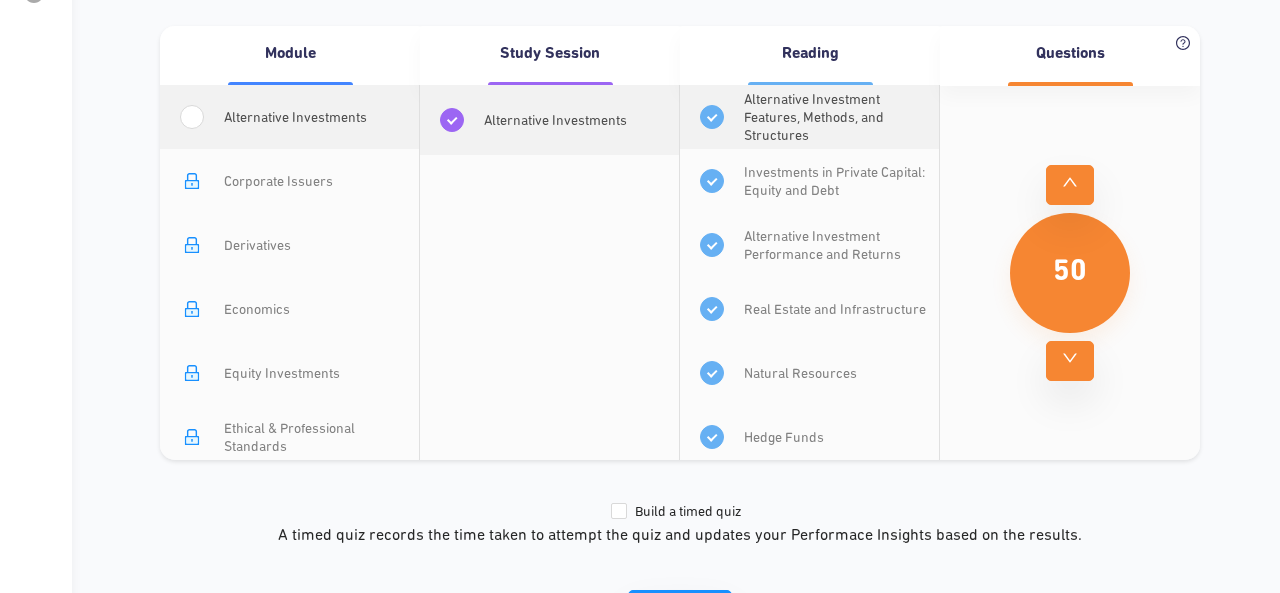 click at bounding box center [1070, 185] 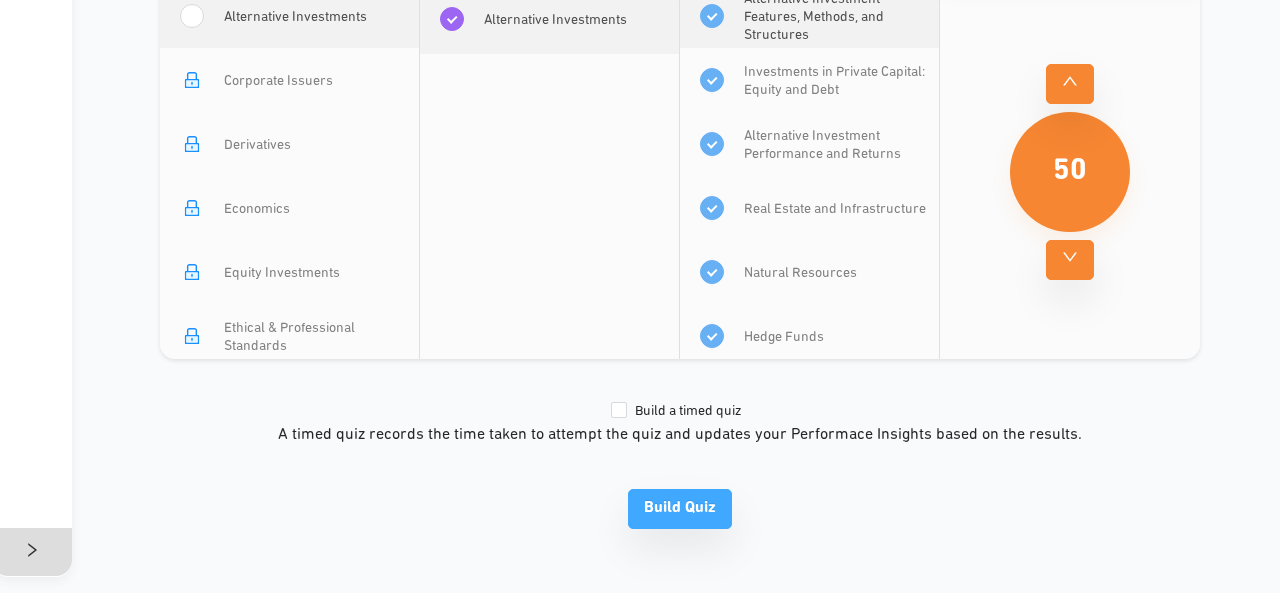 click on "Build Quiz" at bounding box center (1070, 83) 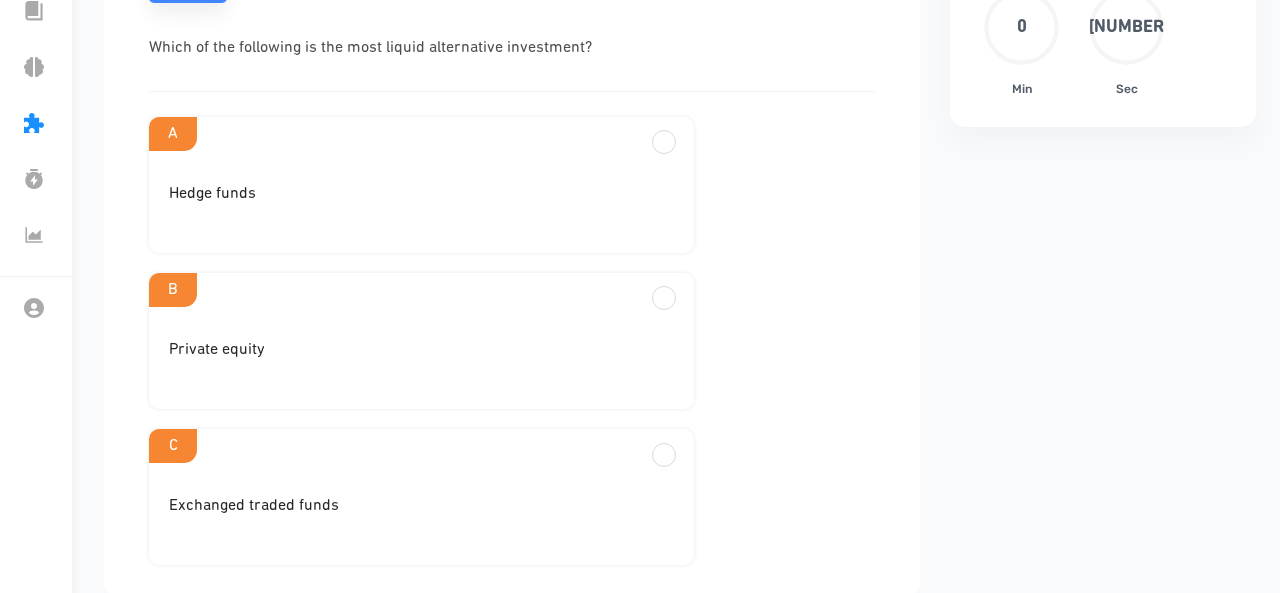 scroll, scrollTop: 227, scrollLeft: 0, axis: vertical 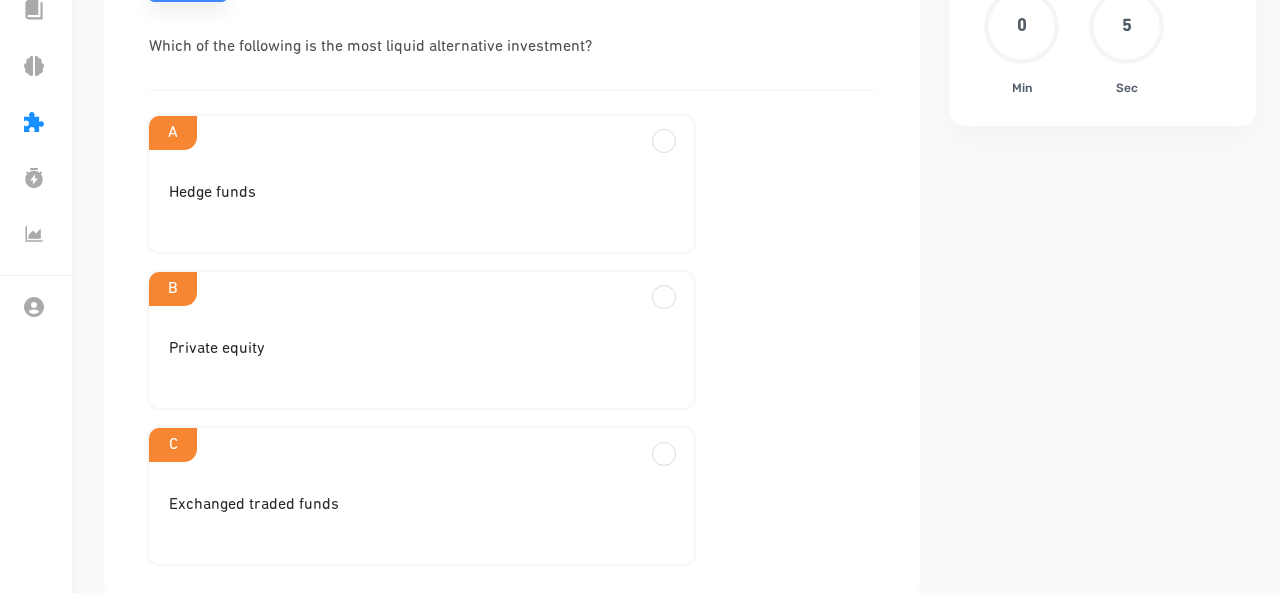 click on "Private equity" at bounding box center (421, 201) 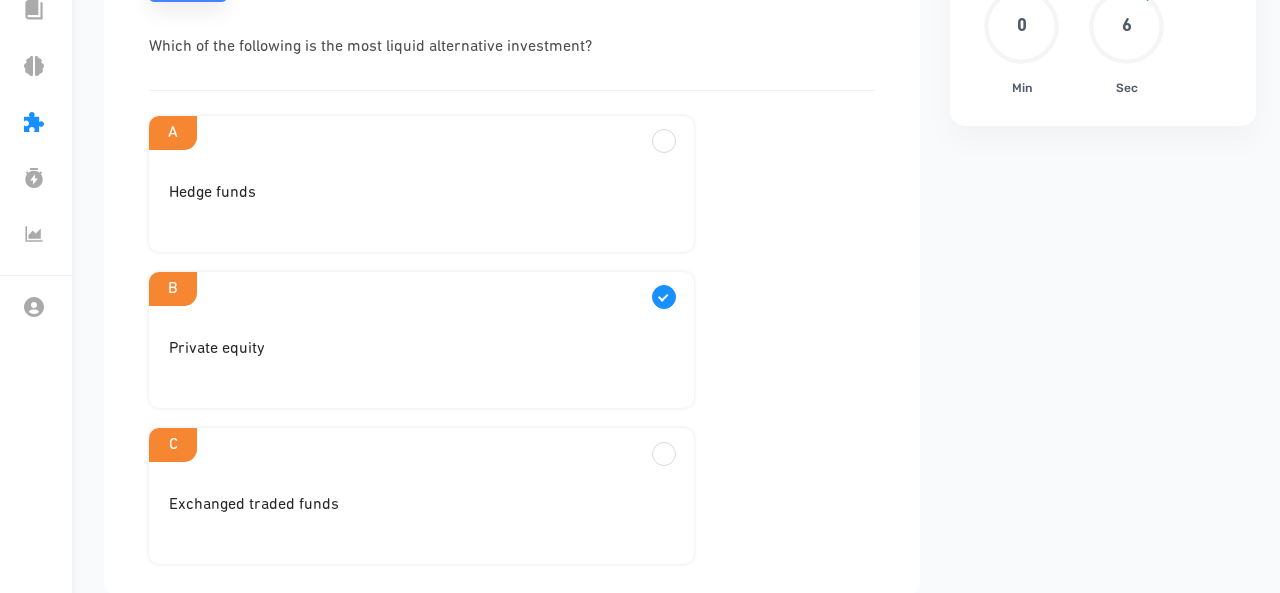 click on "Exchanged traded funds" at bounding box center (421, 201) 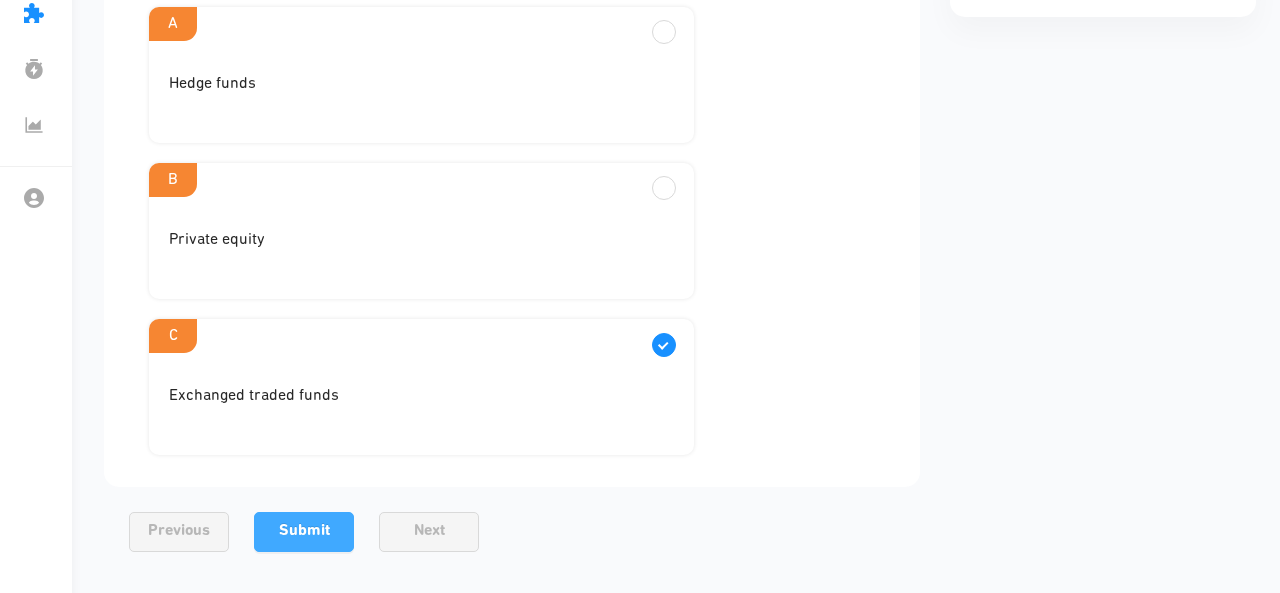 scroll, scrollTop: 337, scrollLeft: 0, axis: vertical 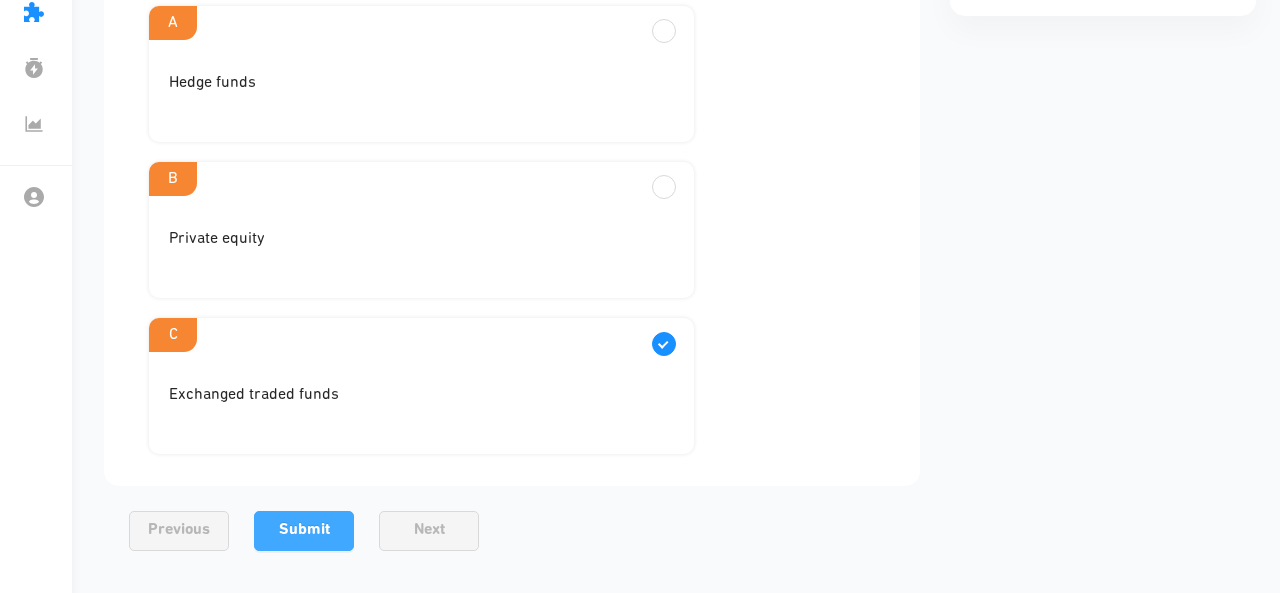 click on "Submit" at bounding box center (304, 530) 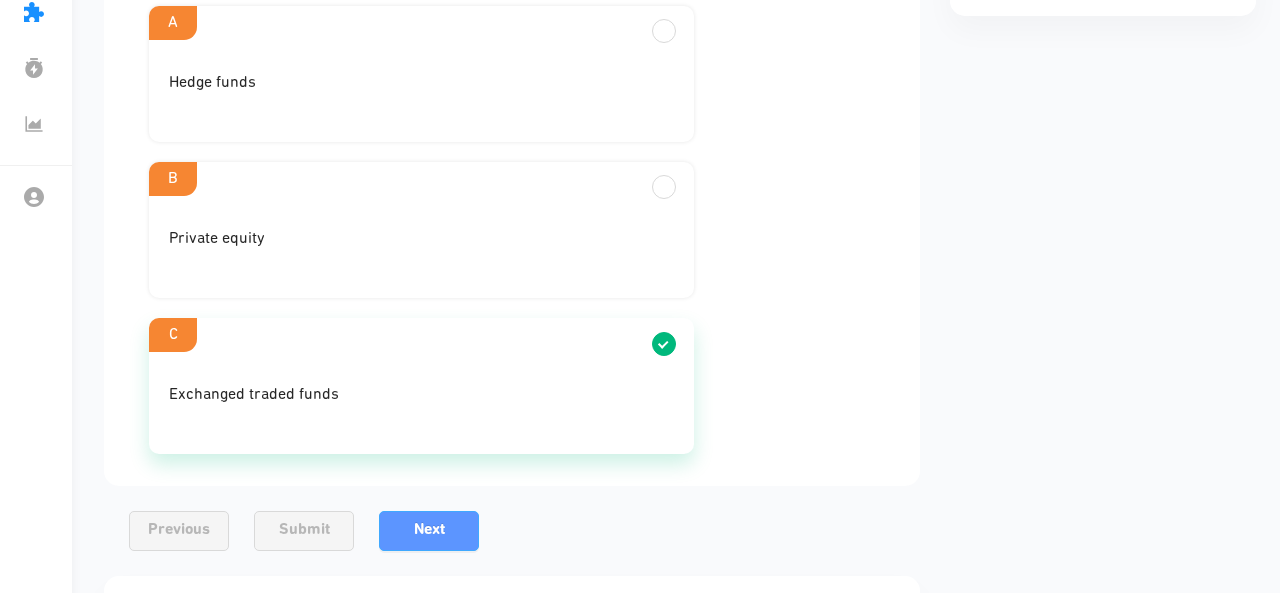 click on "Next" at bounding box center (429, 531) 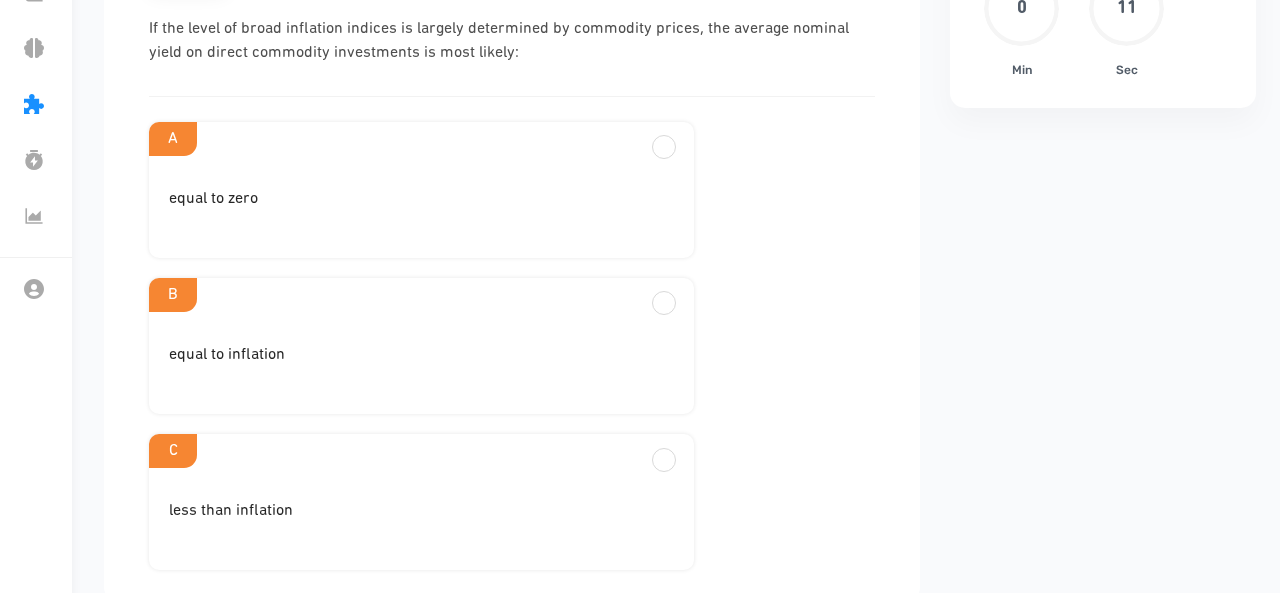 scroll, scrollTop: 257, scrollLeft: 0, axis: vertical 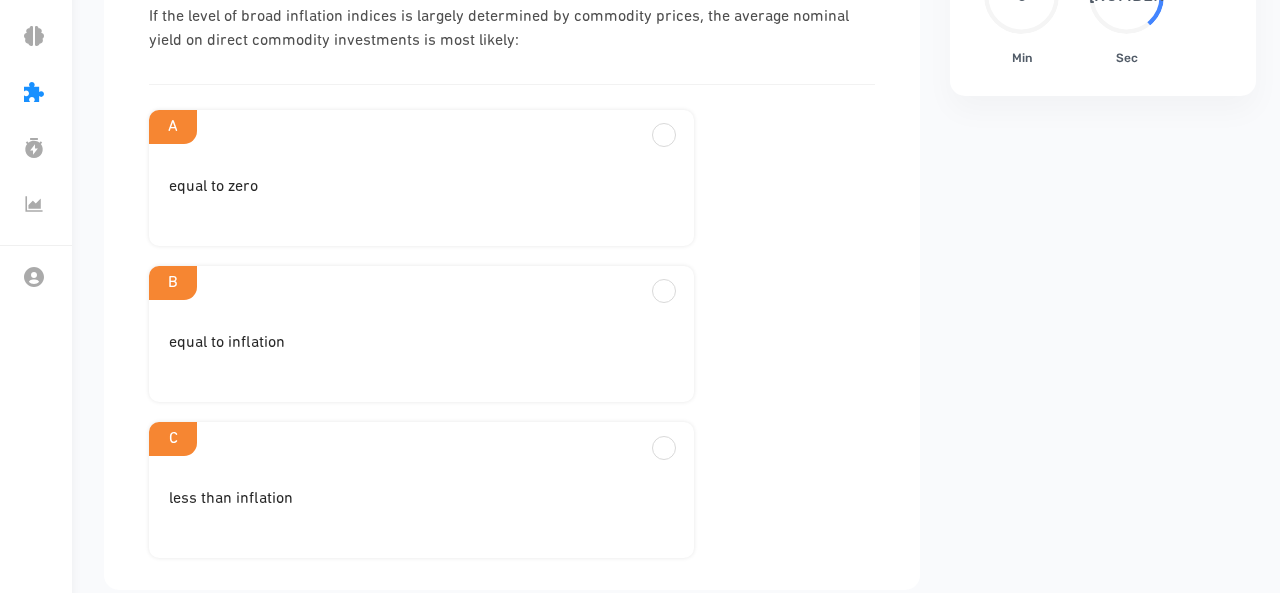 click on "C" at bounding box center [421, 127] 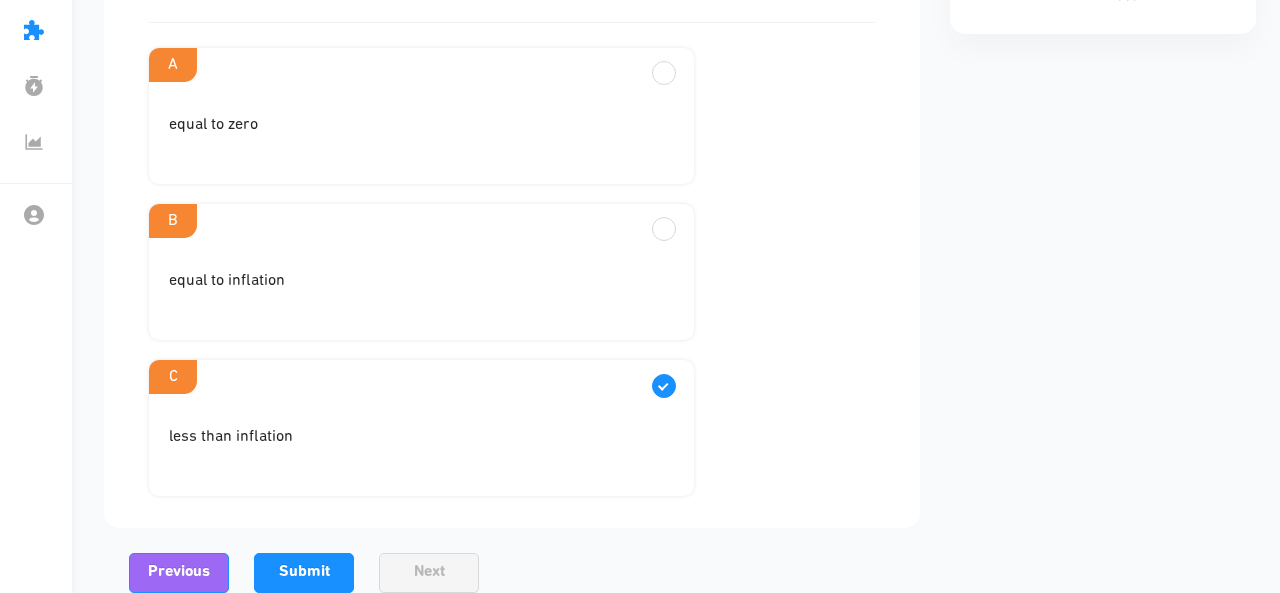 scroll, scrollTop: 323, scrollLeft: 0, axis: vertical 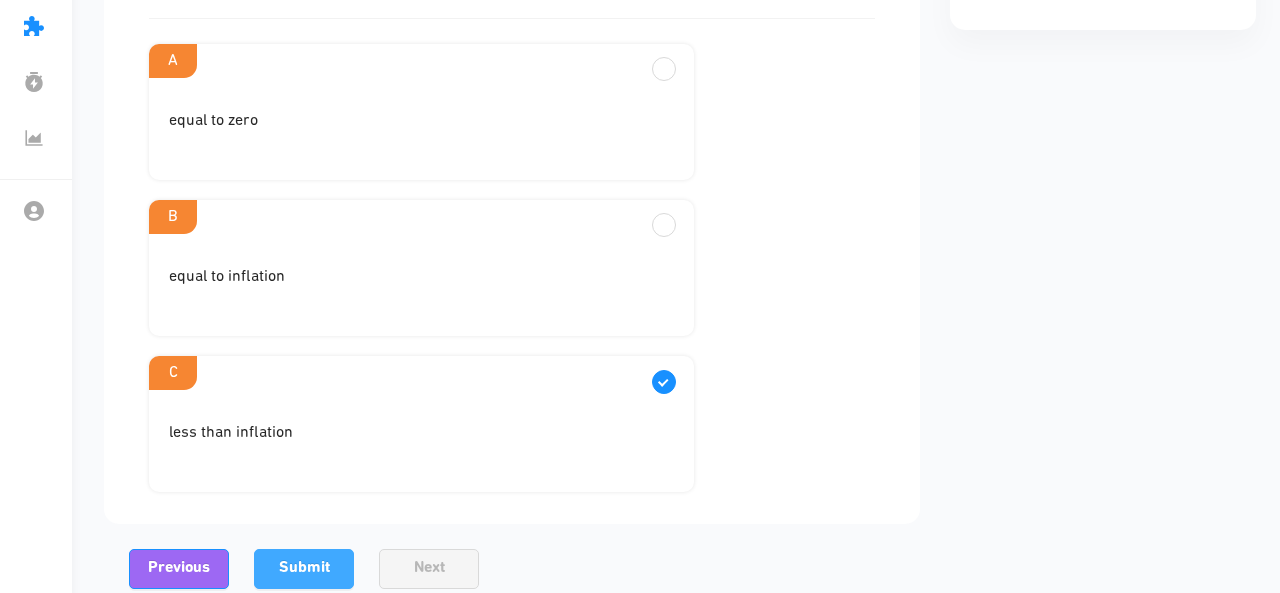 click on "Submit" at bounding box center [304, 568] 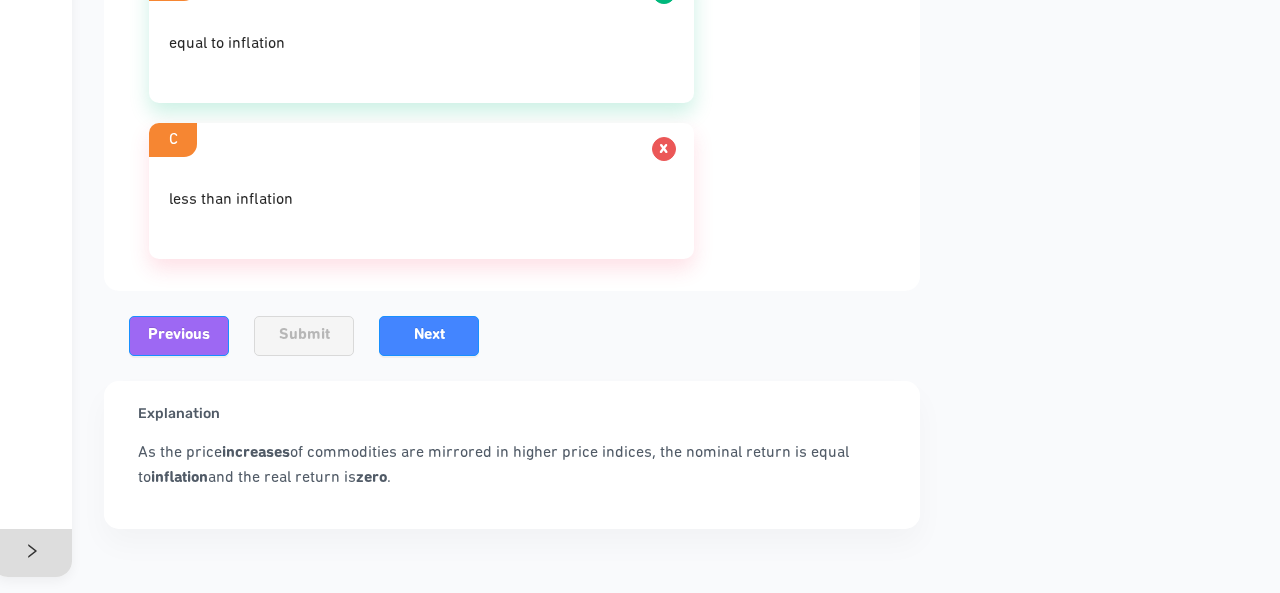 scroll, scrollTop: 570, scrollLeft: 0, axis: vertical 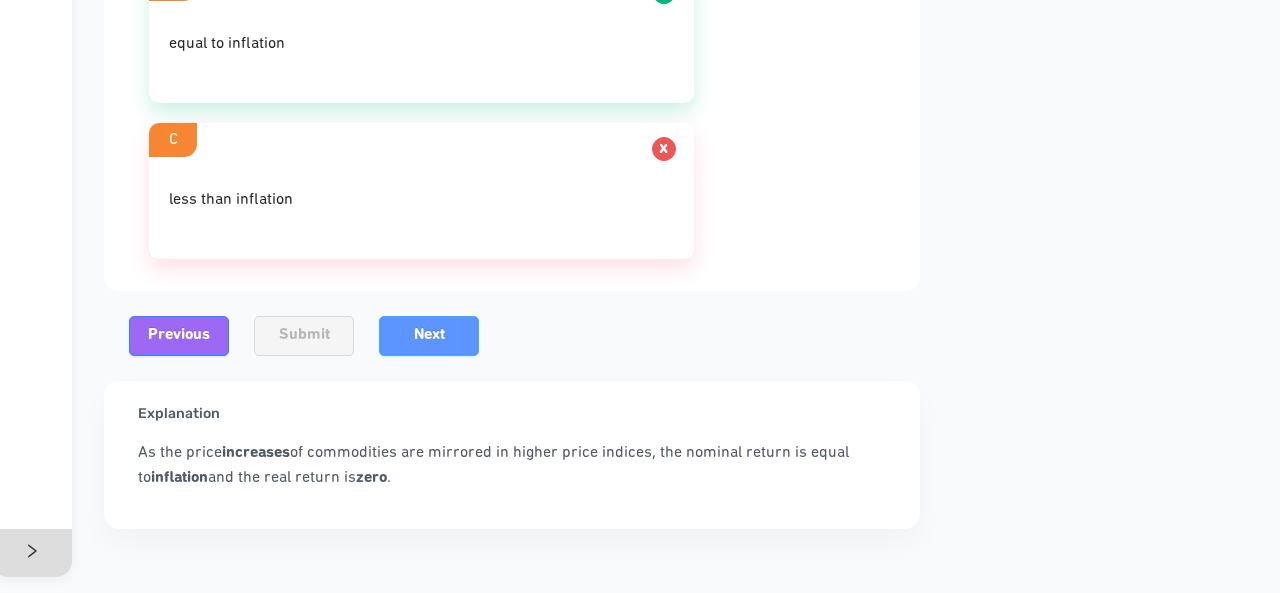 click on "Next" at bounding box center (429, 335) 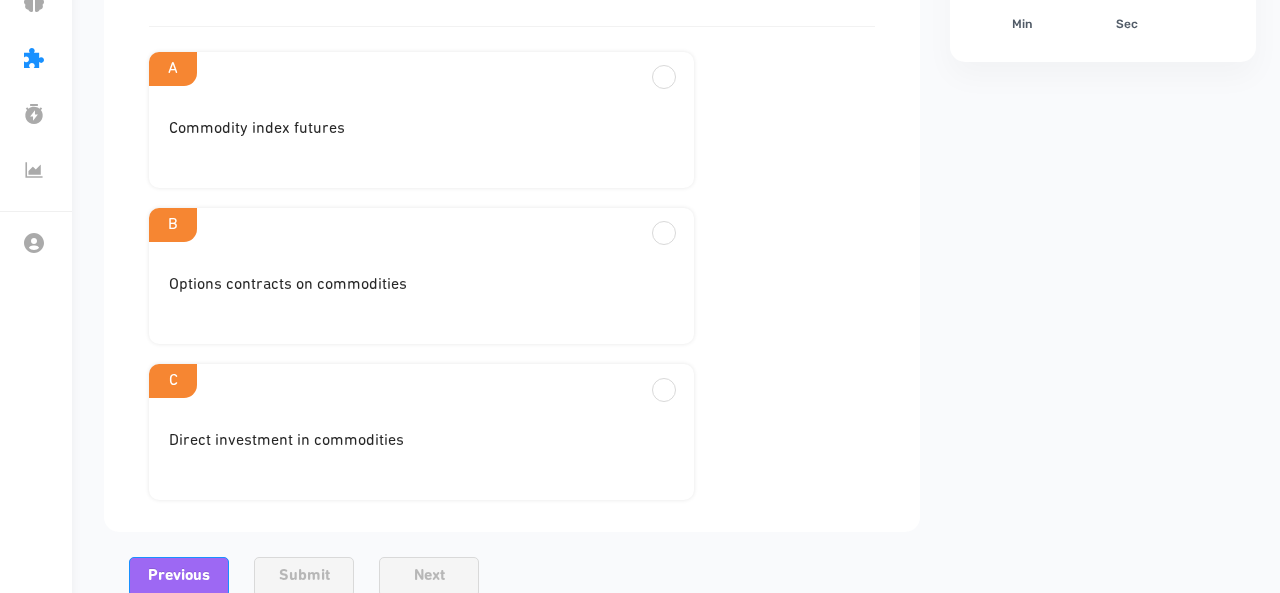 scroll, scrollTop: 307, scrollLeft: 0, axis: vertical 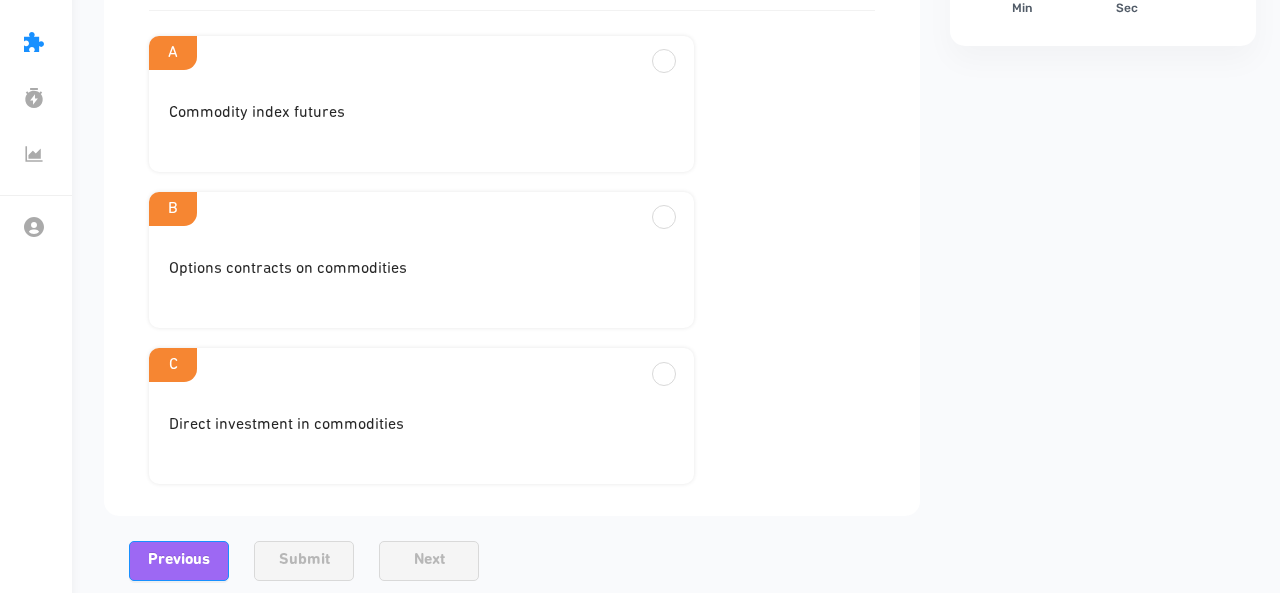 click on "C" at bounding box center (421, 53) 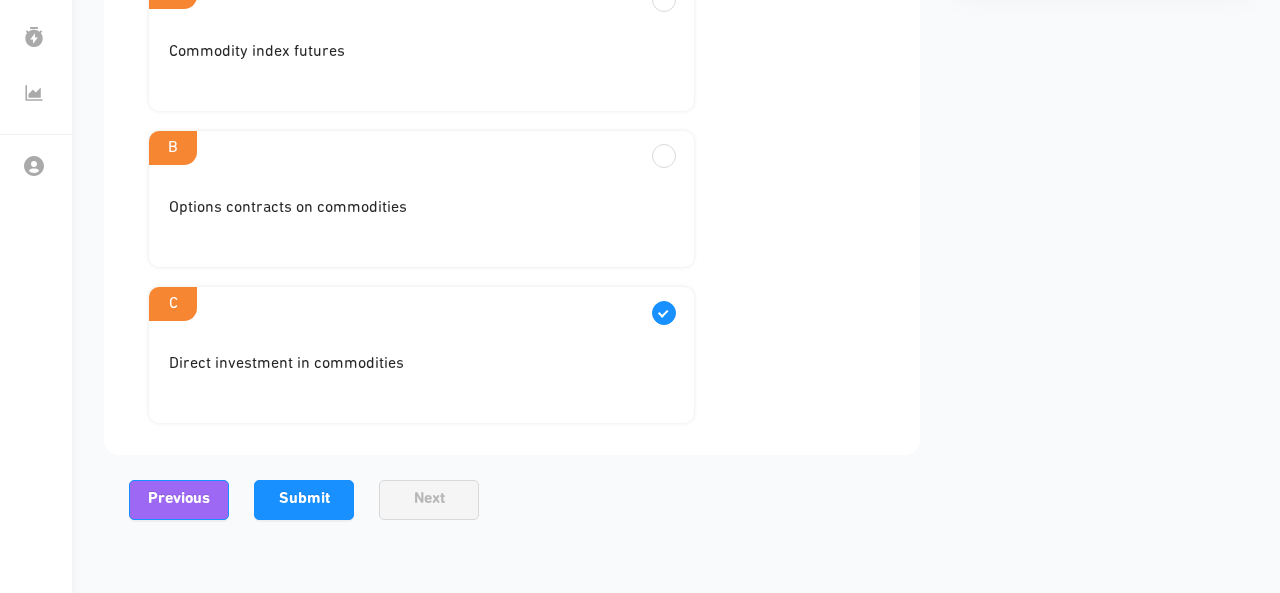 scroll, scrollTop: 374, scrollLeft: 0, axis: vertical 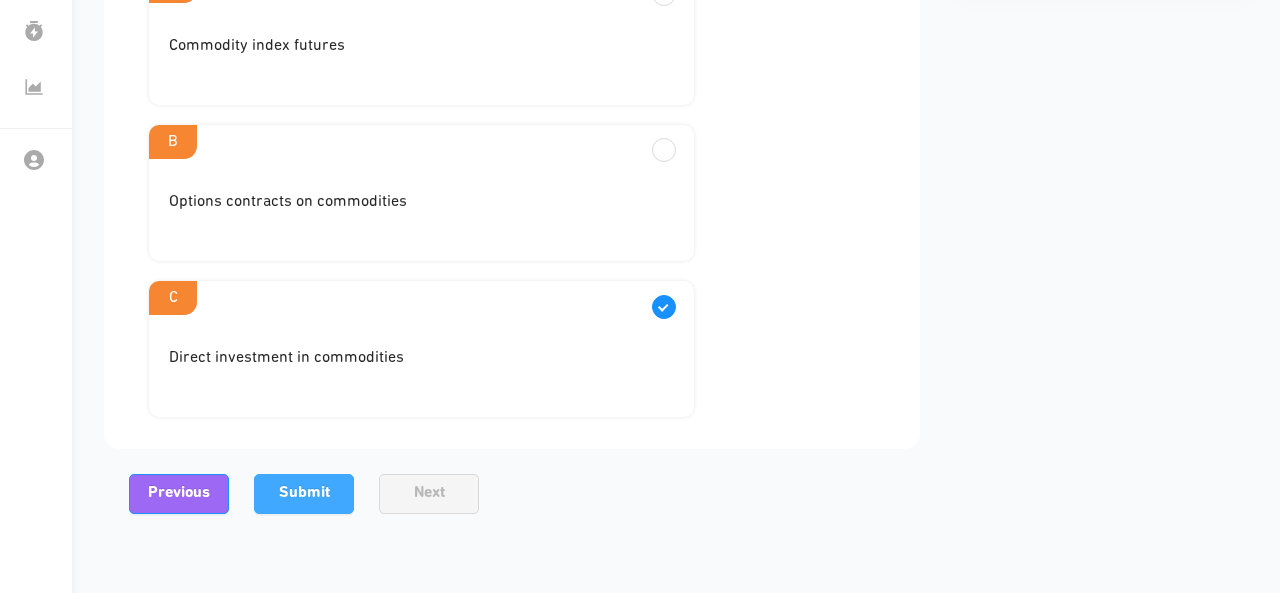 click on "Submit" at bounding box center [304, 493] 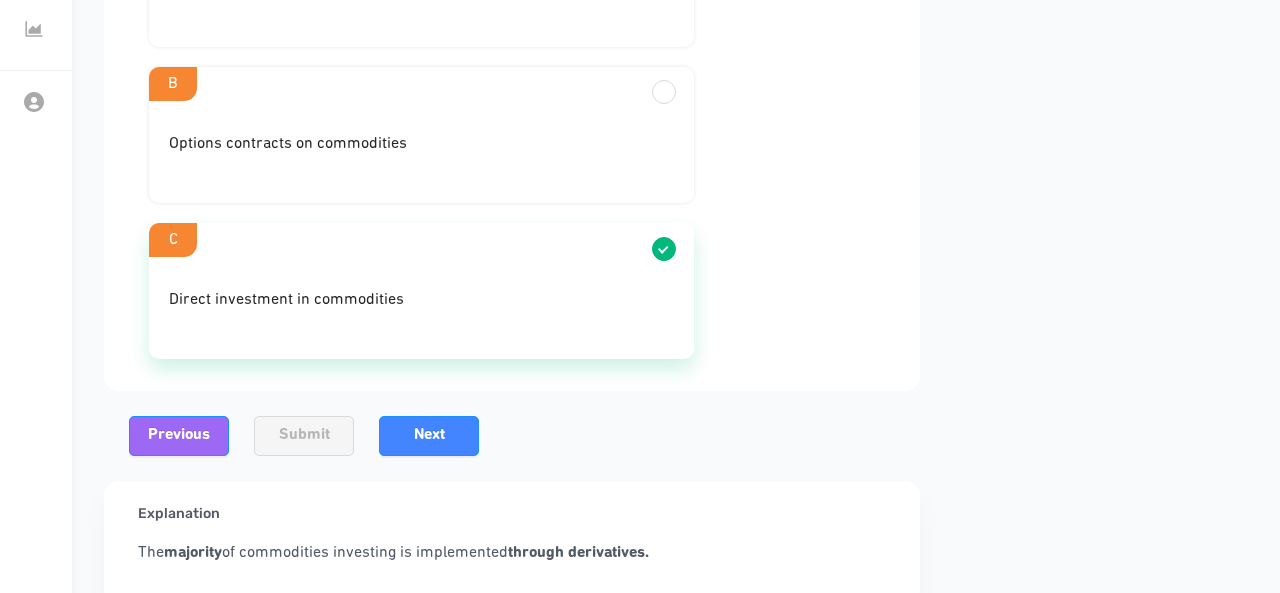 scroll, scrollTop: 434, scrollLeft: 0, axis: vertical 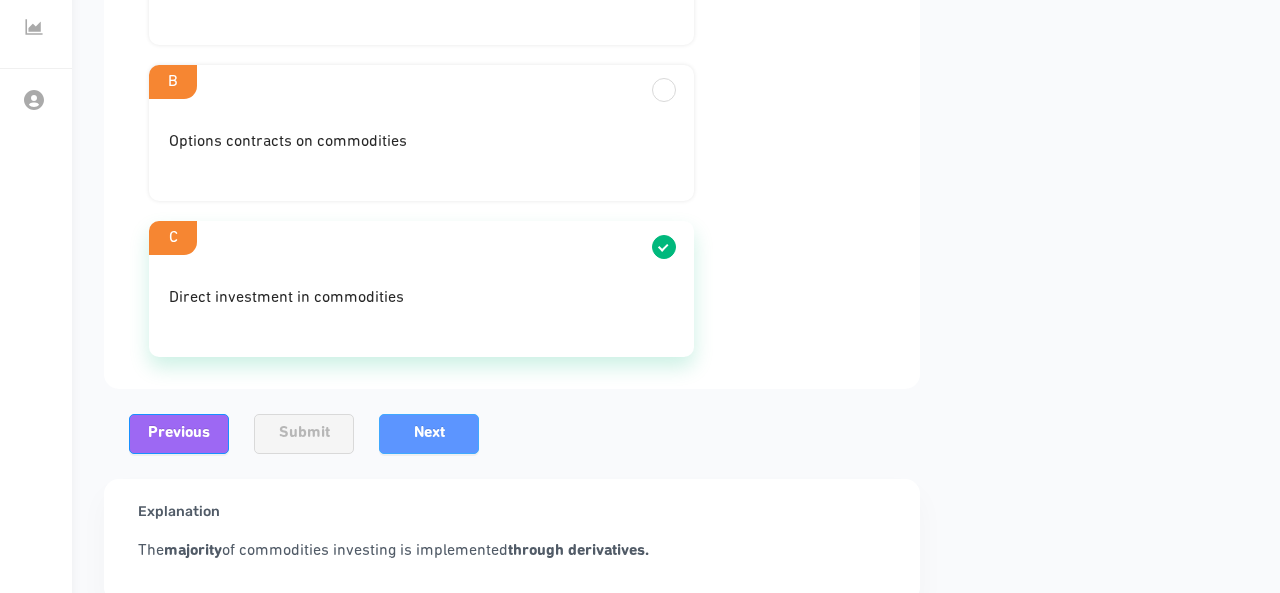 click on "Next" at bounding box center [429, 434] 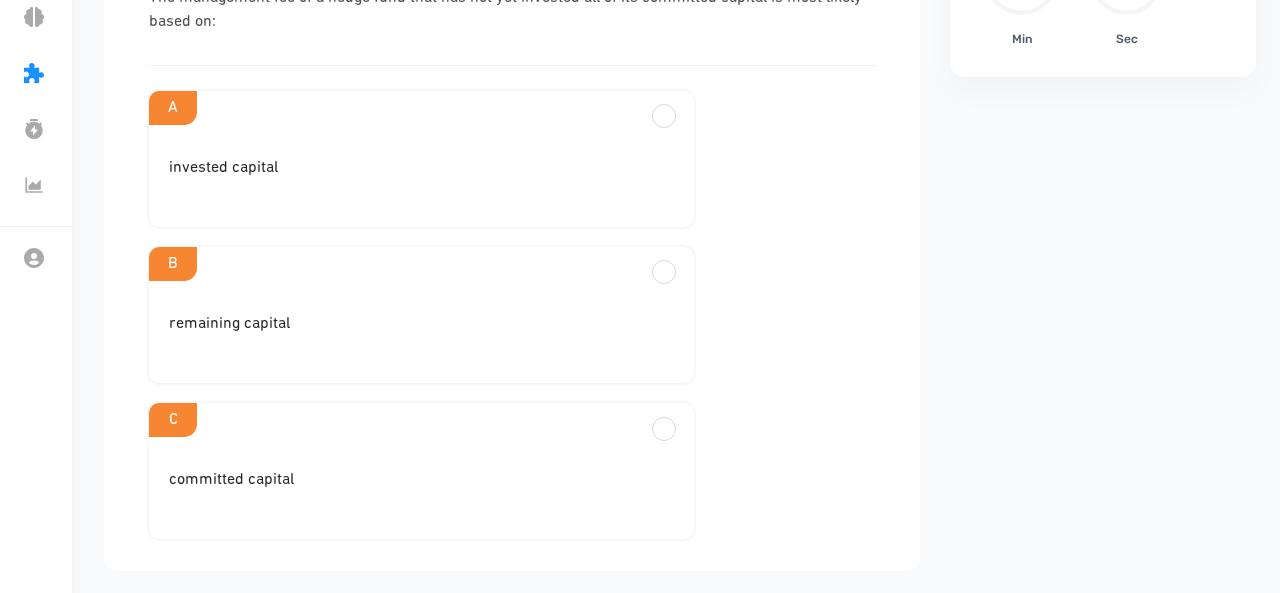 scroll, scrollTop: 278, scrollLeft: 0, axis: vertical 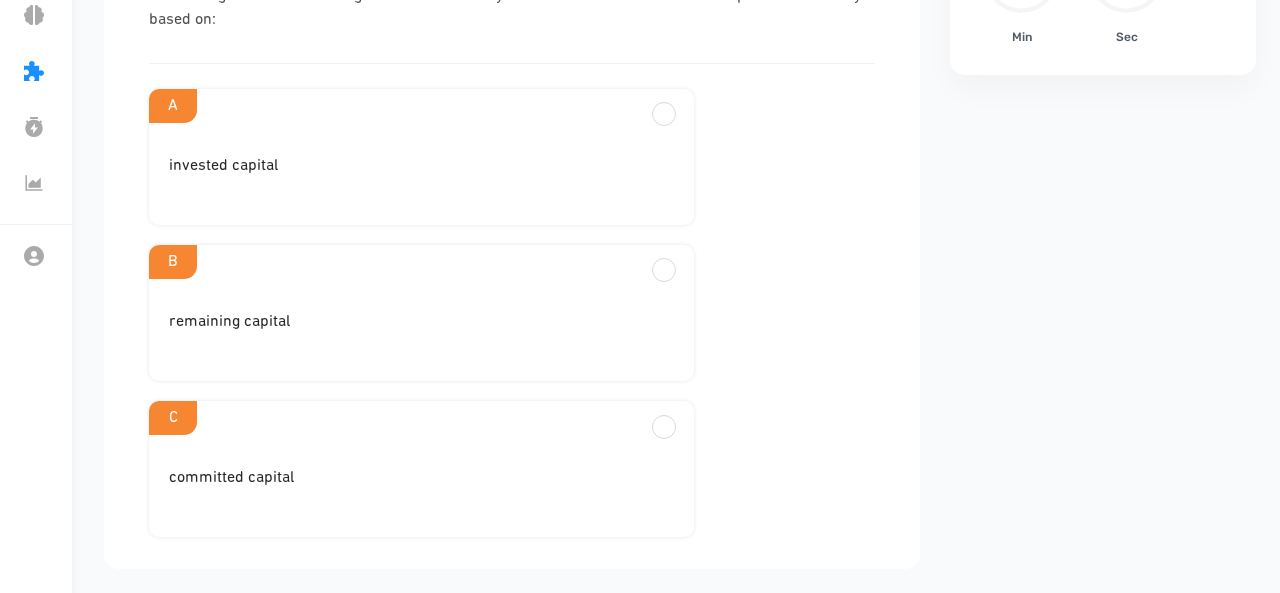 click on "committed capital" at bounding box center (421, 174) 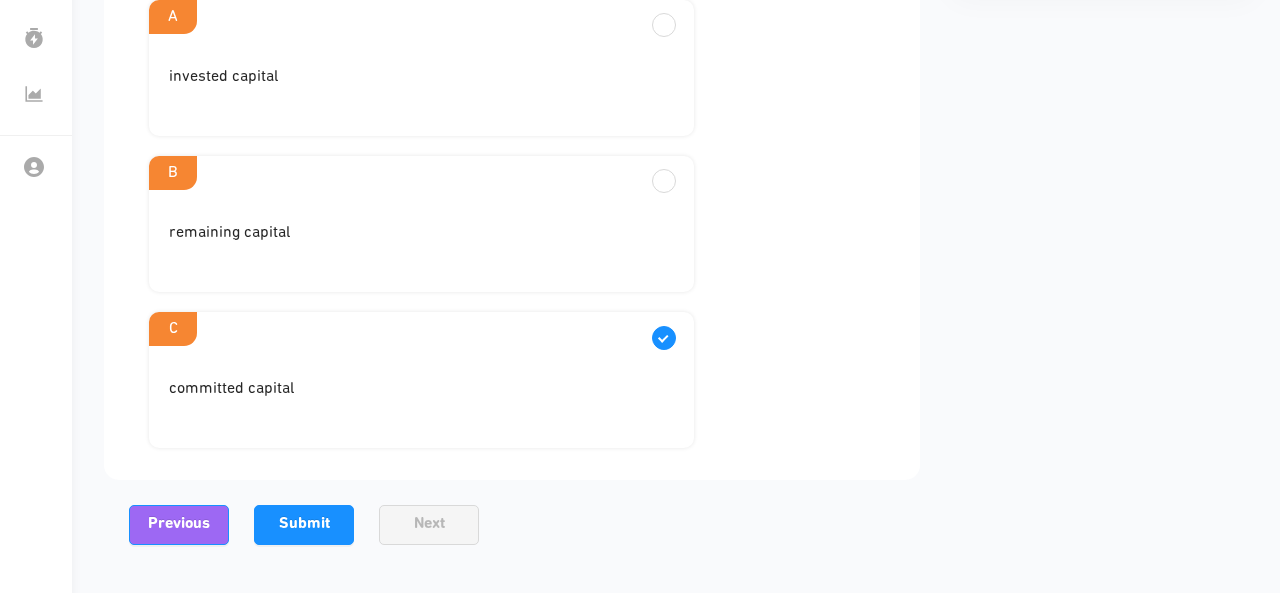 scroll, scrollTop: 368, scrollLeft: 0, axis: vertical 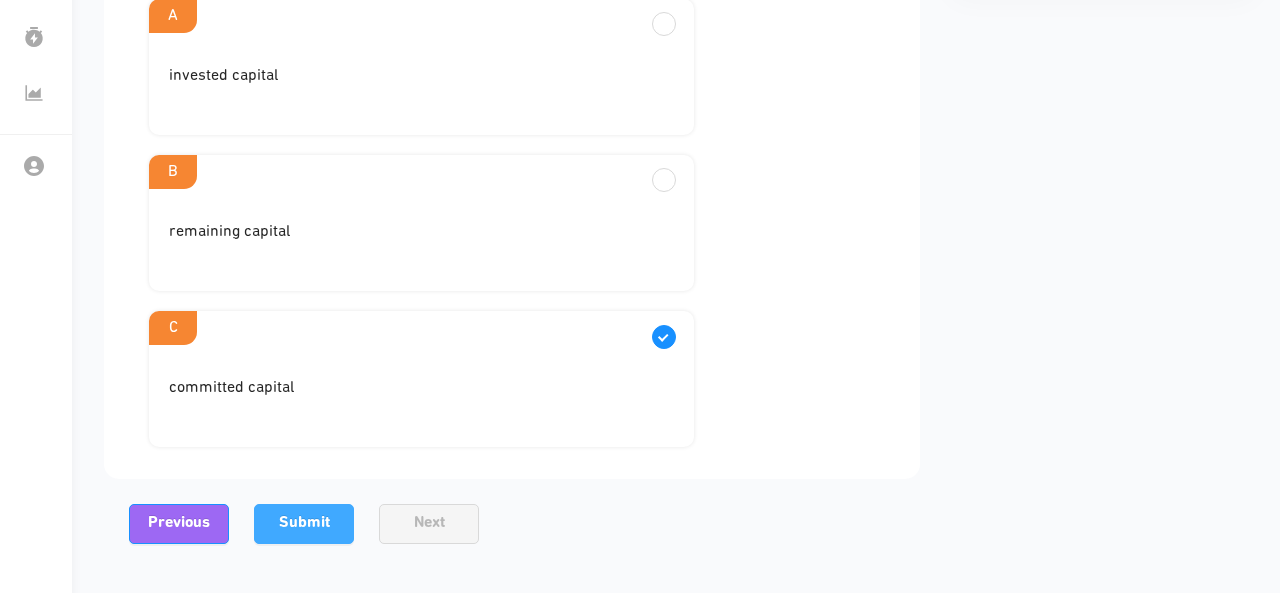 click on "Submit" at bounding box center (304, 524) 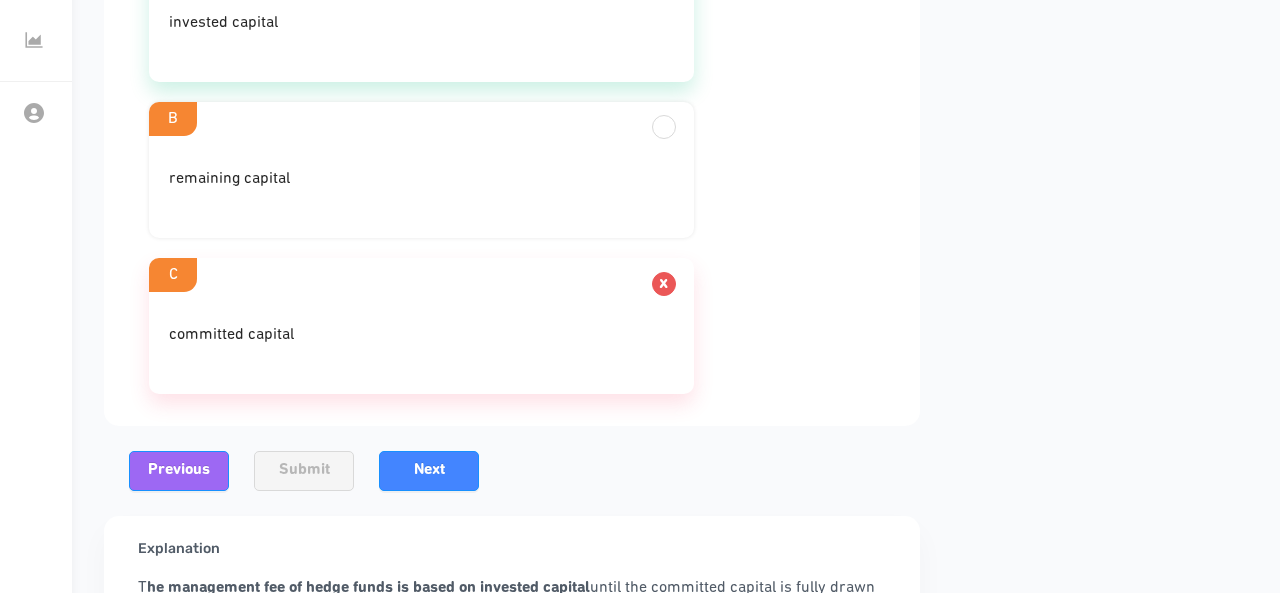 scroll, scrollTop: 429, scrollLeft: 0, axis: vertical 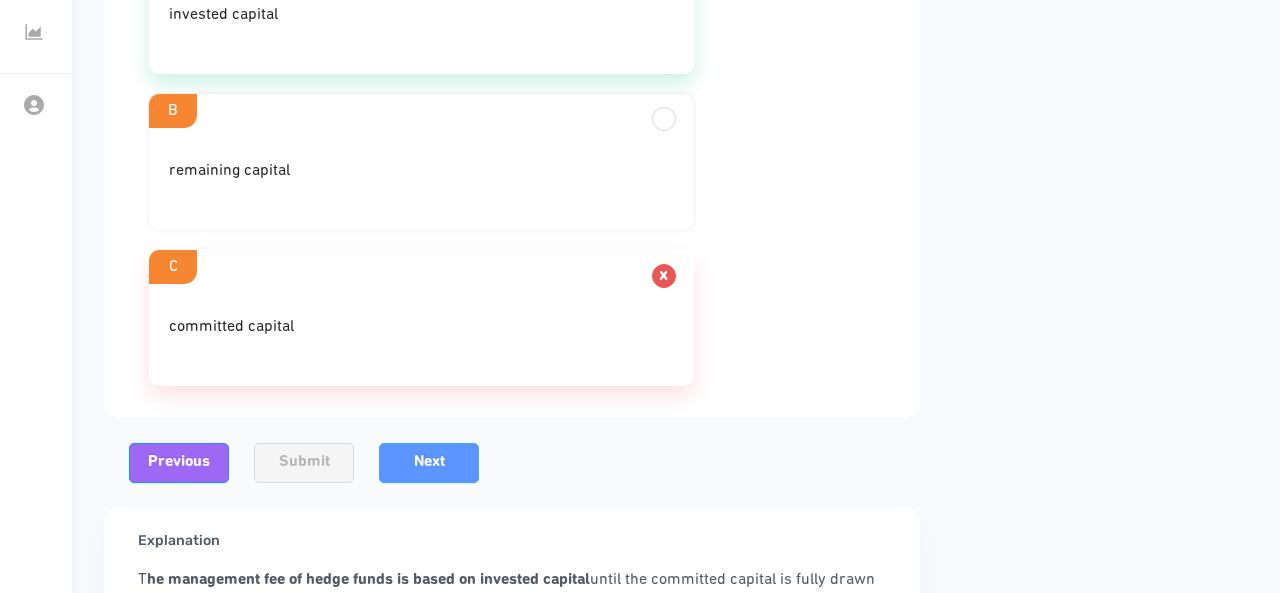 click on "Next" at bounding box center (429, 463) 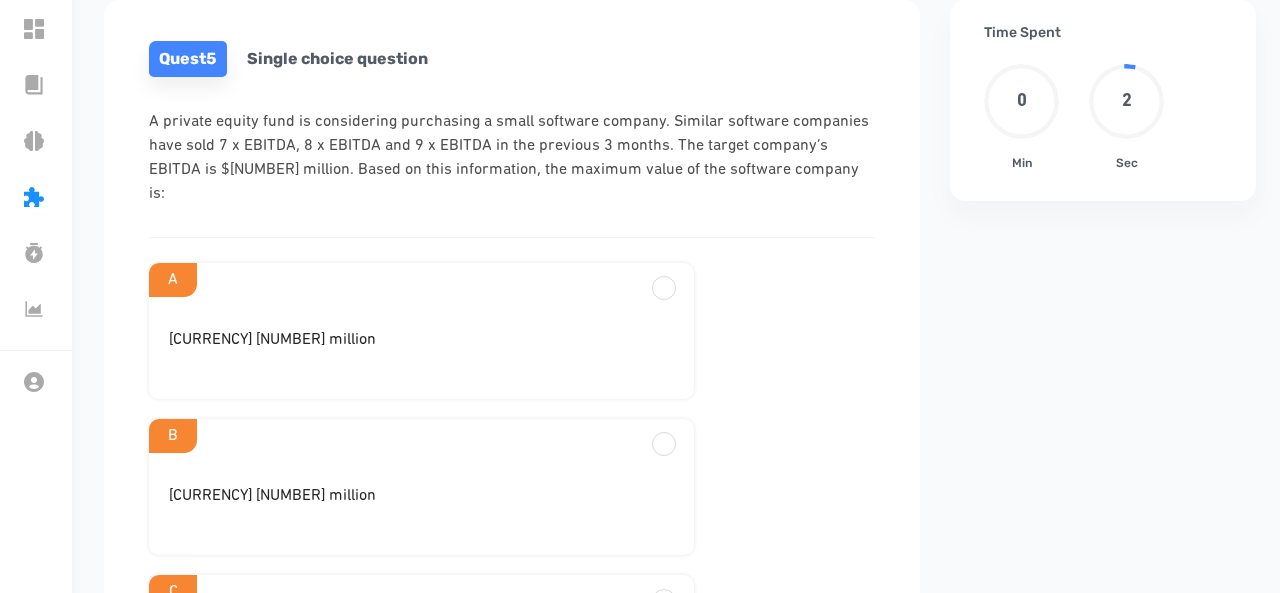 scroll, scrollTop: 227, scrollLeft: 0, axis: vertical 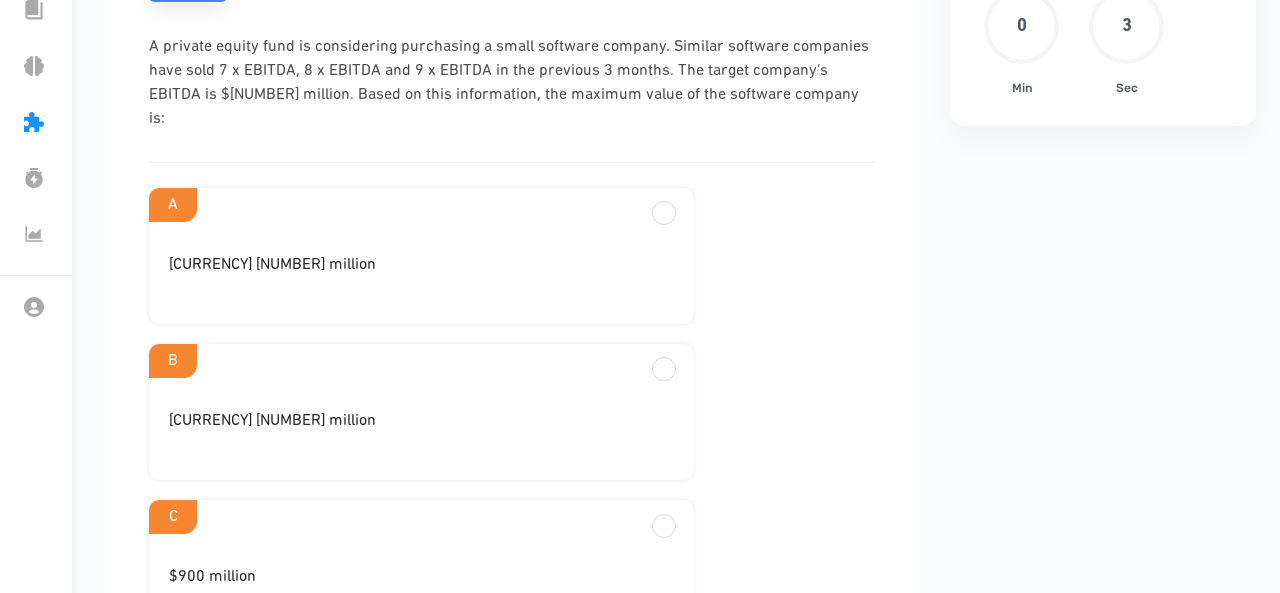 click on "Quest 5 Single choice question A private equity fund is considering purchasing a small software company. Similar software companies have sold 7 x EBITDA, 8 x EBITDA and 9 x EBITDA in the previous 3 months. The target company’s EBITDA is $100 million. Based on this information, the maximum value of the software company is: A $14.28 million B $1,000 million C $900 million" at bounding box center [512, 296] 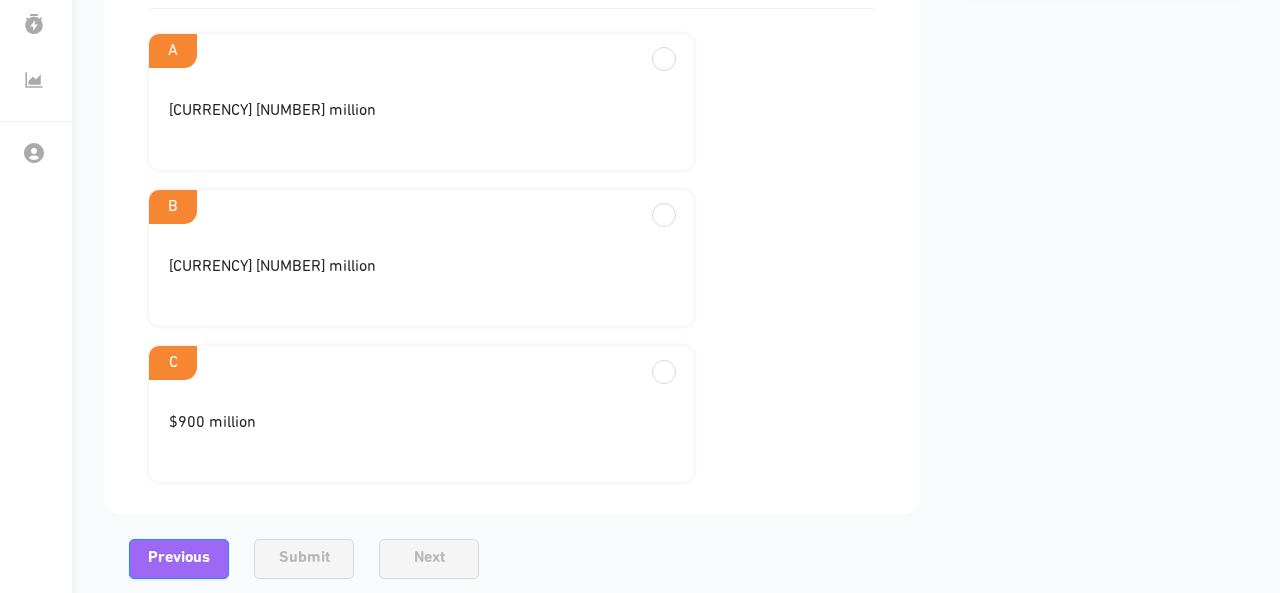 scroll, scrollTop: 382, scrollLeft: 0, axis: vertical 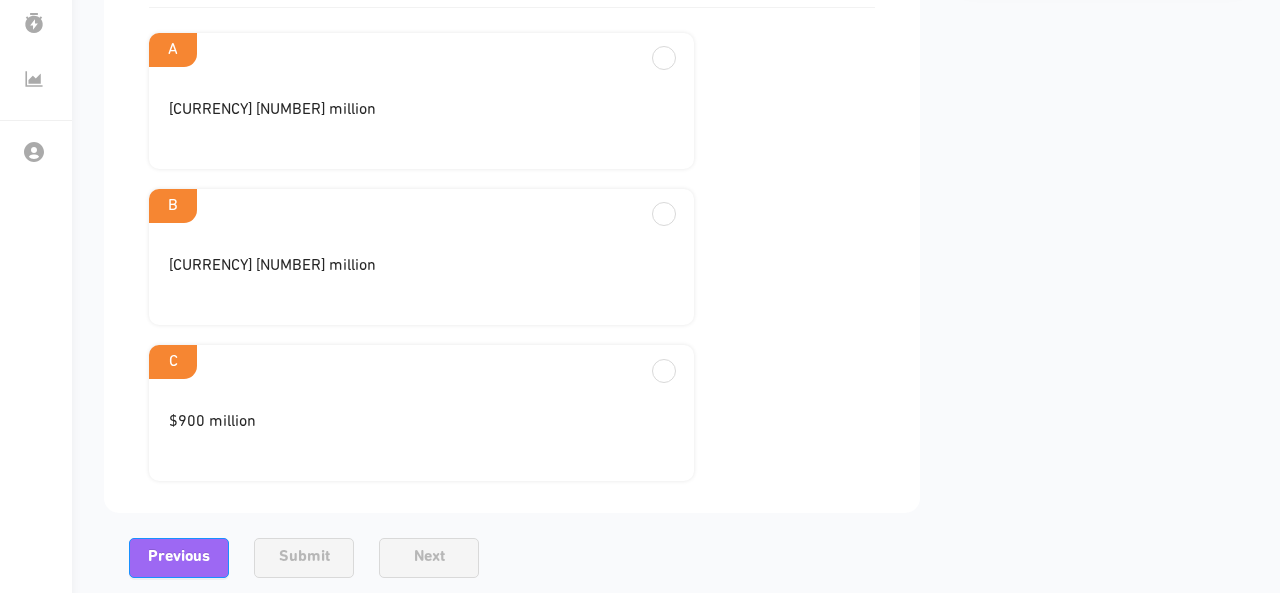 click on "$900 million" at bounding box center [421, 110] 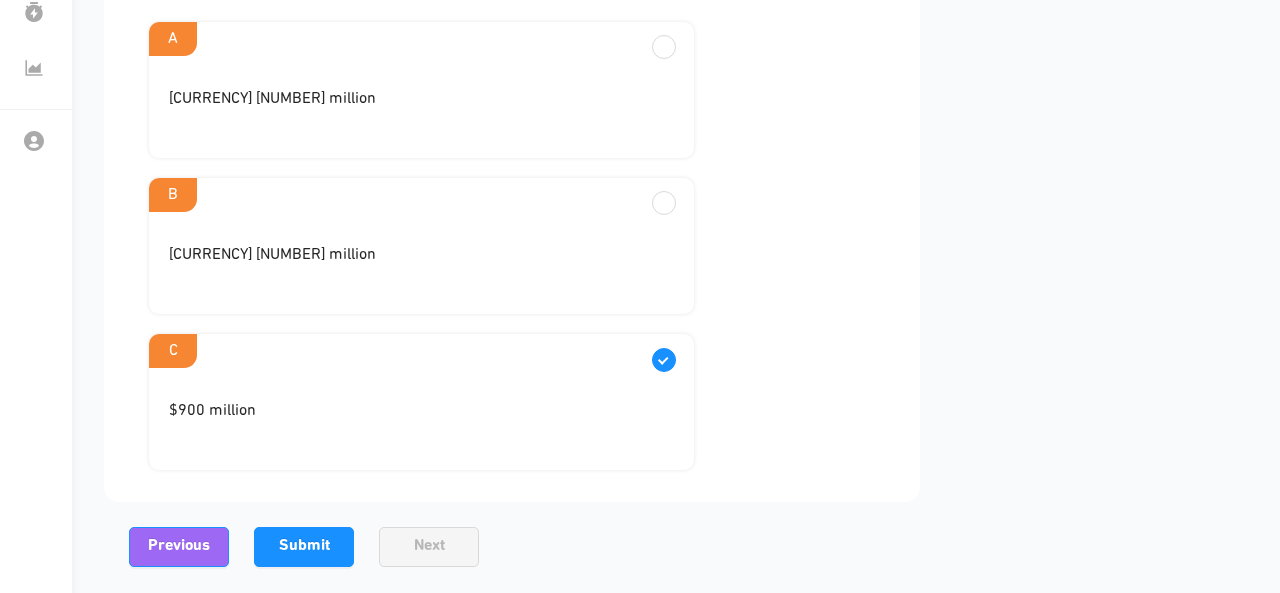 scroll, scrollTop: 394, scrollLeft: 0, axis: vertical 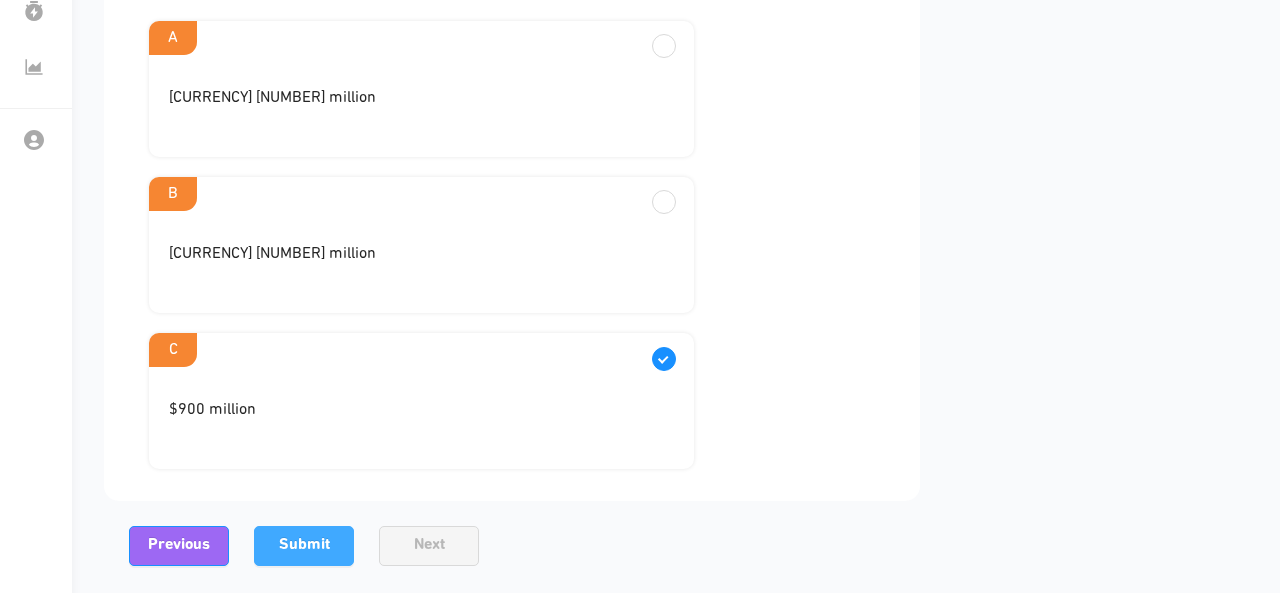click on "Submit" at bounding box center (304, 546) 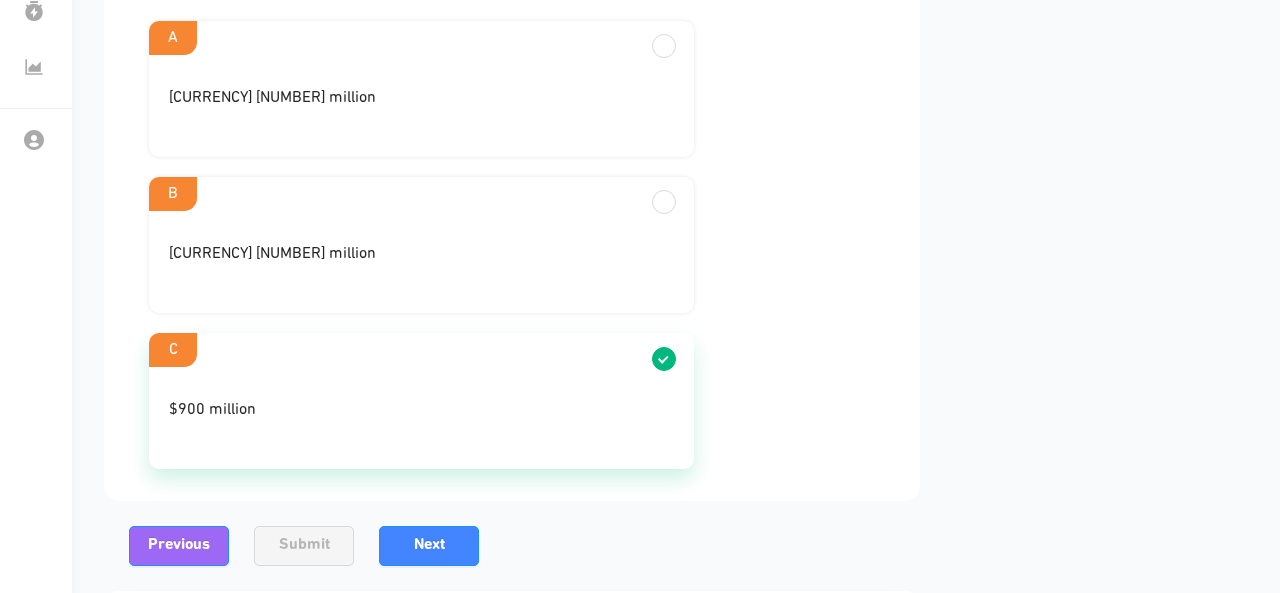 scroll, scrollTop: 570, scrollLeft: 0, axis: vertical 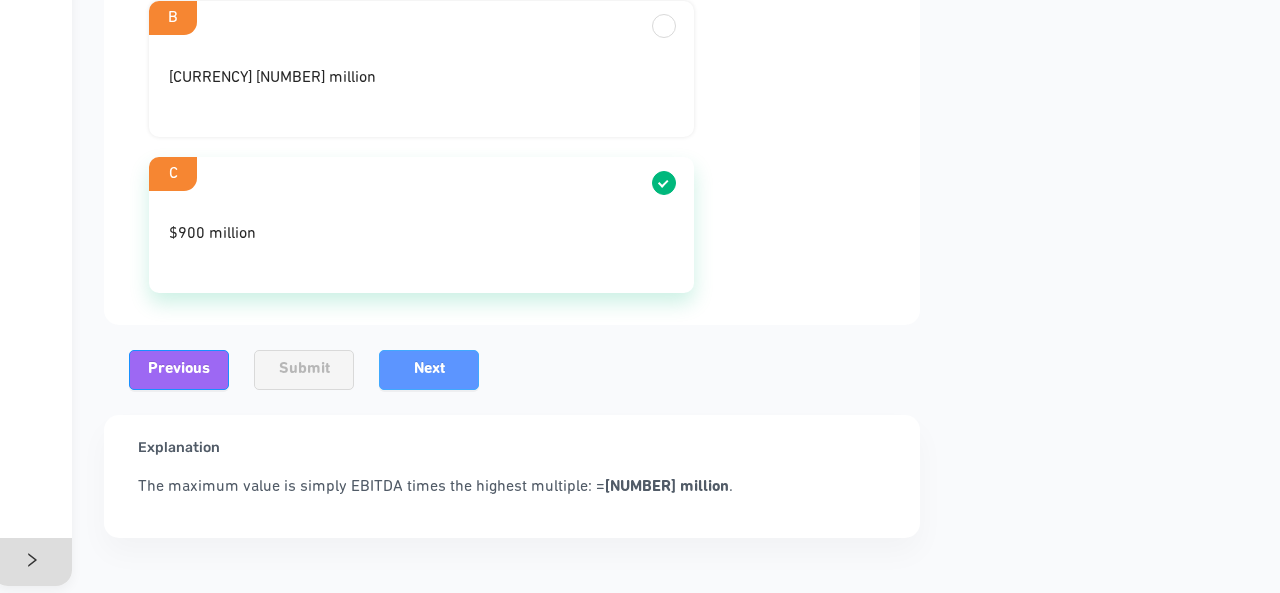 click on "Next" at bounding box center [429, 369] 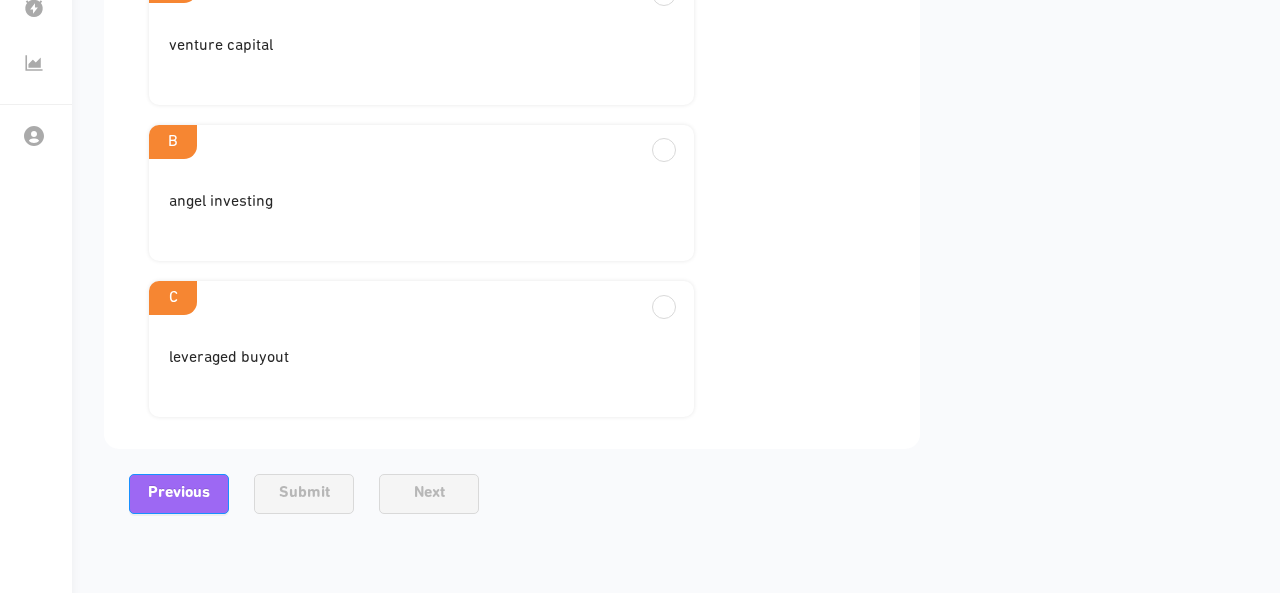 scroll, scrollTop: 405, scrollLeft: 0, axis: vertical 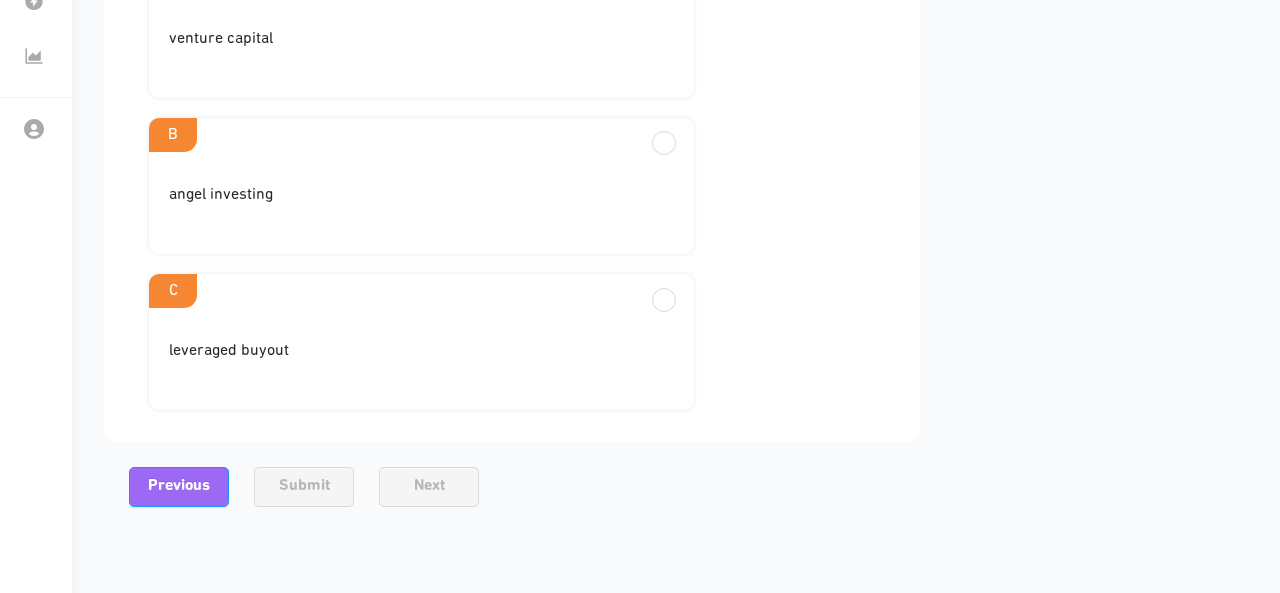 click on "angel investing" at bounding box center (421, 47) 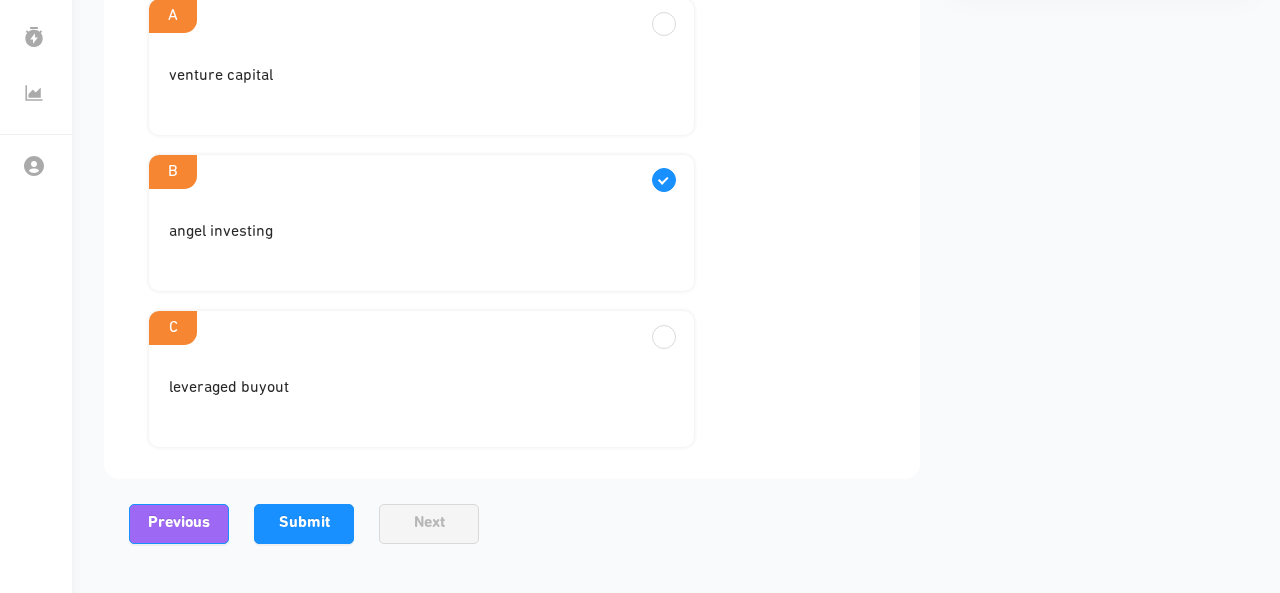 scroll, scrollTop: 370, scrollLeft: 0, axis: vertical 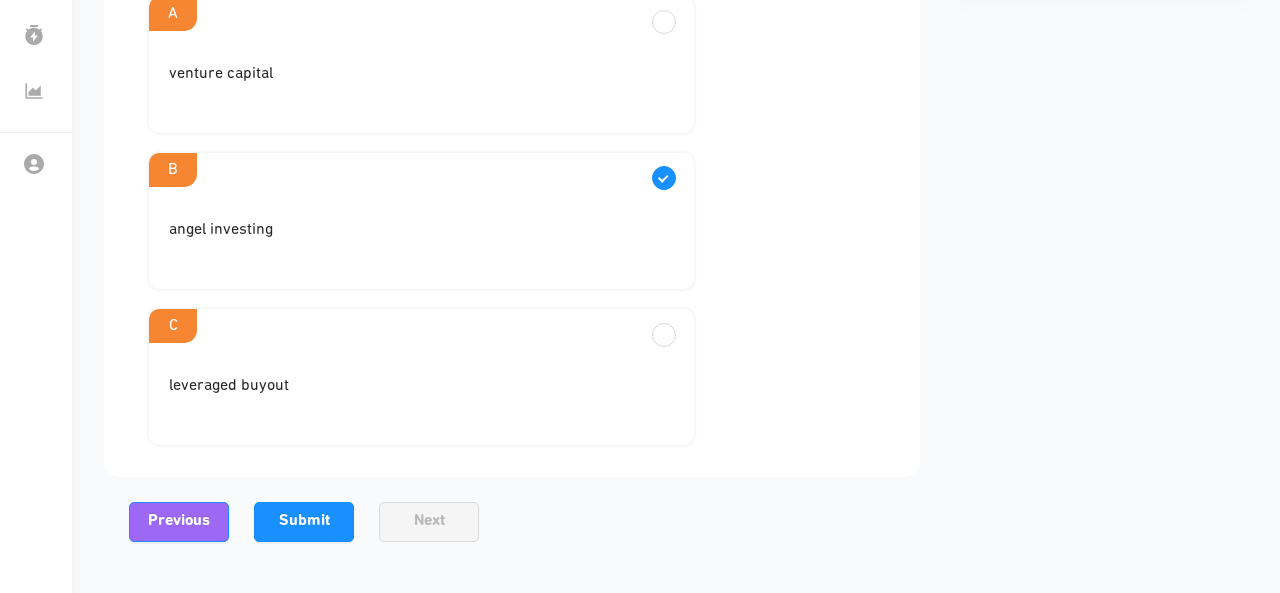 click on "leveraged buyout" at bounding box center (421, 82) 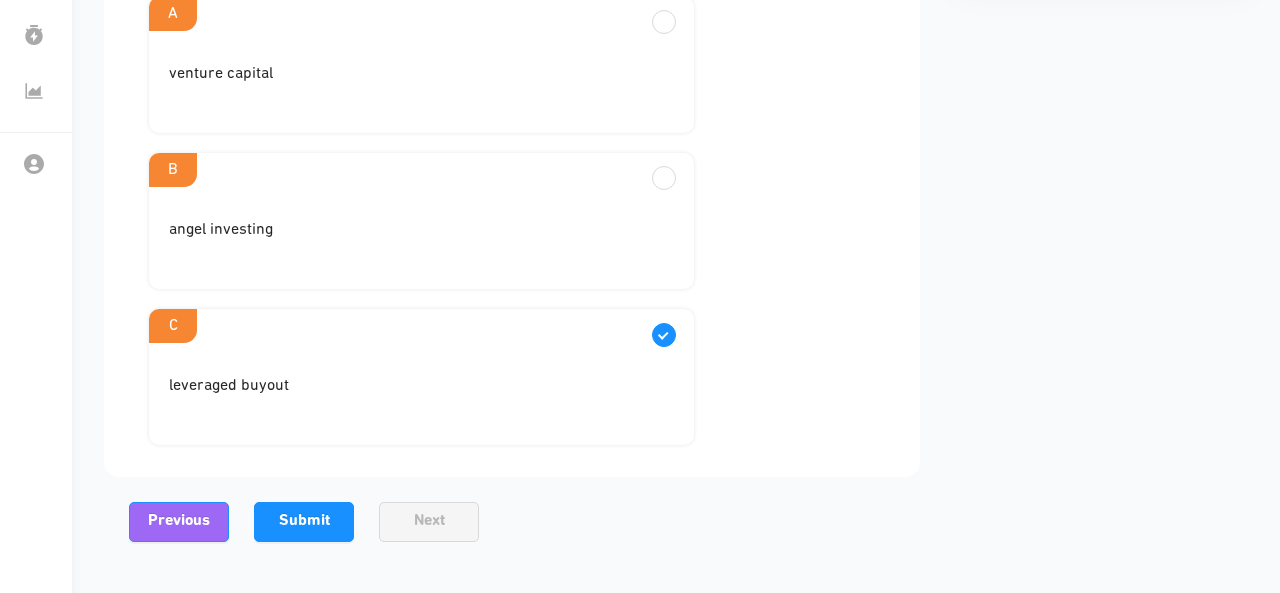 click on "angel investing" at bounding box center [421, 82] 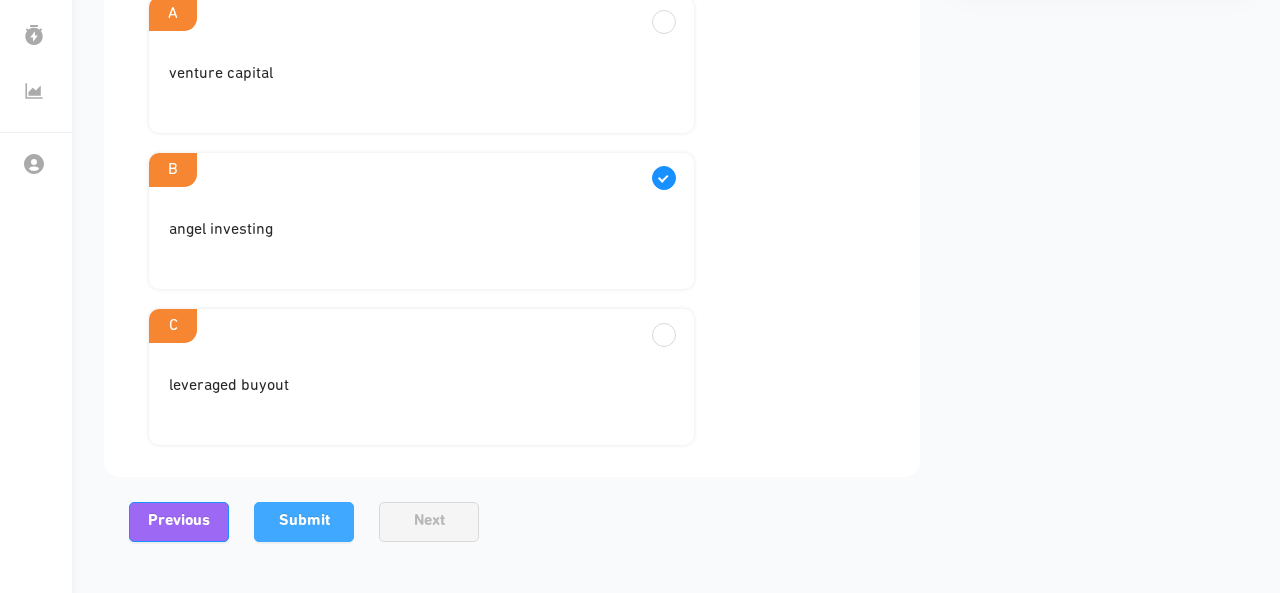click on "Submit" at bounding box center (304, 522) 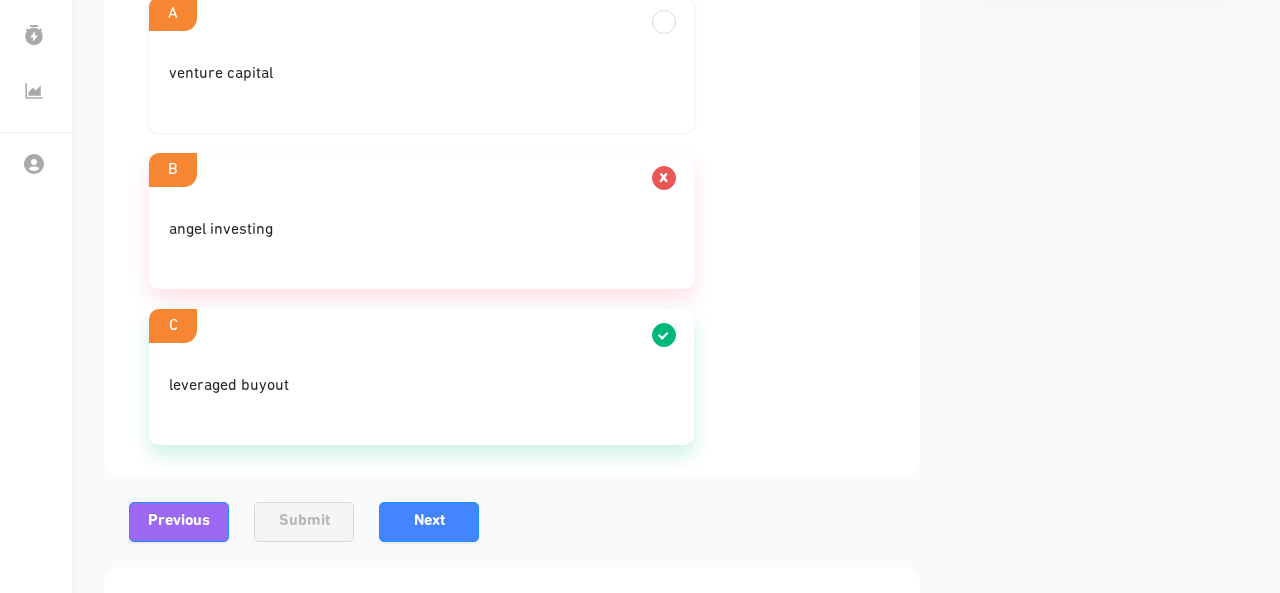 scroll, scrollTop: 596, scrollLeft: 0, axis: vertical 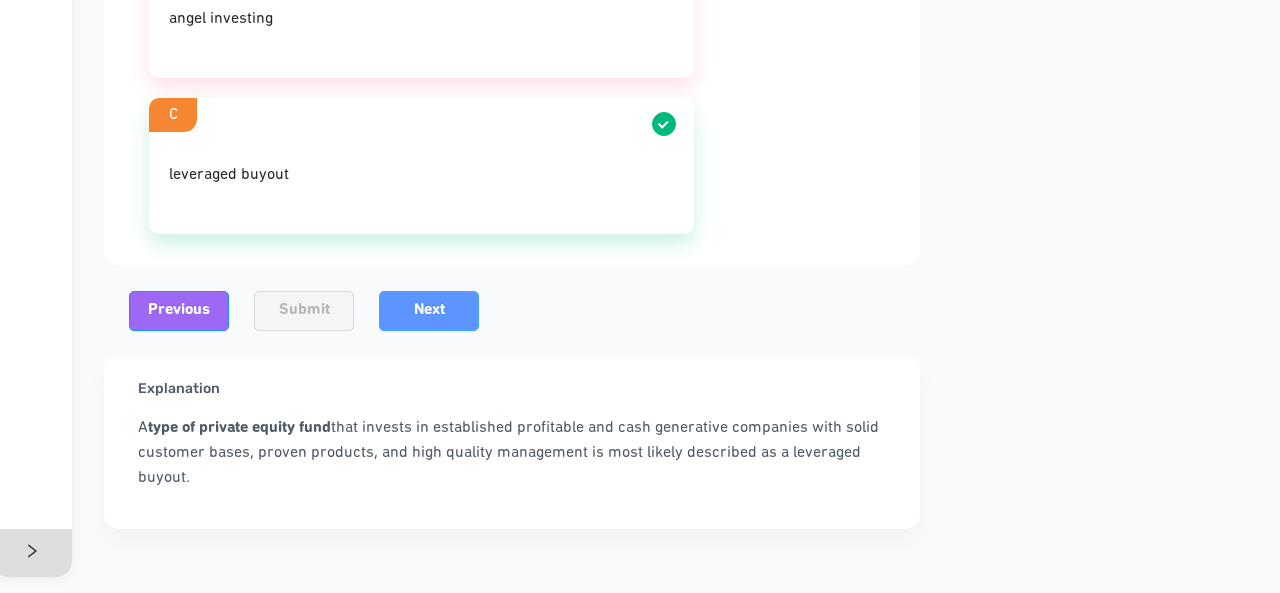 click on "Next" at bounding box center (429, 311) 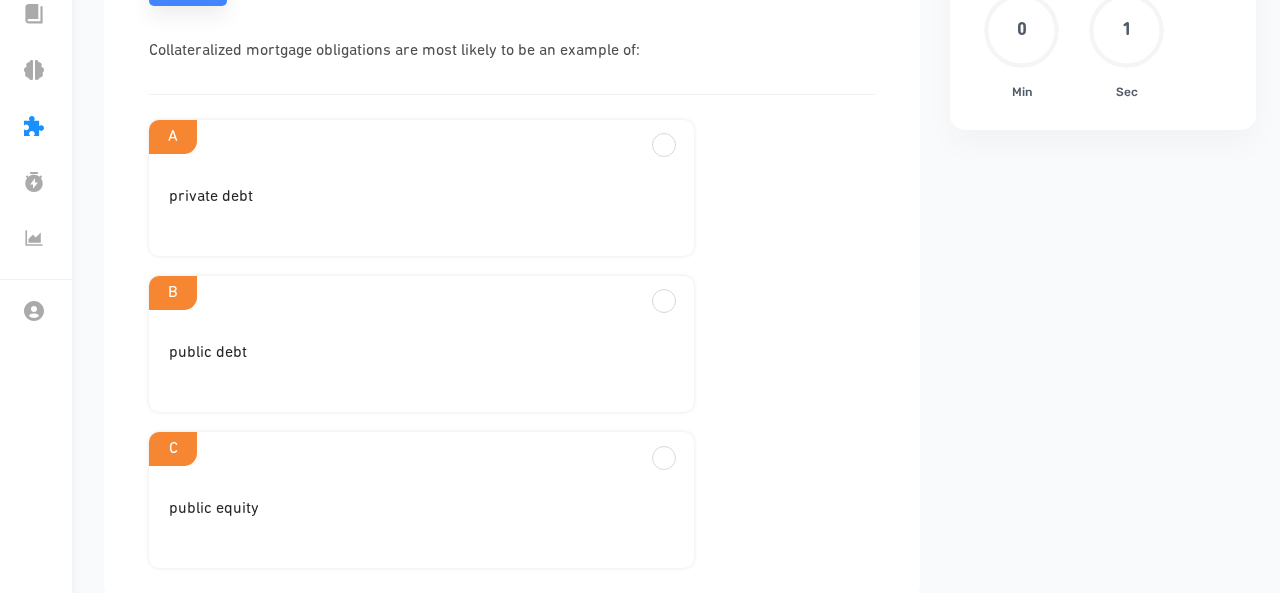 scroll, scrollTop: 224, scrollLeft: 0, axis: vertical 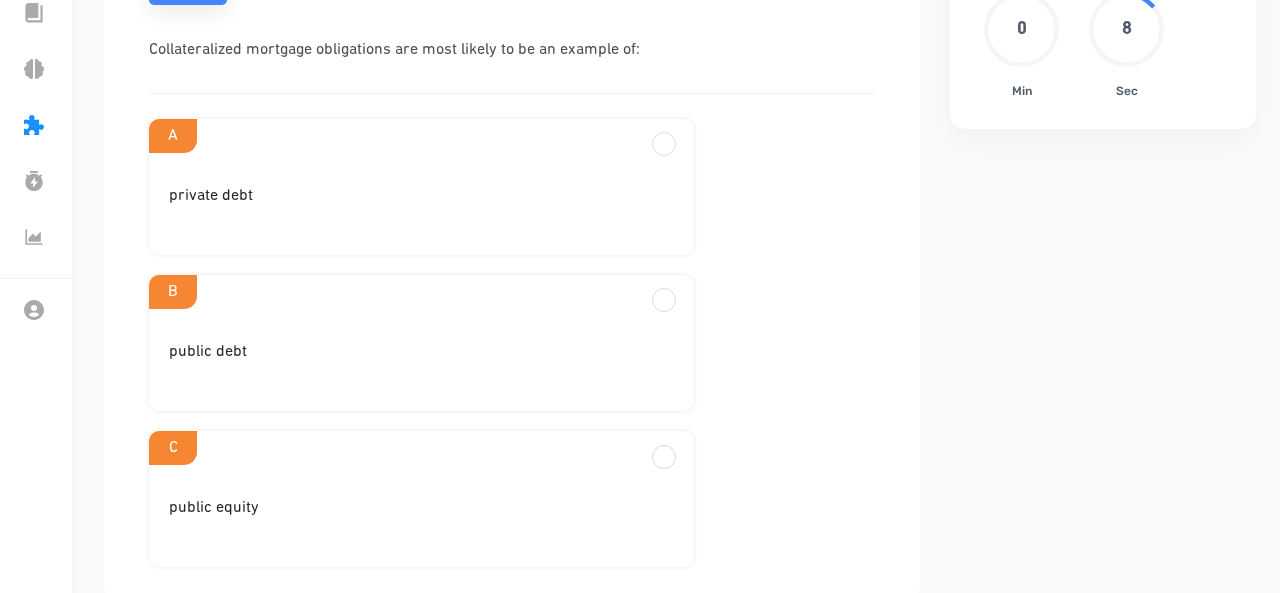 click on "private debt" at bounding box center [421, 204] 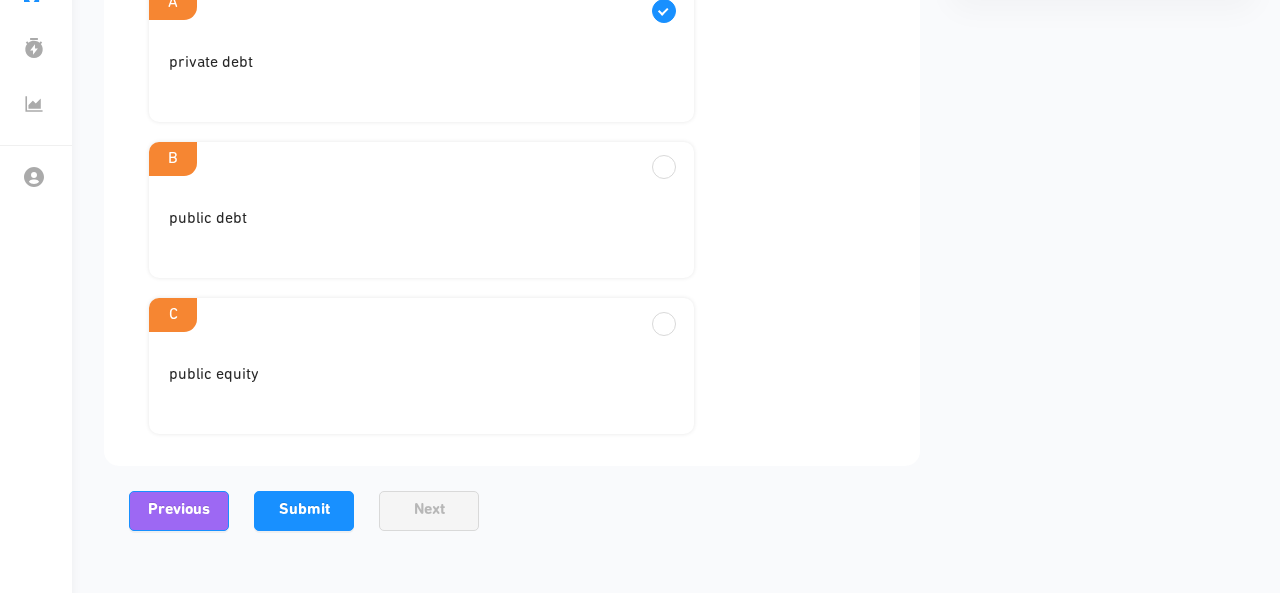 scroll, scrollTop: 360, scrollLeft: 0, axis: vertical 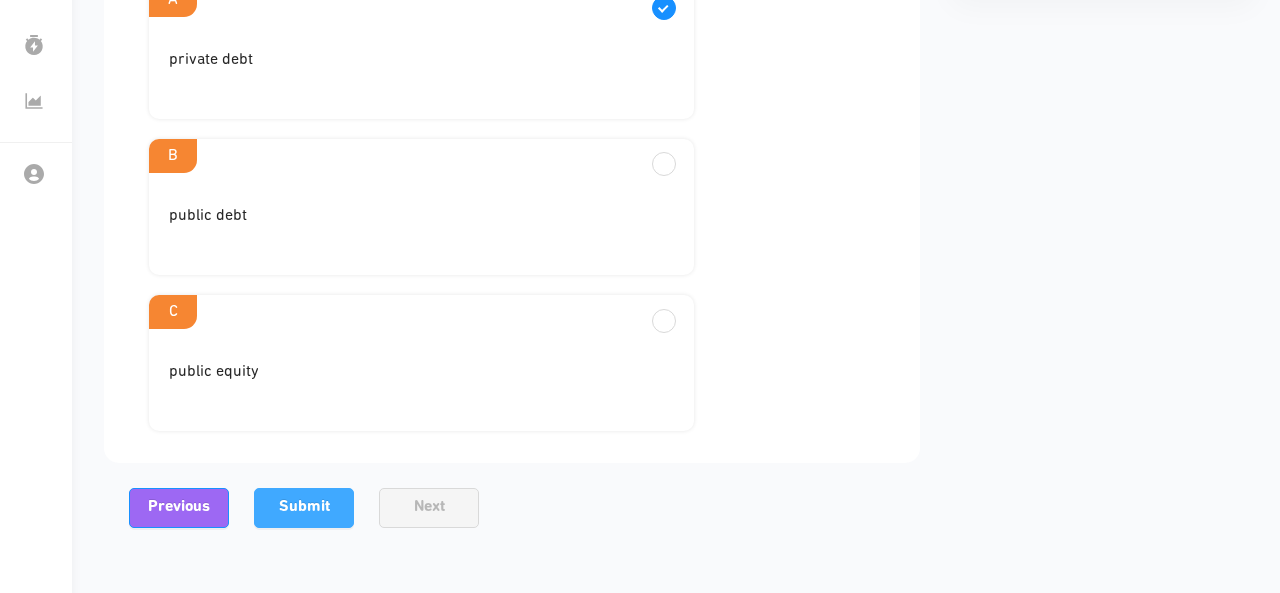 click on "Submit" at bounding box center (304, 507) 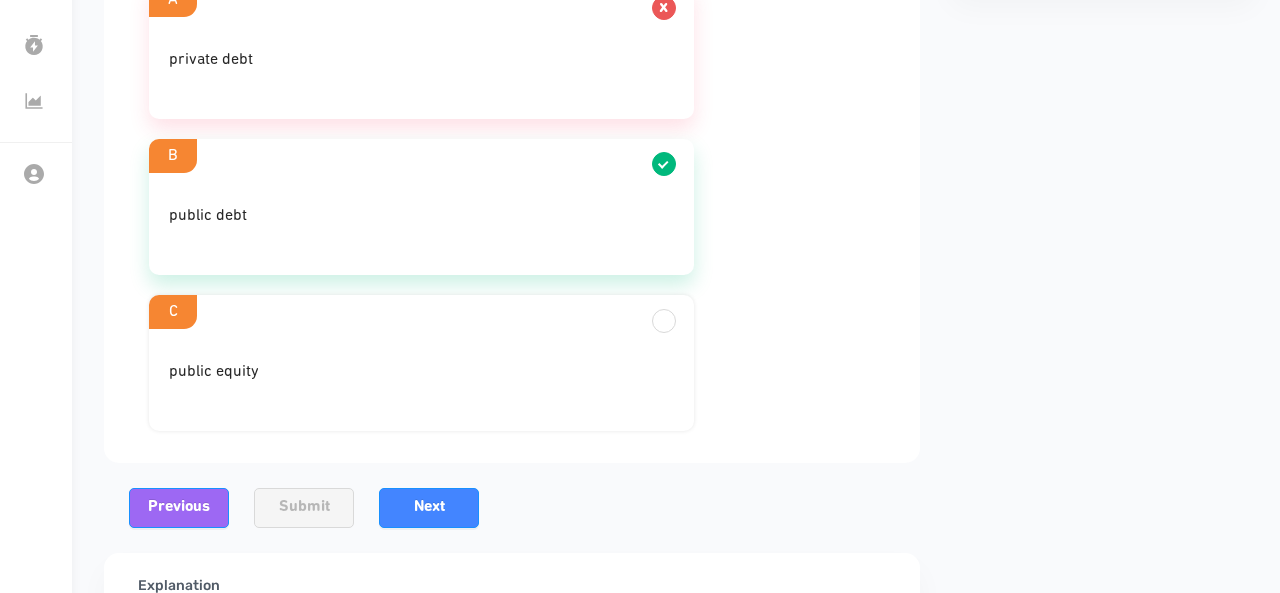scroll, scrollTop: 522, scrollLeft: 0, axis: vertical 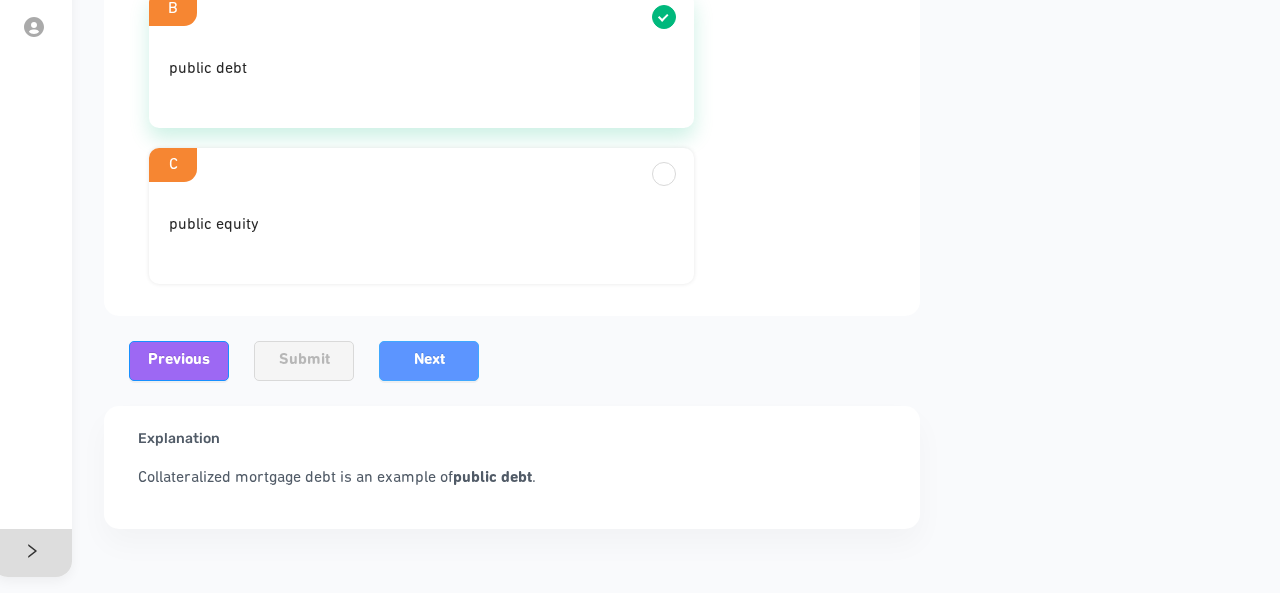 click on "Next" at bounding box center [429, 360] 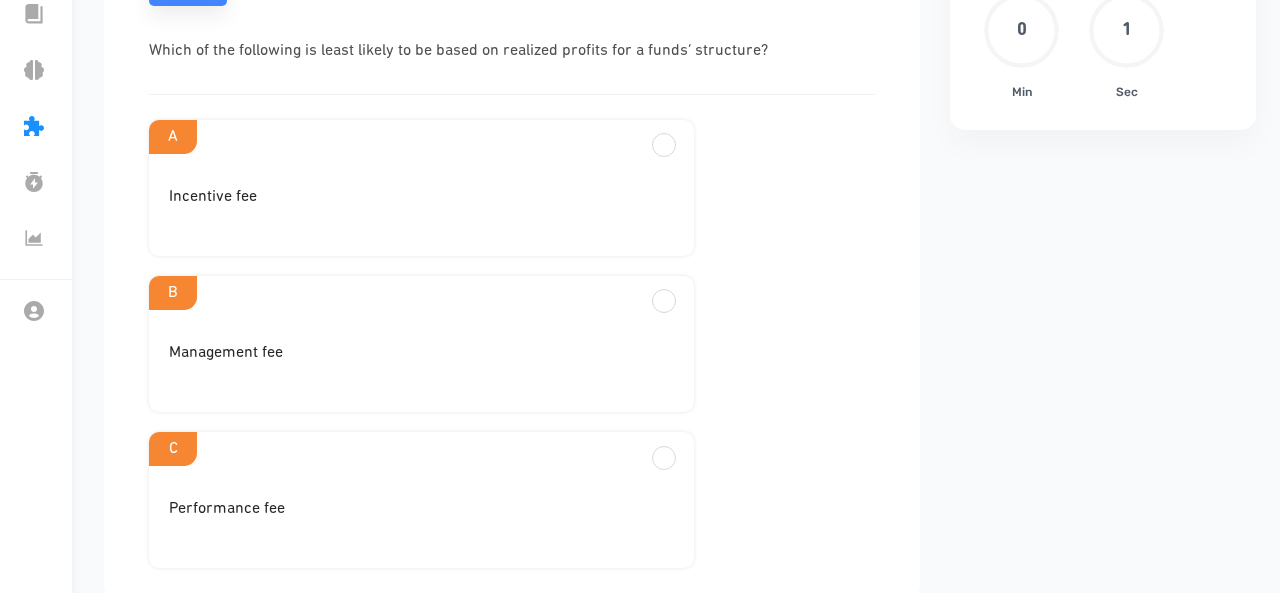 scroll, scrollTop: 225, scrollLeft: 0, axis: vertical 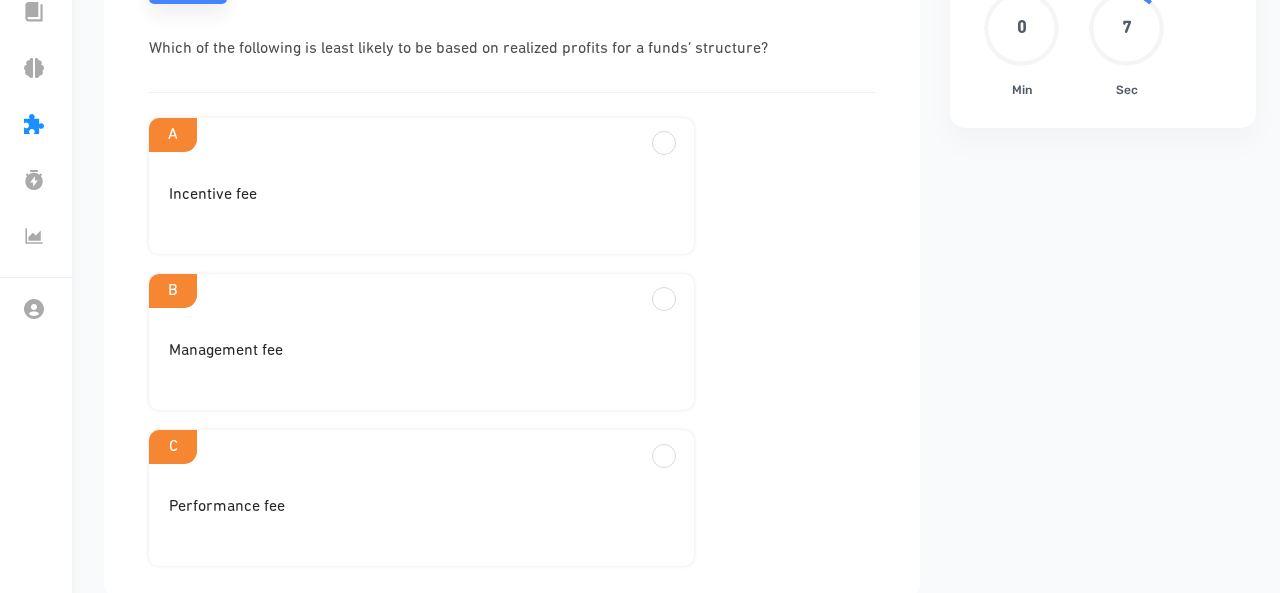 click on "Management fee" at bounding box center [421, 195] 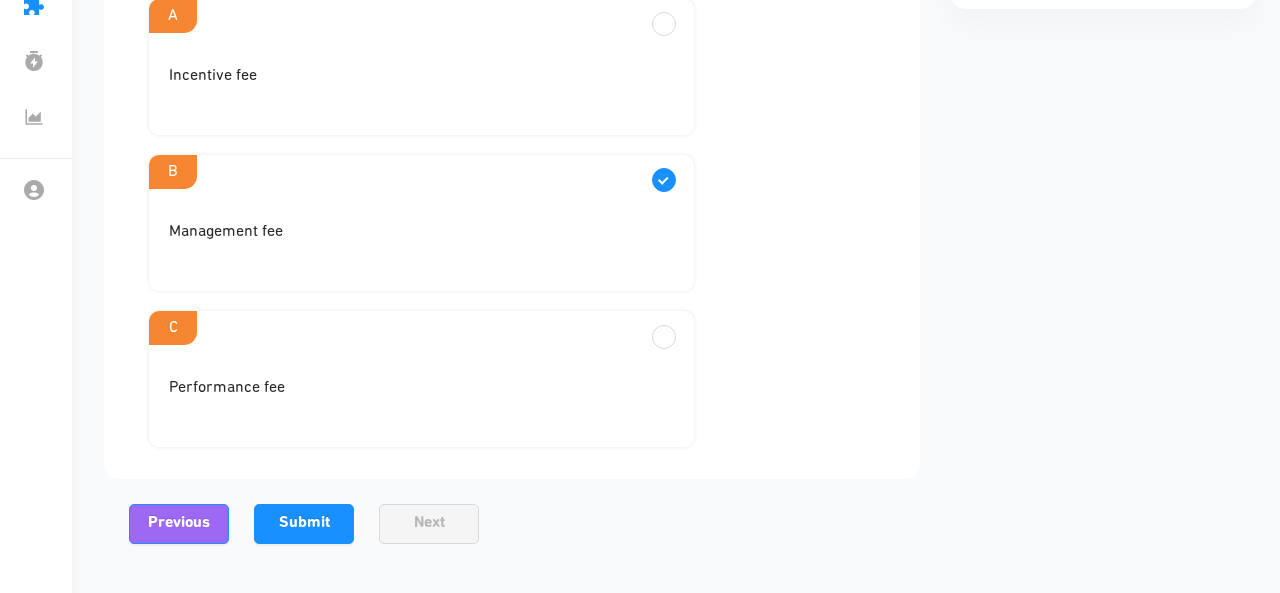 scroll, scrollTop: 346, scrollLeft: 0, axis: vertical 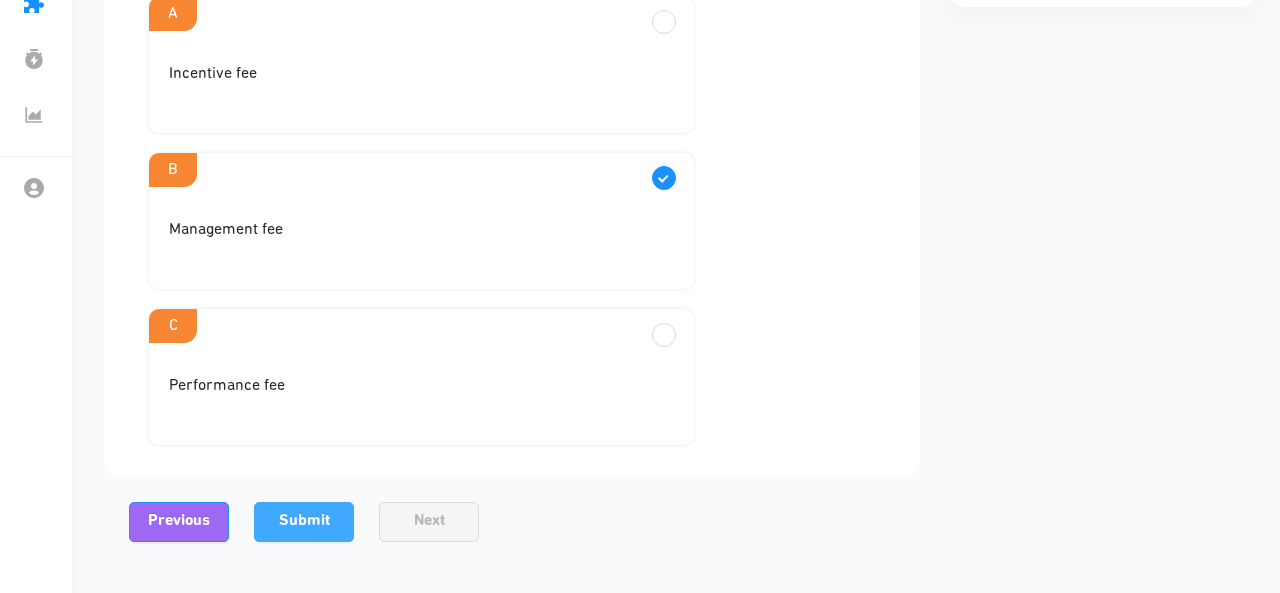click on "Submit" at bounding box center (304, 522) 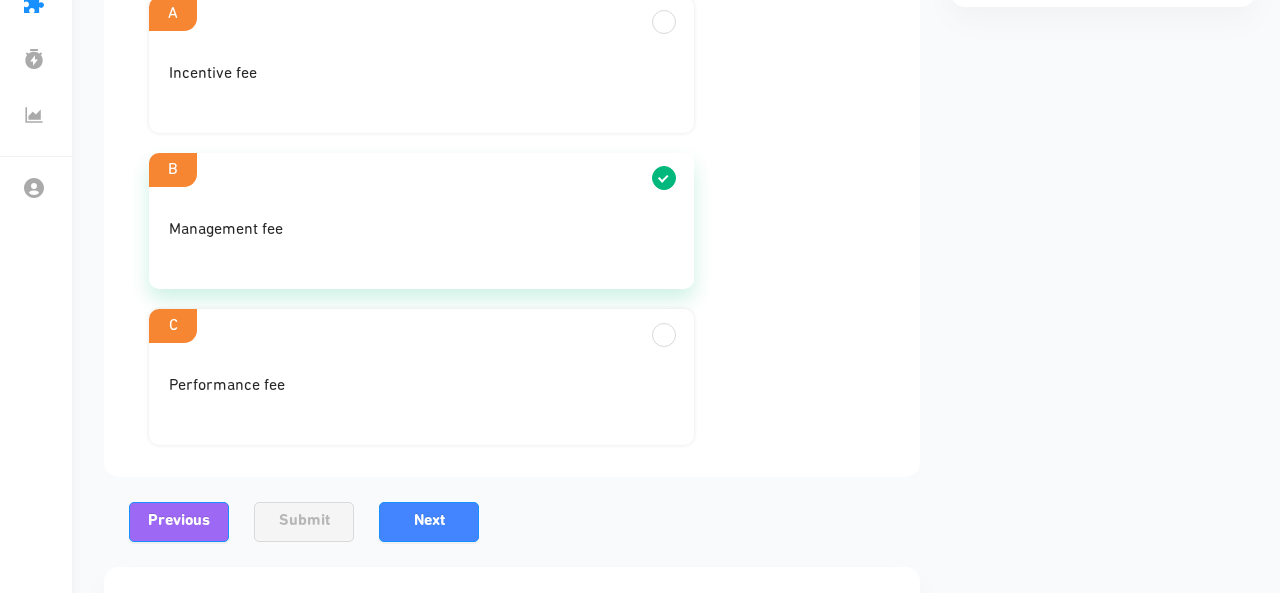 scroll, scrollTop: 494, scrollLeft: 0, axis: vertical 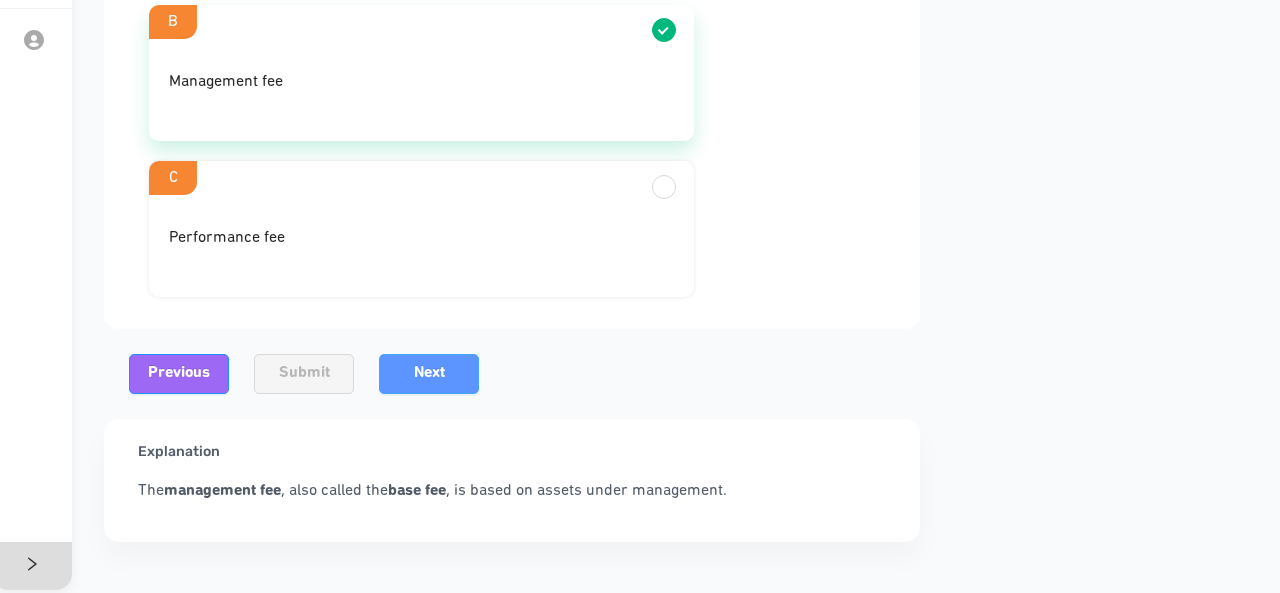 click on "Next" at bounding box center [429, 373] 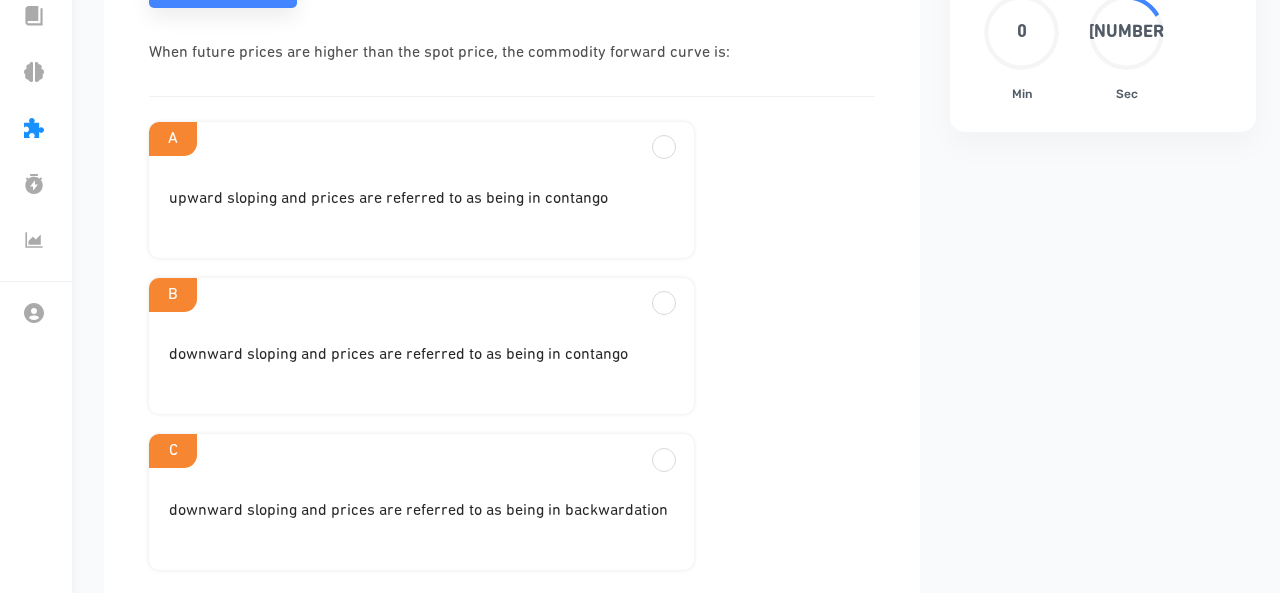 scroll, scrollTop: 222, scrollLeft: 0, axis: vertical 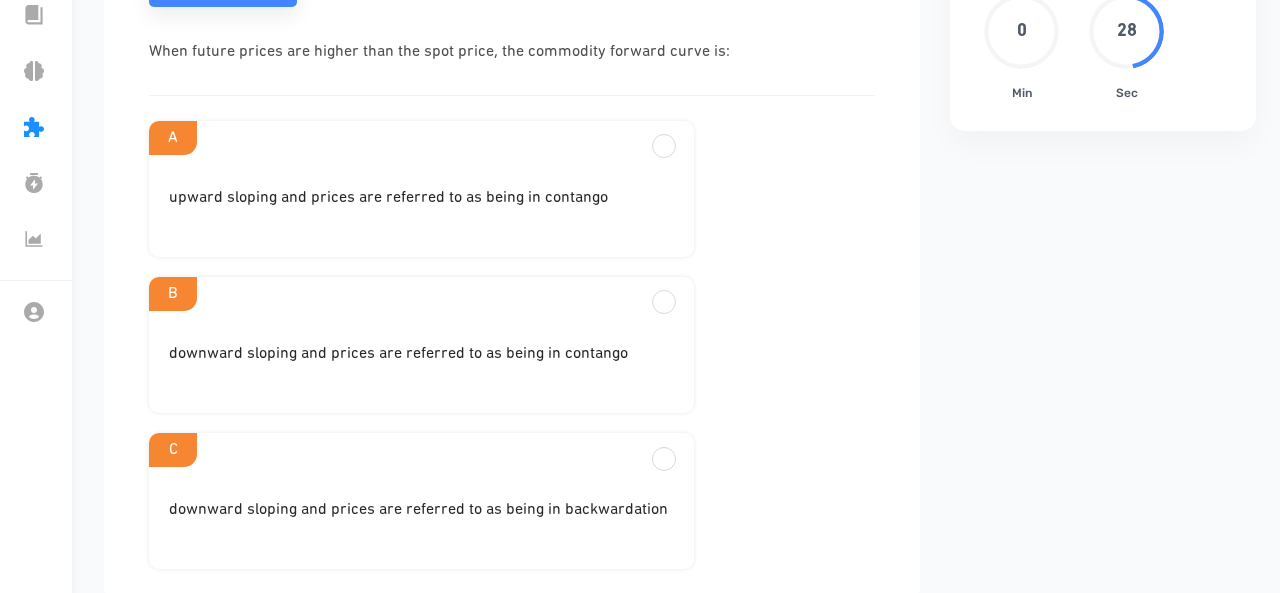 click on "downward sloping and prices are referred to as being in backwardation" at bounding box center [421, 206] 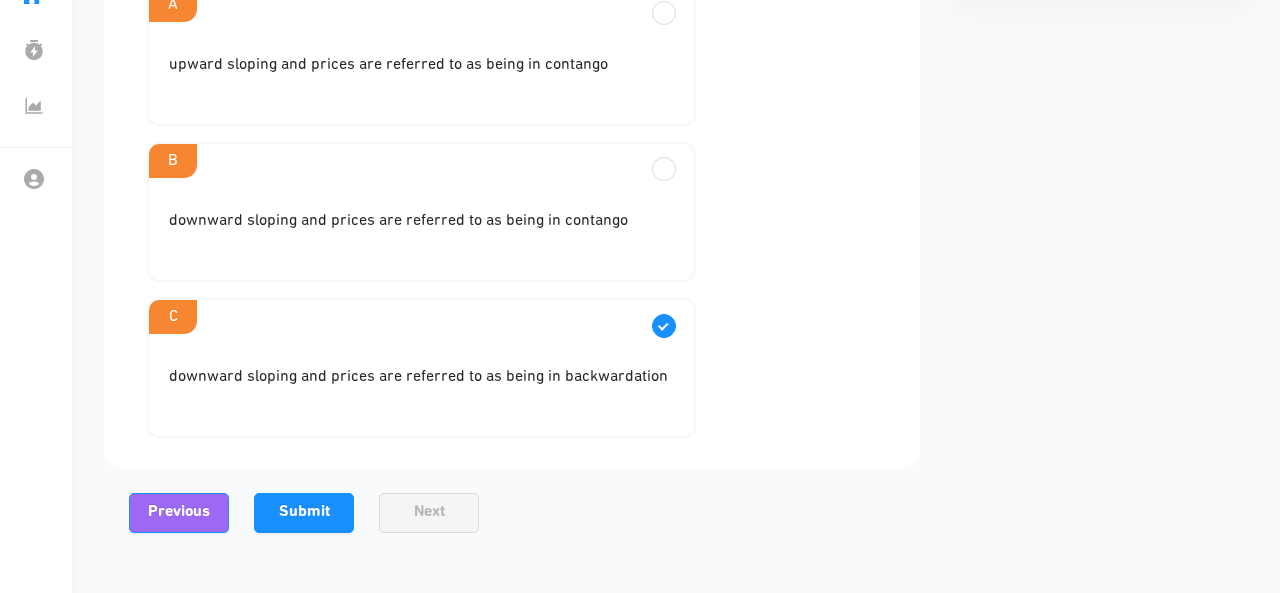 scroll, scrollTop: 358, scrollLeft: 0, axis: vertical 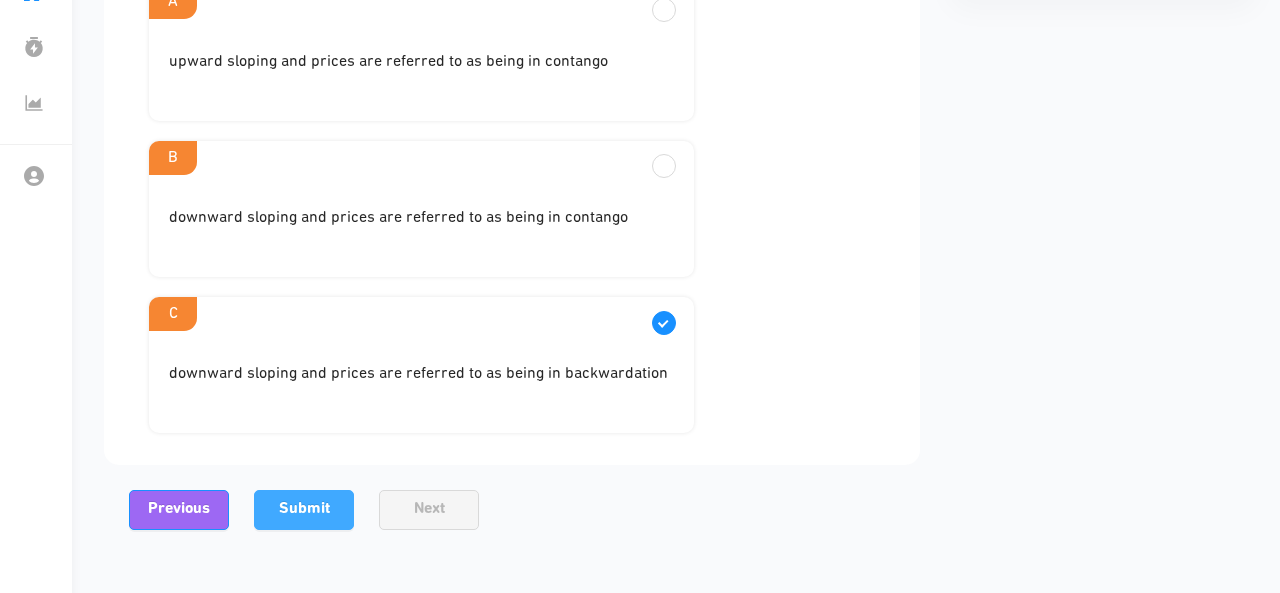 click on "Submit" at bounding box center (304, 509) 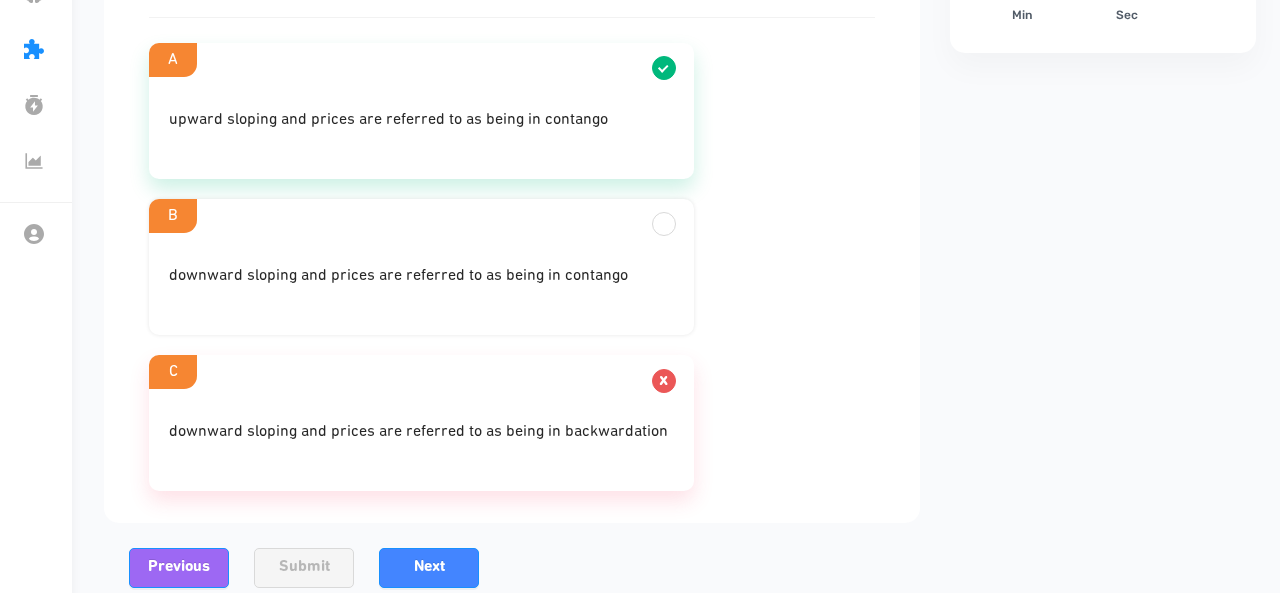 scroll, scrollTop: 302, scrollLeft: 0, axis: vertical 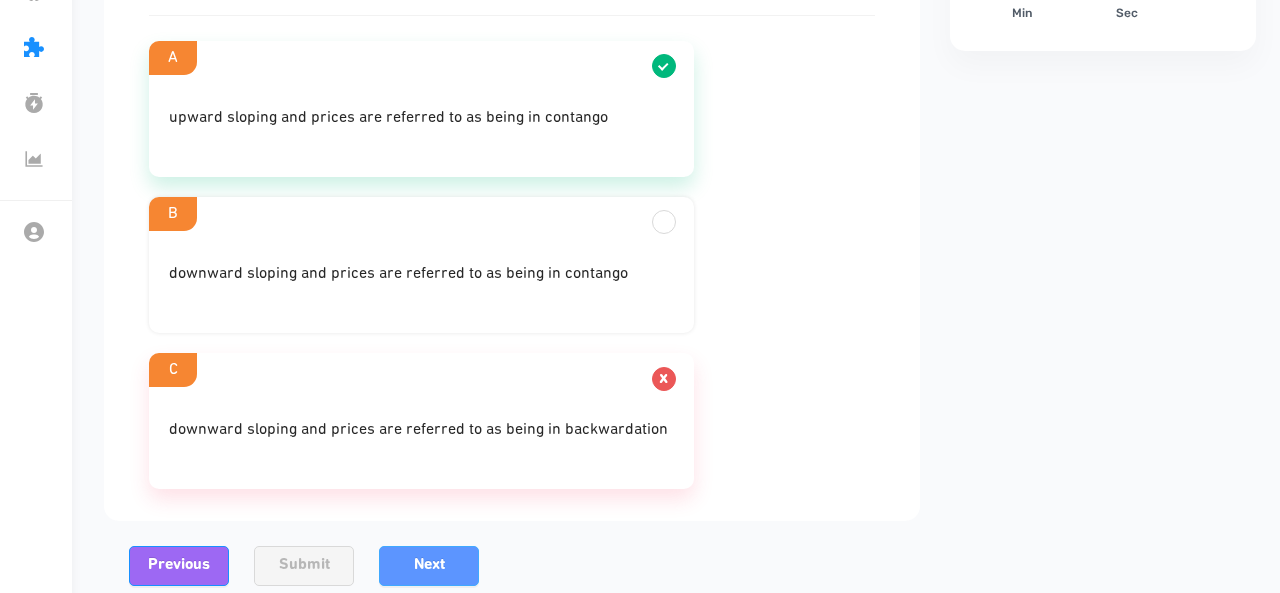 click on "Next" at bounding box center (429, 566) 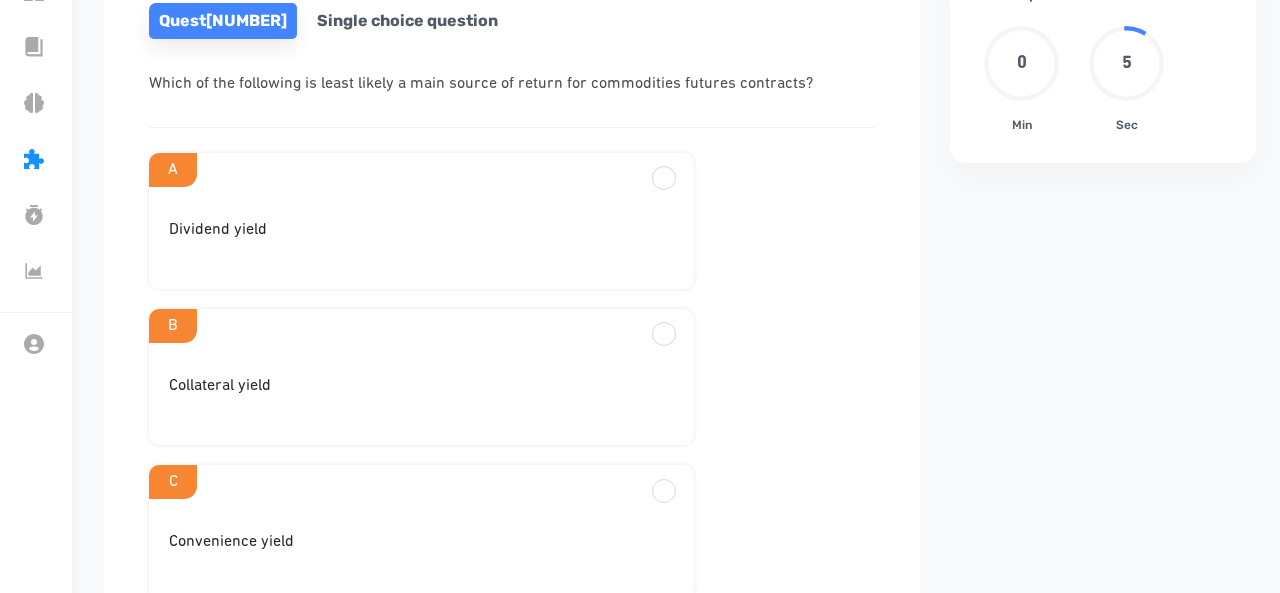 scroll, scrollTop: 228, scrollLeft: 0, axis: vertical 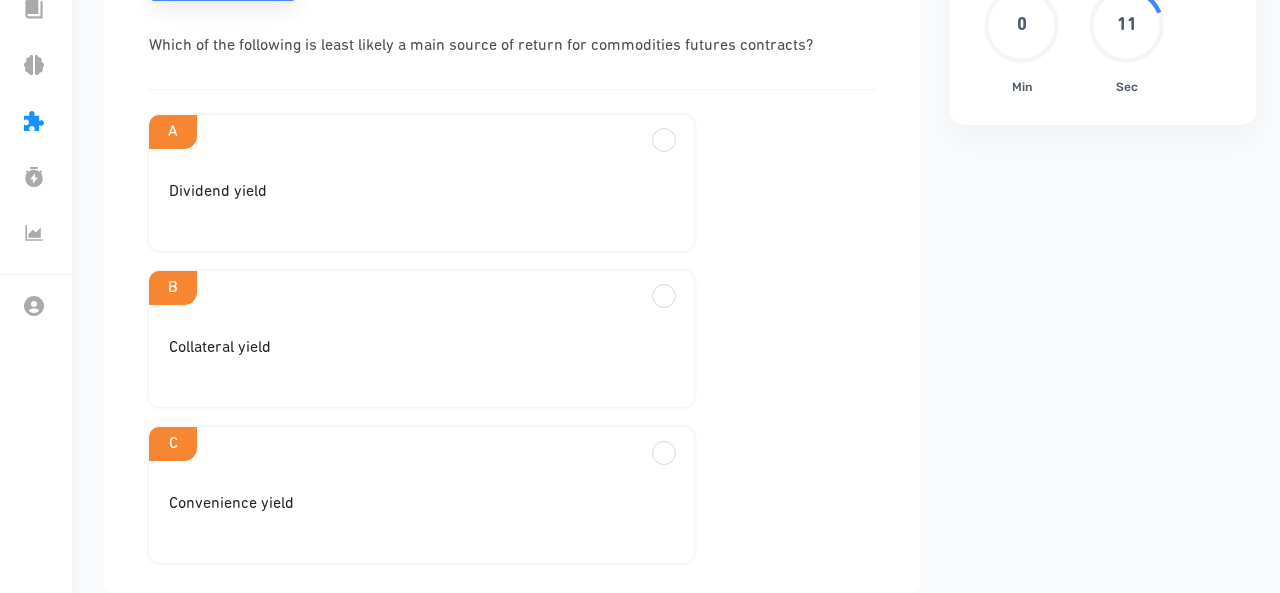 click on "Dividend yield" at bounding box center (421, 200) 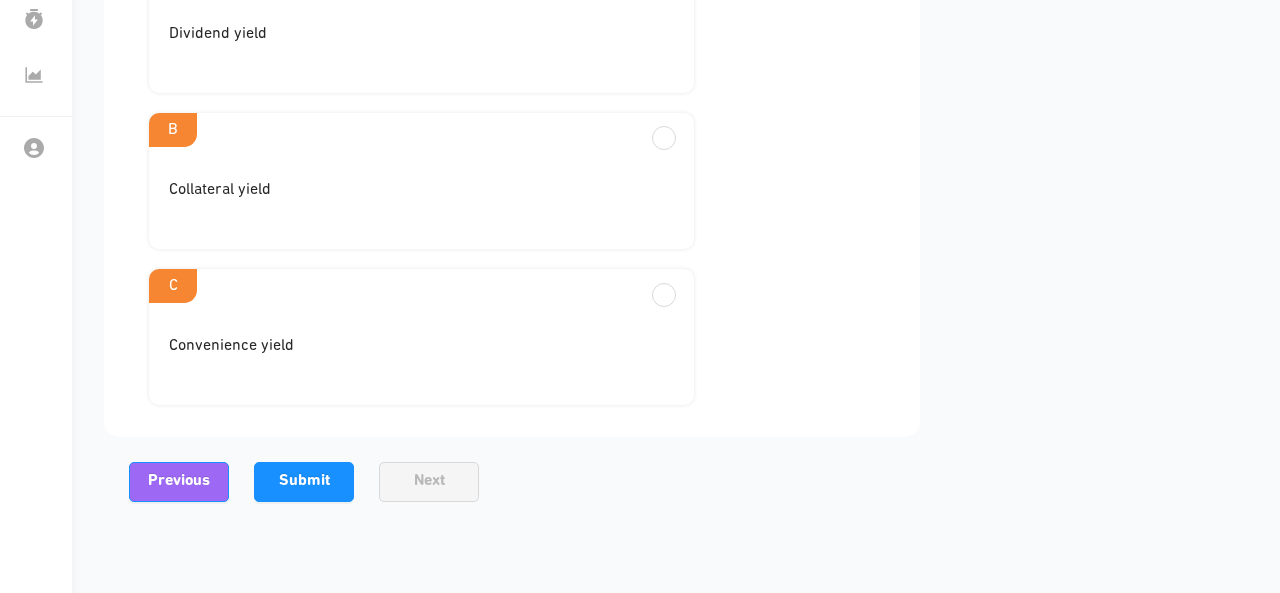 scroll, scrollTop: 394, scrollLeft: 0, axis: vertical 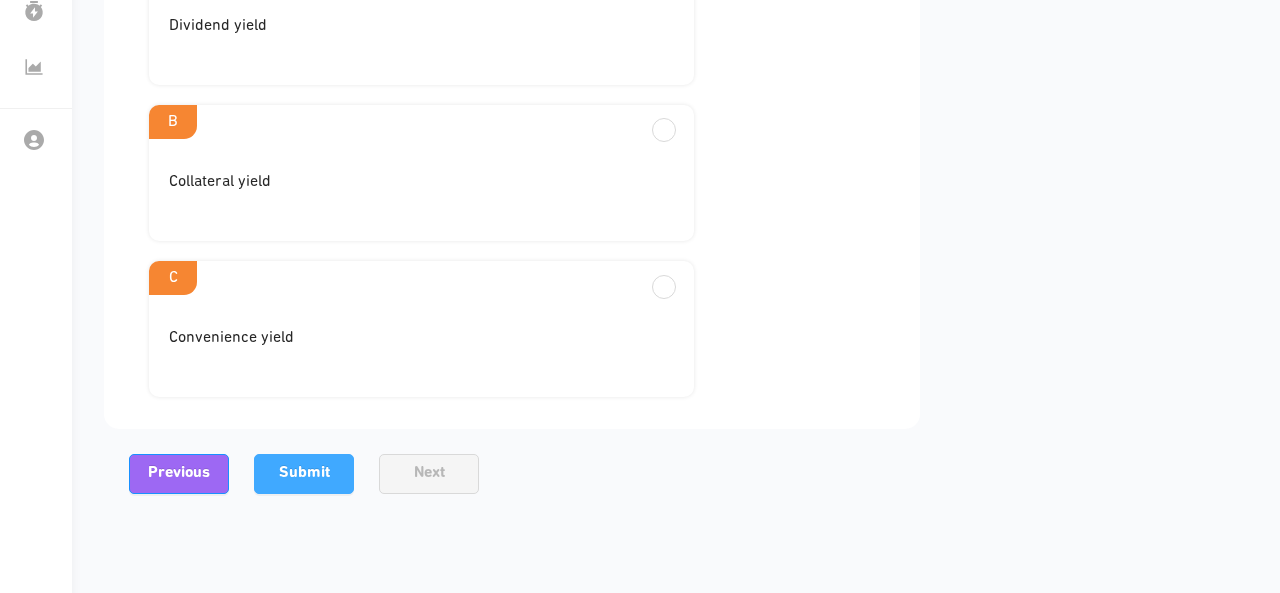 click on "Submit" at bounding box center [304, 474] 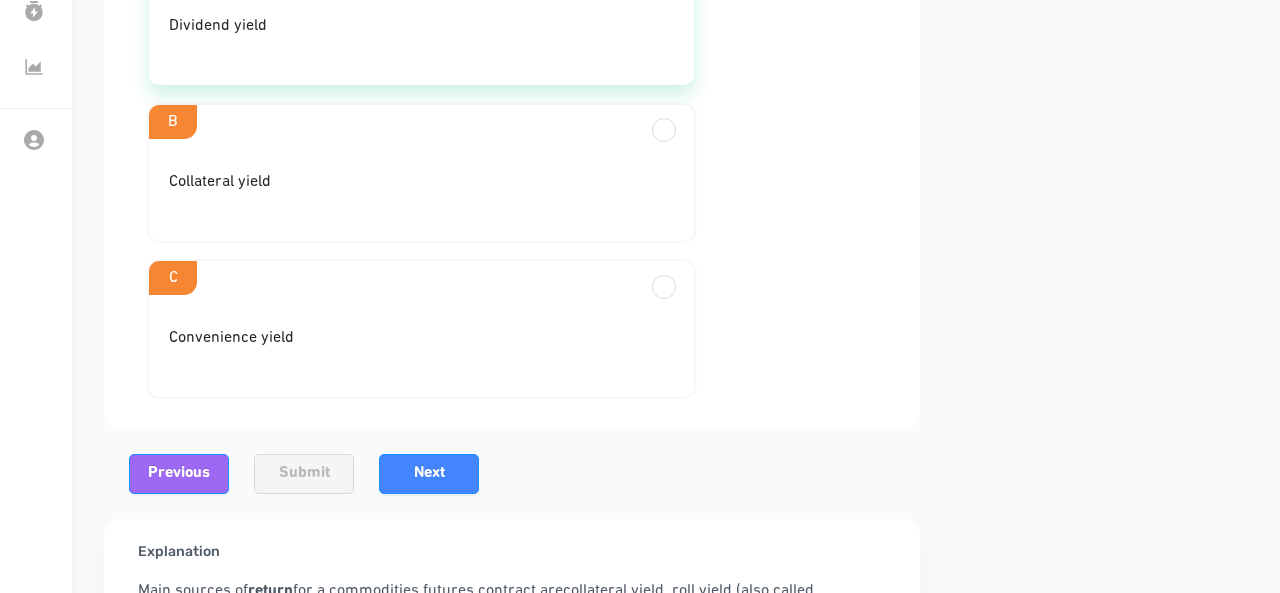 scroll, scrollTop: 494, scrollLeft: 0, axis: vertical 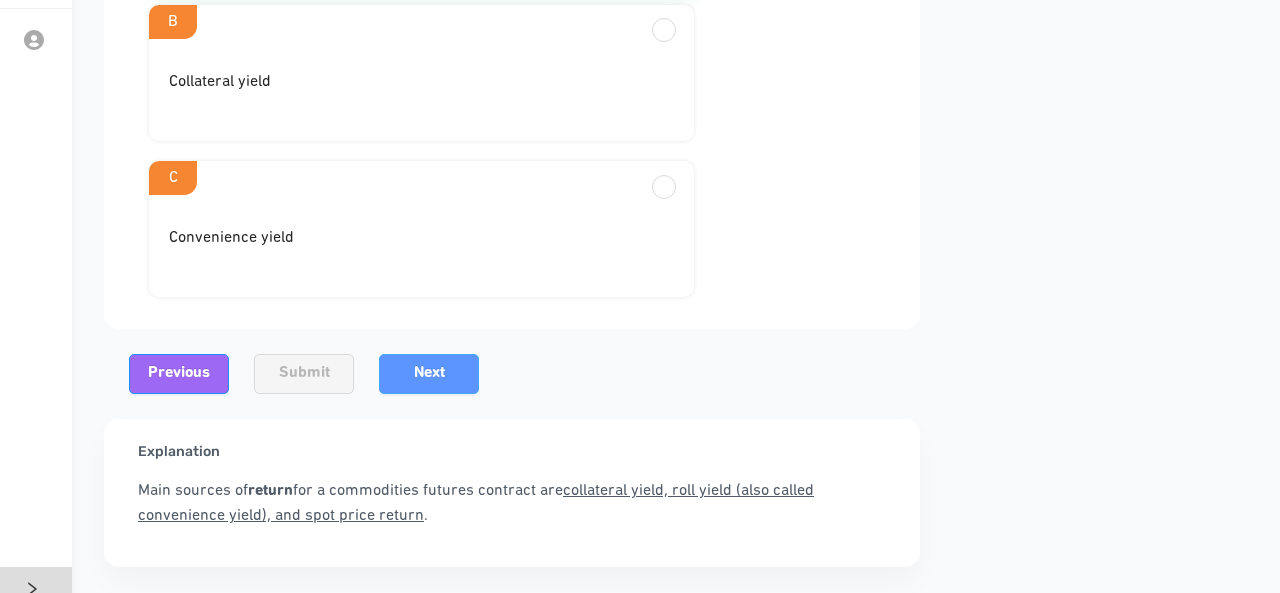 click on "Next" at bounding box center (429, 374) 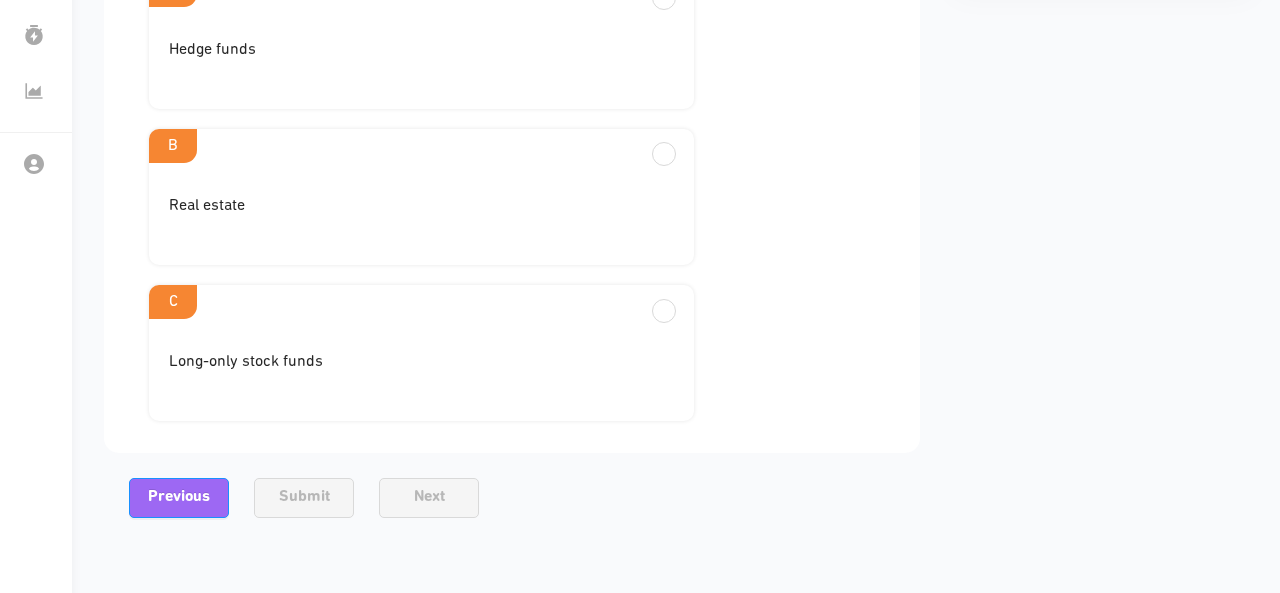scroll, scrollTop: 336, scrollLeft: 0, axis: vertical 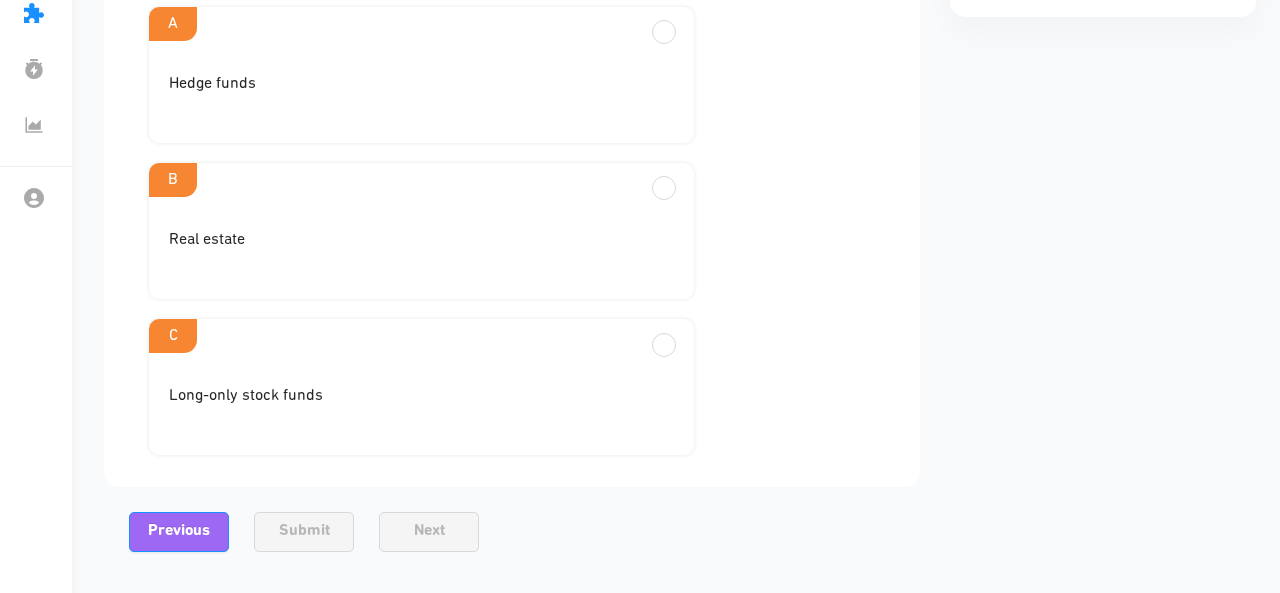 click on "Long-only stock funds" at bounding box center [421, 92] 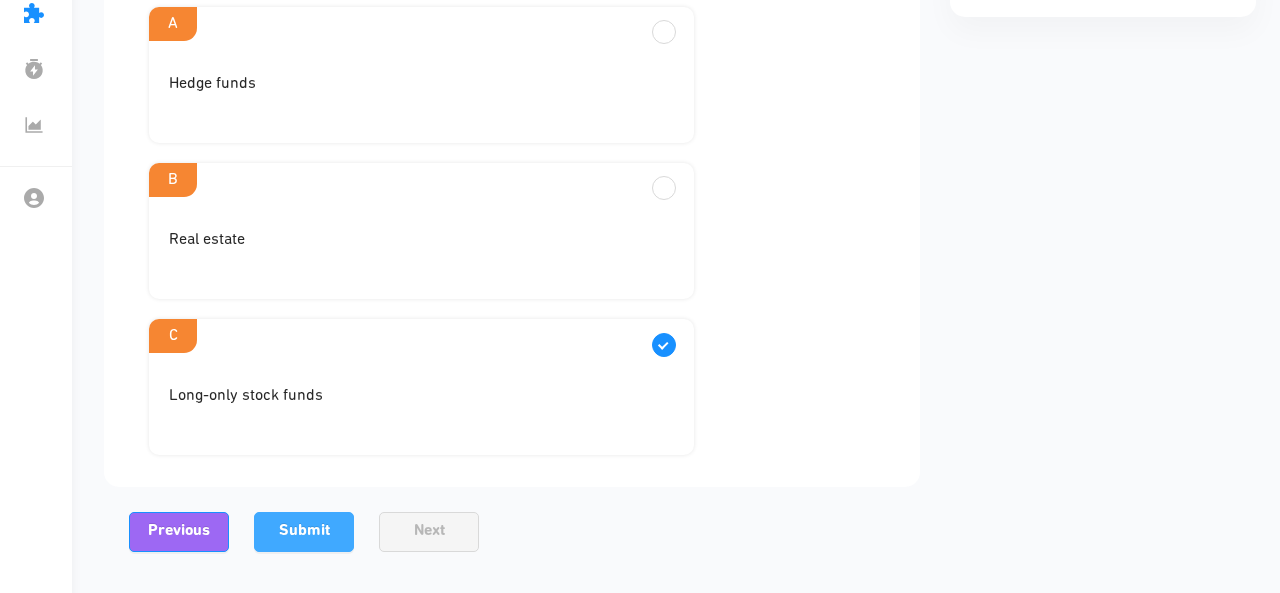 click on "Submit" at bounding box center [304, 531] 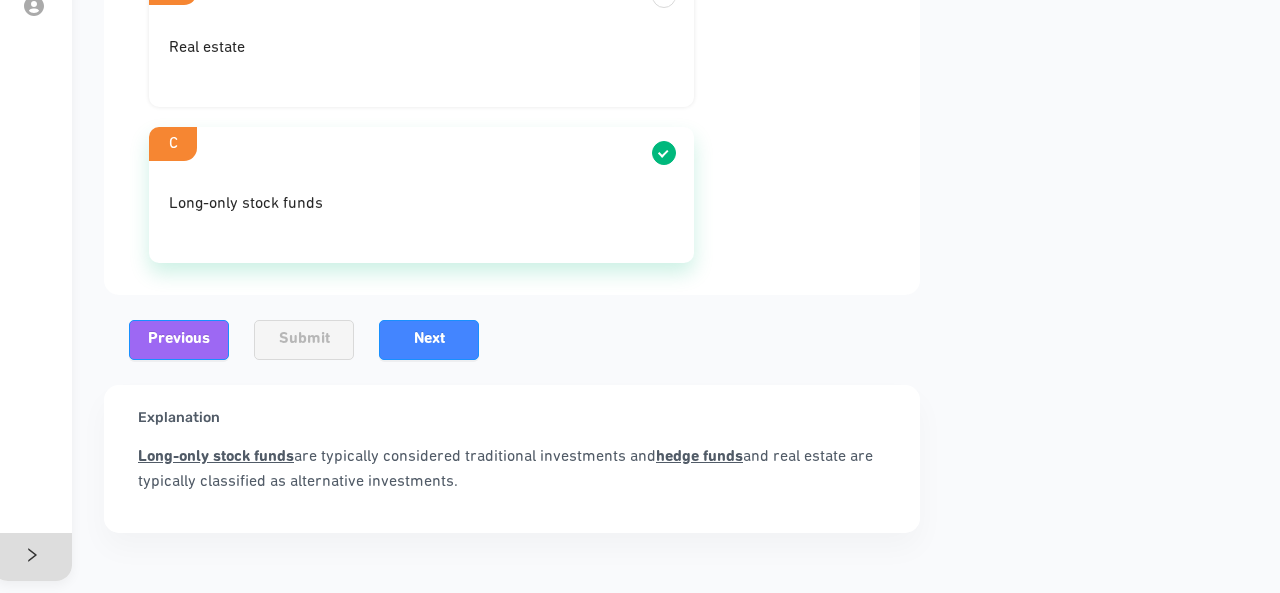 scroll, scrollTop: 536, scrollLeft: 0, axis: vertical 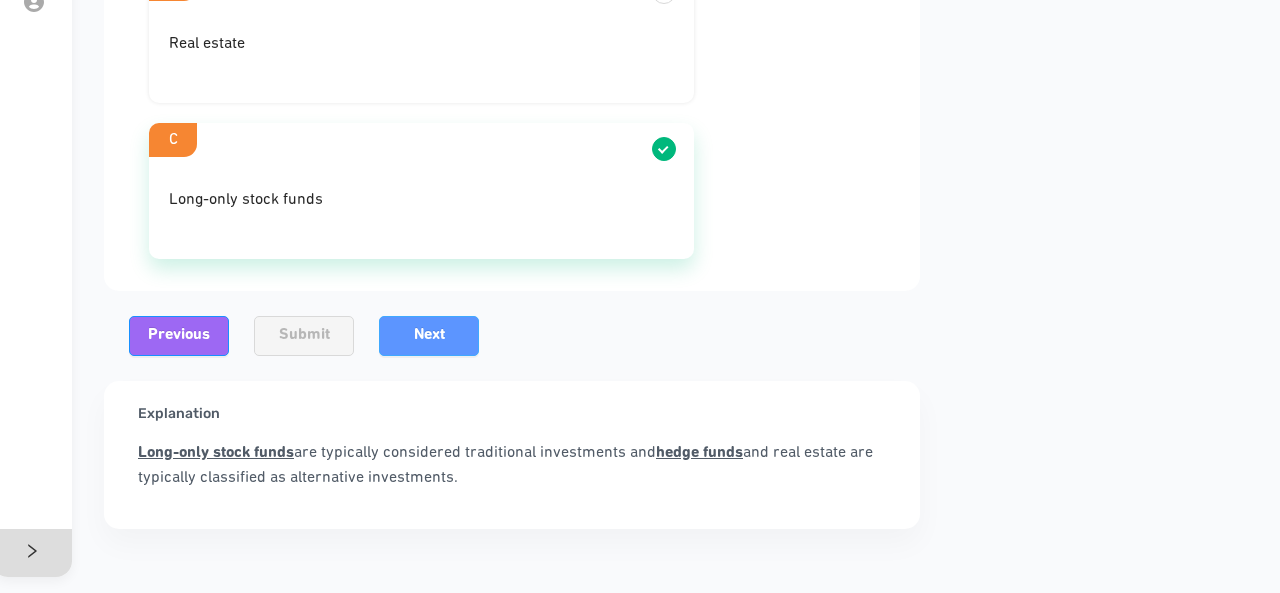 click on "Next" at bounding box center [429, 335] 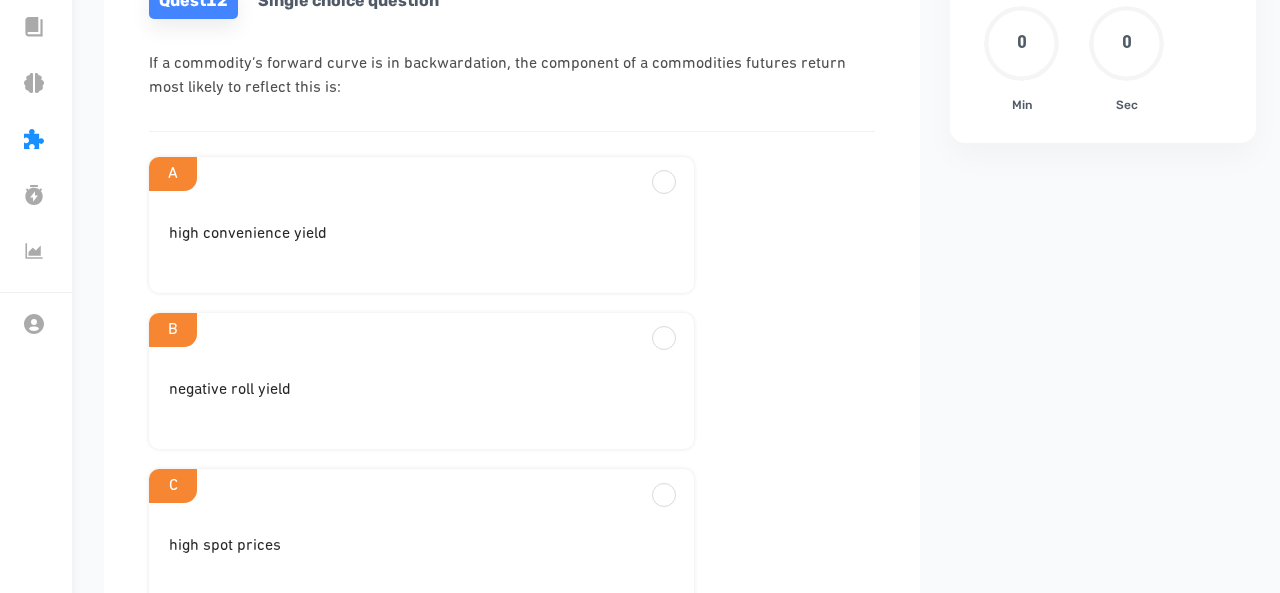 scroll, scrollTop: 210, scrollLeft: 0, axis: vertical 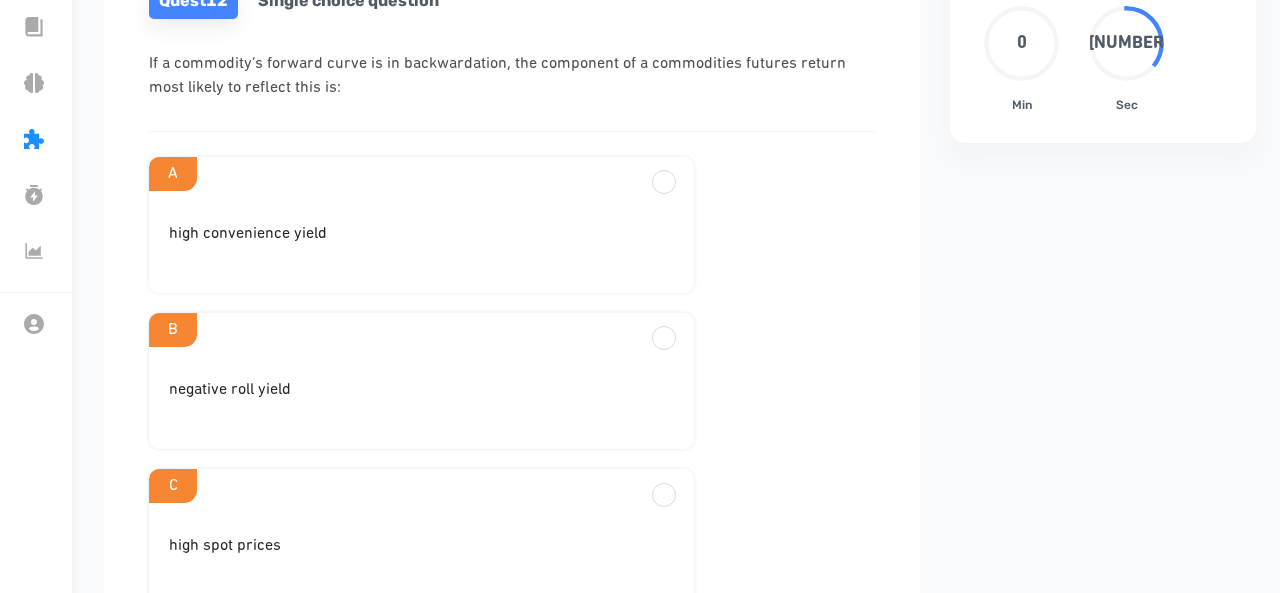 click on "high spot prices" at bounding box center (421, 242) 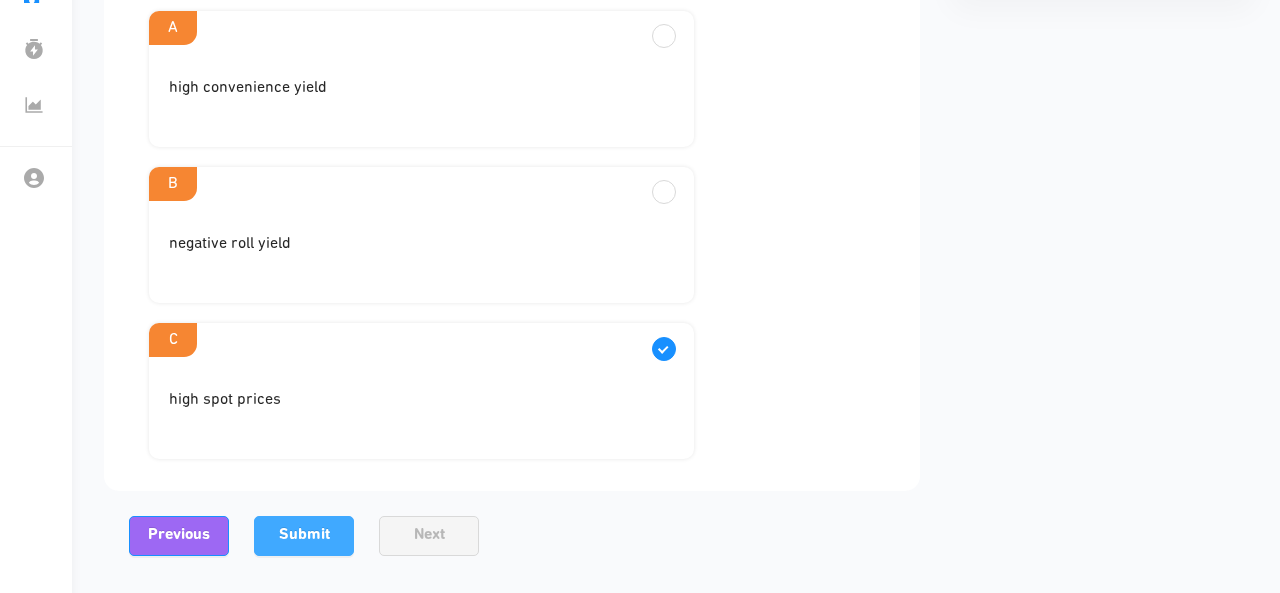 scroll, scrollTop: 358, scrollLeft: 0, axis: vertical 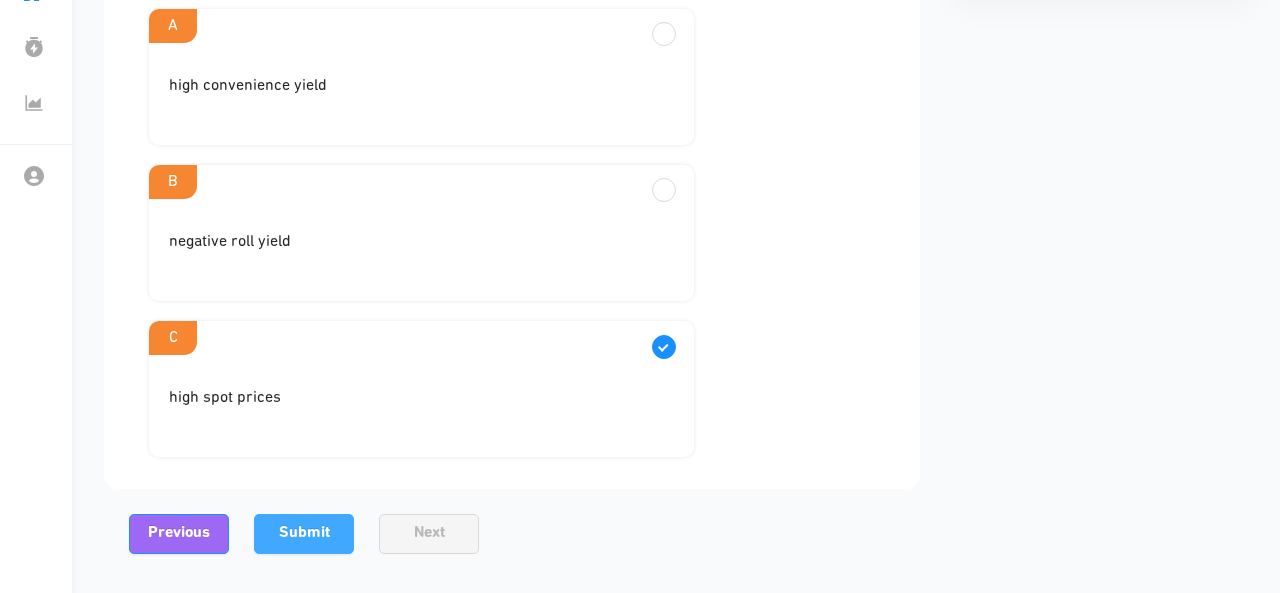 click on "Submit" at bounding box center [304, 533] 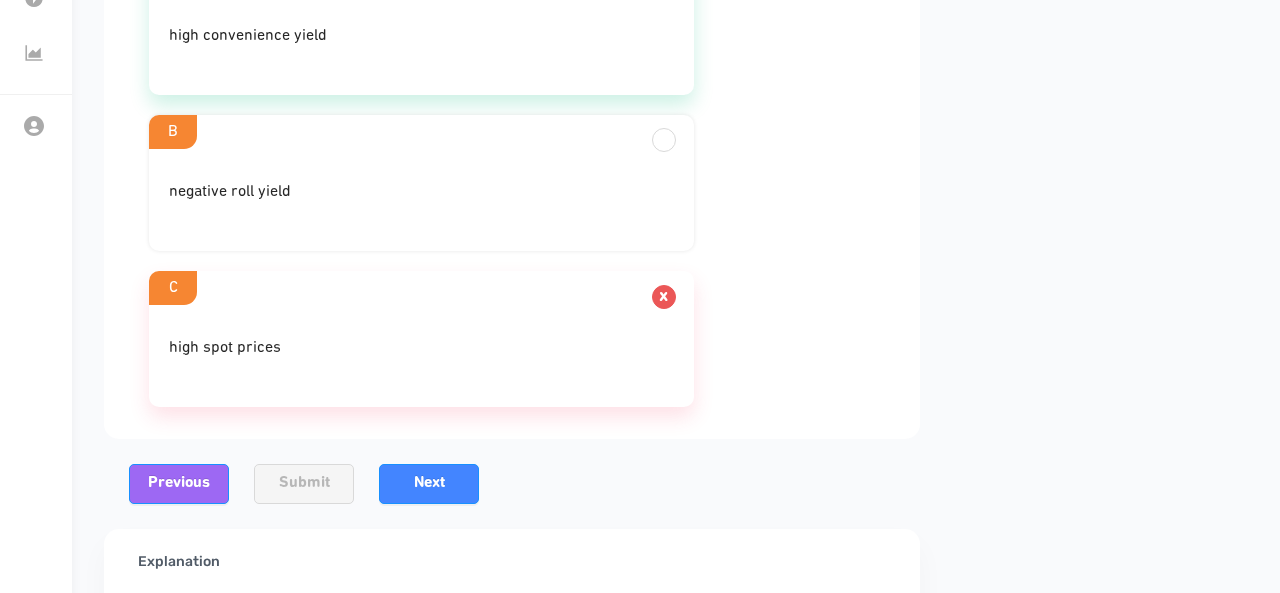scroll, scrollTop: 526, scrollLeft: 0, axis: vertical 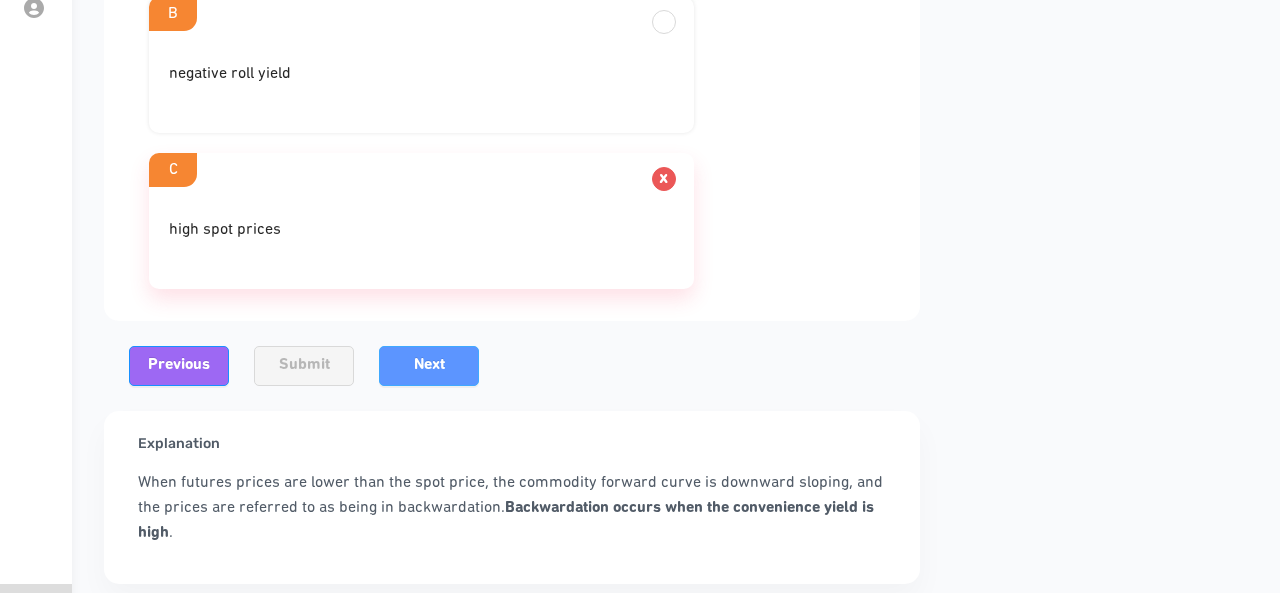 click on "Next" at bounding box center (429, 366) 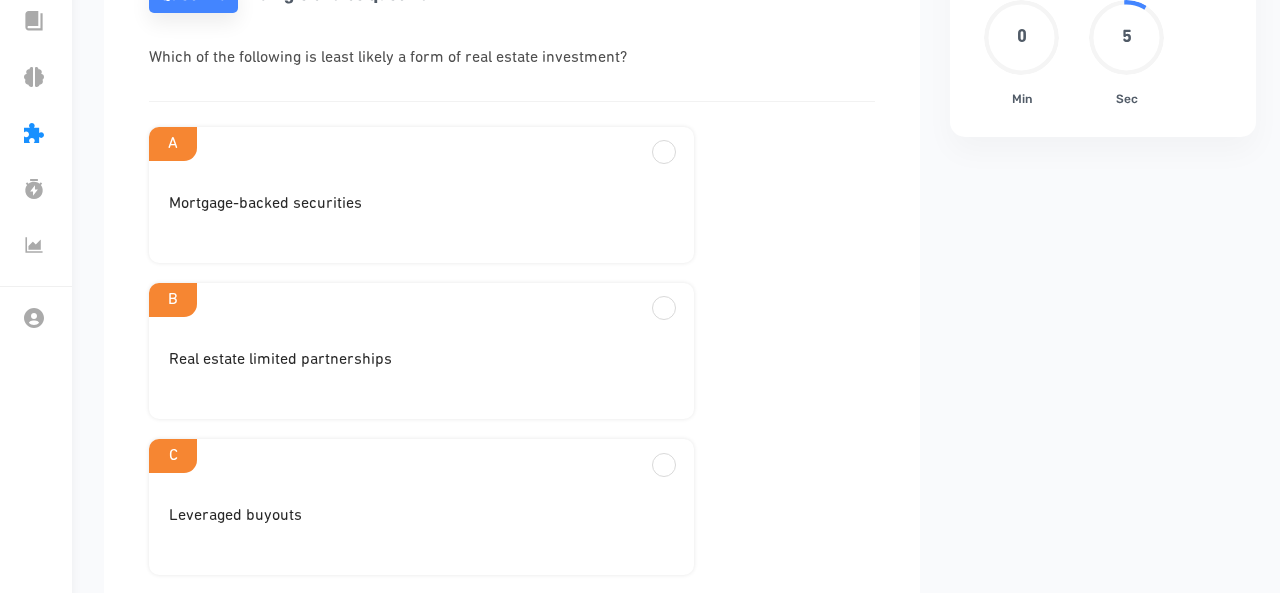 scroll, scrollTop: 216, scrollLeft: 0, axis: vertical 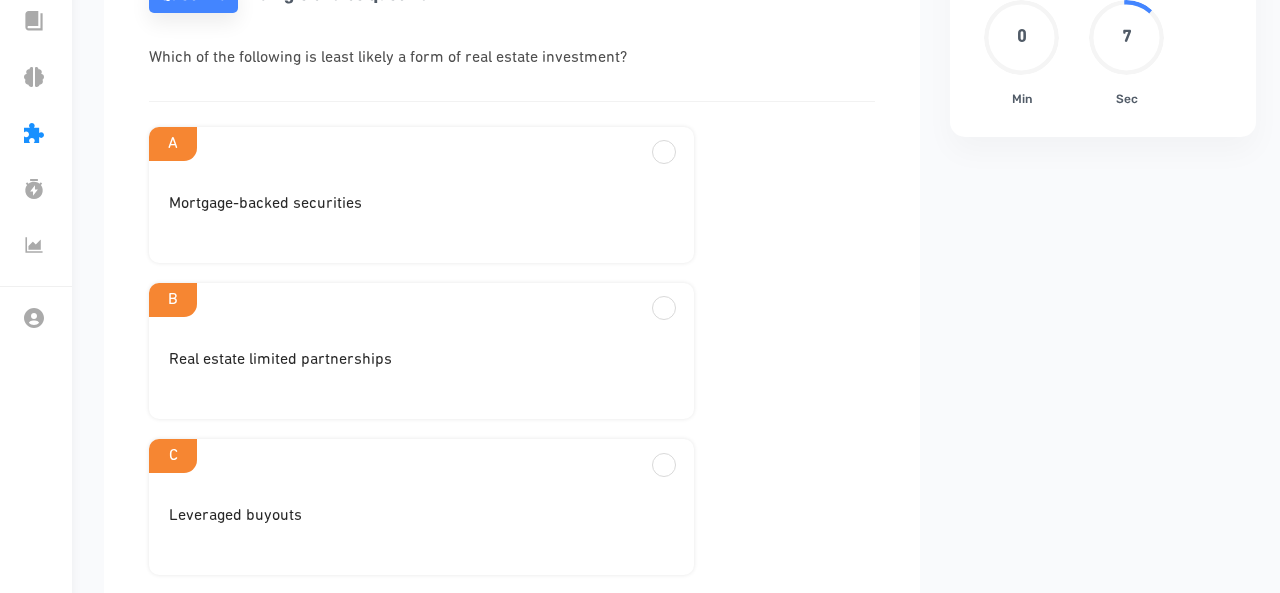 click on "C" at bounding box center [421, 144] 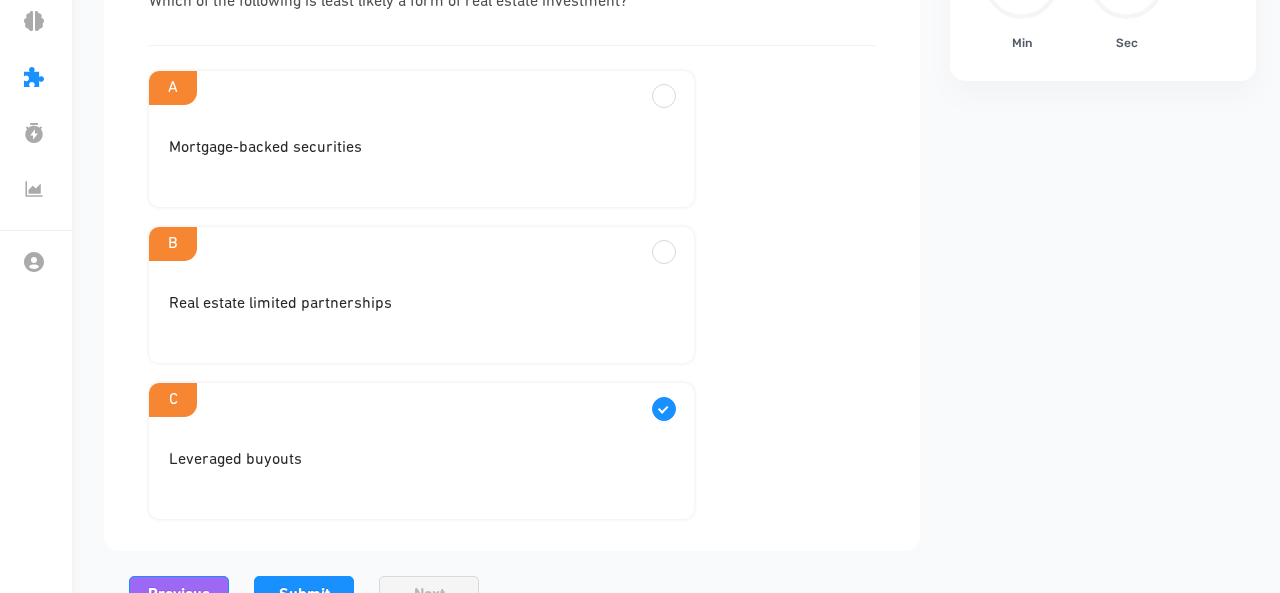 scroll, scrollTop: 294, scrollLeft: 0, axis: vertical 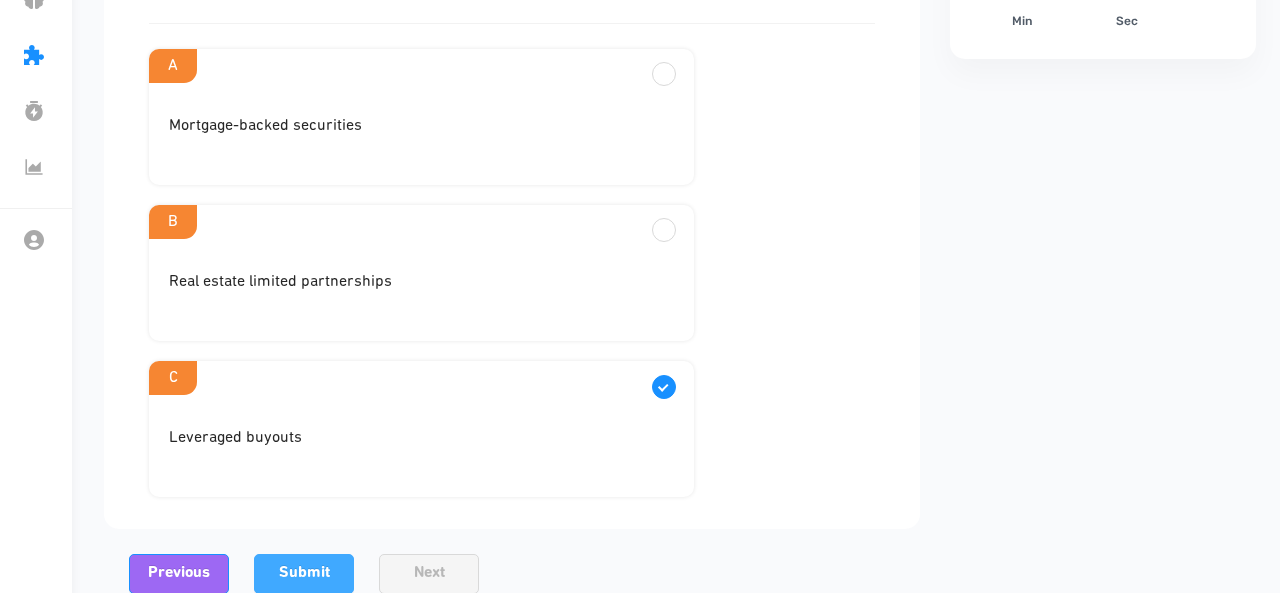 click on "Submit" at bounding box center [304, 573] 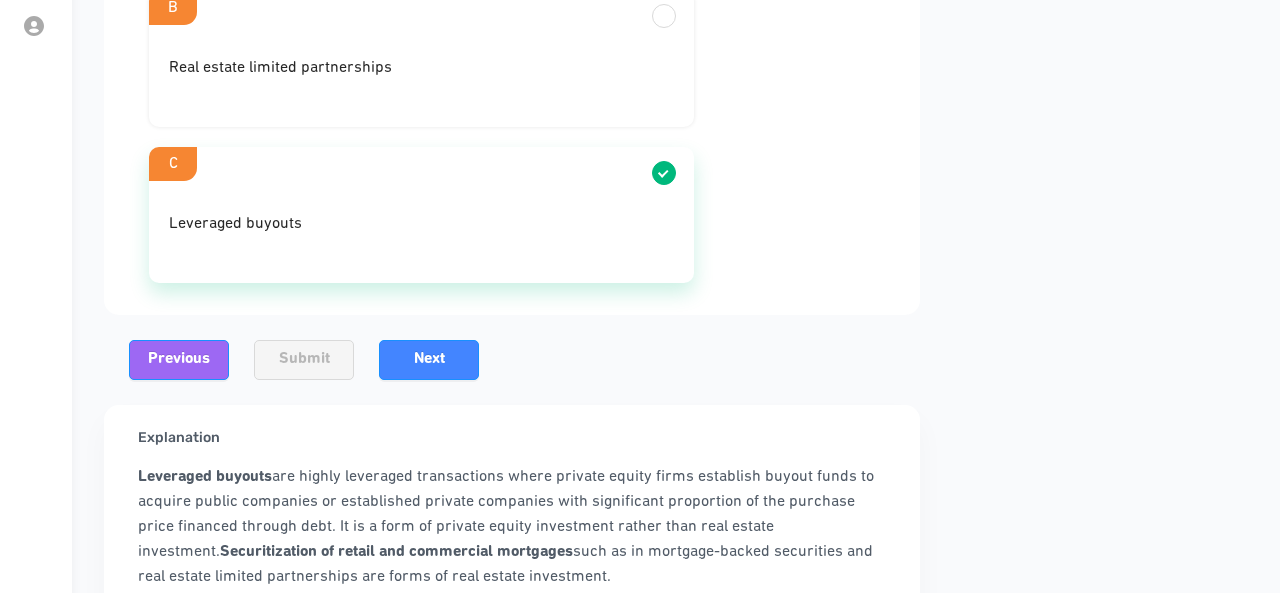 scroll, scrollTop: 622, scrollLeft: 0, axis: vertical 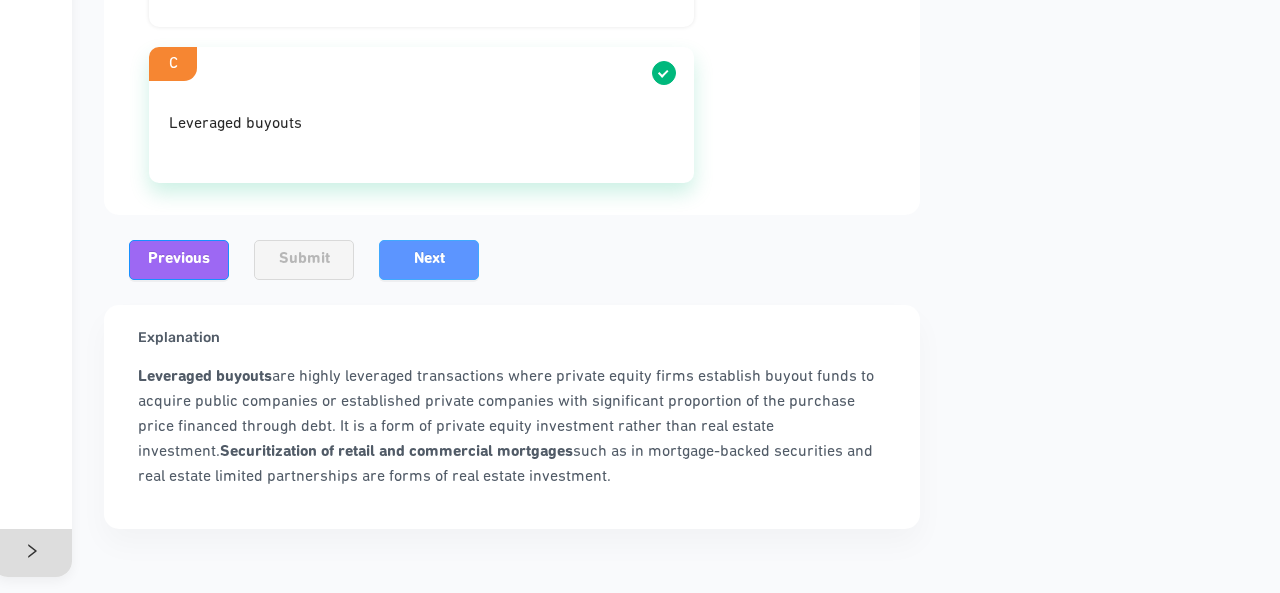 click on "Next" at bounding box center [429, 259] 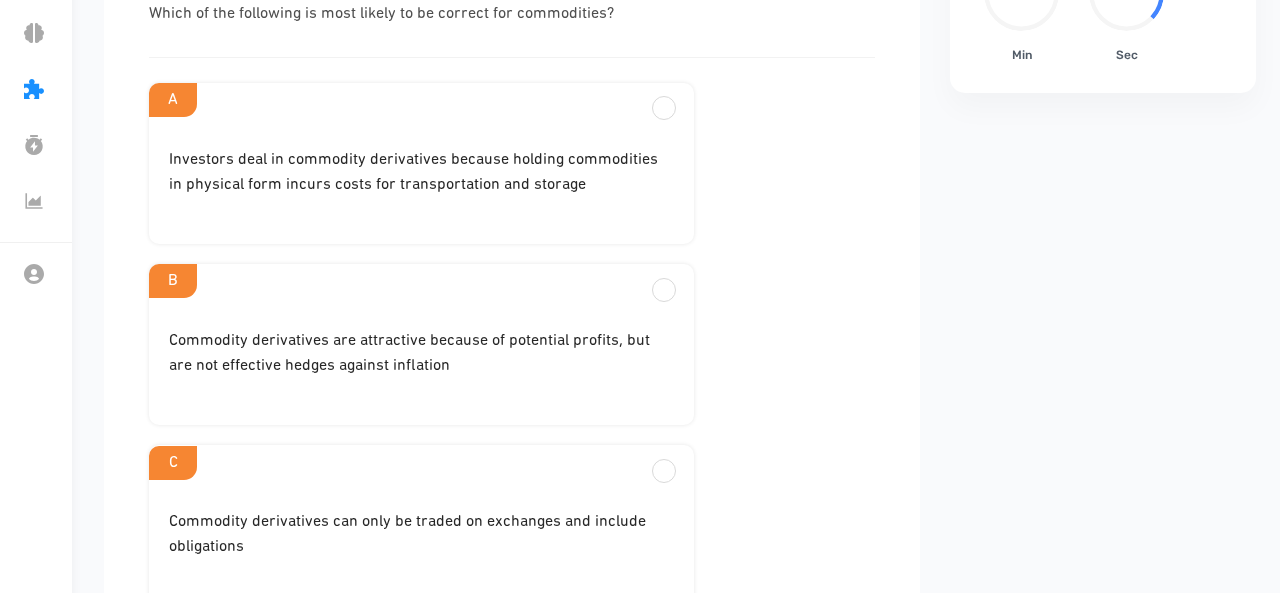 scroll, scrollTop: 261, scrollLeft: 0, axis: vertical 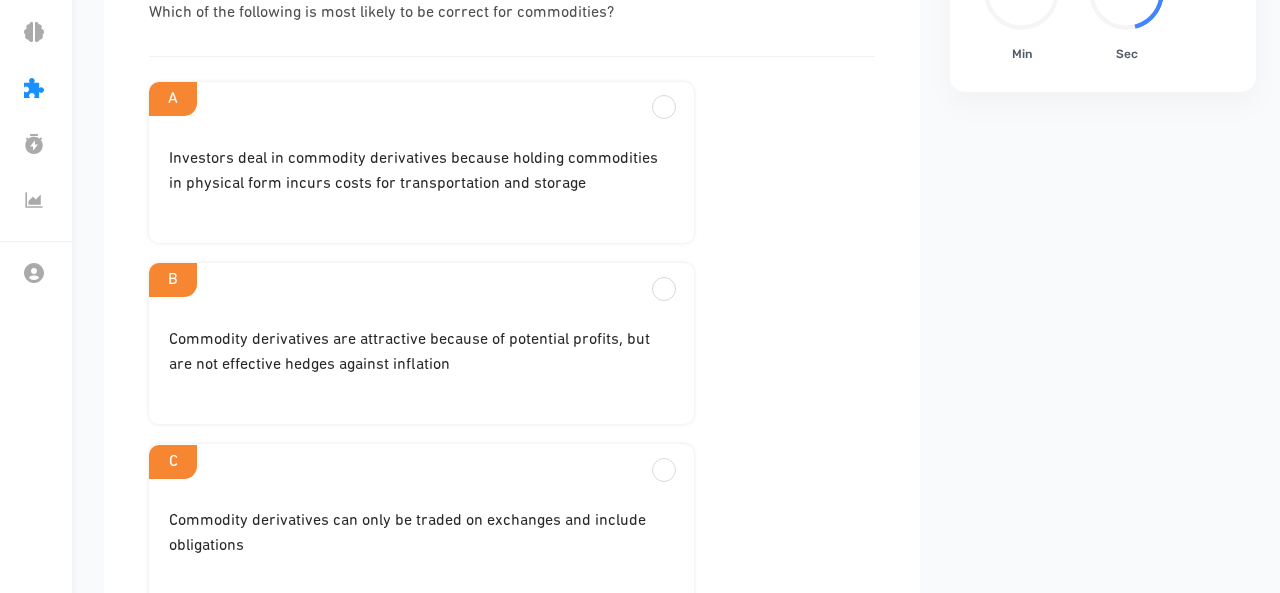 click on "Investors deal in commodity derivatives because holding commodities in physical form incurs costs for transportation and storage" at bounding box center (421, 180) 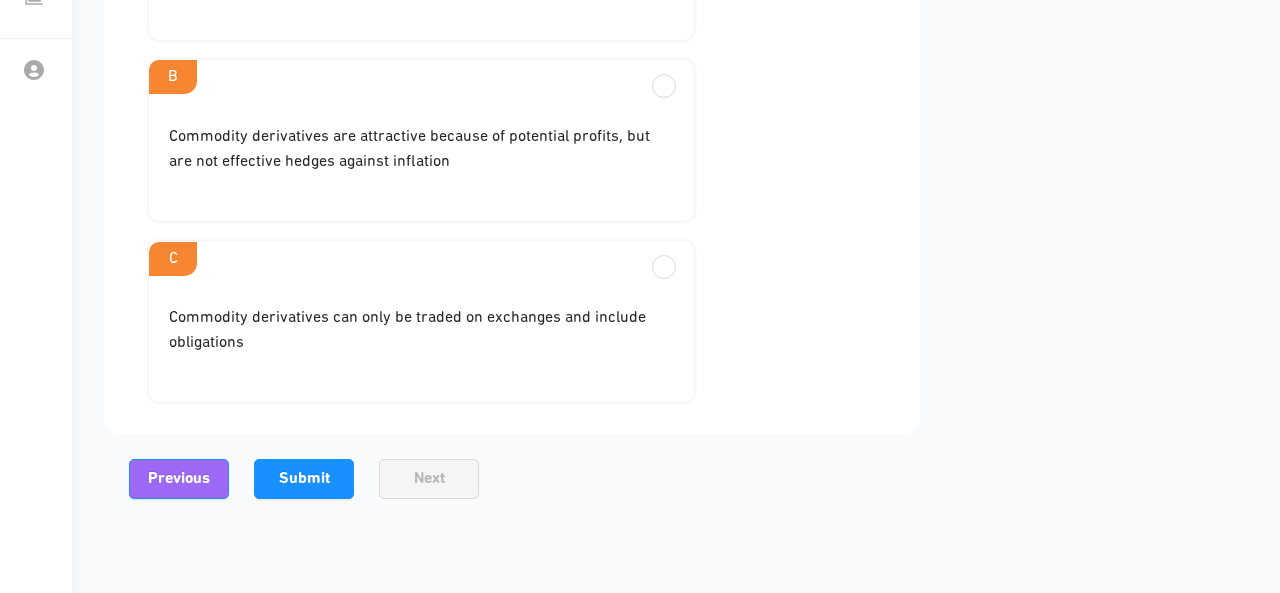 scroll, scrollTop: 470, scrollLeft: 0, axis: vertical 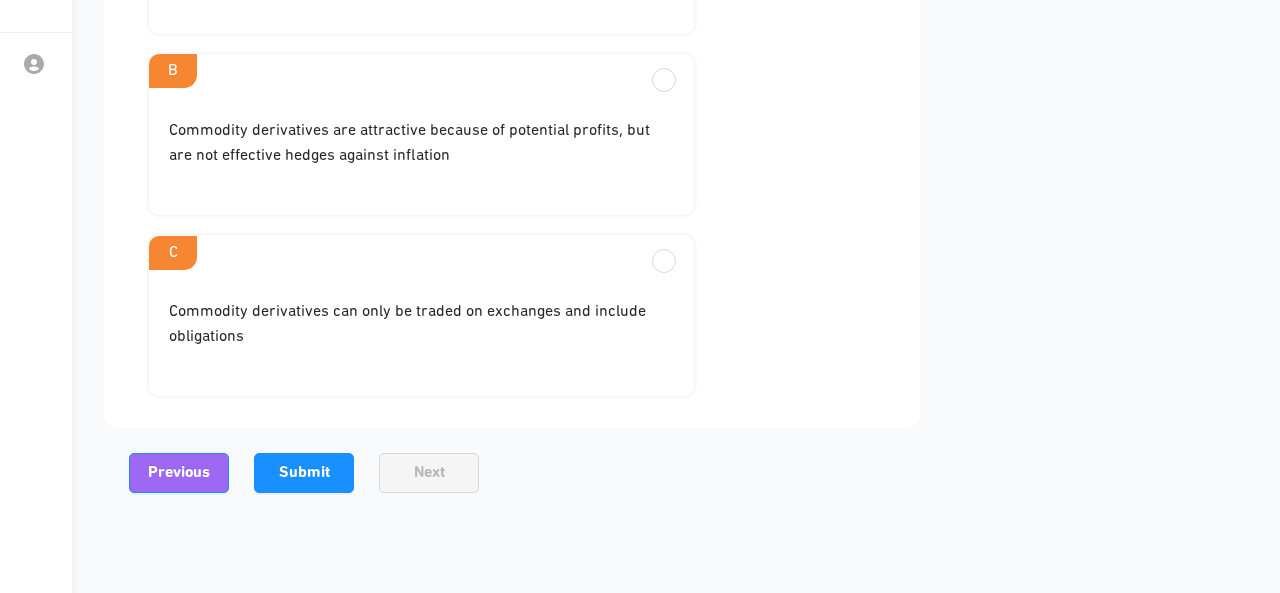 click on "Quest  14 Single choice question Which of the following is most likely to be correct for commodities? A Investors deal in commodity derivatives because holding commodities in physical form incurs costs for transportation and storage B Commodity derivatives are attractive because of potential profits, but are not effective hedges against inflation C Commodity derivatives can only be traded on exchanges and include obligations Previous Submit Next Finish Explanation B is incorrect because  commodity derivatives are effective hedges against inflation.  C is incorrect because  commodity derivatives can be traded over the counter.  Furthermore, commodity derivatives include options and swaps." at bounding box center (512, 187) 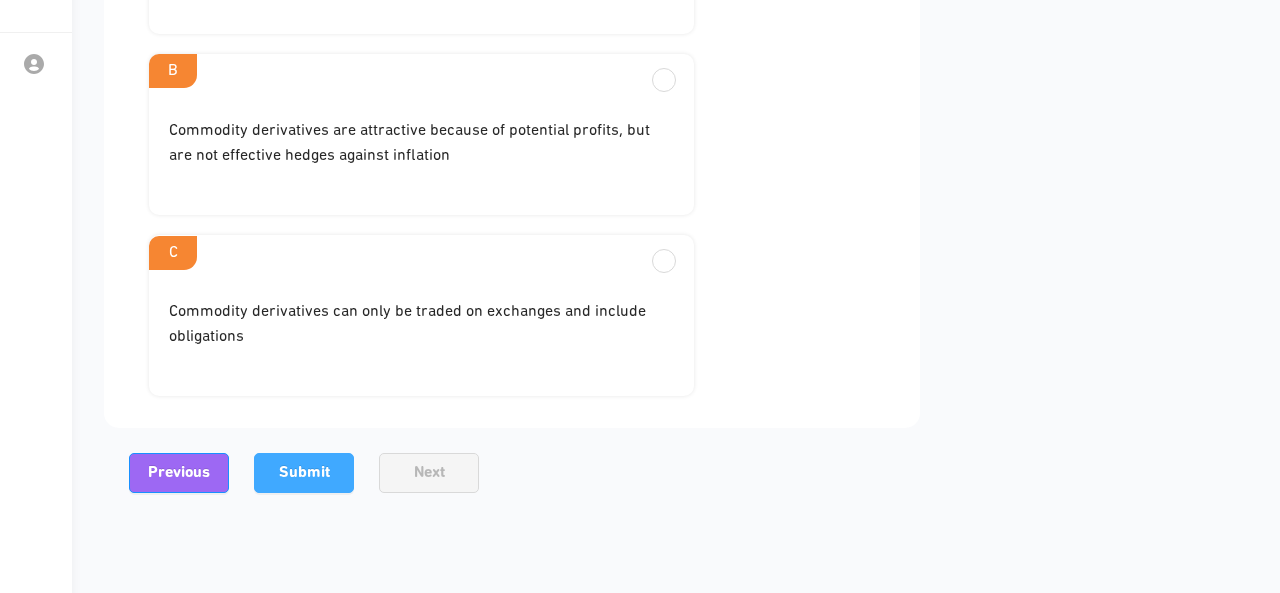 click on "Submit" at bounding box center (304, 473) 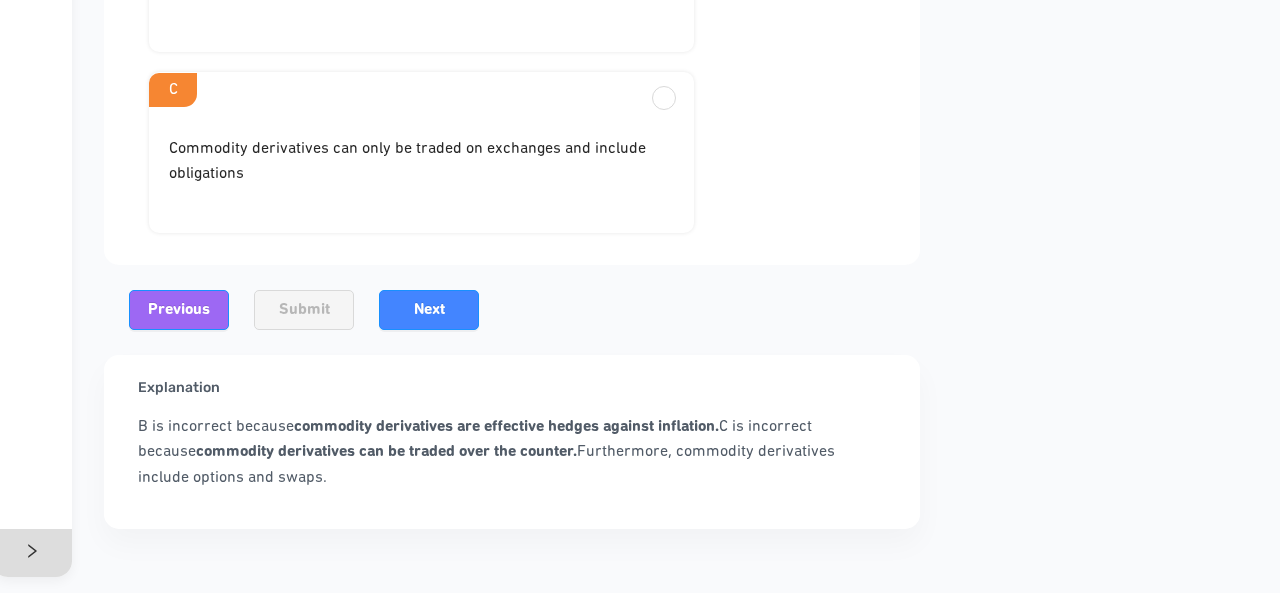 scroll, scrollTop: 647, scrollLeft: 0, axis: vertical 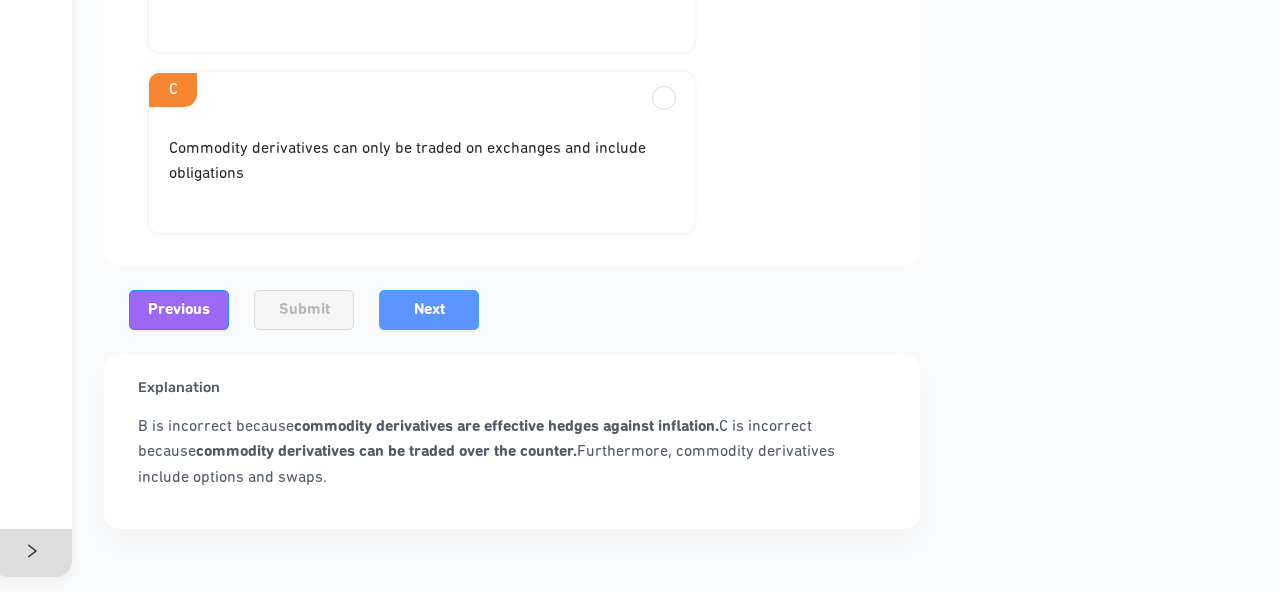 click on "Next" at bounding box center [429, 310] 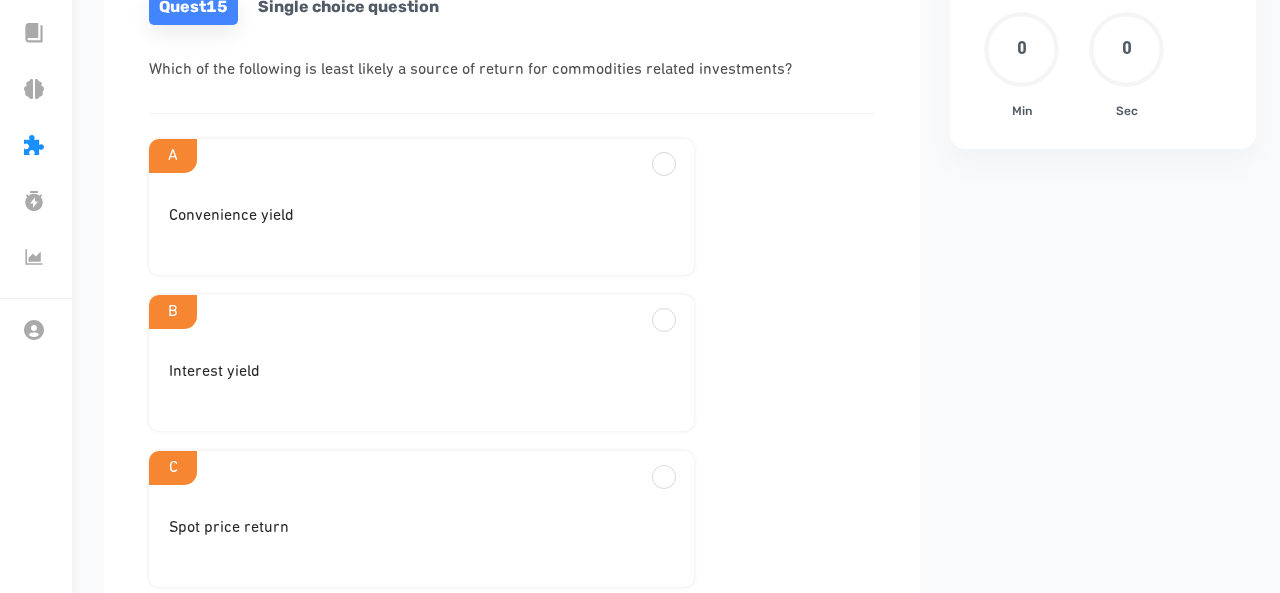 scroll, scrollTop: 198, scrollLeft: 0, axis: vertical 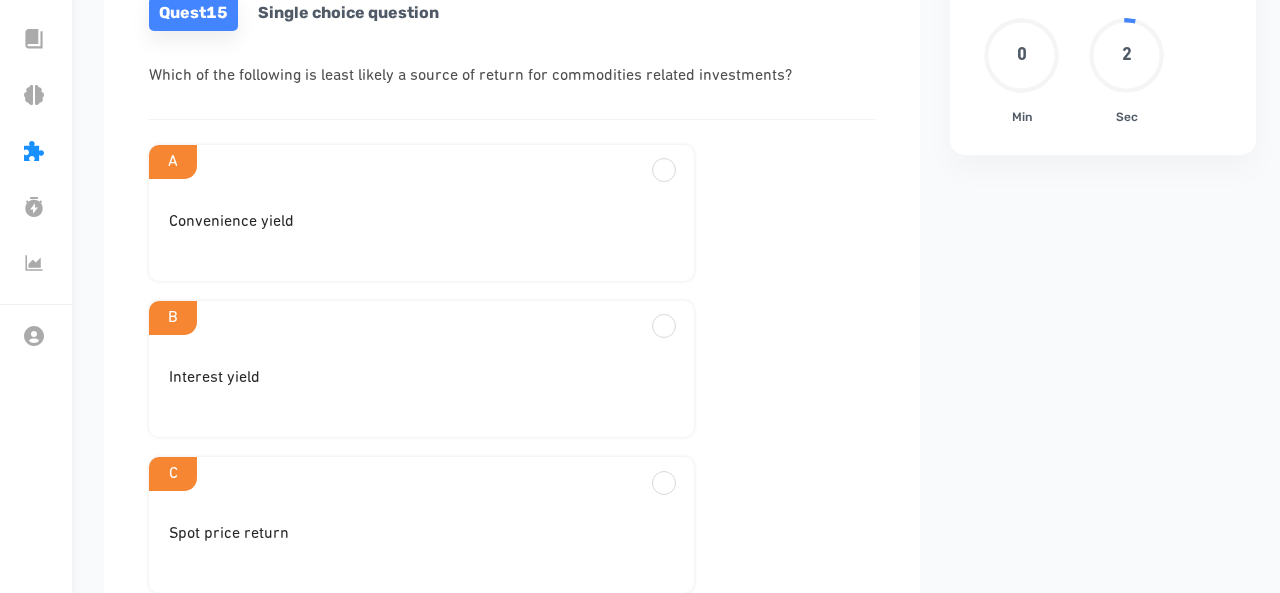 click on "Quest [NUMBER] Single choice question Which of the following is least likely a source of return for commodities related investments? A Convenience yield B Interest yield C Spot price return" at bounding box center [512, 289] 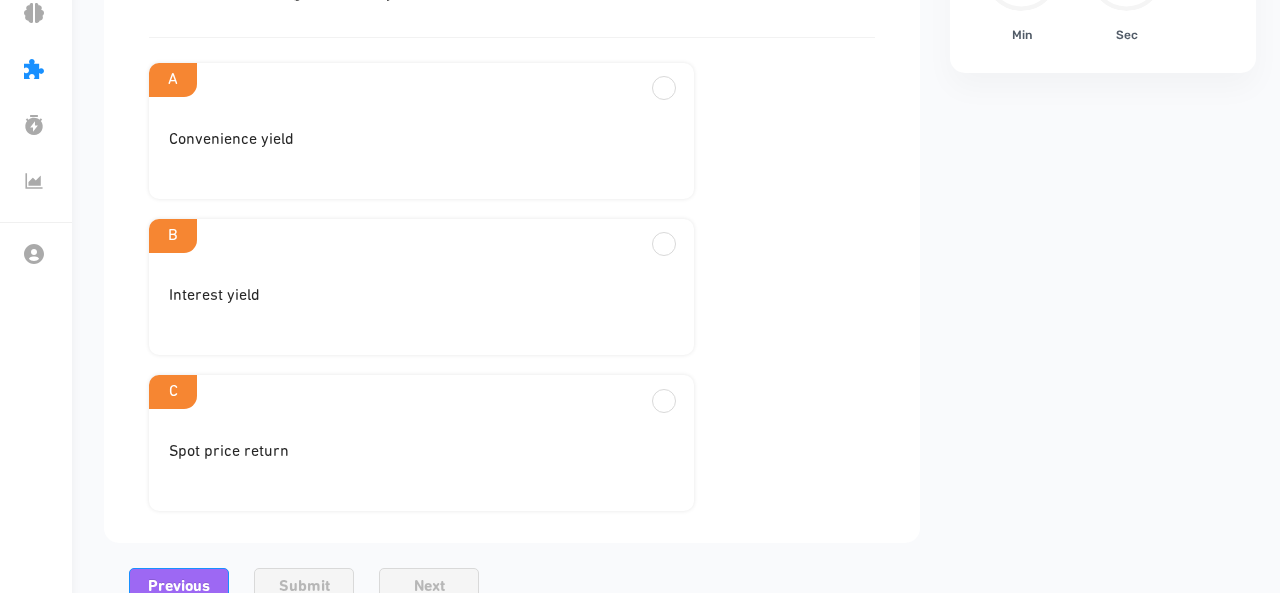 scroll, scrollTop: 280, scrollLeft: 0, axis: vertical 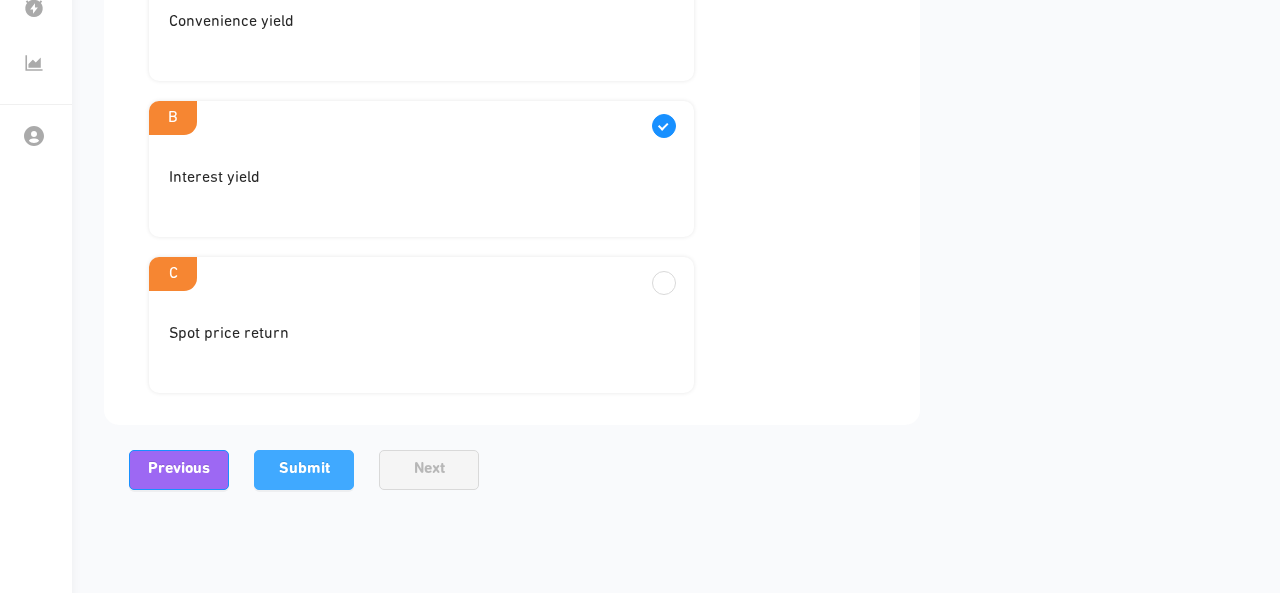 click on "Submit" at bounding box center (304, 469) 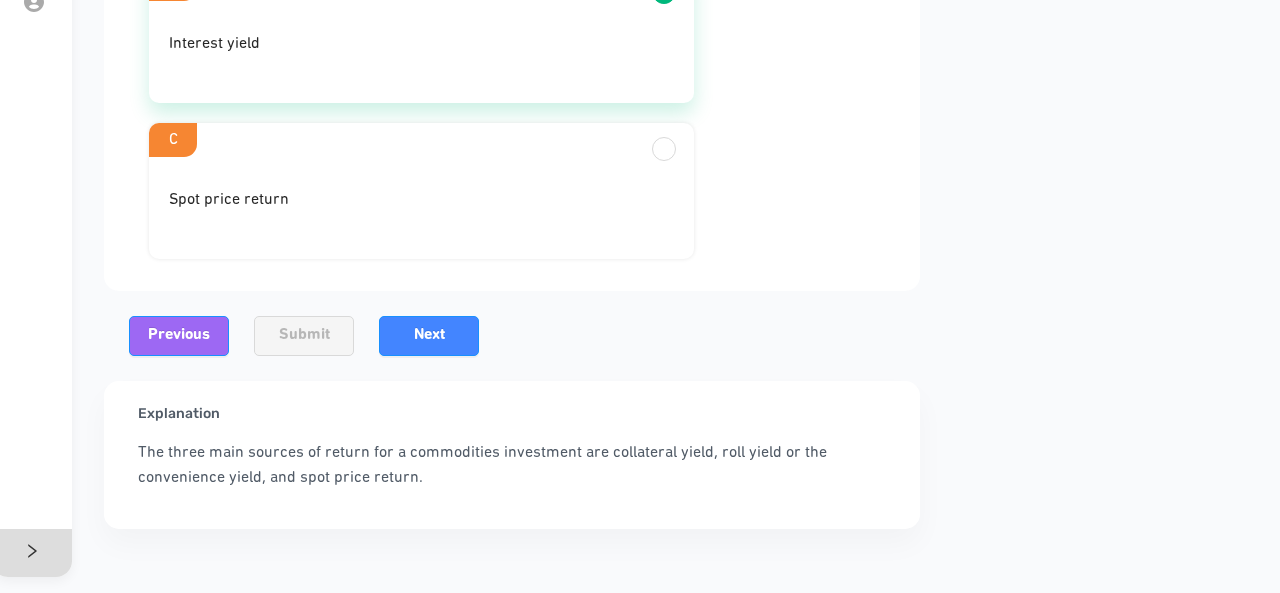 scroll, scrollTop: 546, scrollLeft: 0, axis: vertical 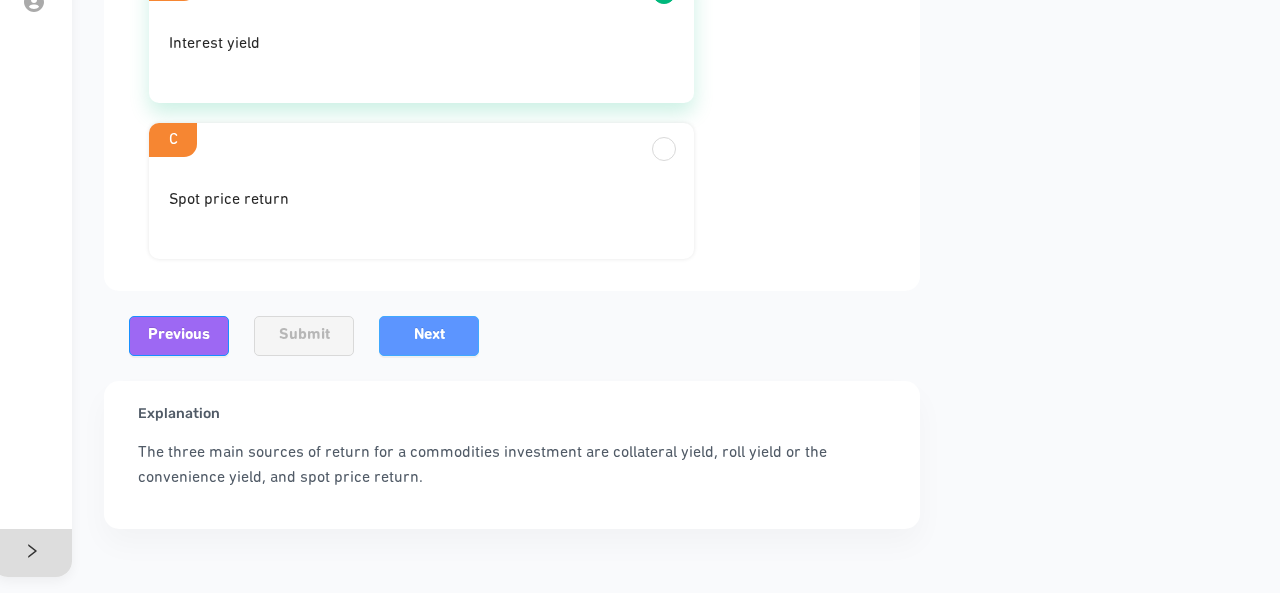 click on "Next" at bounding box center [429, 335] 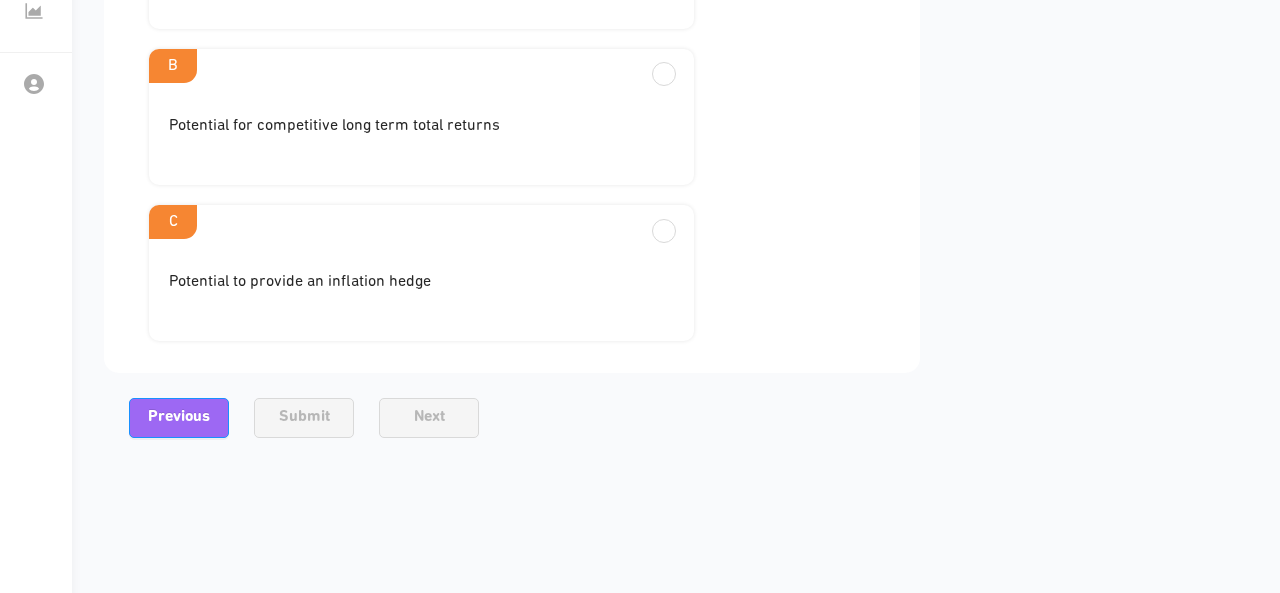 scroll, scrollTop: 470, scrollLeft: 0, axis: vertical 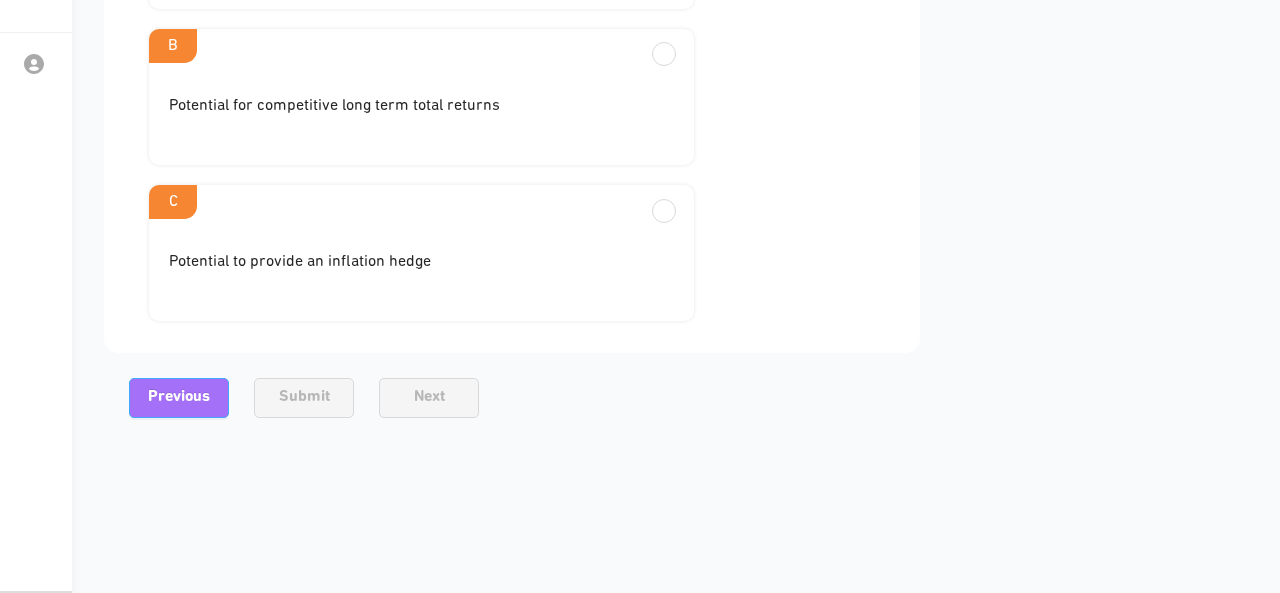 click on "Previous" at bounding box center (179, 398) 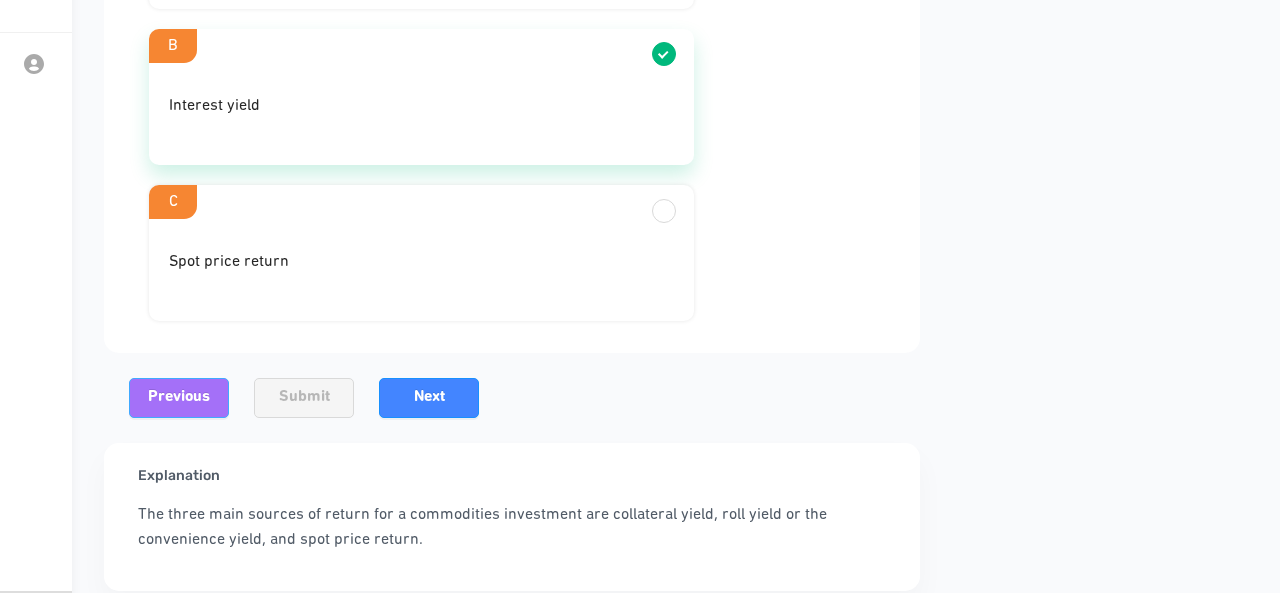 scroll, scrollTop: 492, scrollLeft: 0, axis: vertical 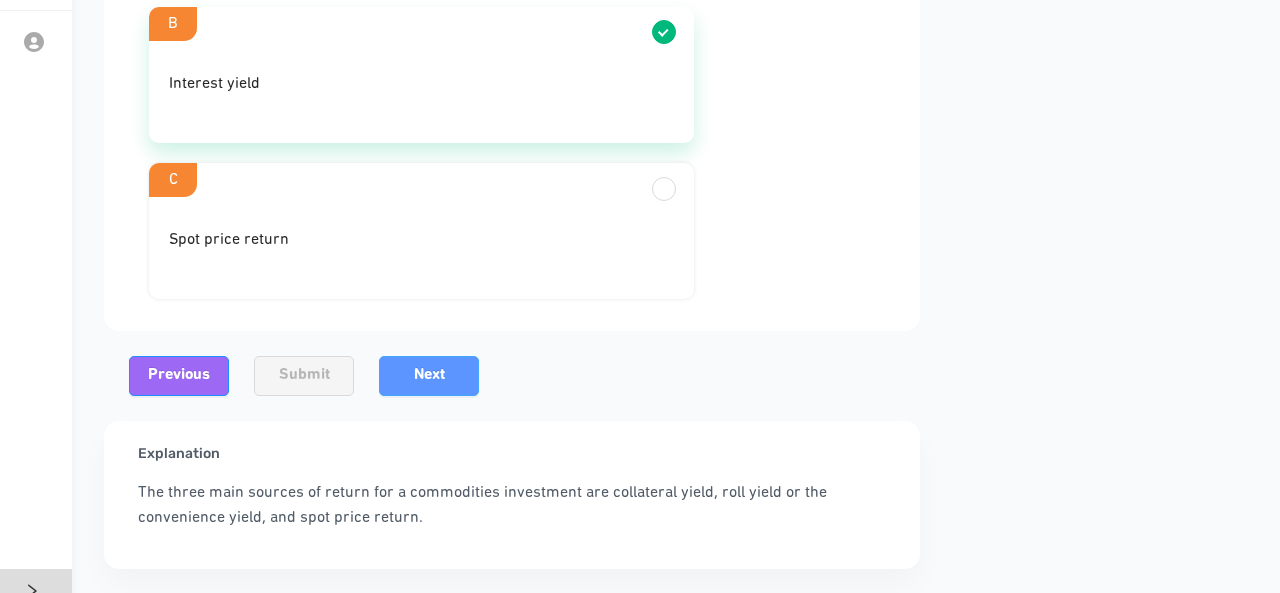 click on "Next" at bounding box center (429, 375) 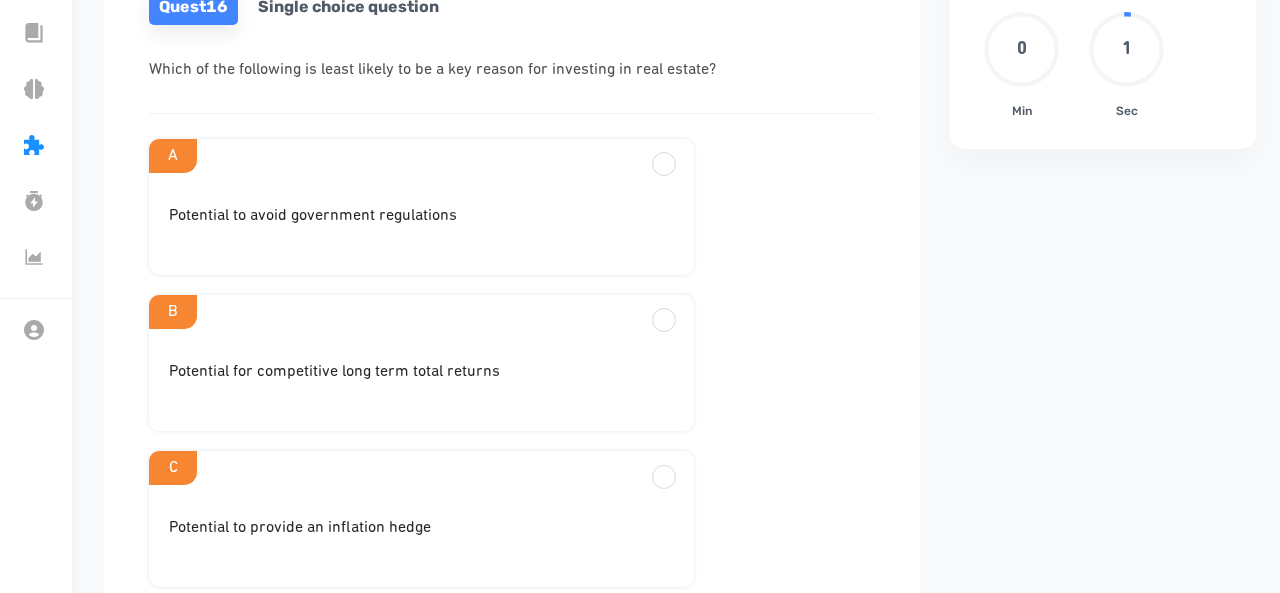 scroll, scrollTop: 204, scrollLeft: 0, axis: vertical 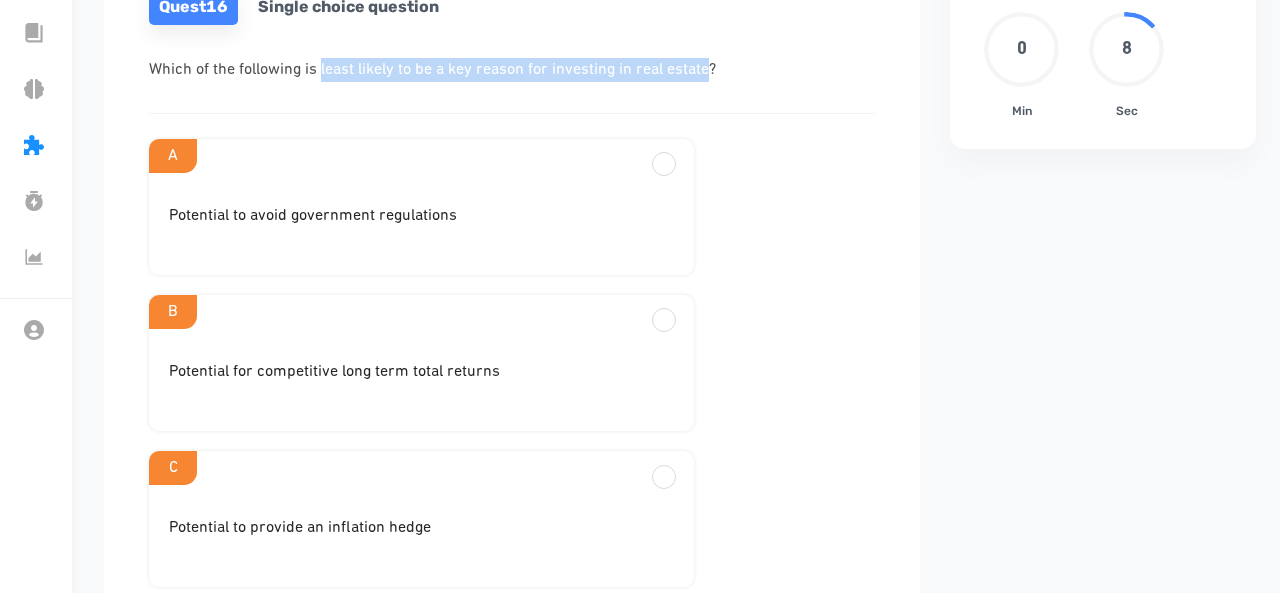 drag, startPoint x: 312, startPoint y: 65, endPoint x: 698, endPoint y: 66, distance: 386.00128 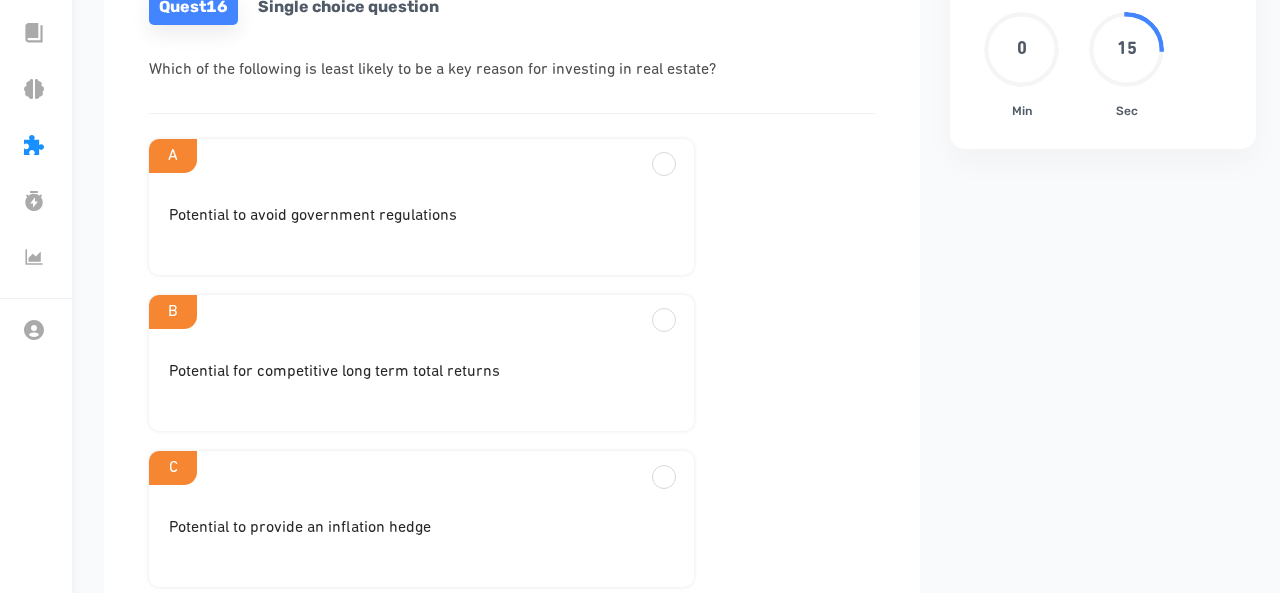 click on "Potential to avoid government regulations" at bounding box center (421, 224) 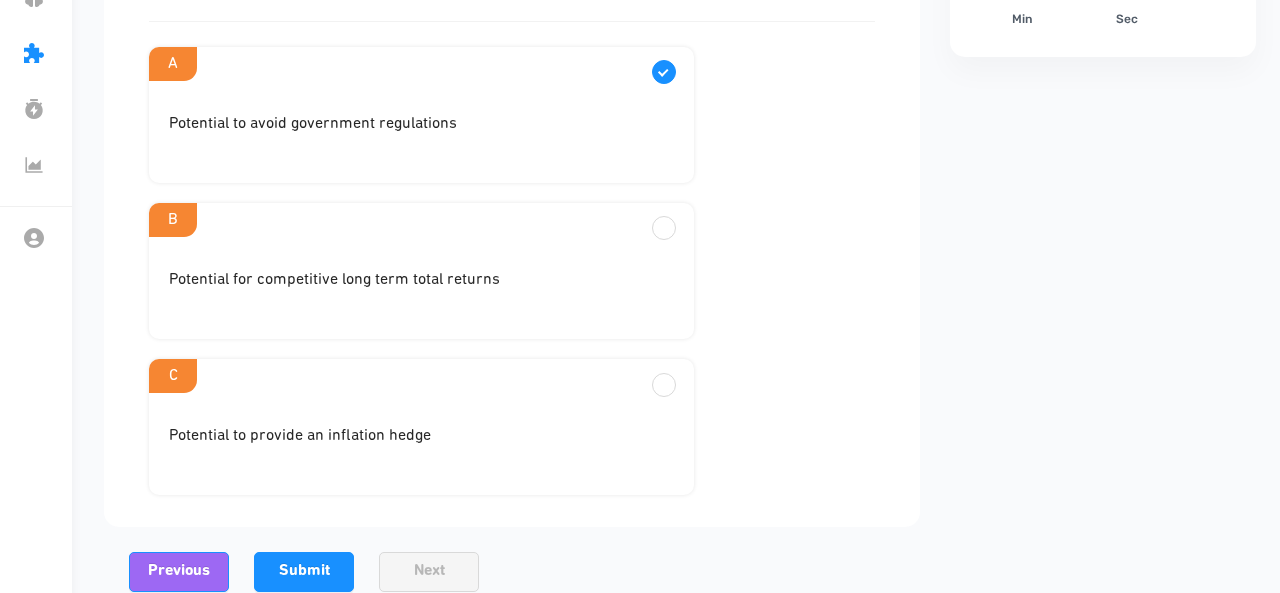 scroll, scrollTop: 364, scrollLeft: 0, axis: vertical 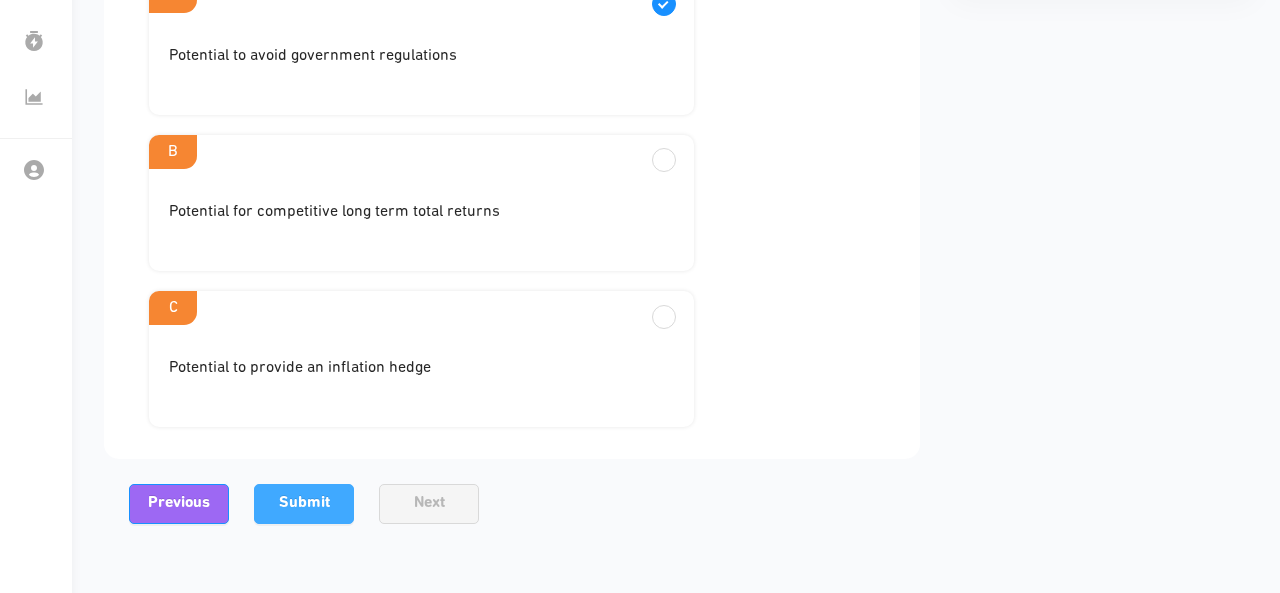 click on "Submit" at bounding box center [304, 503] 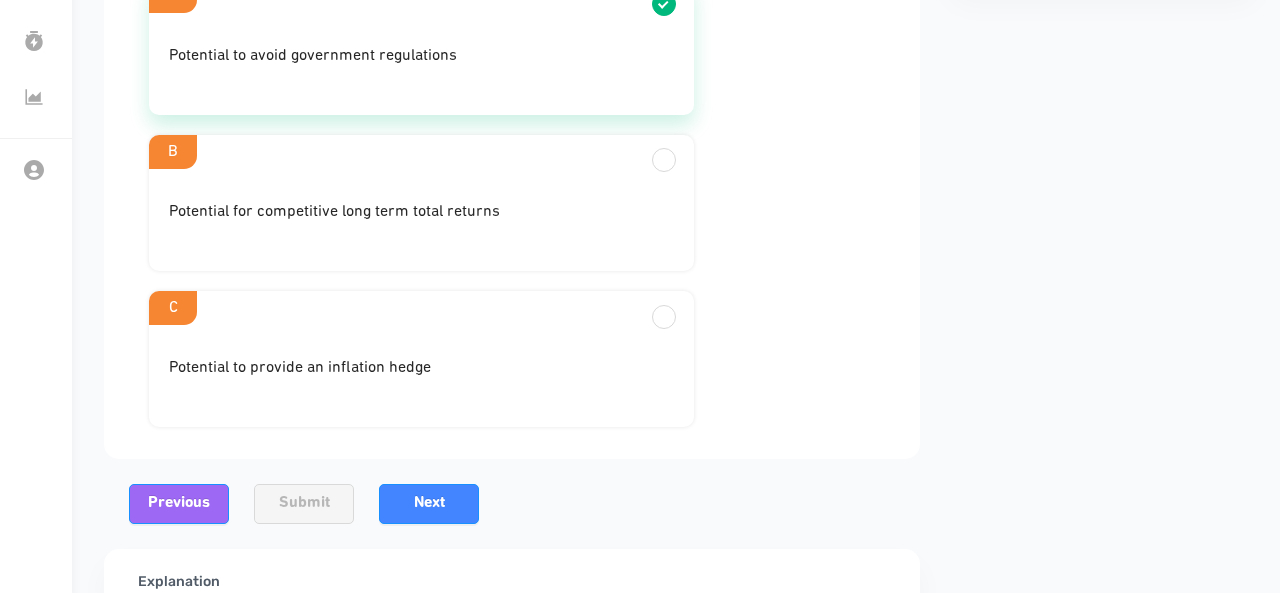 scroll, scrollTop: 546, scrollLeft: 0, axis: vertical 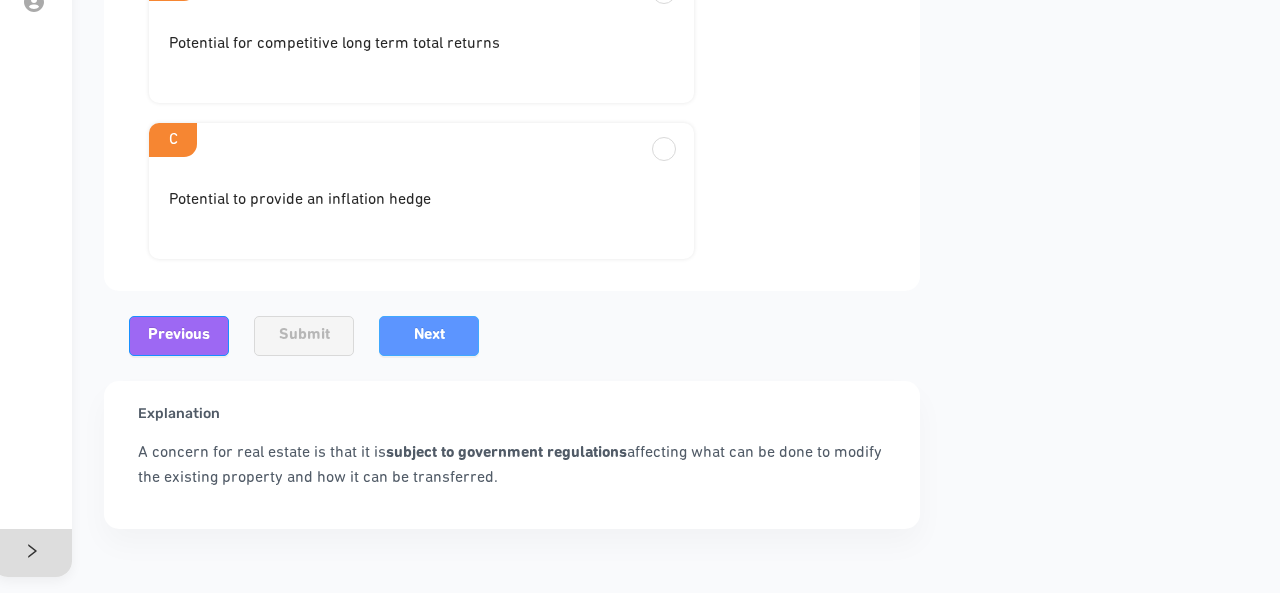 click on "Next" at bounding box center [429, 335] 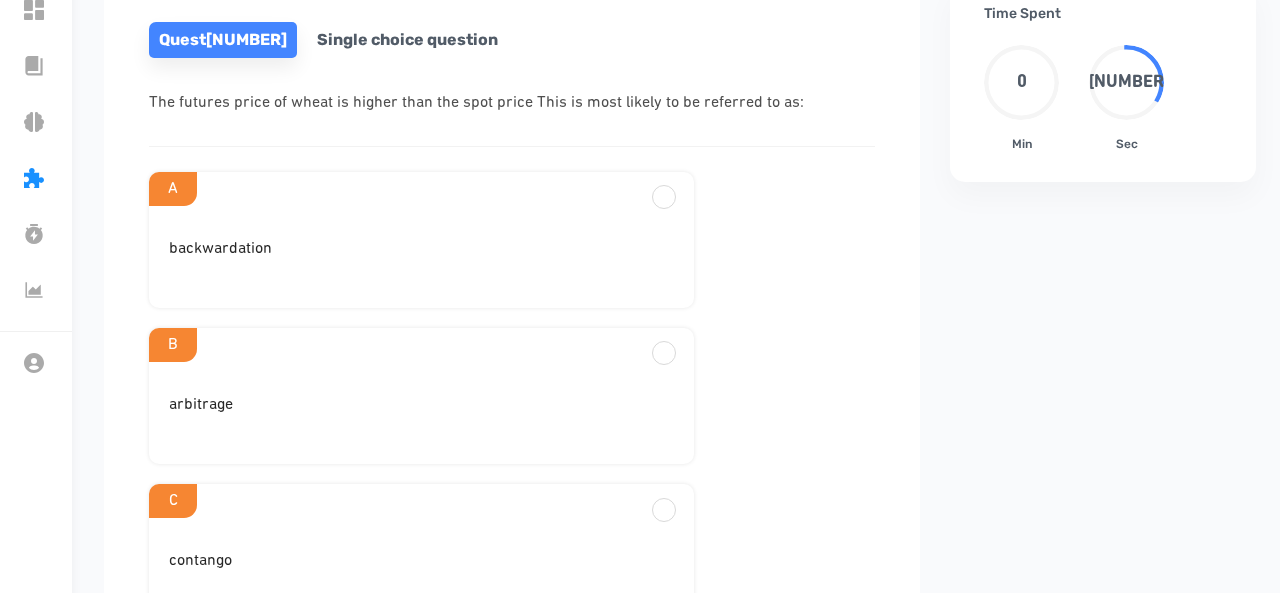 scroll, scrollTop: 185, scrollLeft: 0, axis: vertical 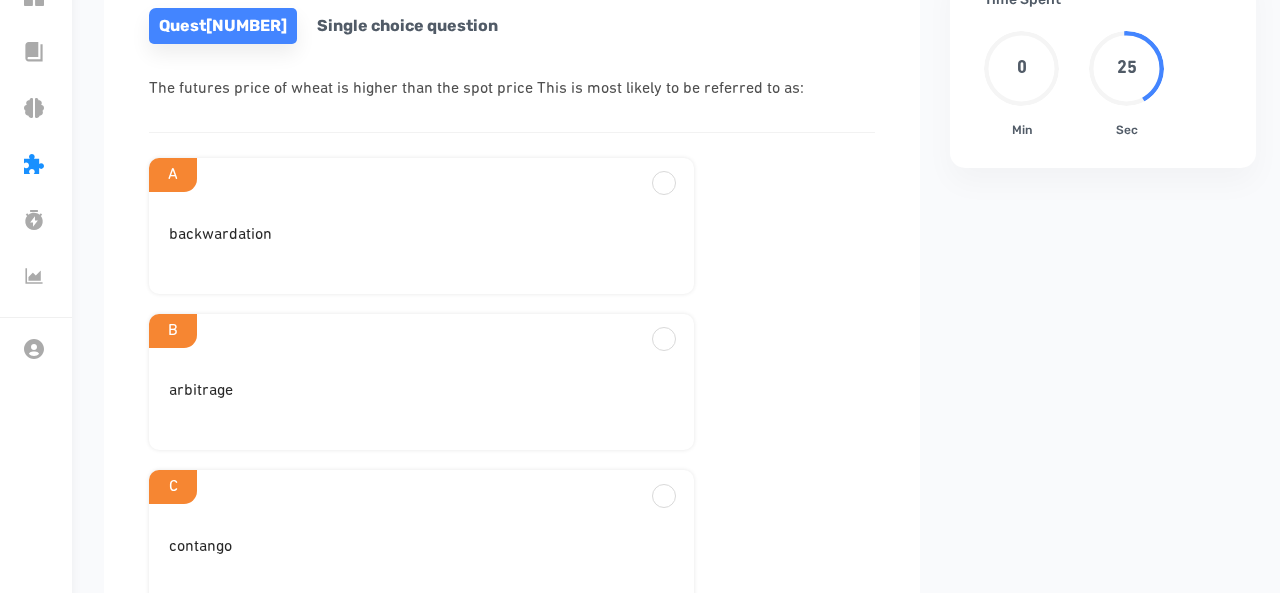 click on "C" at bounding box center [421, 175] 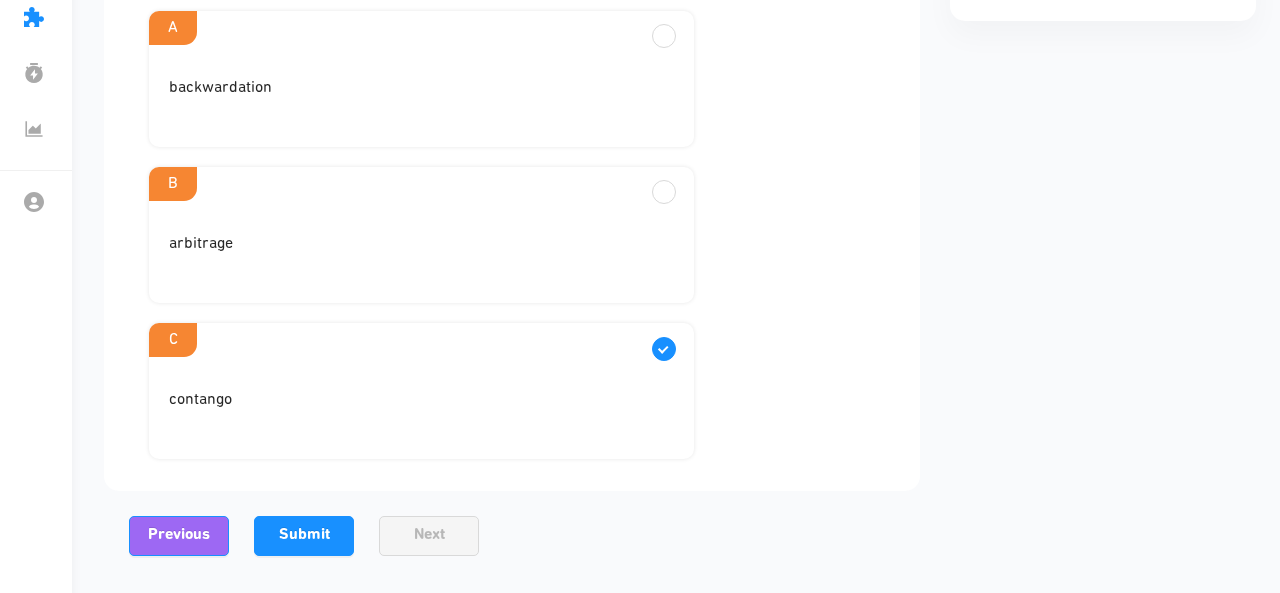 scroll, scrollTop: 334, scrollLeft: 0, axis: vertical 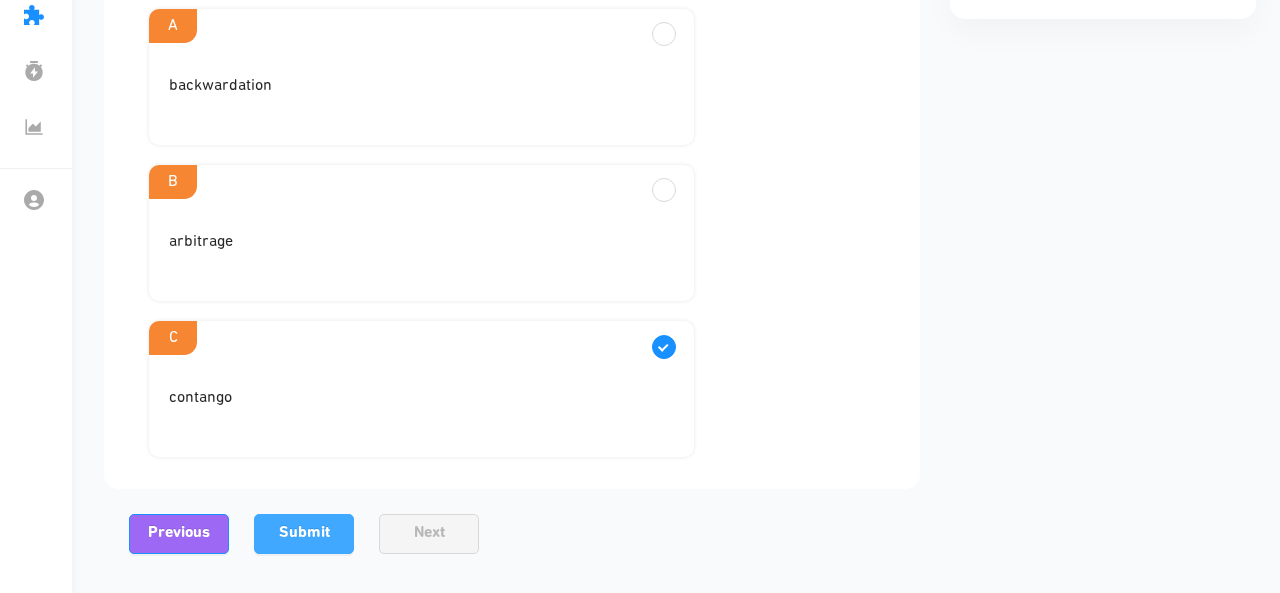 drag, startPoint x: 302, startPoint y: 557, endPoint x: 303, endPoint y: 533, distance: 24.020824 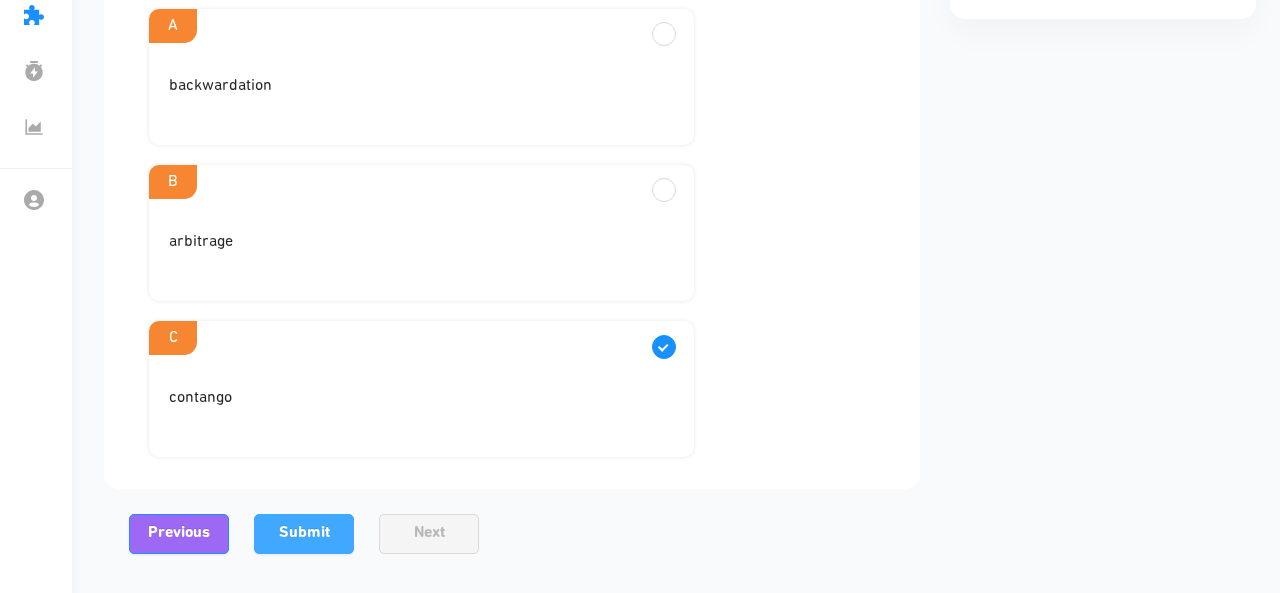 click on "Submit" at bounding box center (304, 533) 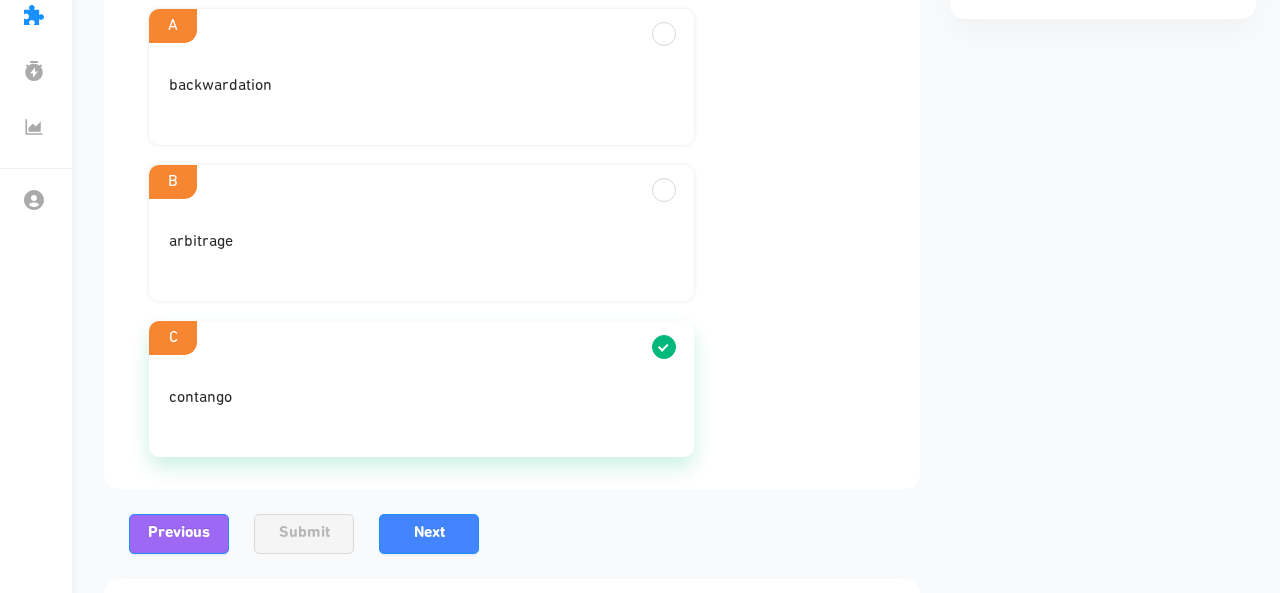 scroll, scrollTop: 522, scrollLeft: 0, axis: vertical 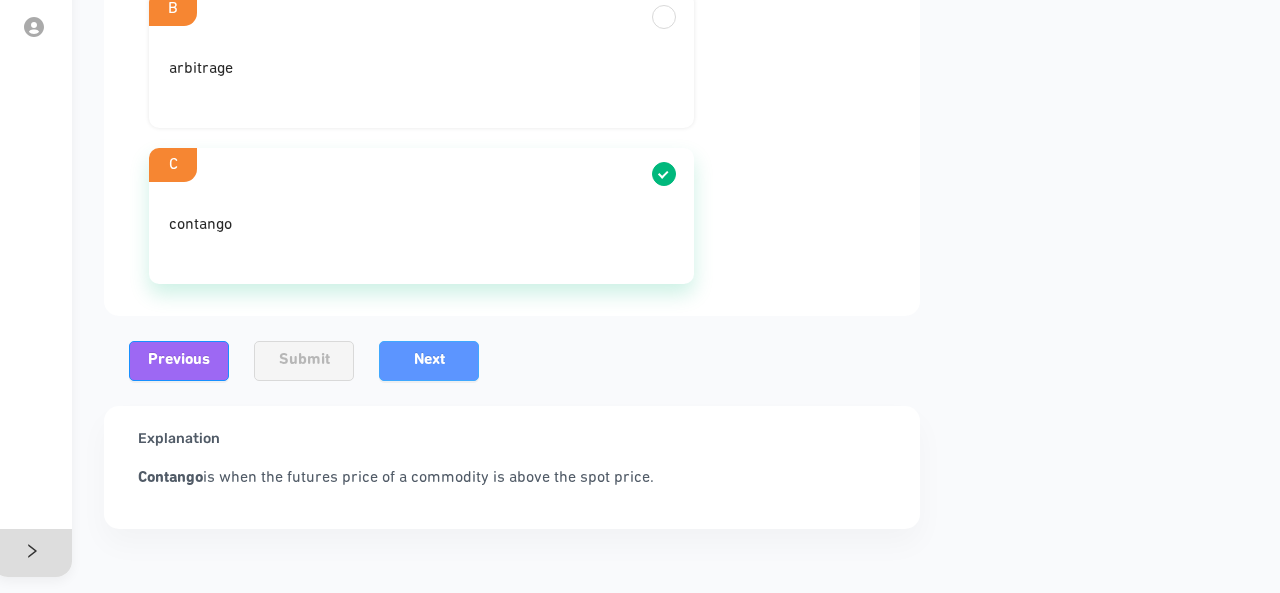 click on "Next" at bounding box center [429, 361] 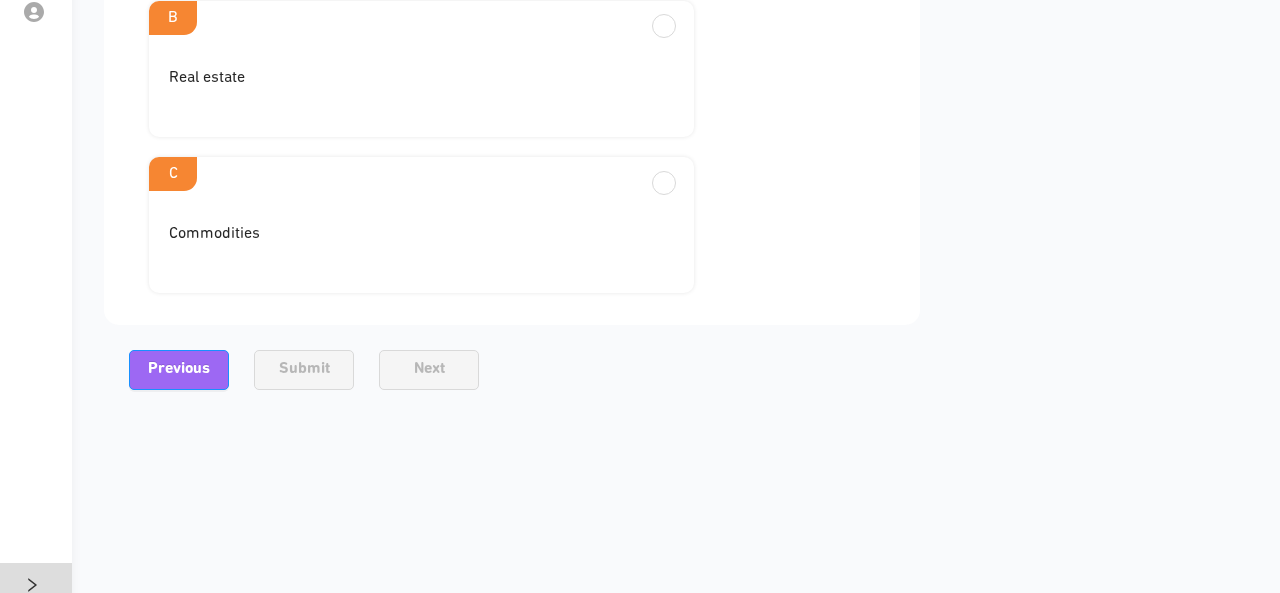 scroll, scrollTop: 229, scrollLeft: 0, axis: vertical 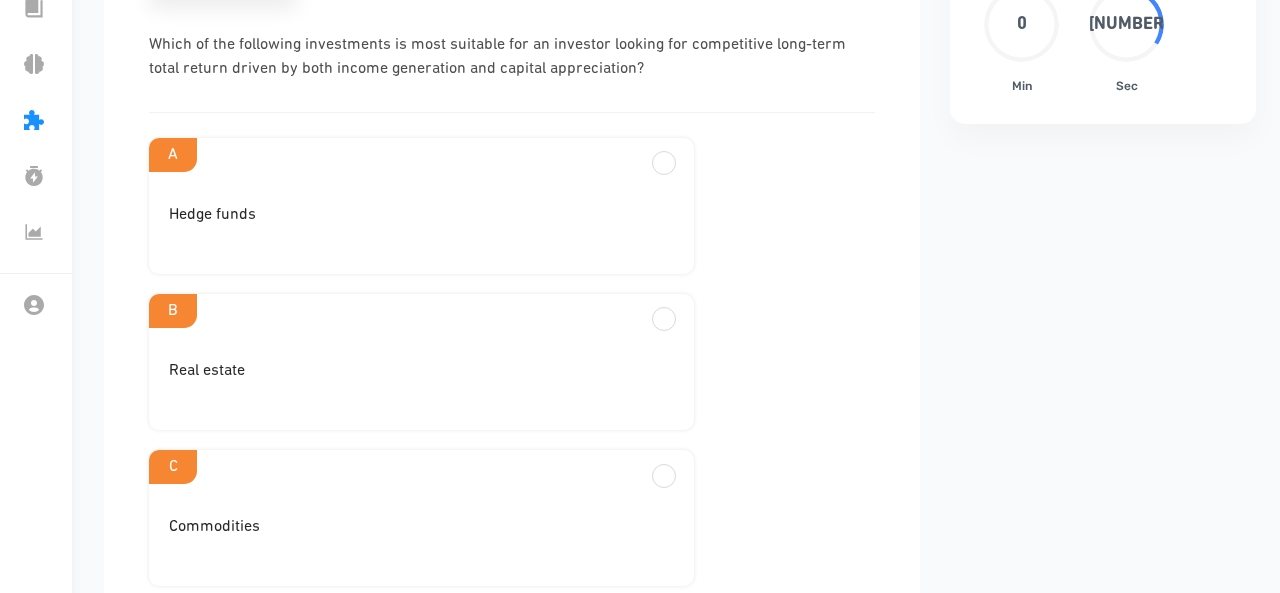 click on "Real estate" at bounding box center (421, 223) 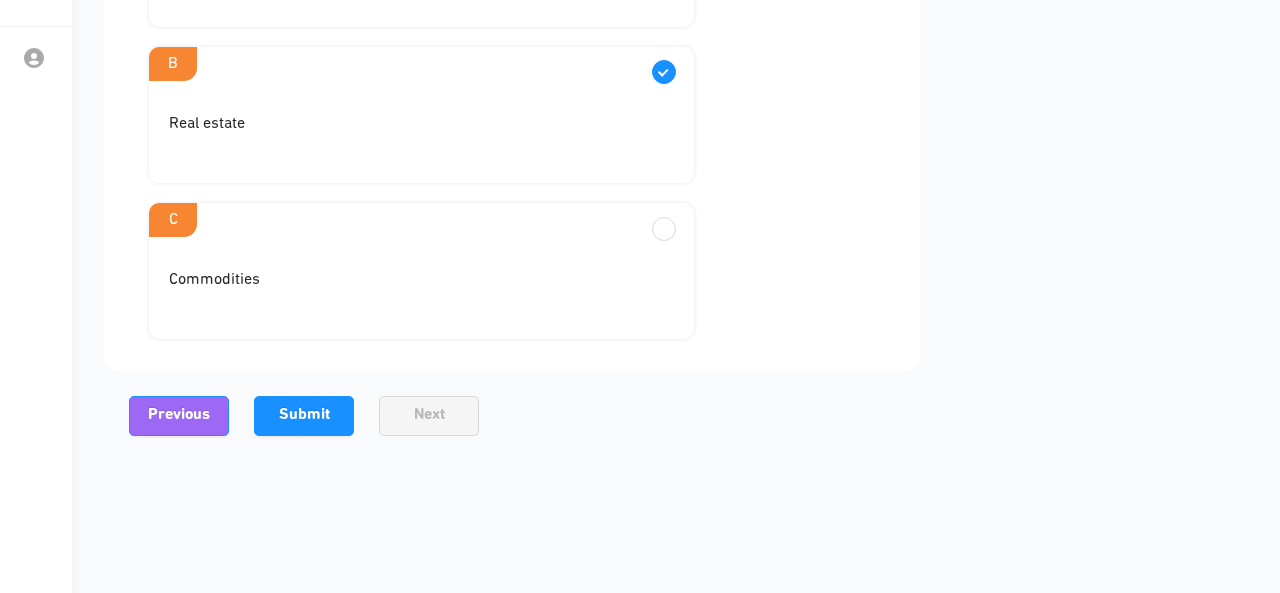 scroll, scrollTop: 491, scrollLeft: 0, axis: vertical 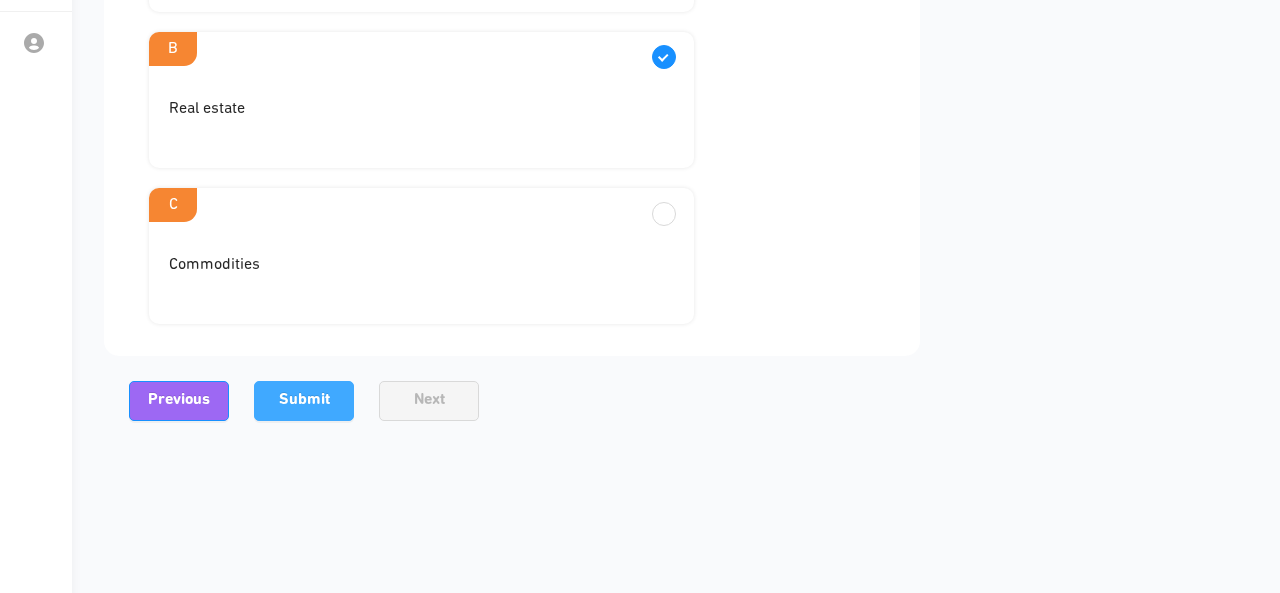 click on "Submit" at bounding box center [304, 401] 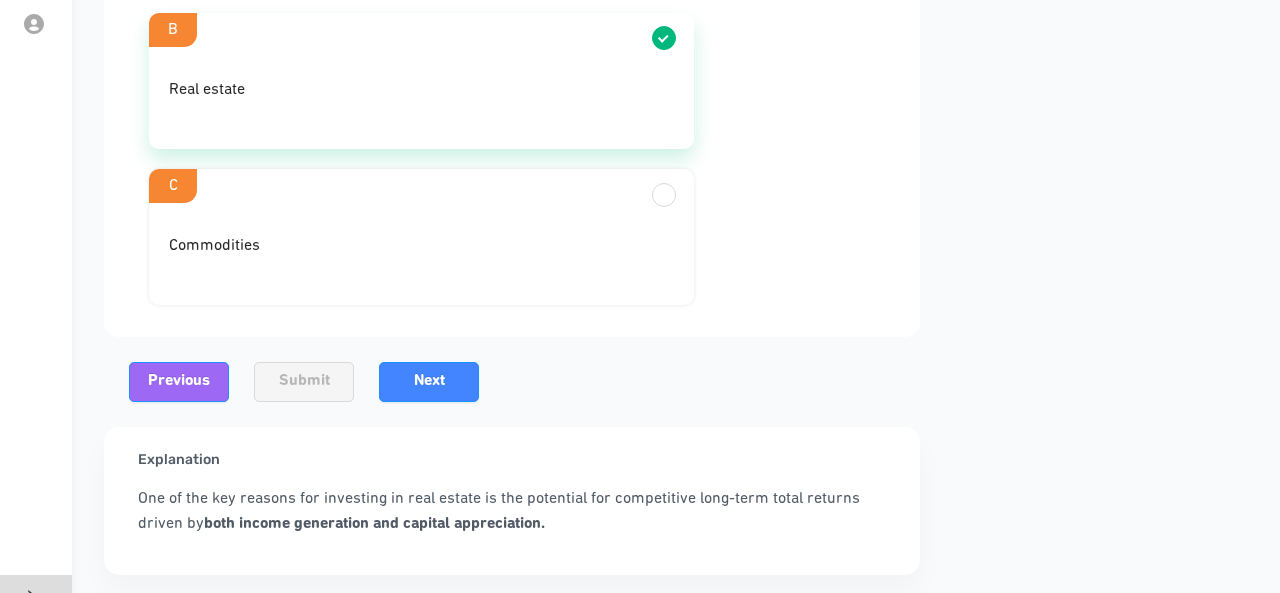 scroll, scrollTop: 510, scrollLeft: 0, axis: vertical 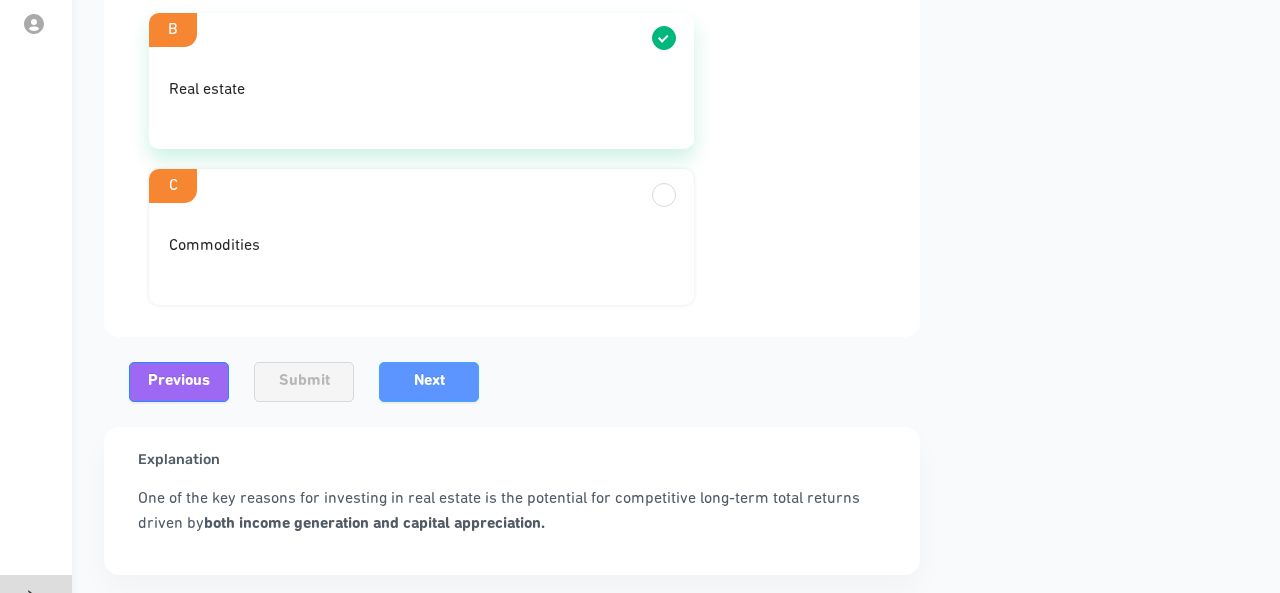 click on "Next" at bounding box center [429, 381] 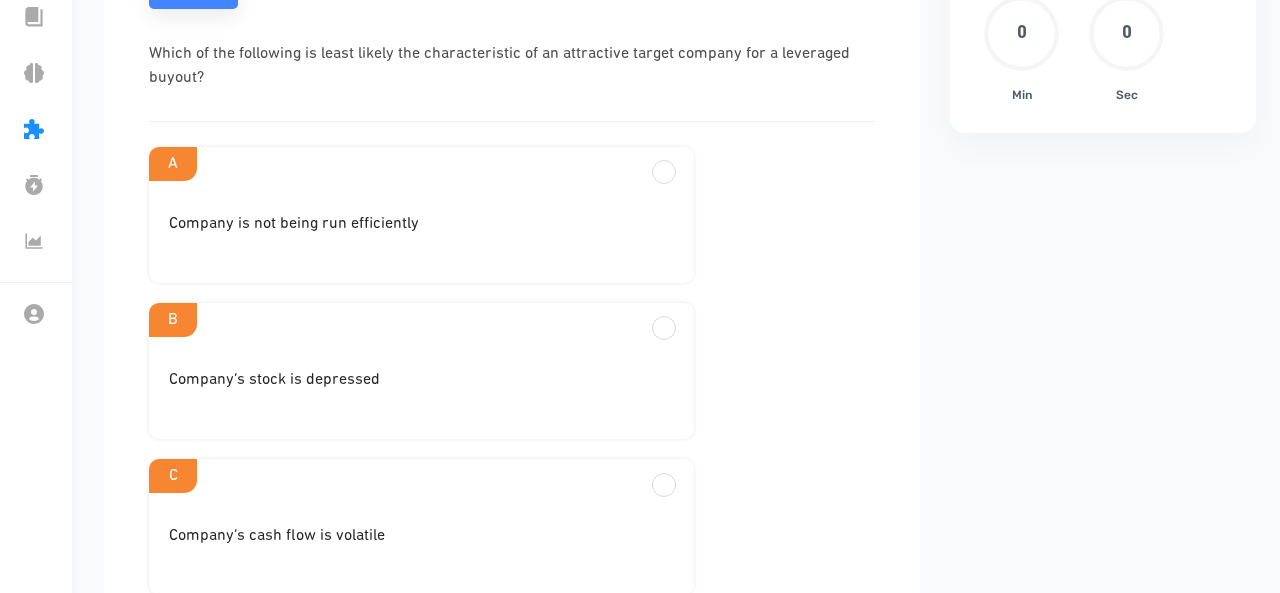 scroll, scrollTop: 218, scrollLeft: 0, axis: vertical 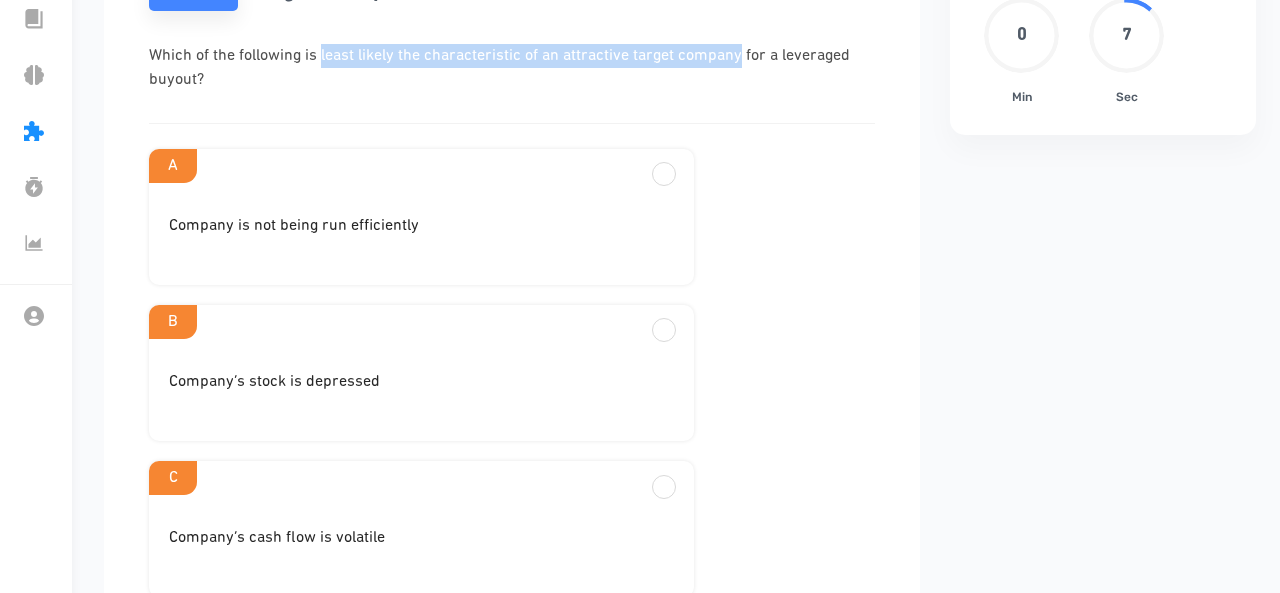 drag, startPoint x: 314, startPoint y: 50, endPoint x: 728, endPoint y: 51, distance: 414.00122 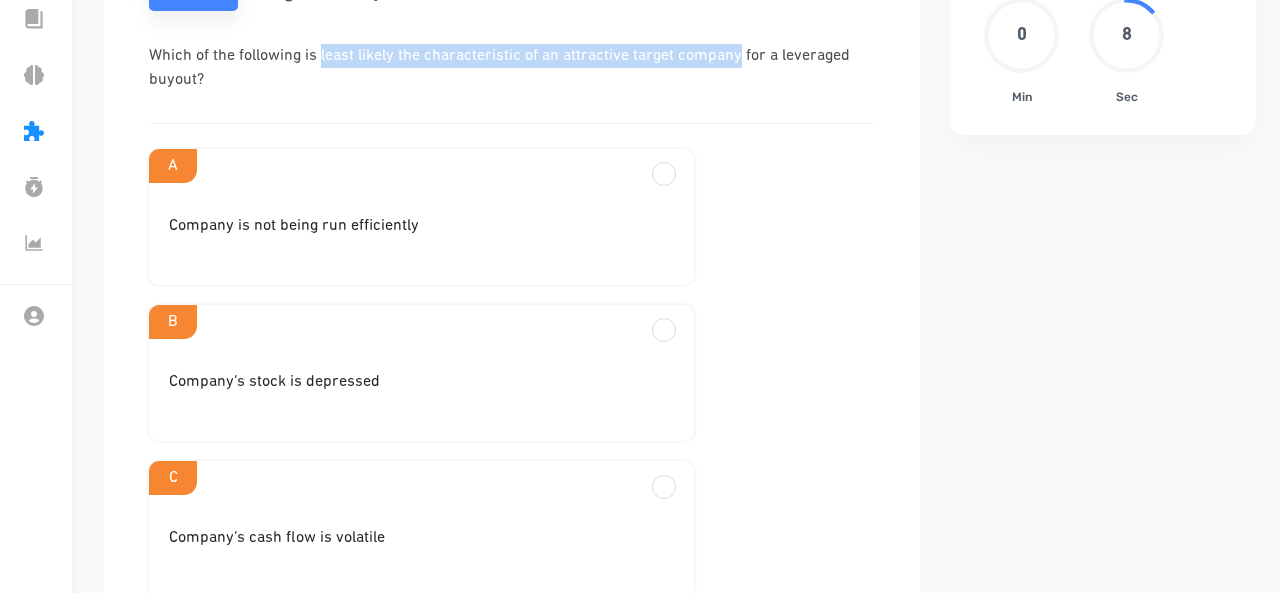 scroll, scrollTop: 370, scrollLeft: 0, axis: vertical 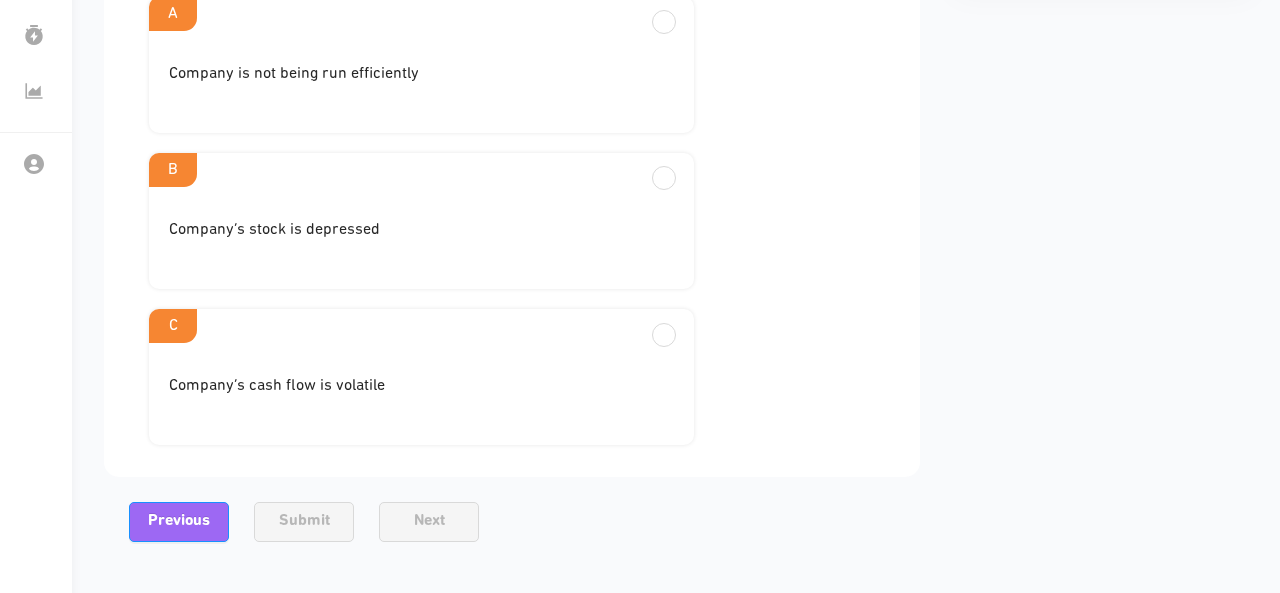 click on "Company’s cash flow is volatile" at bounding box center (421, 82) 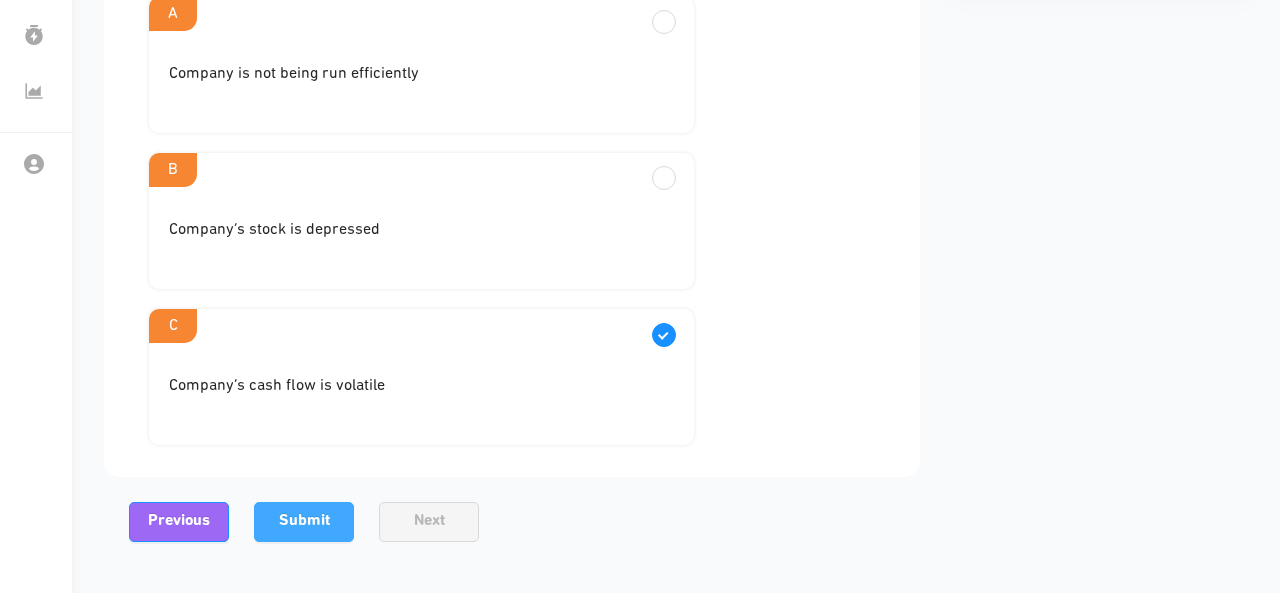 click on "Submit" at bounding box center [304, 521] 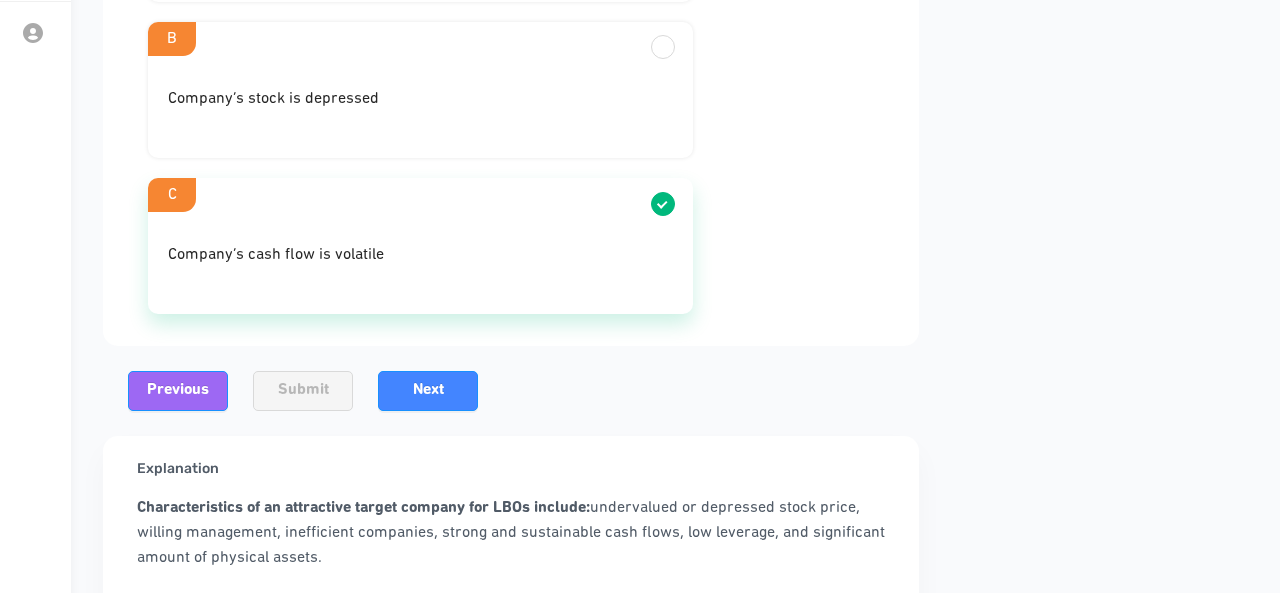 scroll, scrollTop: 536, scrollLeft: 1, axis: both 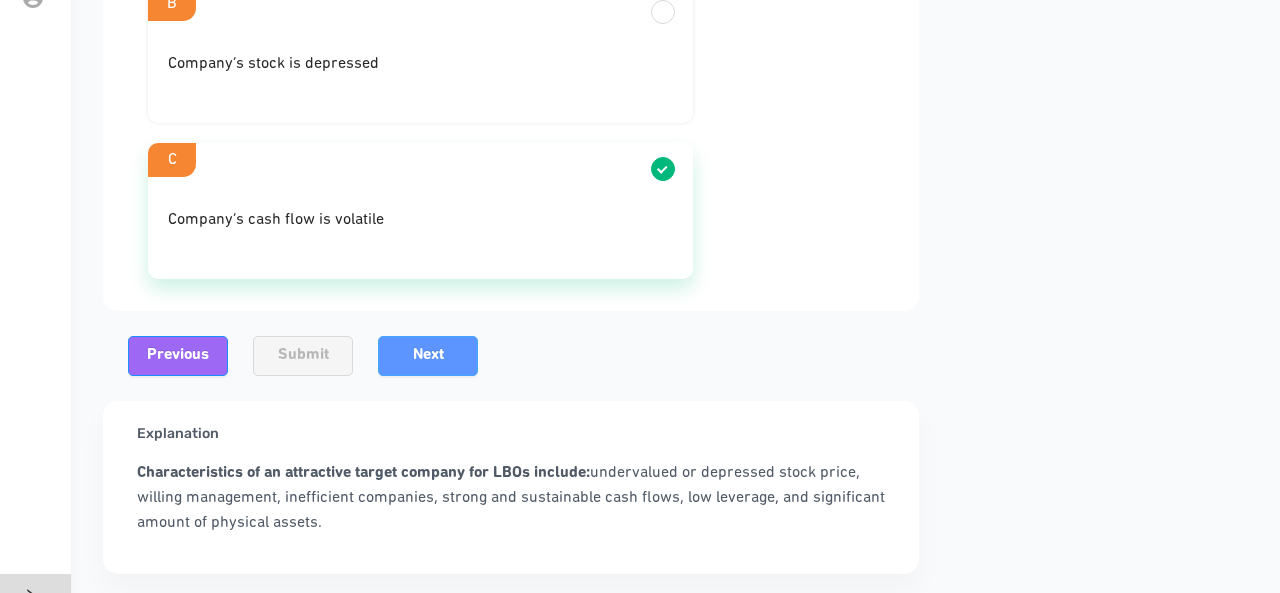click on "Next" at bounding box center (428, 356) 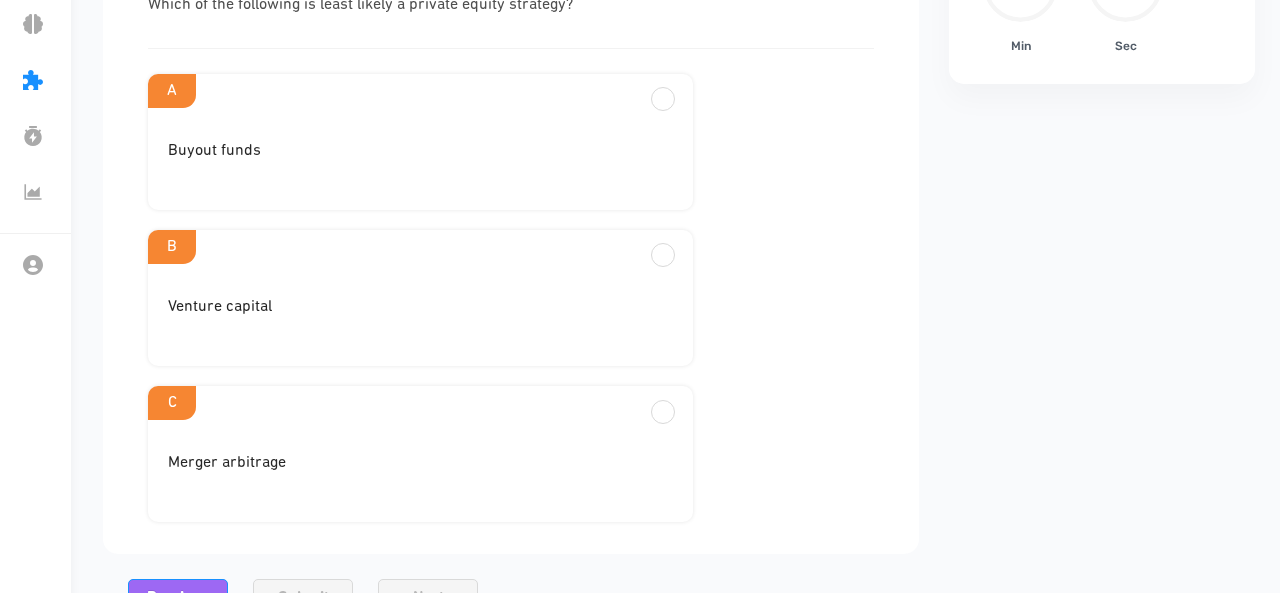 scroll, scrollTop: 260, scrollLeft: 1, axis: both 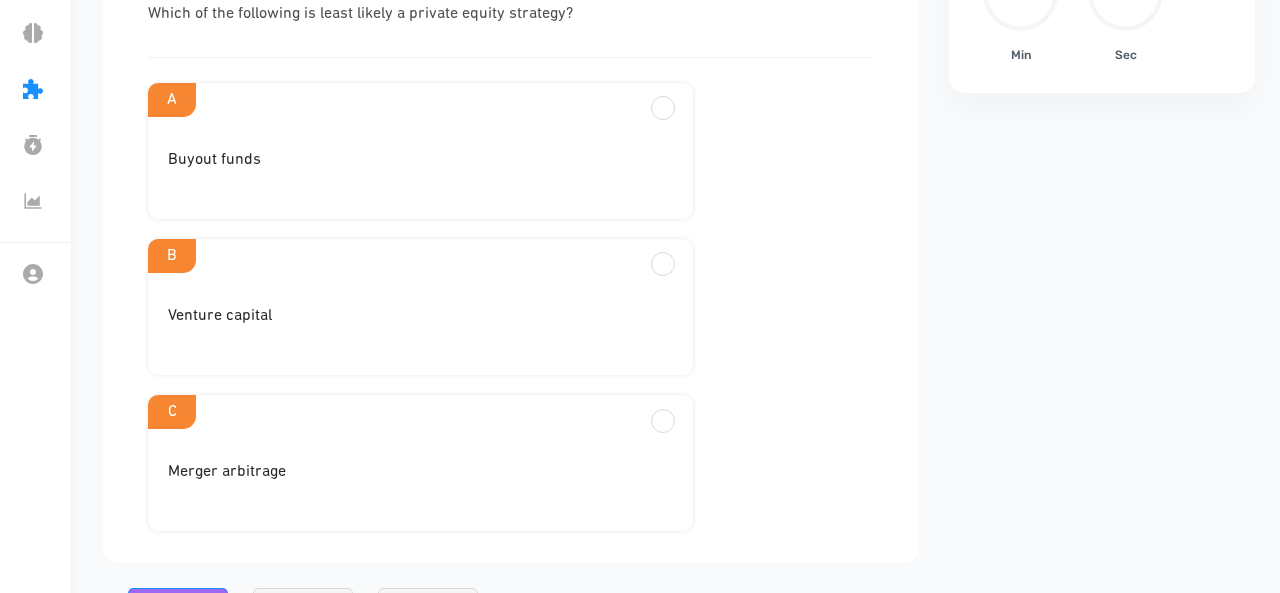 click on "Merger arbitrage" at bounding box center [420, 160] 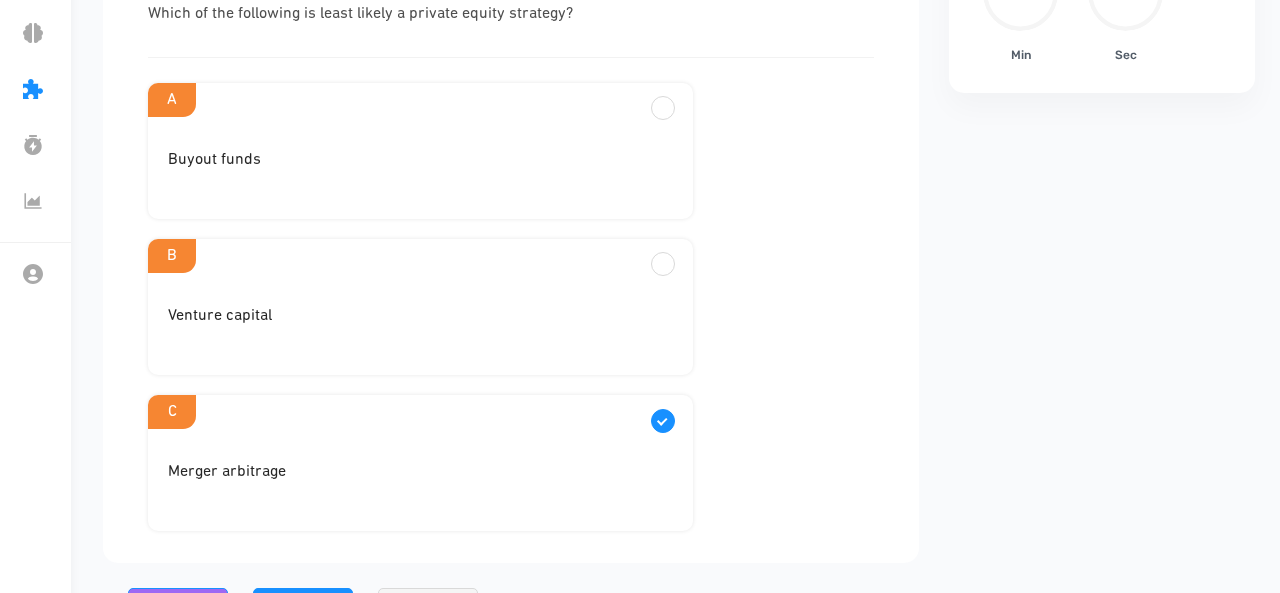 scroll, scrollTop: 359, scrollLeft: 1, axis: both 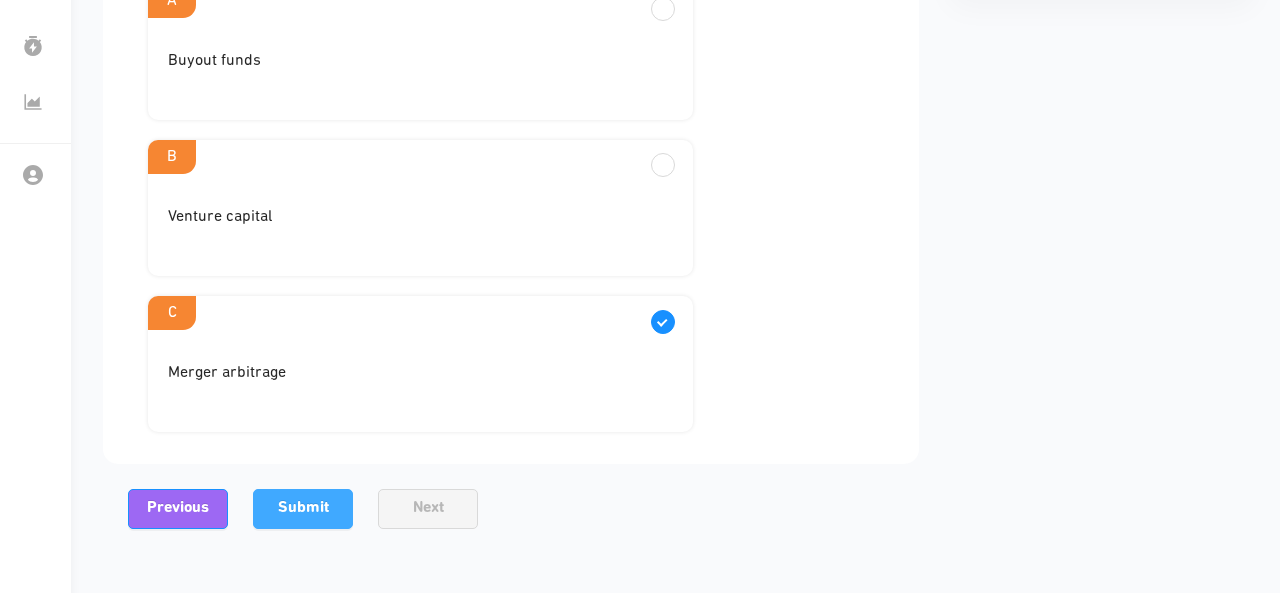 click on "Submit" at bounding box center (303, 508) 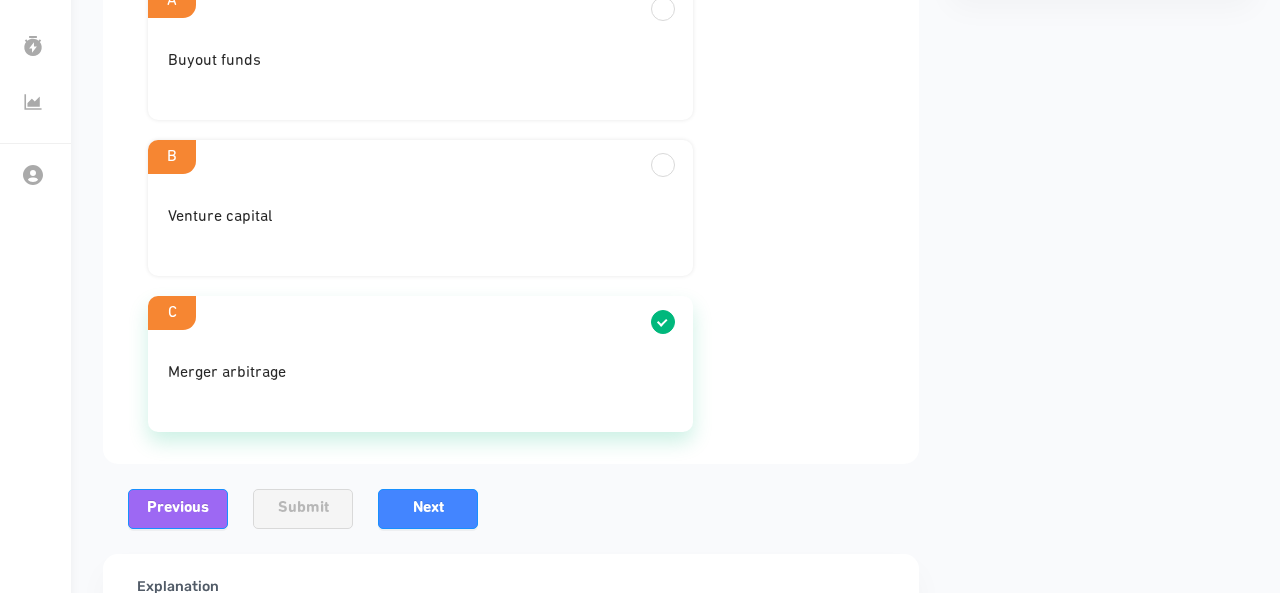 scroll, scrollTop: 522, scrollLeft: 1, axis: both 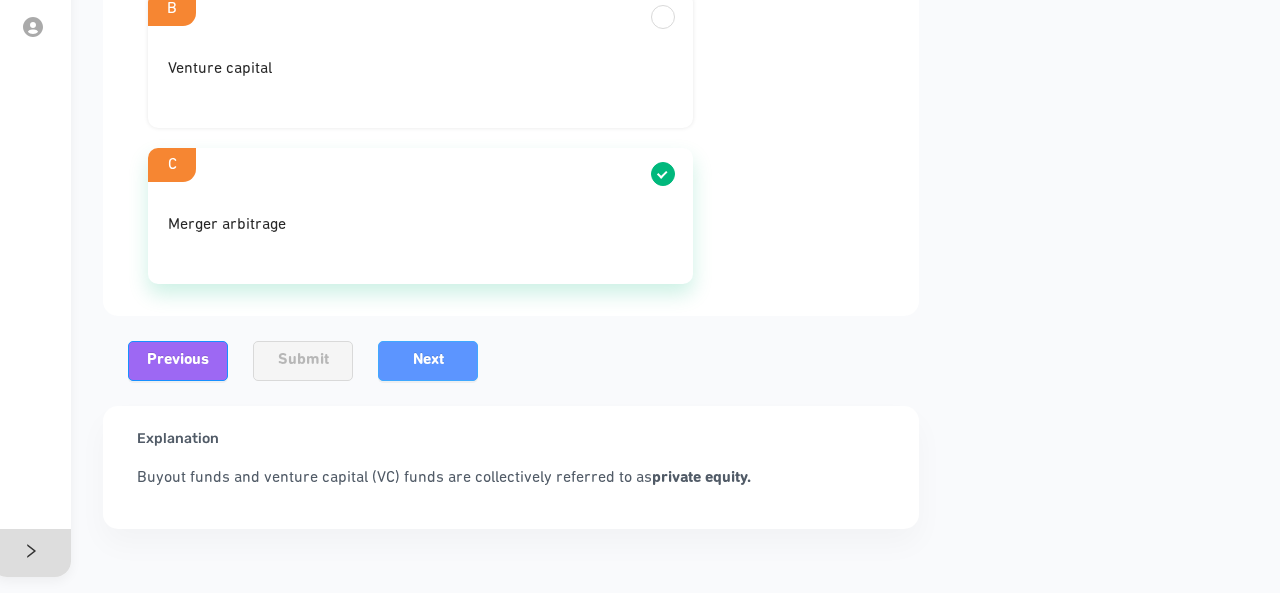 click on "Next" at bounding box center (428, 360) 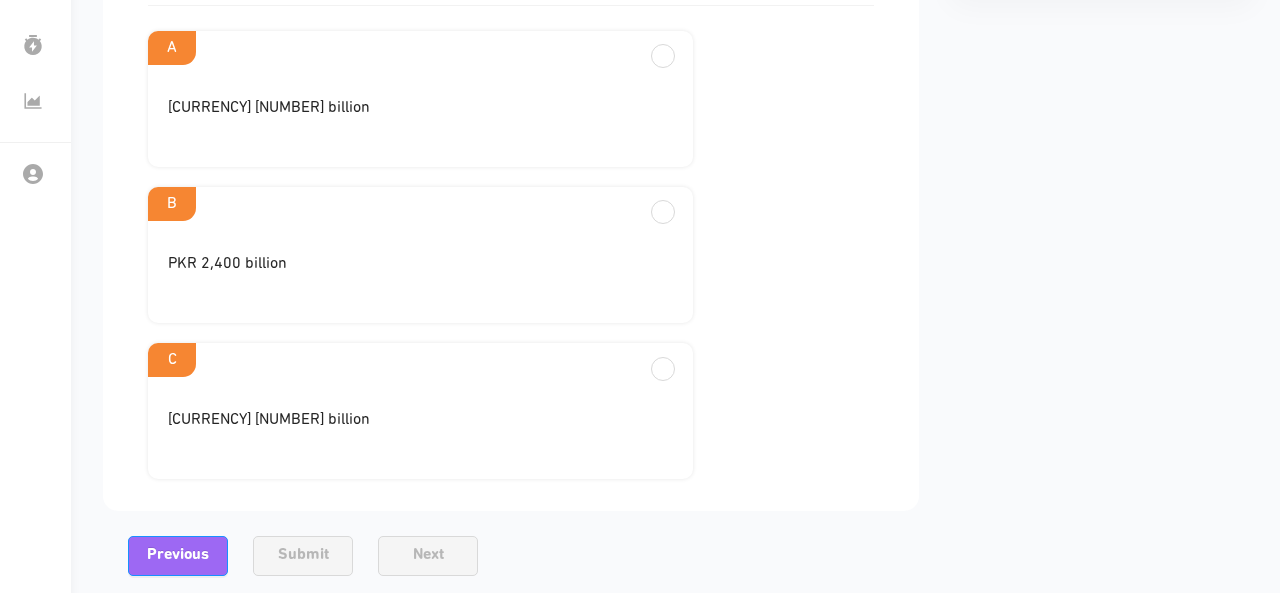 scroll, scrollTop: 362, scrollLeft: 1, axis: both 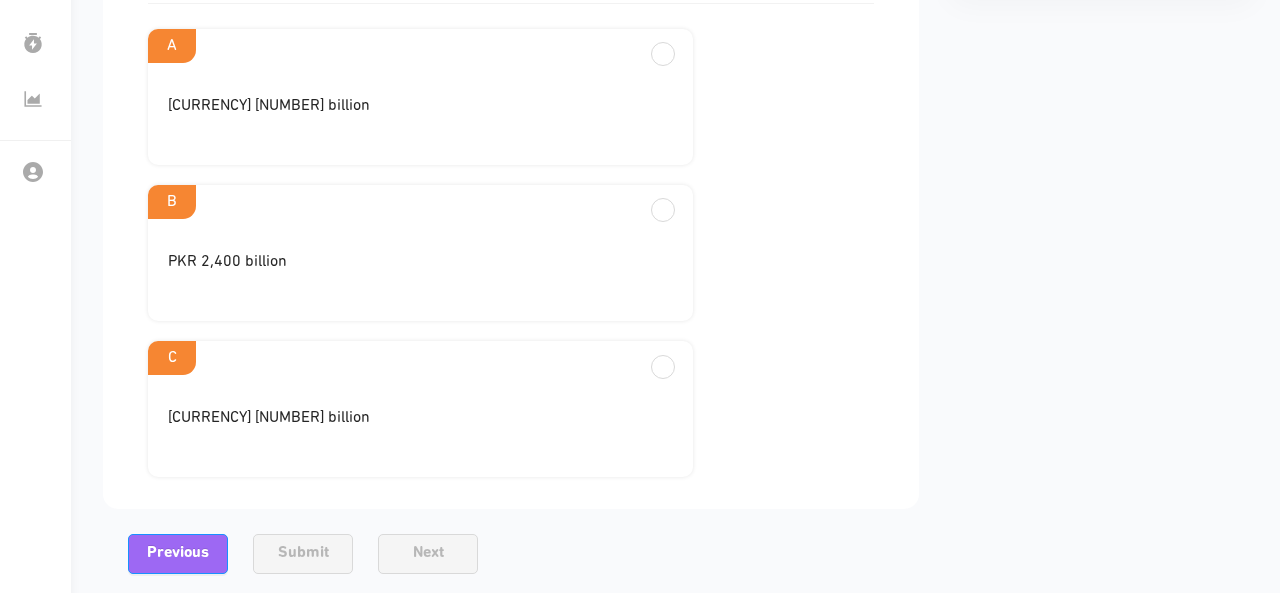 click on "C" at bounding box center (420, 46) 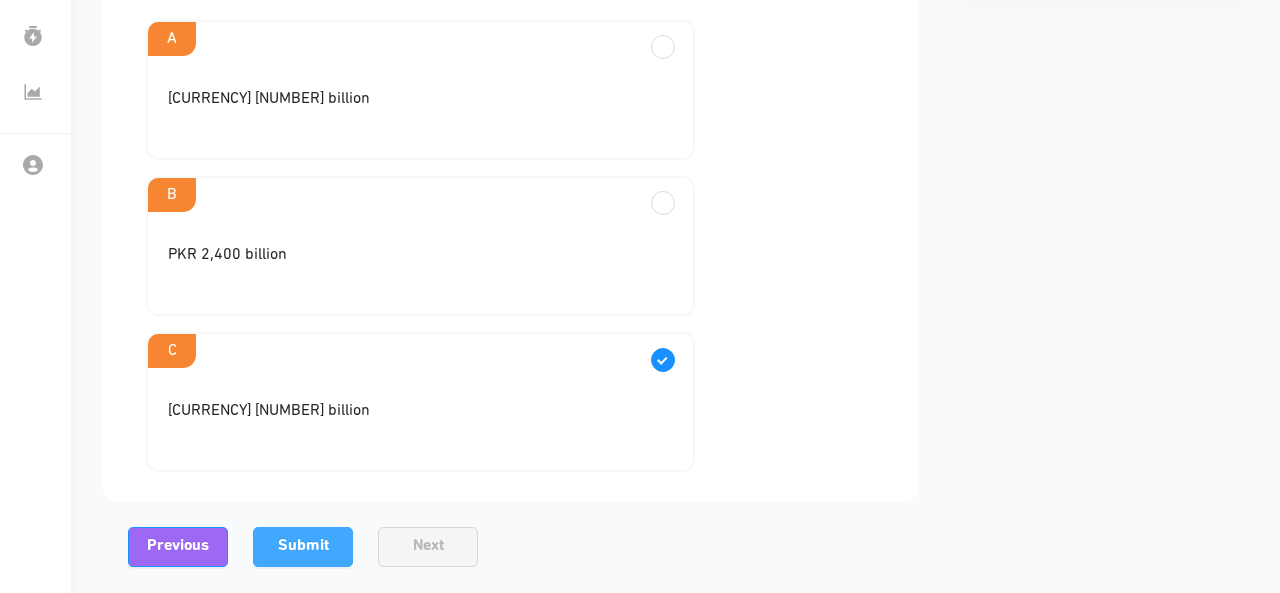 scroll, scrollTop: 374, scrollLeft: 1, axis: both 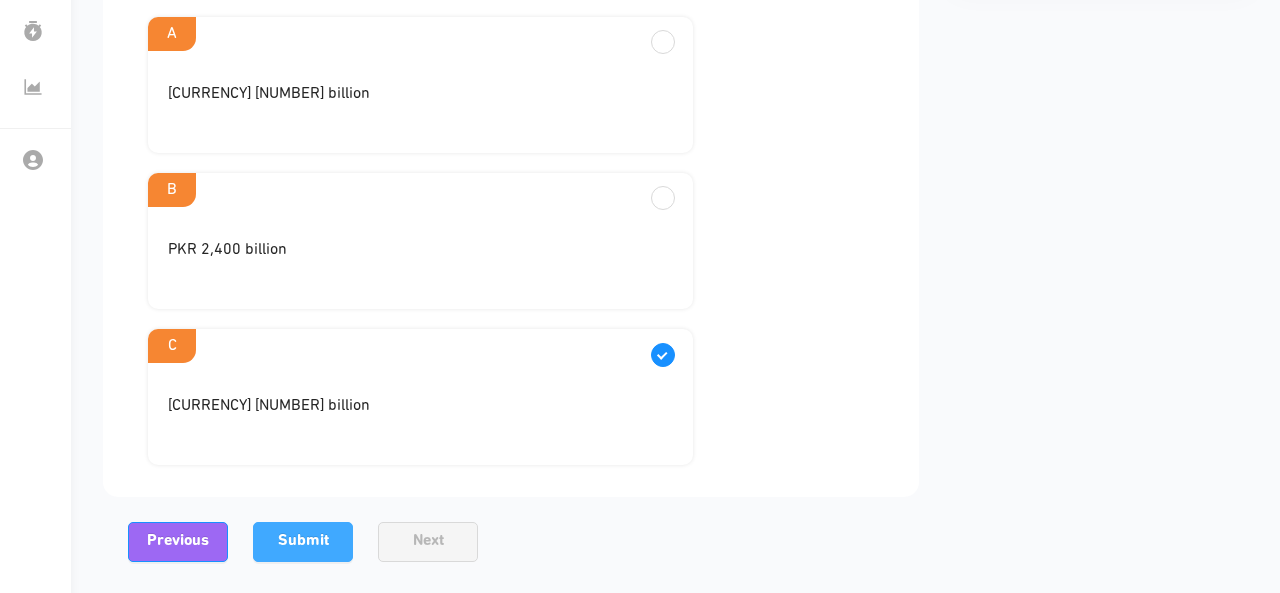 click on "Submit" at bounding box center [303, 541] 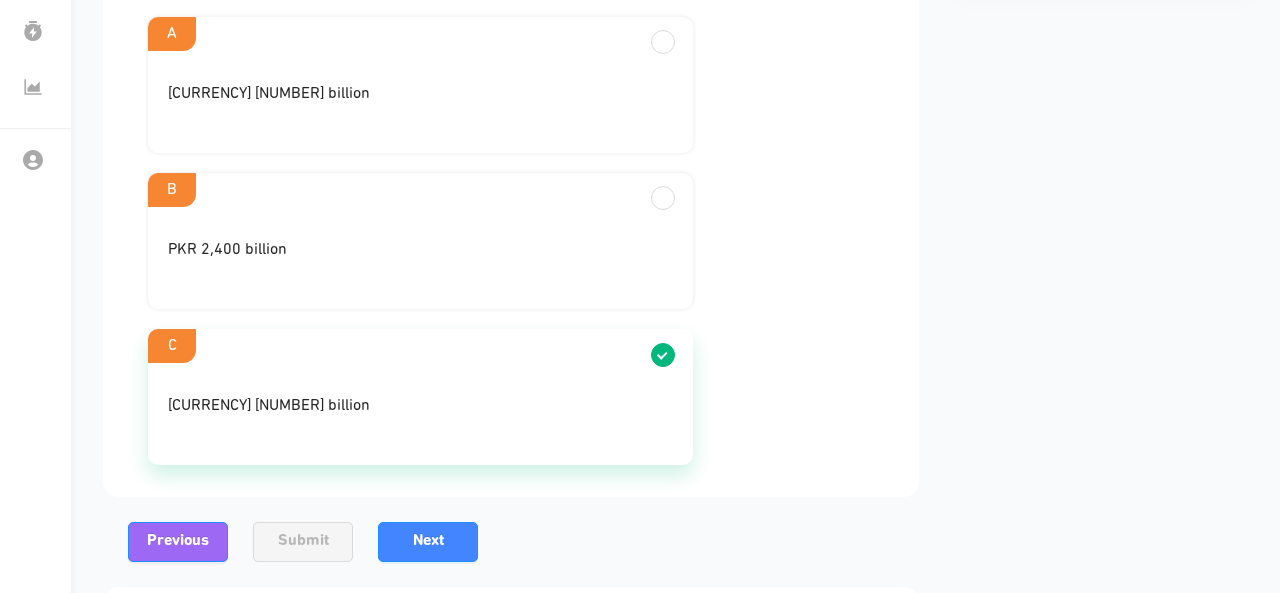 scroll, scrollTop: 594, scrollLeft: 1, axis: both 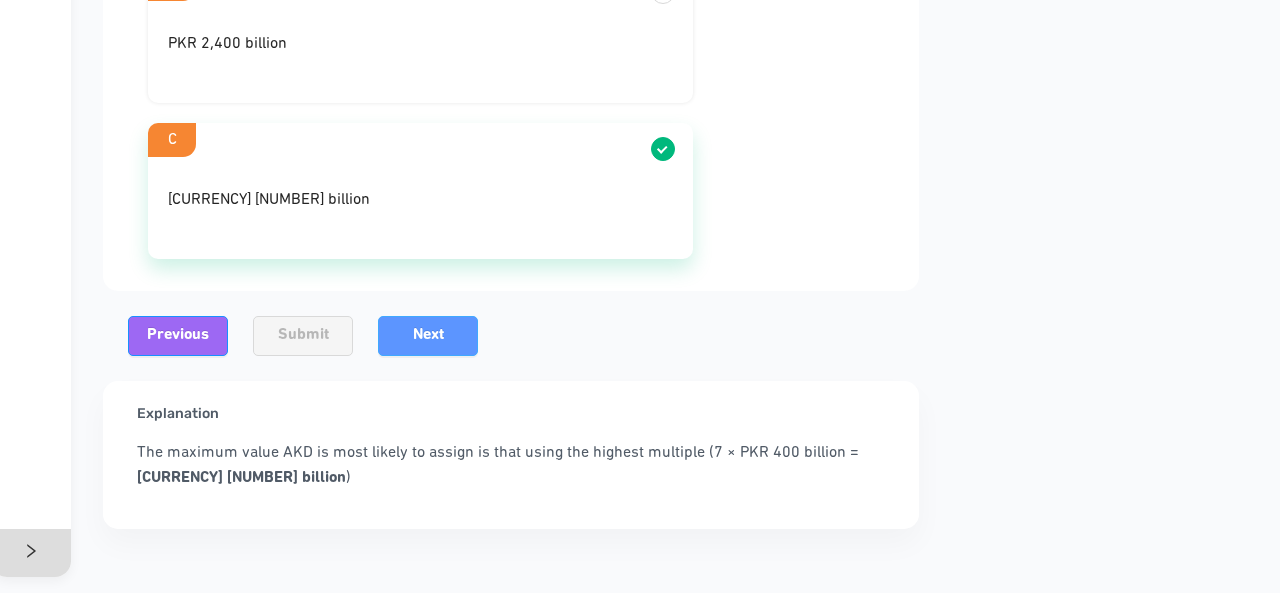 click on "Next" at bounding box center [428, 336] 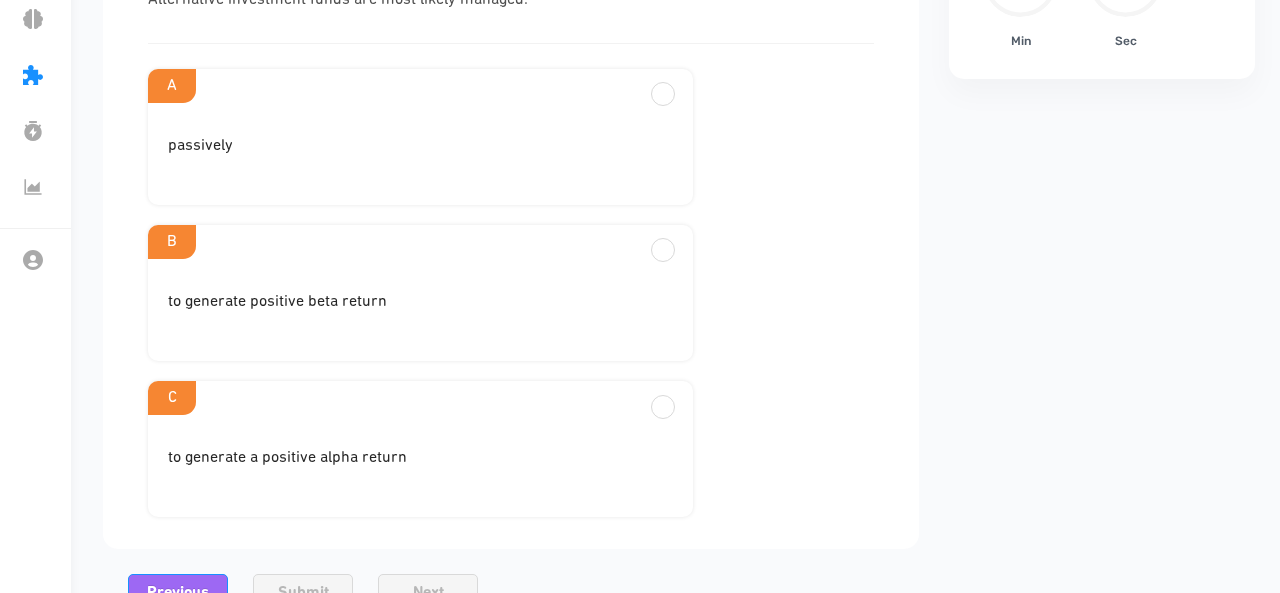 scroll, scrollTop: 314, scrollLeft: 1, axis: both 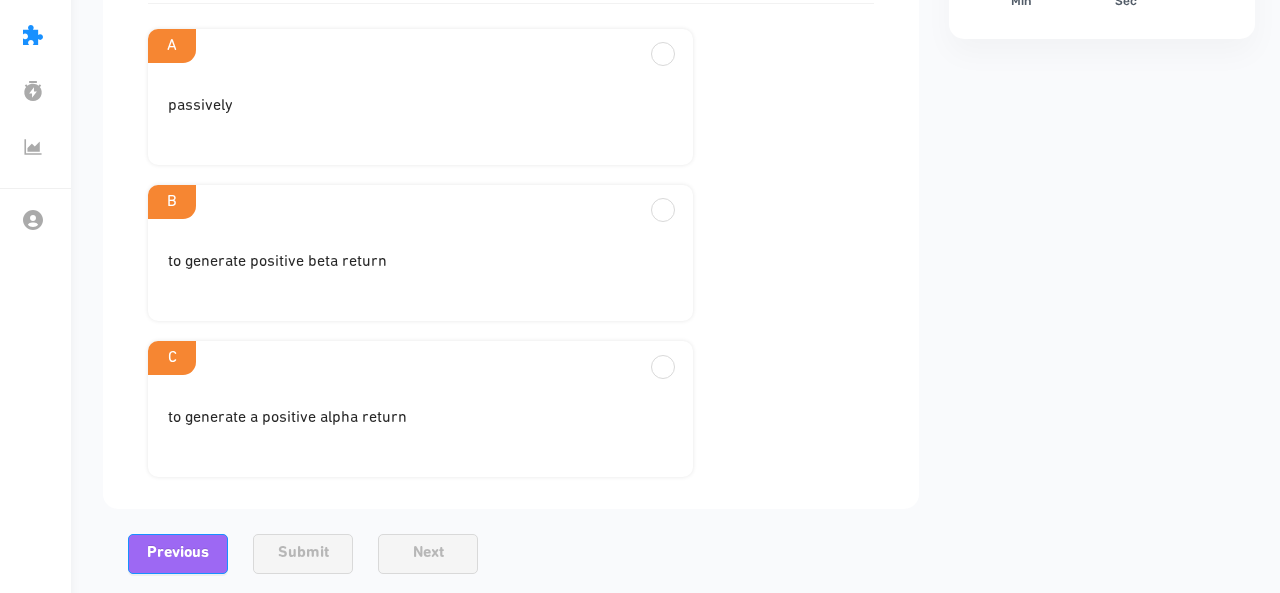 click on "to generate a positive alpha return" at bounding box center [420, 114] 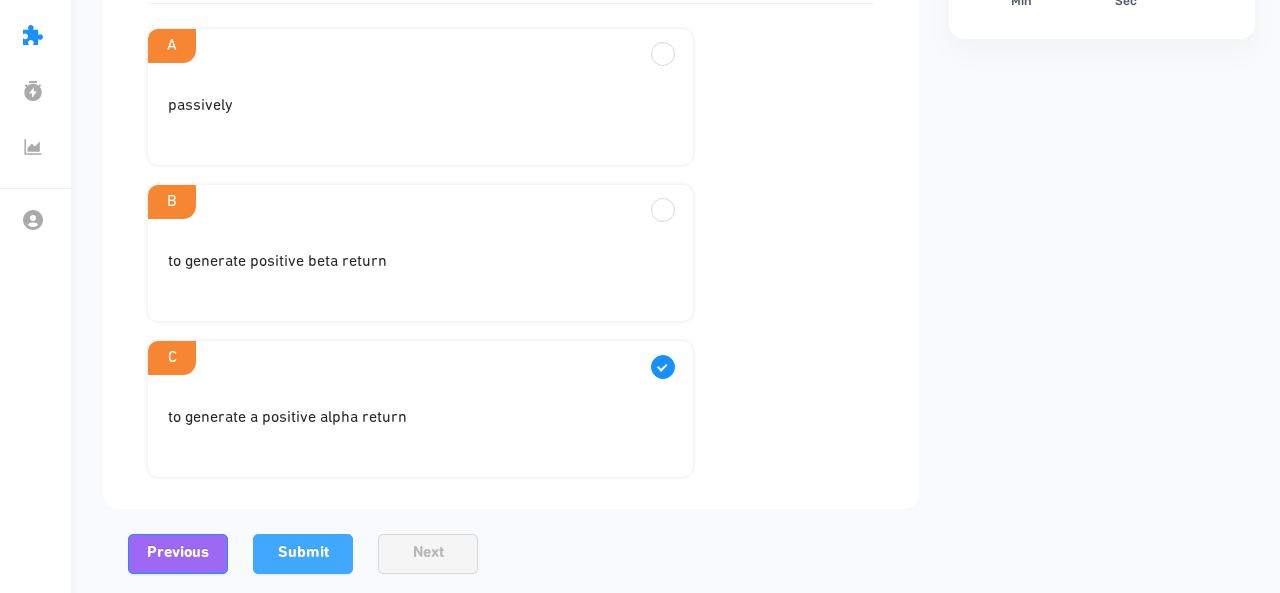click on "Submit" at bounding box center [303, 553] 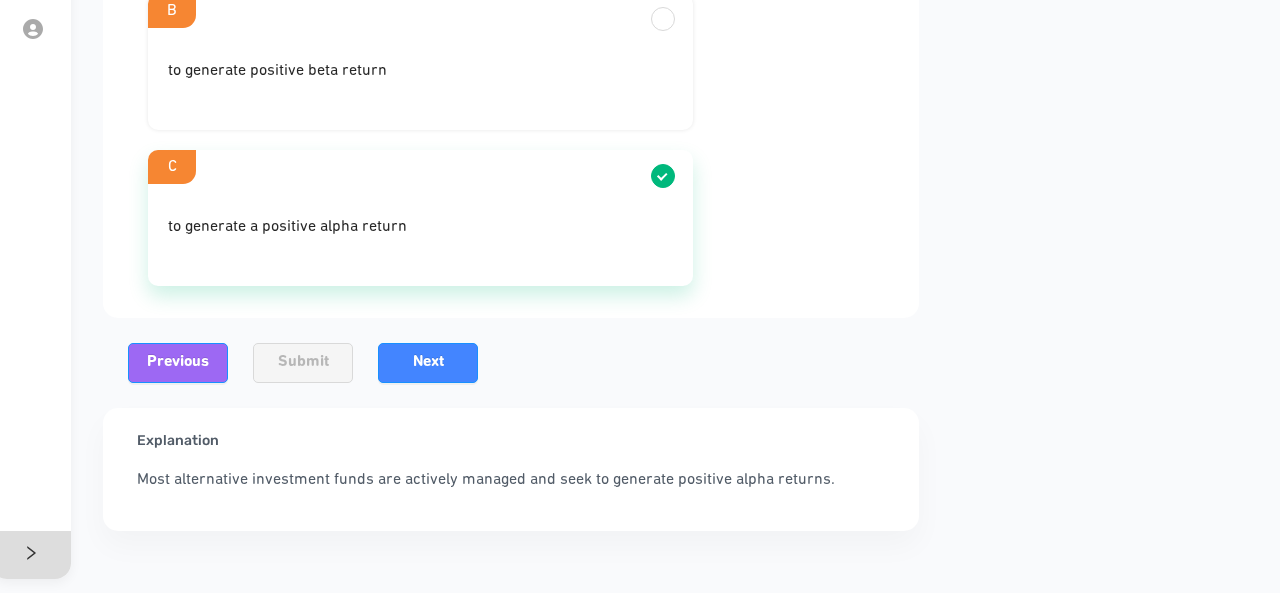 scroll, scrollTop: 522, scrollLeft: 1, axis: both 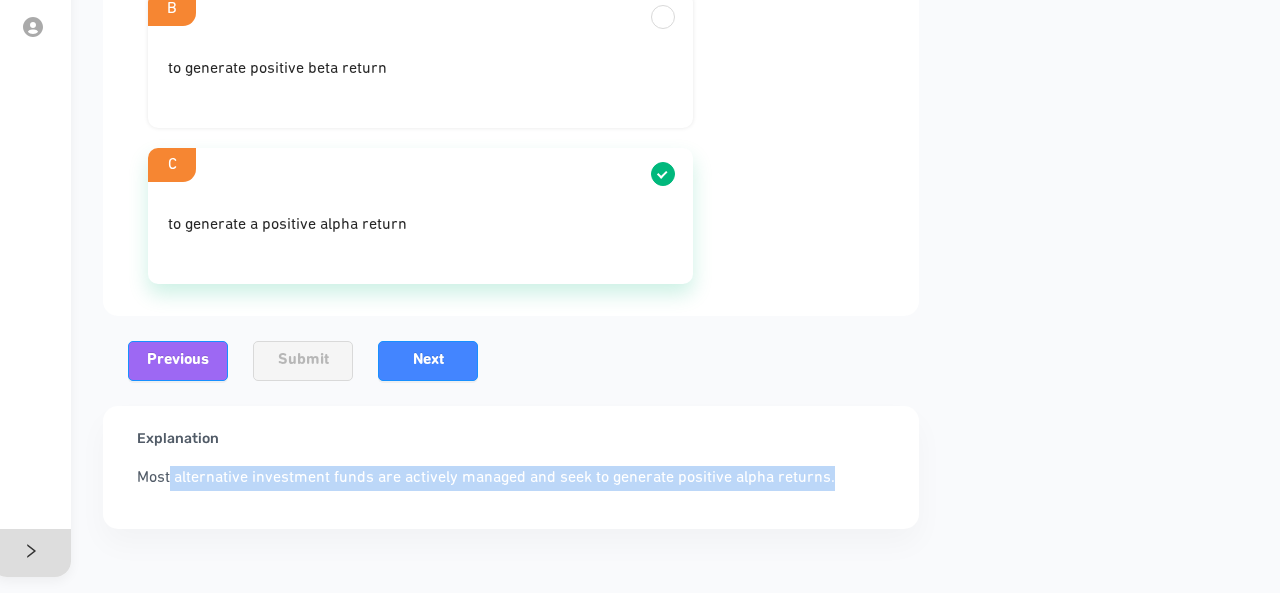 drag, startPoint x: 163, startPoint y: 457, endPoint x: 821, endPoint y: 456, distance: 658.00073 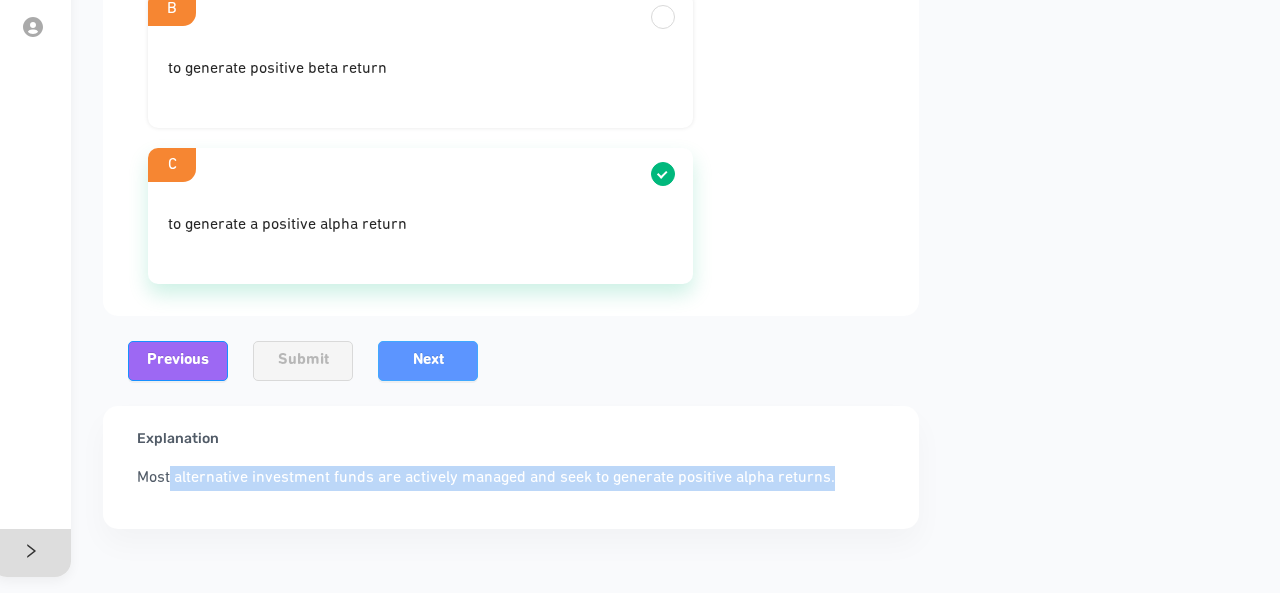 click on "Next" at bounding box center [428, 361] 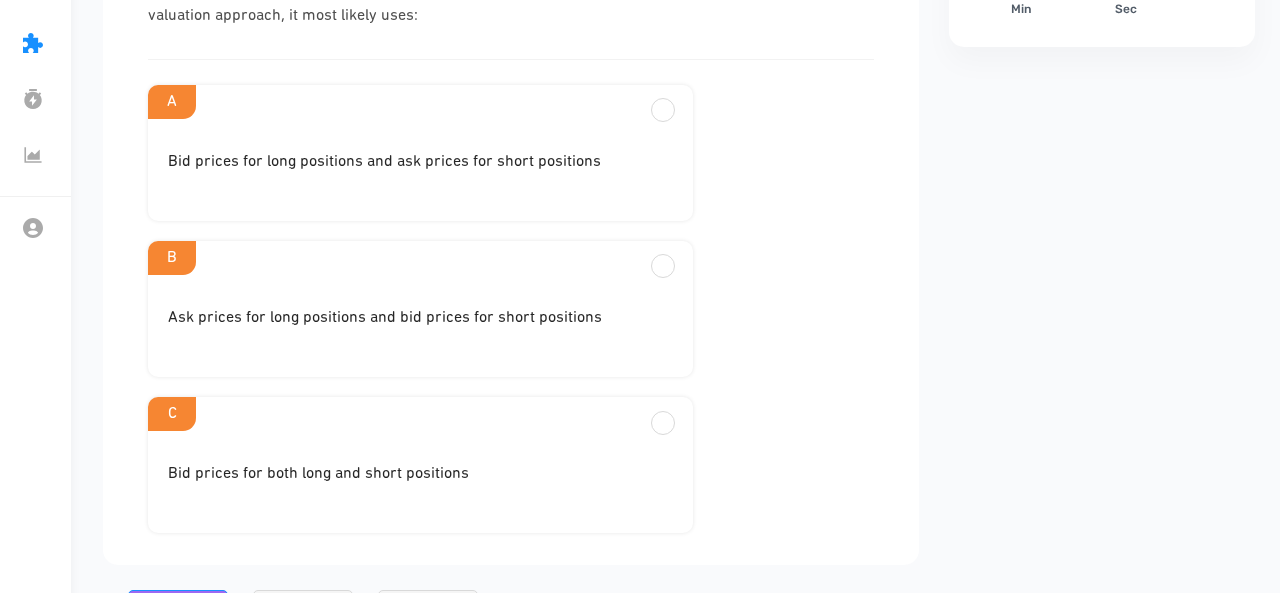 scroll, scrollTop: 330, scrollLeft: 1, axis: both 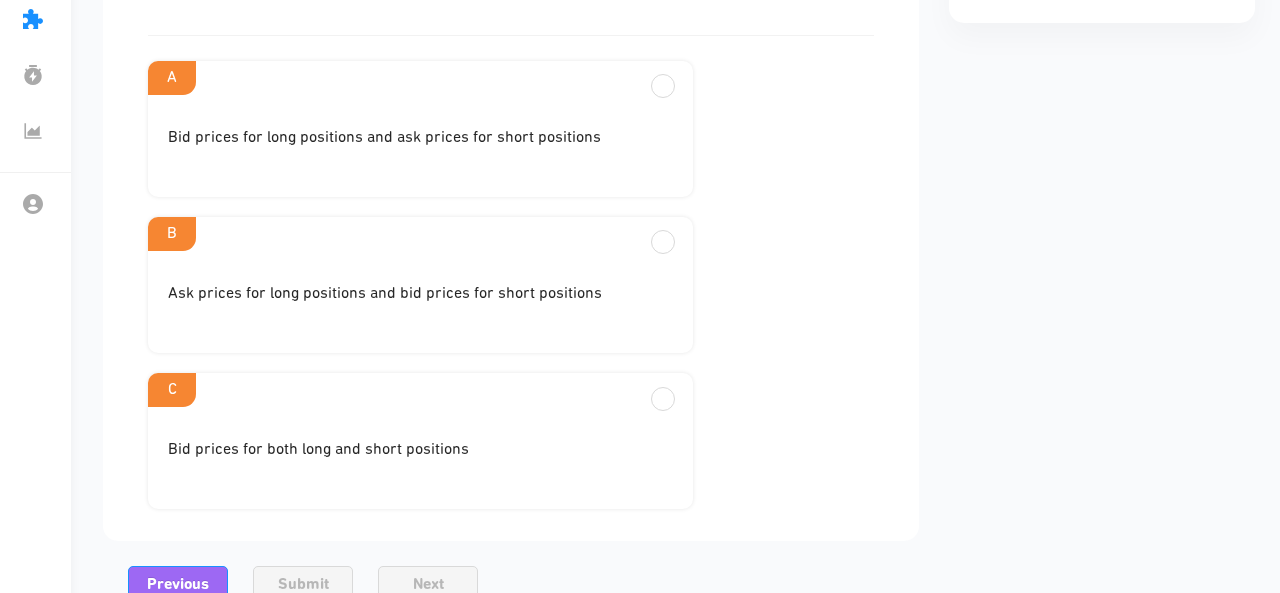 click on "Bid prices for long positions and ask prices for short positions" at bounding box center [420, 146] 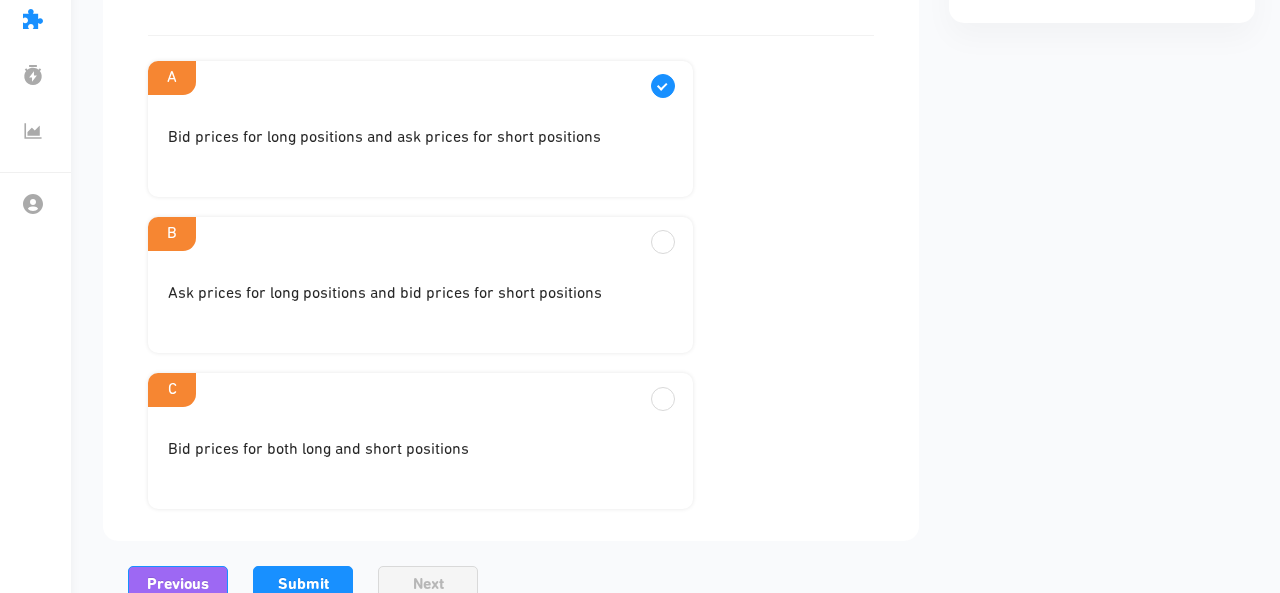 scroll, scrollTop: 594, scrollLeft: 1, axis: both 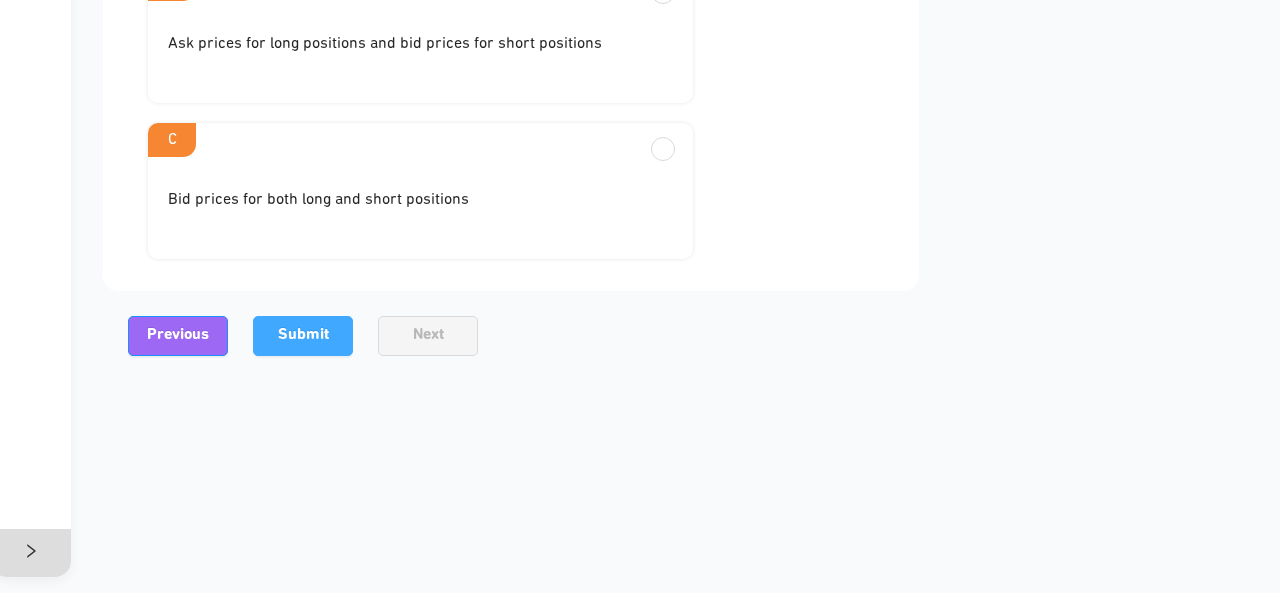 click on "Submit" at bounding box center (303, 335) 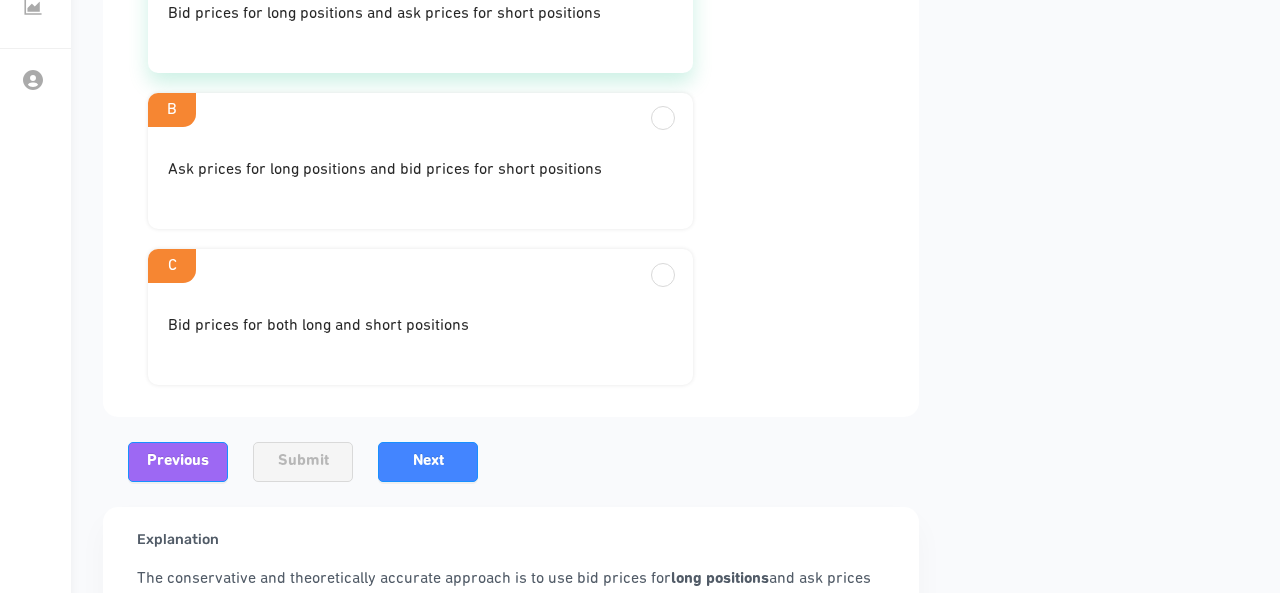 scroll, scrollTop: 594, scrollLeft: 1, axis: both 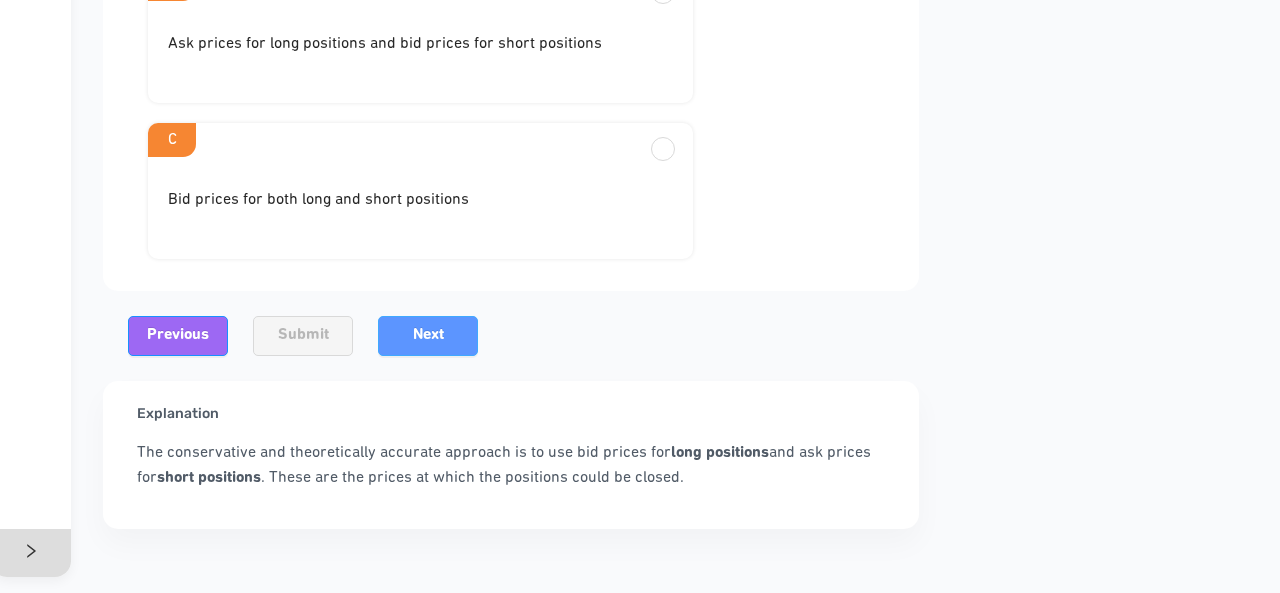 click on "Next" at bounding box center (428, 336) 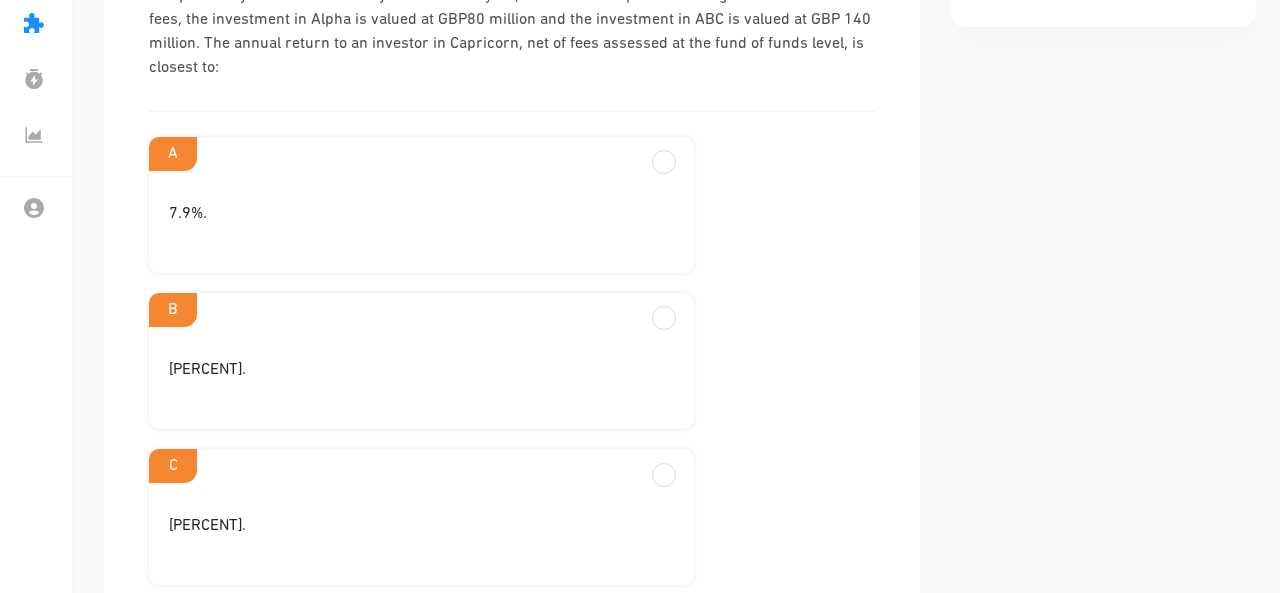 scroll, scrollTop: 332, scrollLeft: 0, axis: vertical 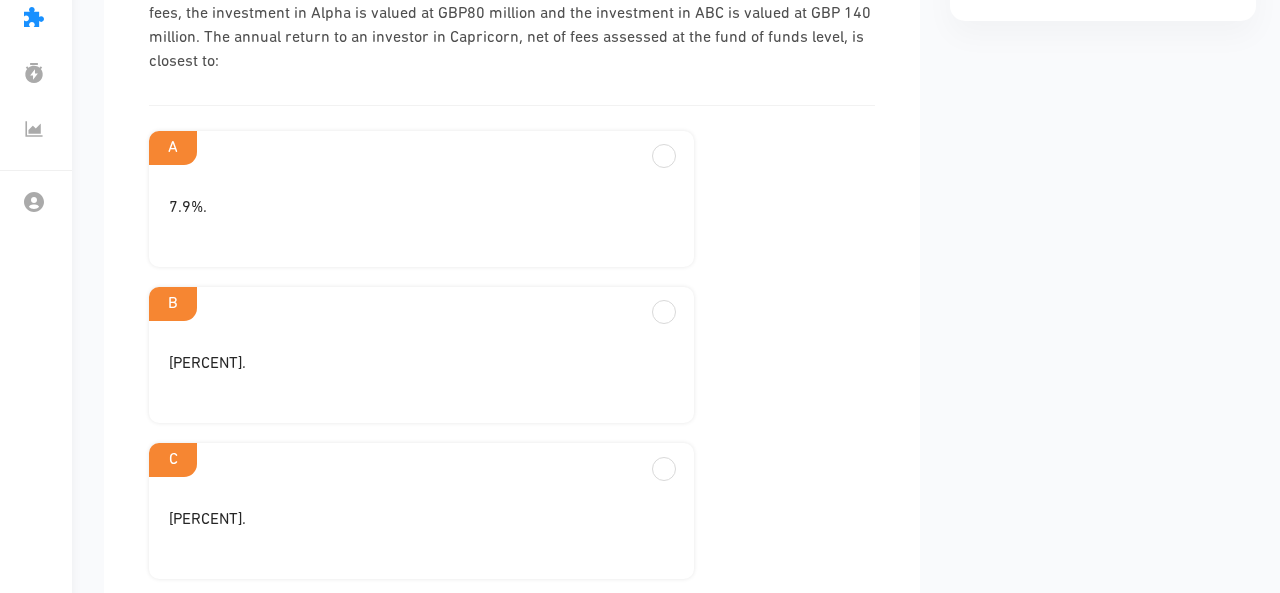 click on "[PERCENT]." at bounding box center [421, 216] 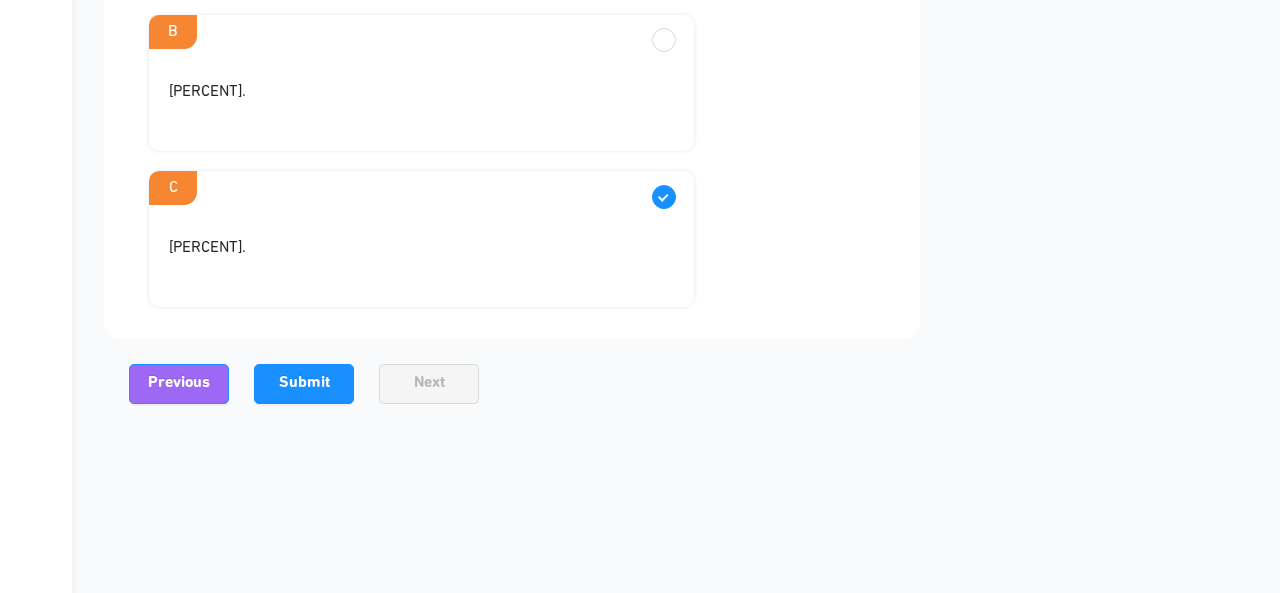 scroll, scrollTop: 606, scrollLeft: 0, axis: vertical 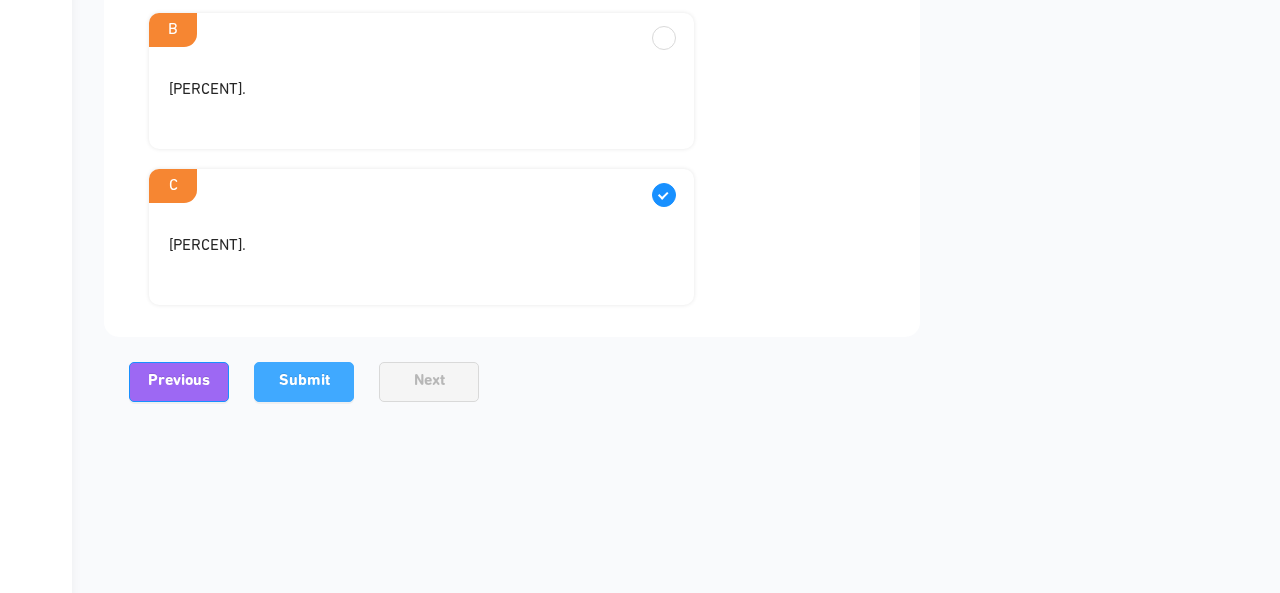 click on "Submit" at bounding box center [304, 381] 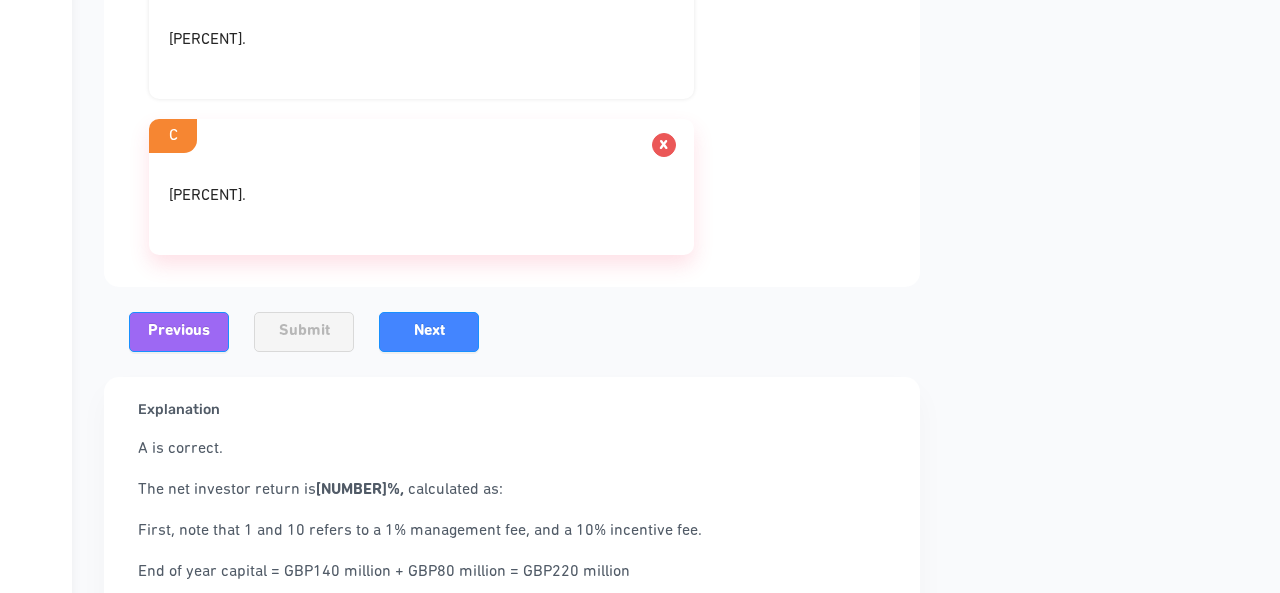 scroll, scrollTop: 648, scrollLeft: 0, axis: vertical 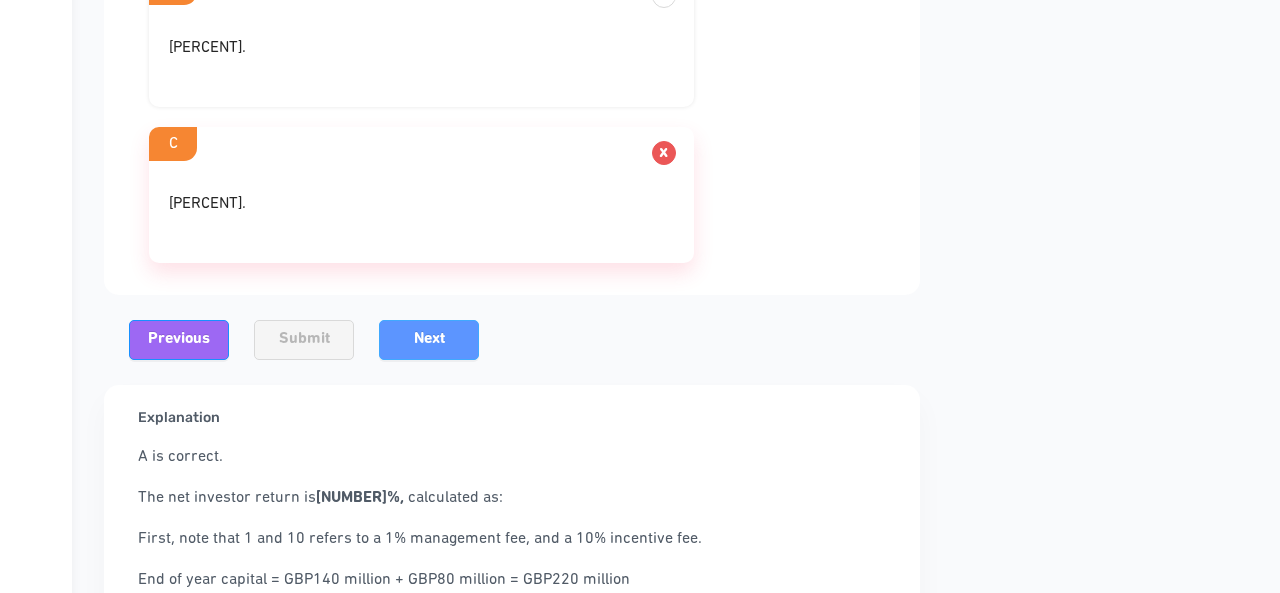 click on "Next" at bounding box center [429, 339] 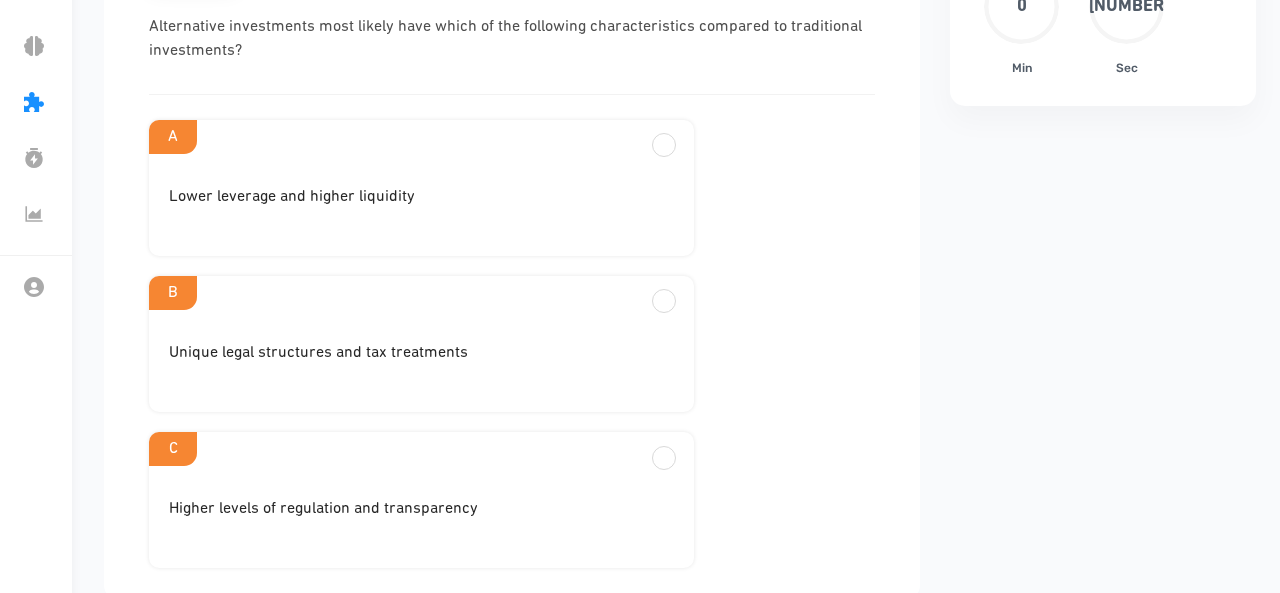 scroll, scrollTop: 246, scrollLeft: 0, axis: vertical 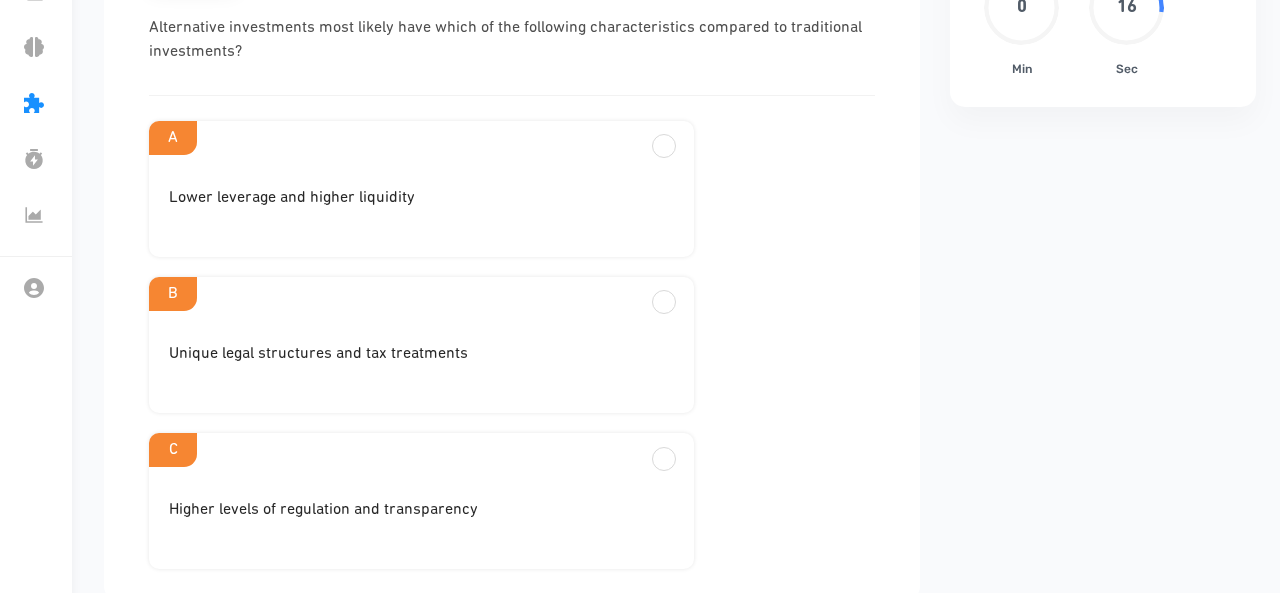 click on "Unique legal structures and tax treatments" at bounding box center [421, 206] 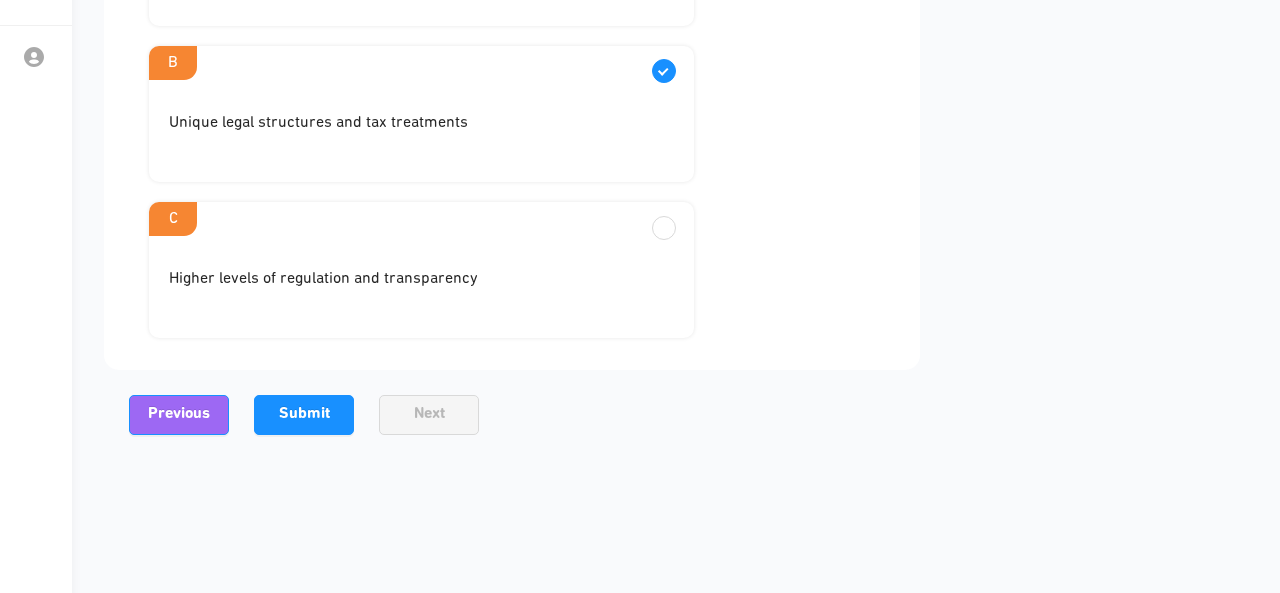 scroll, scrollTop: 478, scrollLeft: 0, axis: vertical 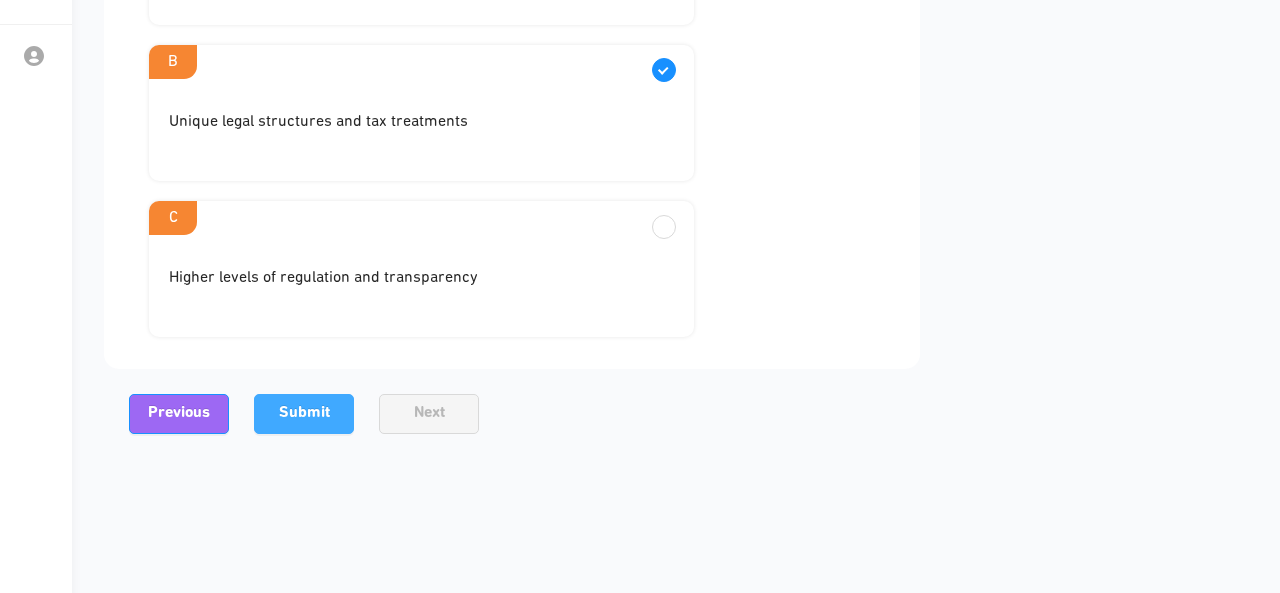 click on "Submit" at bounding box center (304, 414) 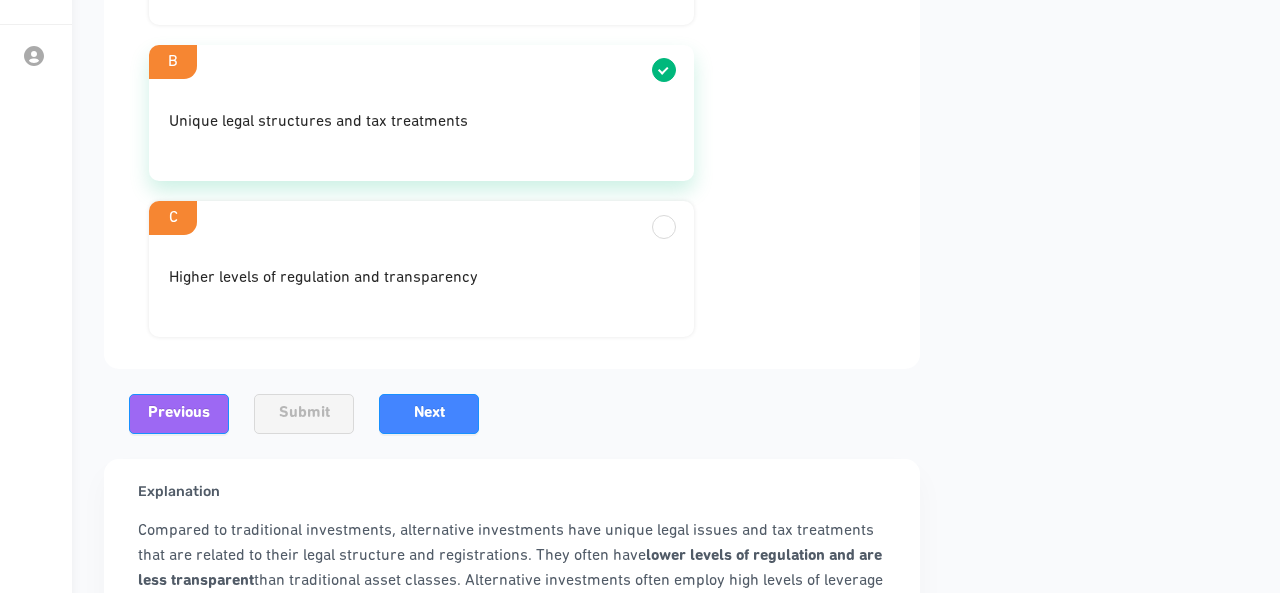 scroll, scrollTop: 621, scrollLeft: 0, axis: vertical 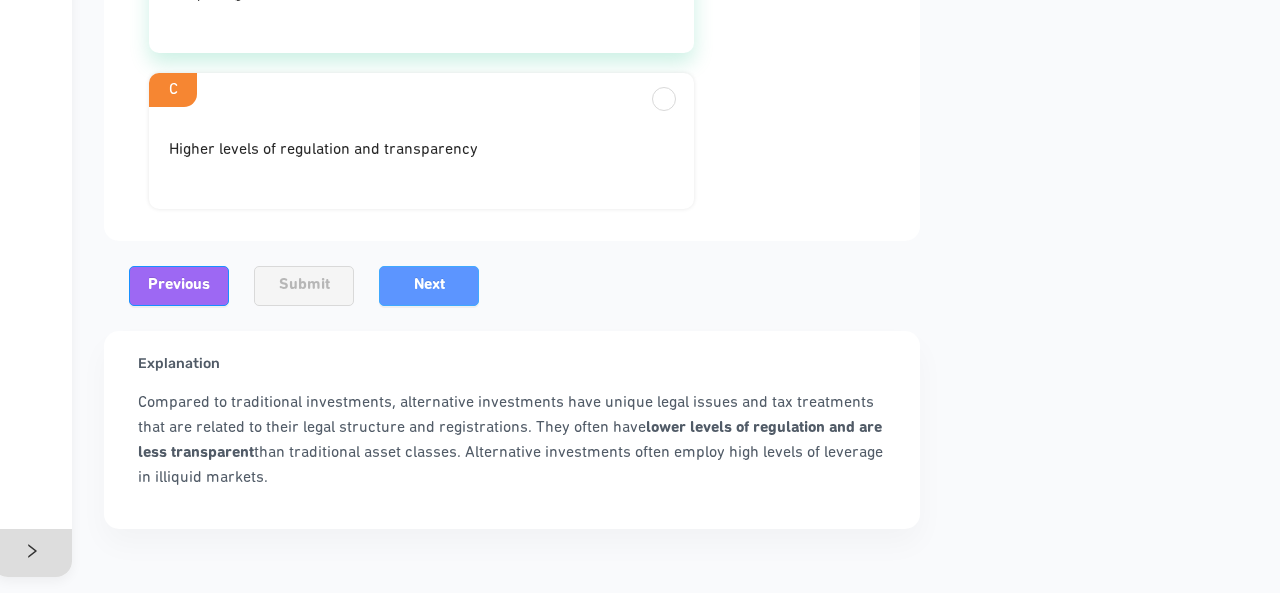 click on "Next" at bounding box center (429, 285) 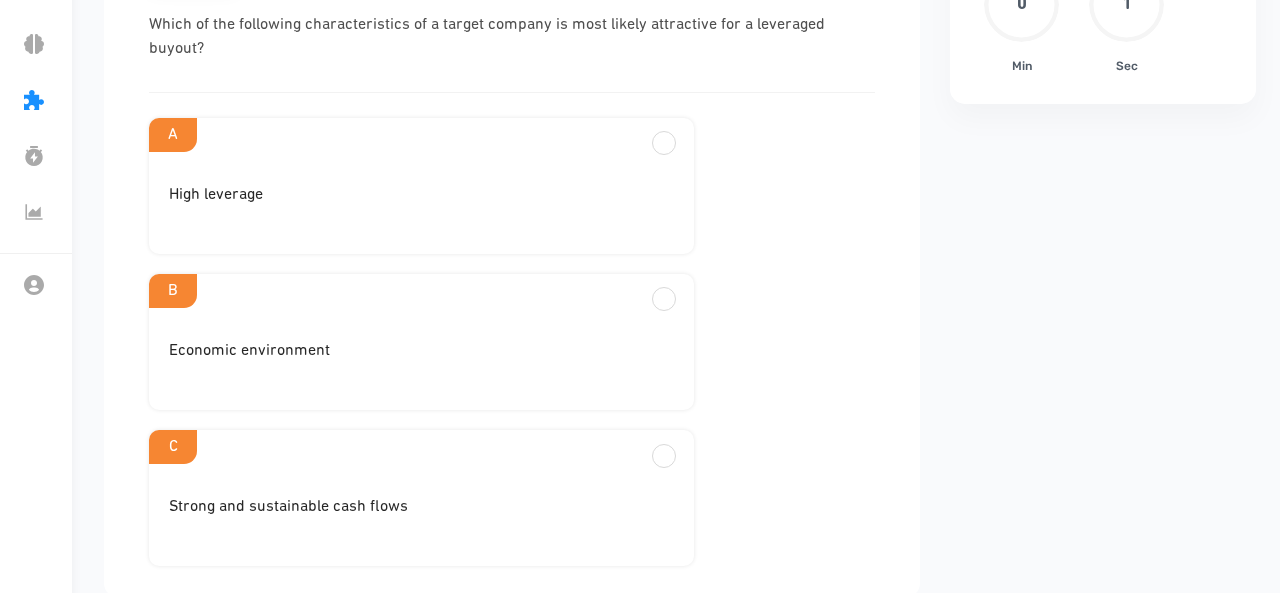 scroll, scrollTop: 241, scrollLeft: 0, axis: vertical 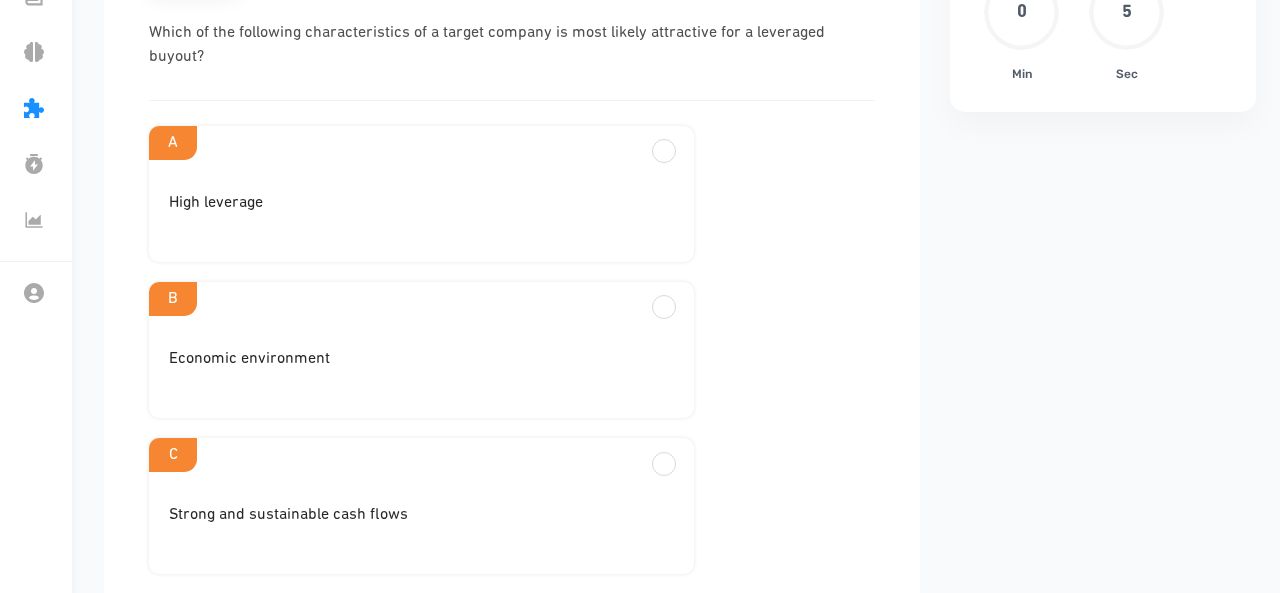 click on "A High leverage B Economic environment C Strong and sustainable cash flows" at bounding box center (421, 350) 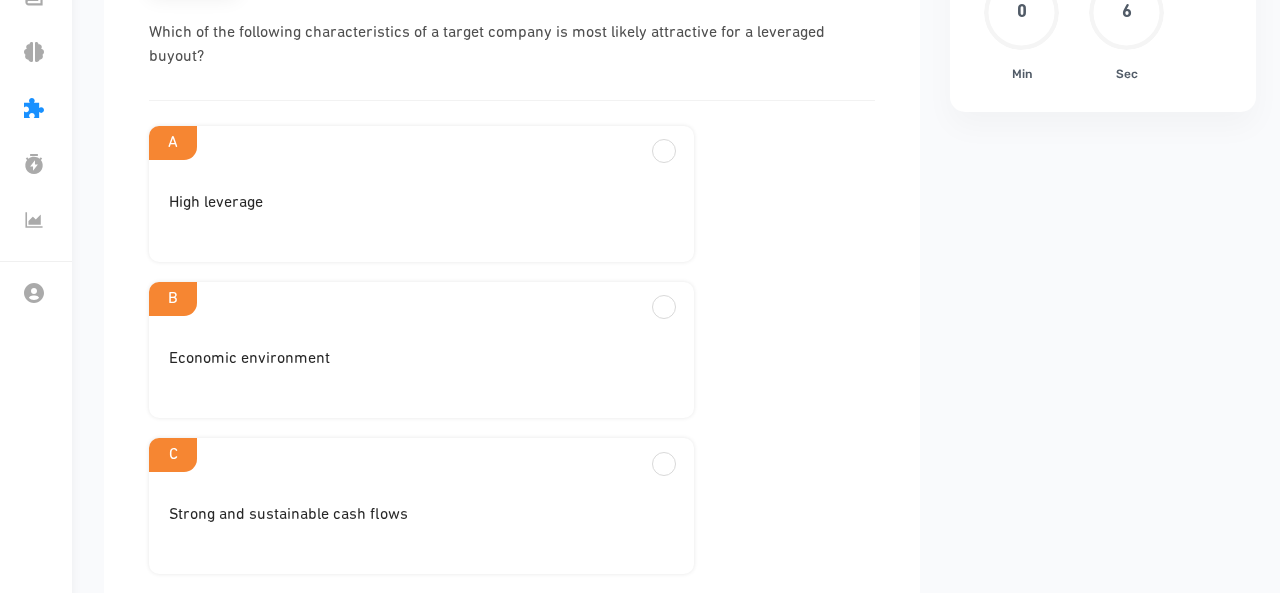 click on "C" at bounding box center [421, 143] 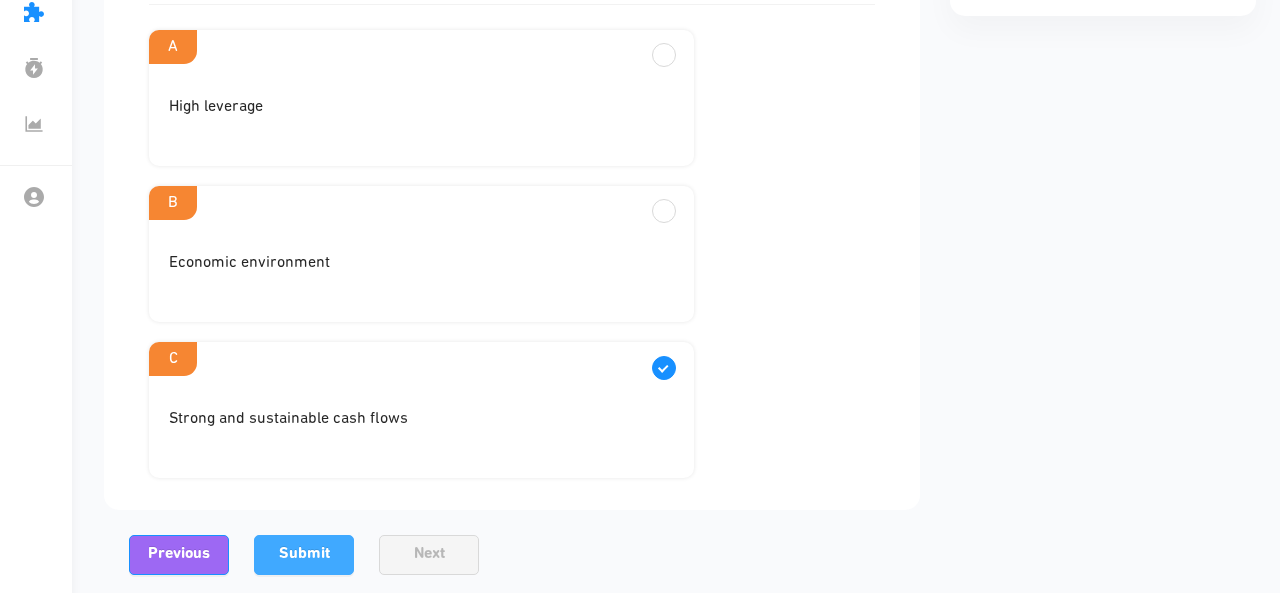 click on "Submit" at bounding box center (304, 555) 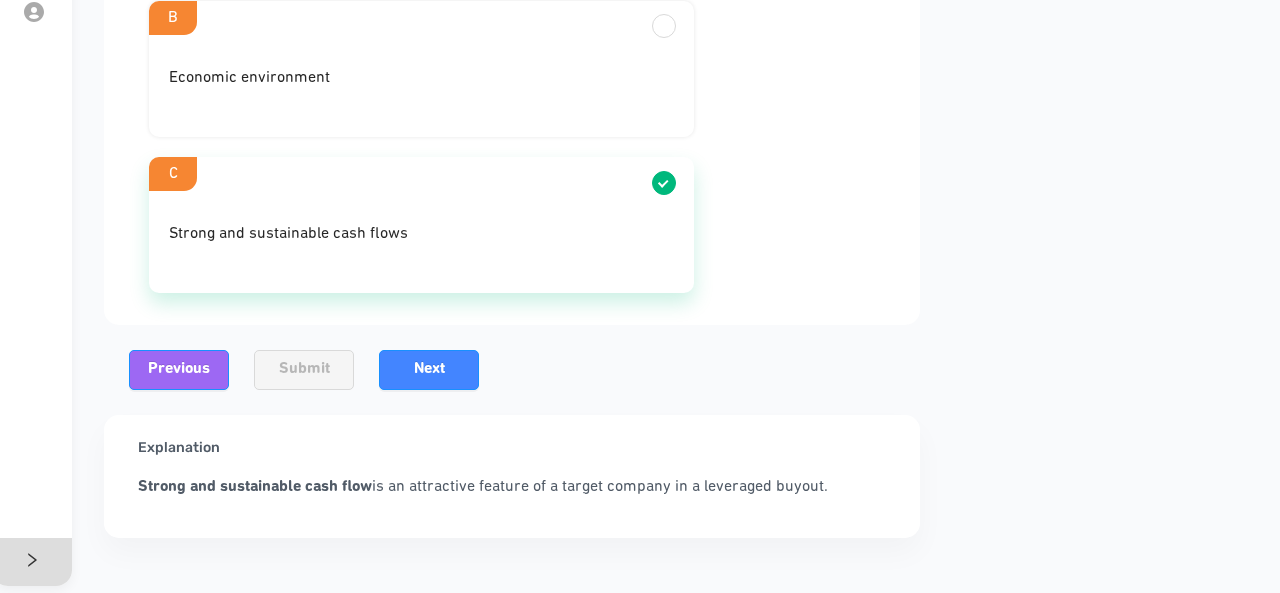 scroll, scrollTop: 523, scrollLeft: 0, axis: vertical 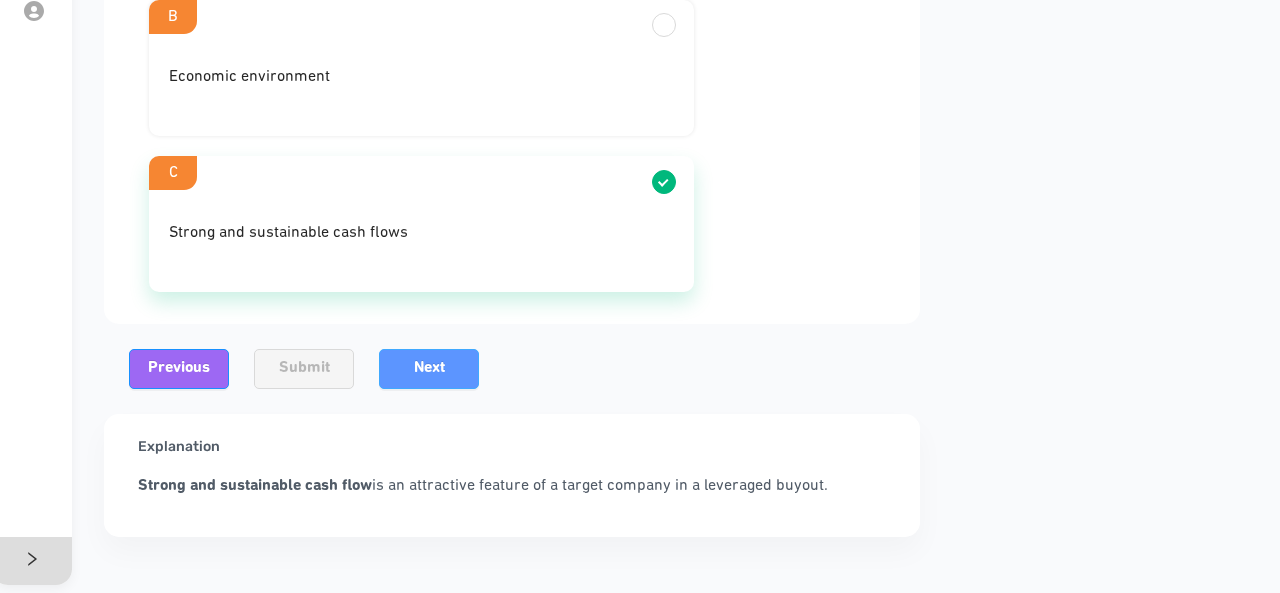 drag, startPoint x: 432, startPoint y: 395, endPoint x: 432, endPoint y: 376, distance: 19 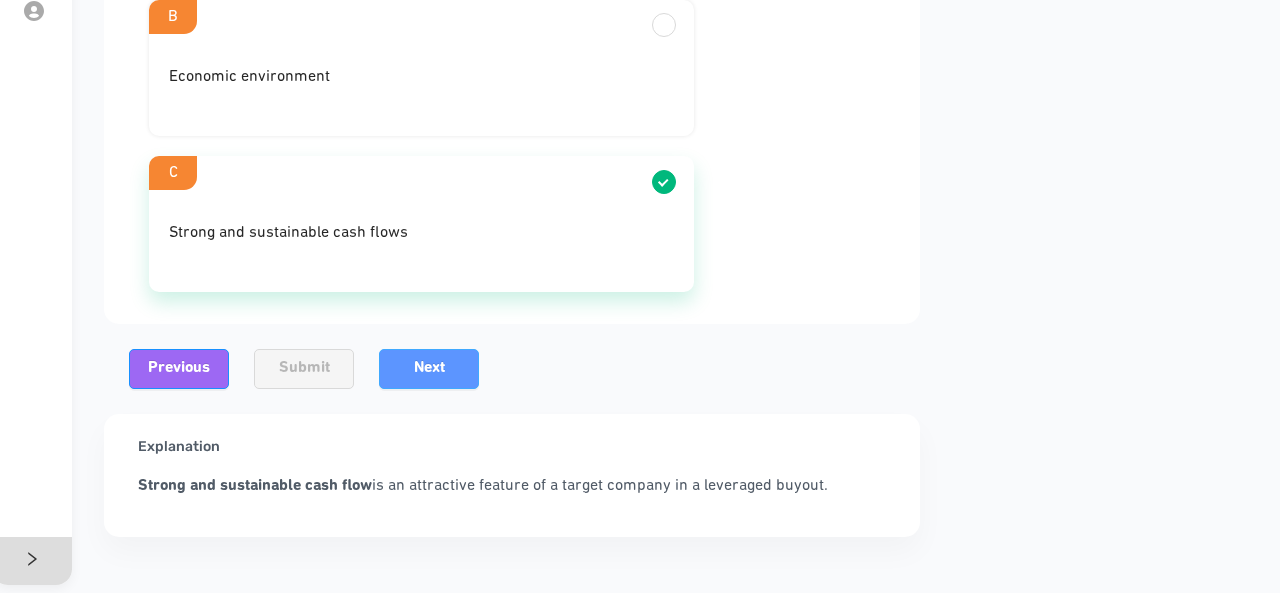 click on "Next" at bounding box center (429, 368) 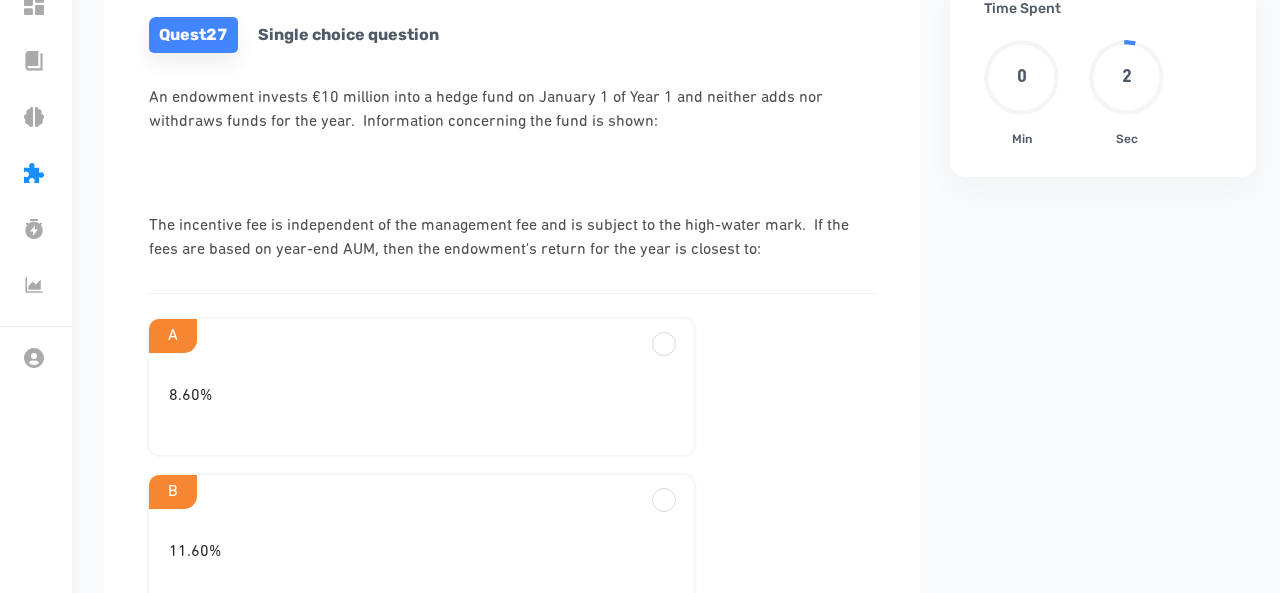 scroll, scrollTop: 209, scrollLeft: 0, axis: vertical 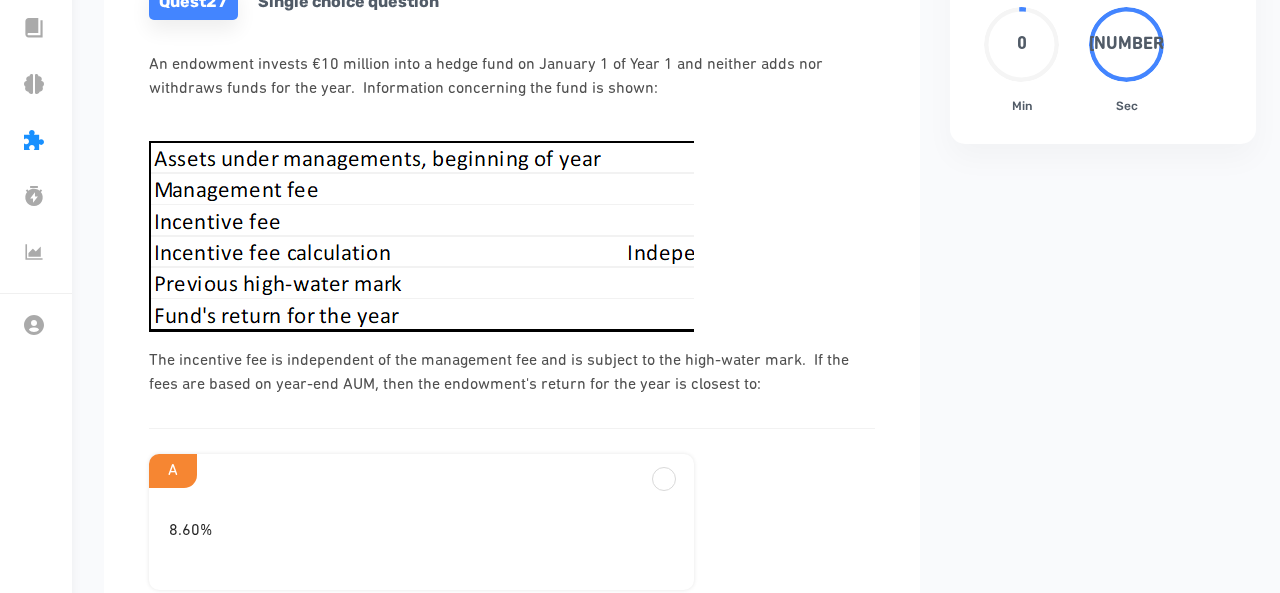 drag, startPoint x: 403, startPoint y: 139, endPoint x: 318, endPoint y: 249, distance: 139.01439 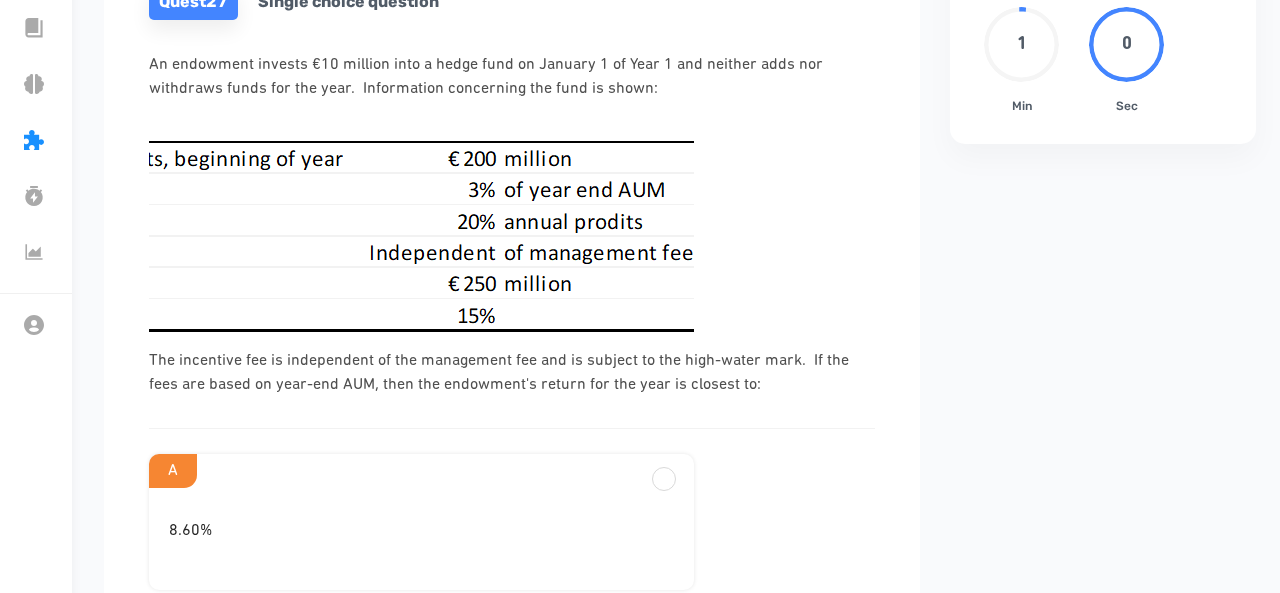 scroll, scrollTop: 0, scrollLeft: 296, axis: horizontal 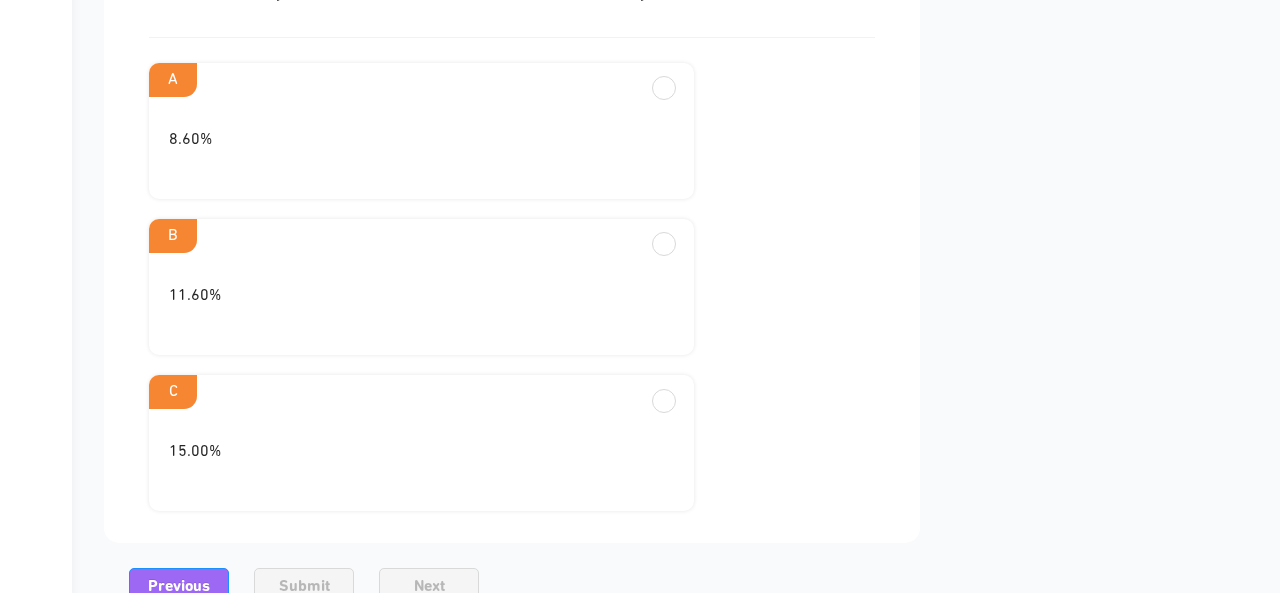 click on "11.60%" at bounding box center [421, 148] 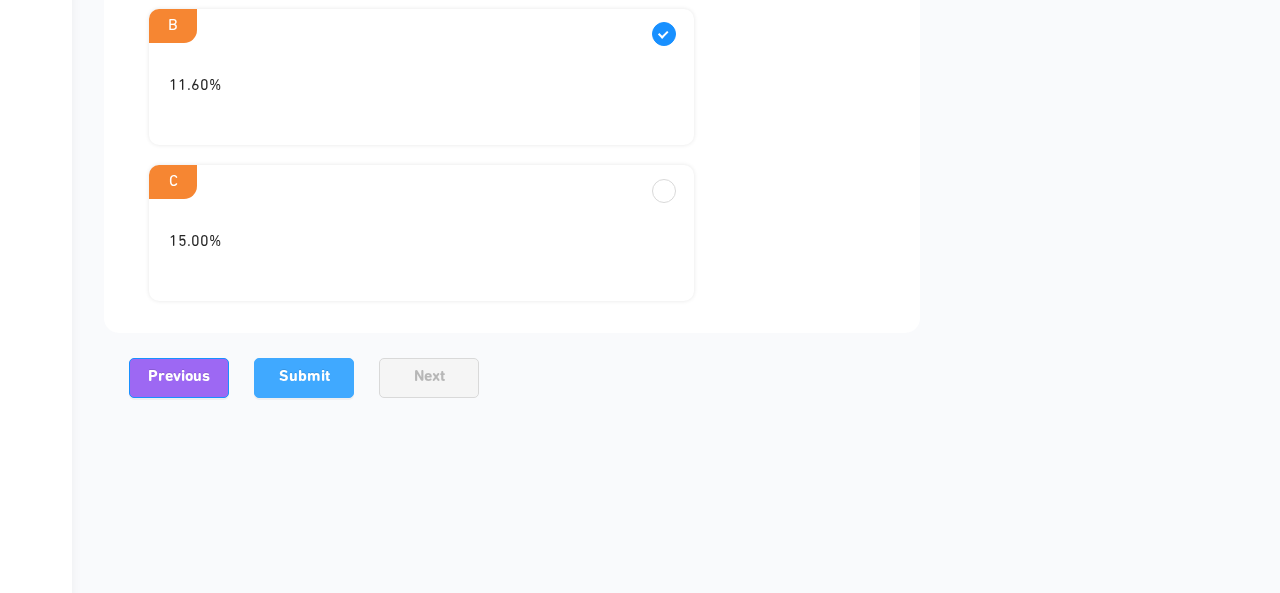scroll, scrollTop: 819, scrollLeft: 0, axis: vertical 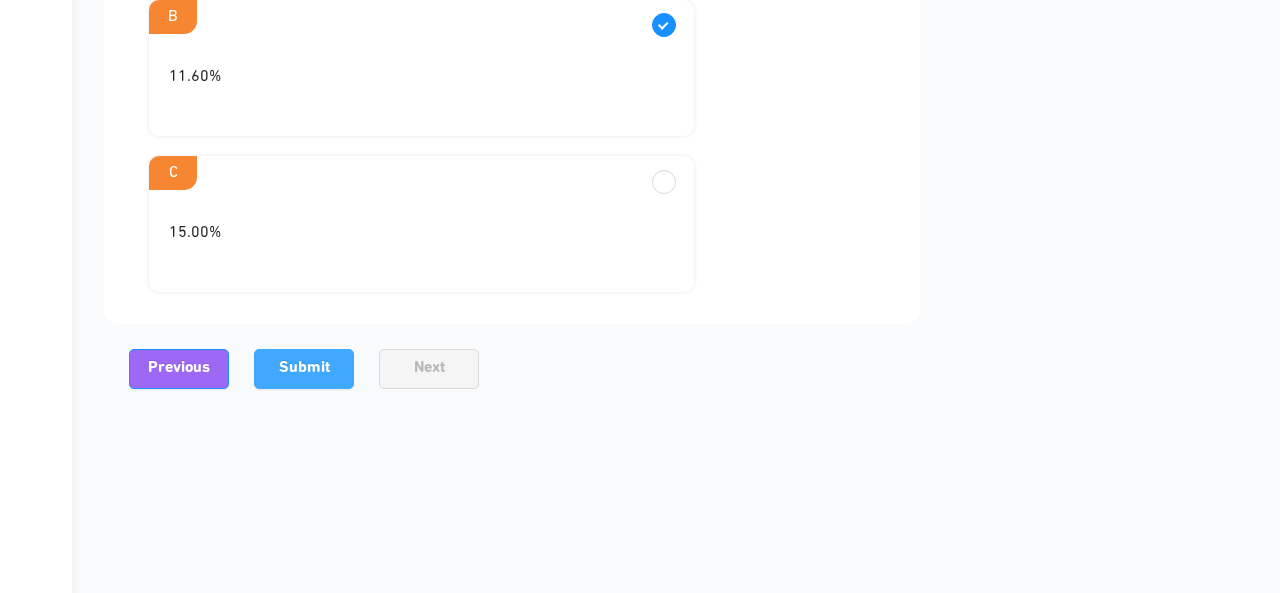 click on "Submit" at bounding box center (304, 369) 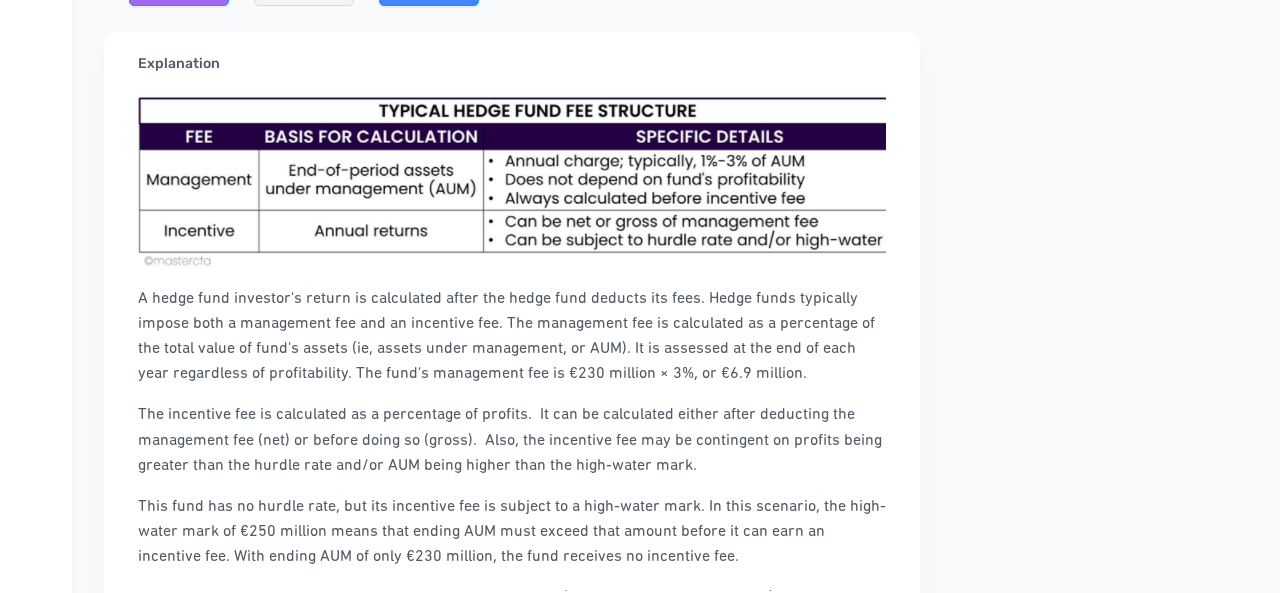 scroll, scrollTop: 1203, scrollLeft: 0, axis: vertical 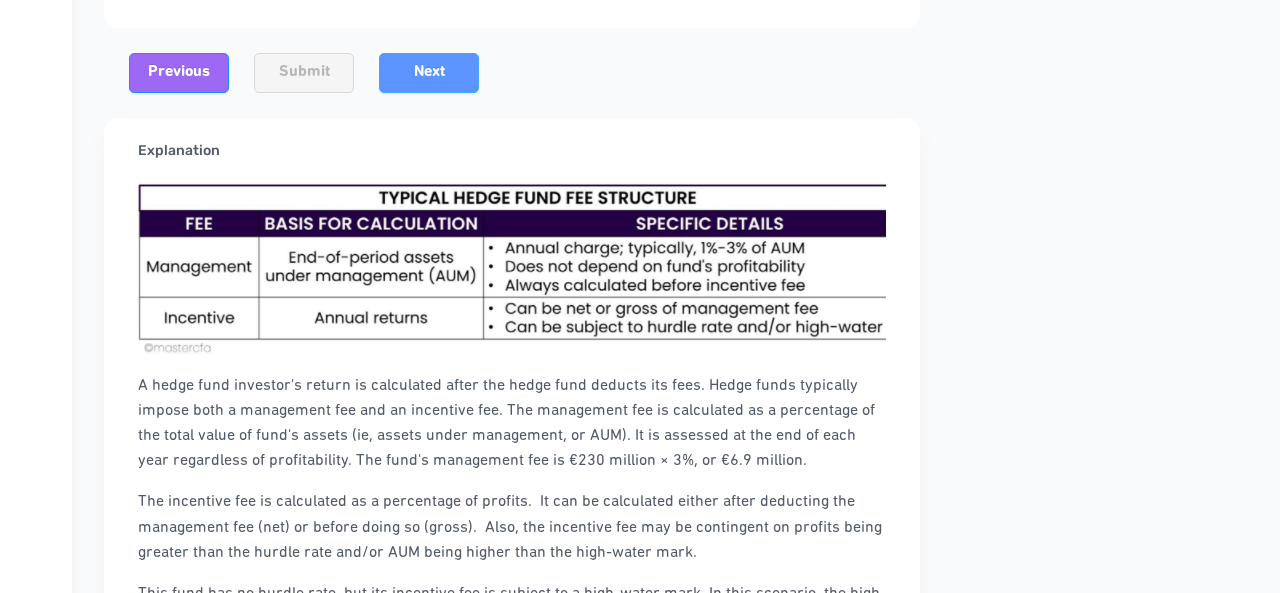 click on "Next" at bounding box center [429, 72] 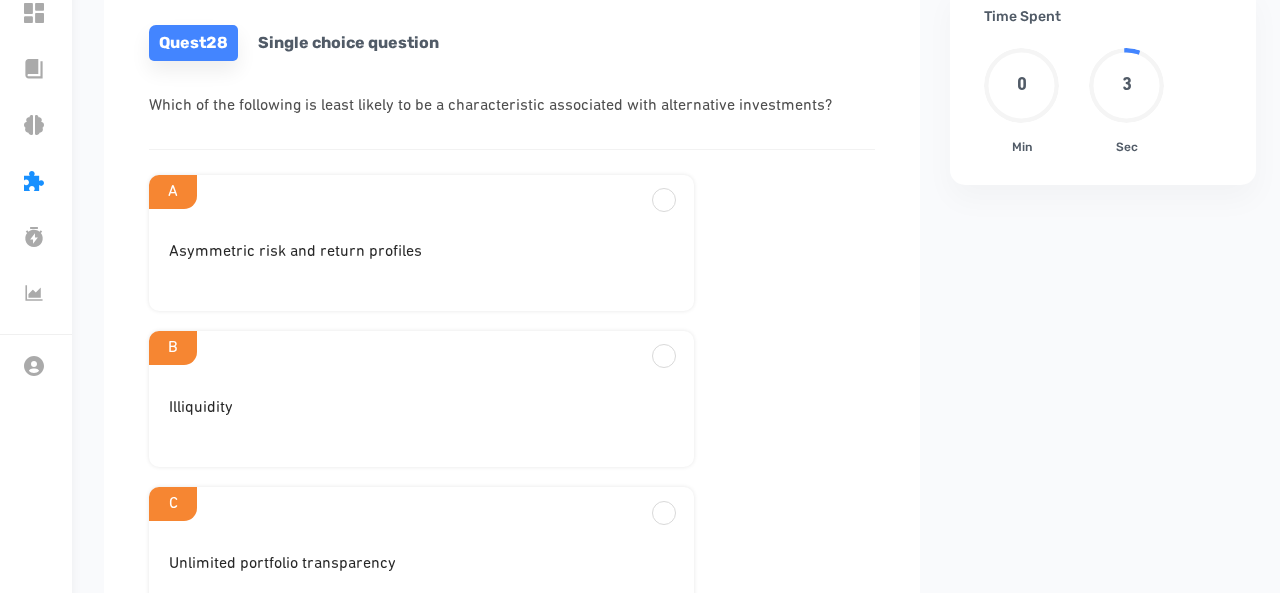scroll, scrollTop: 522, scrollLeft: 0, axis: vertical 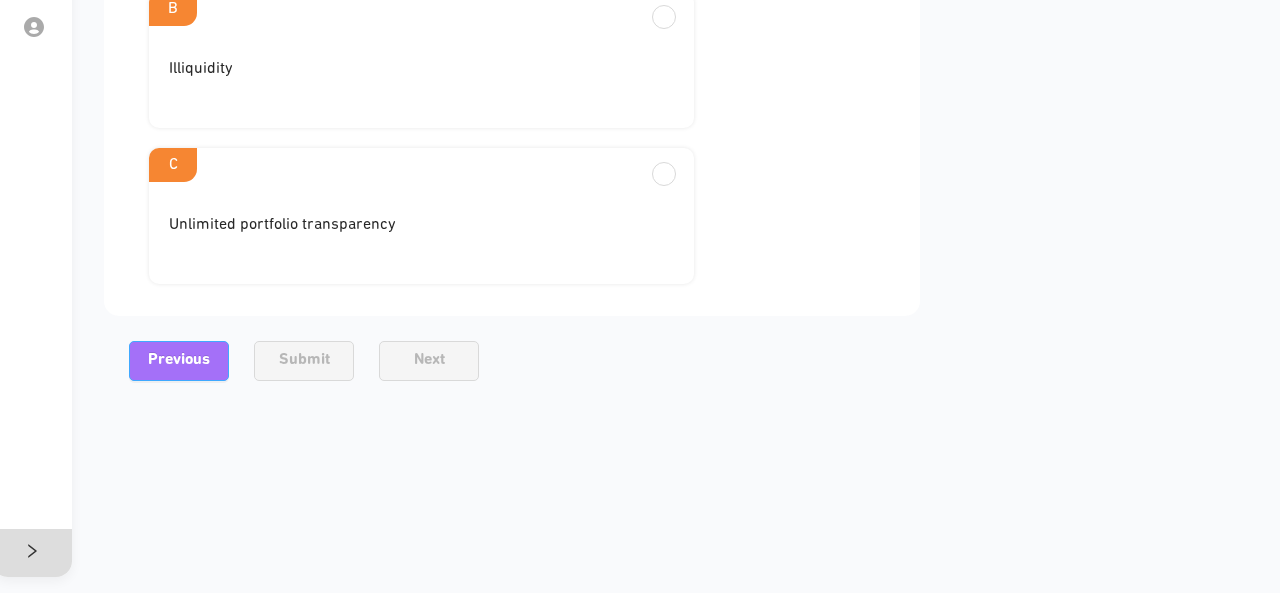 click on "Previous" at bounding box center (179, 361) 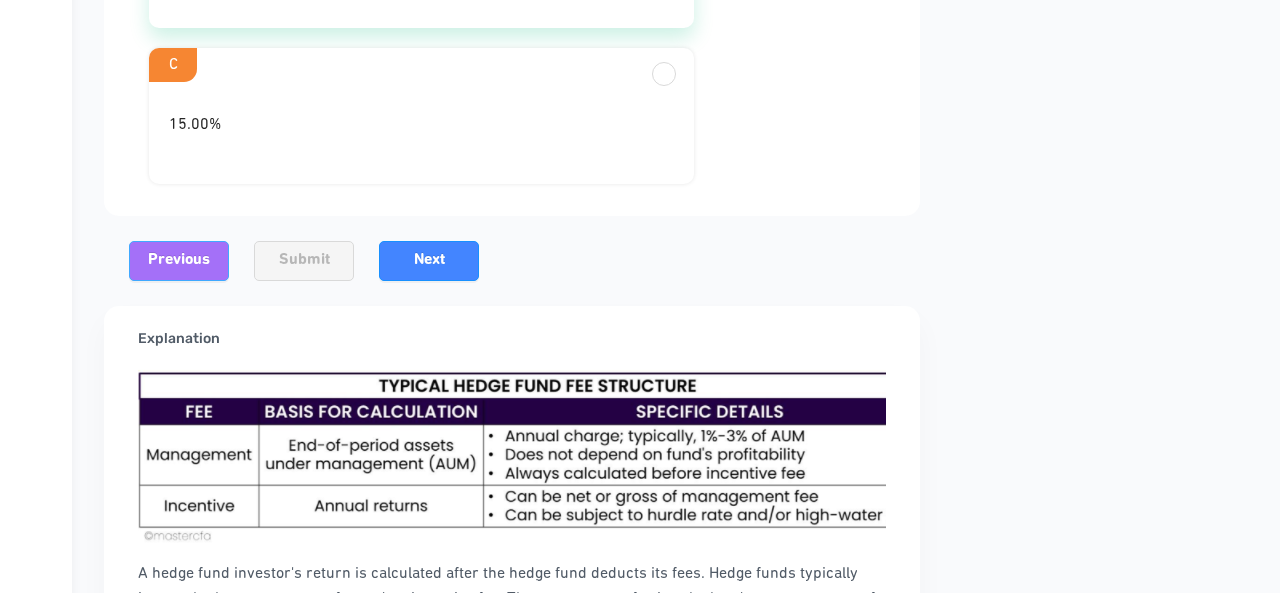 scroll, scrollTop: 1149, scrollLeft: 0, axis: vertical 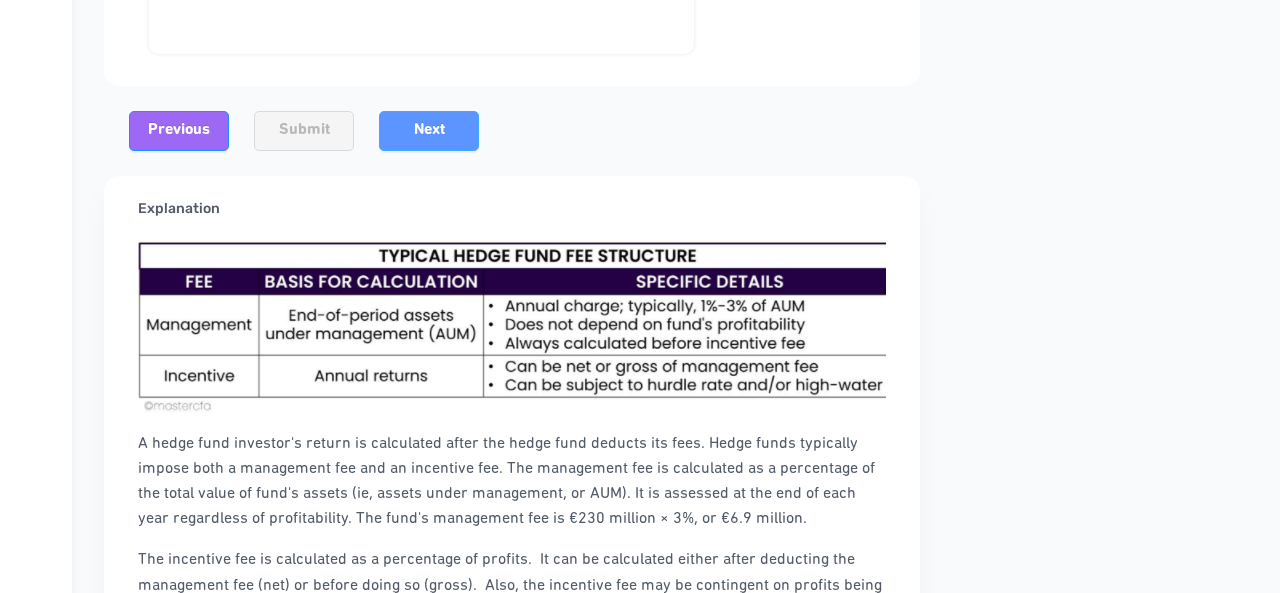 click on "Next" at bounding box center (429, 131) 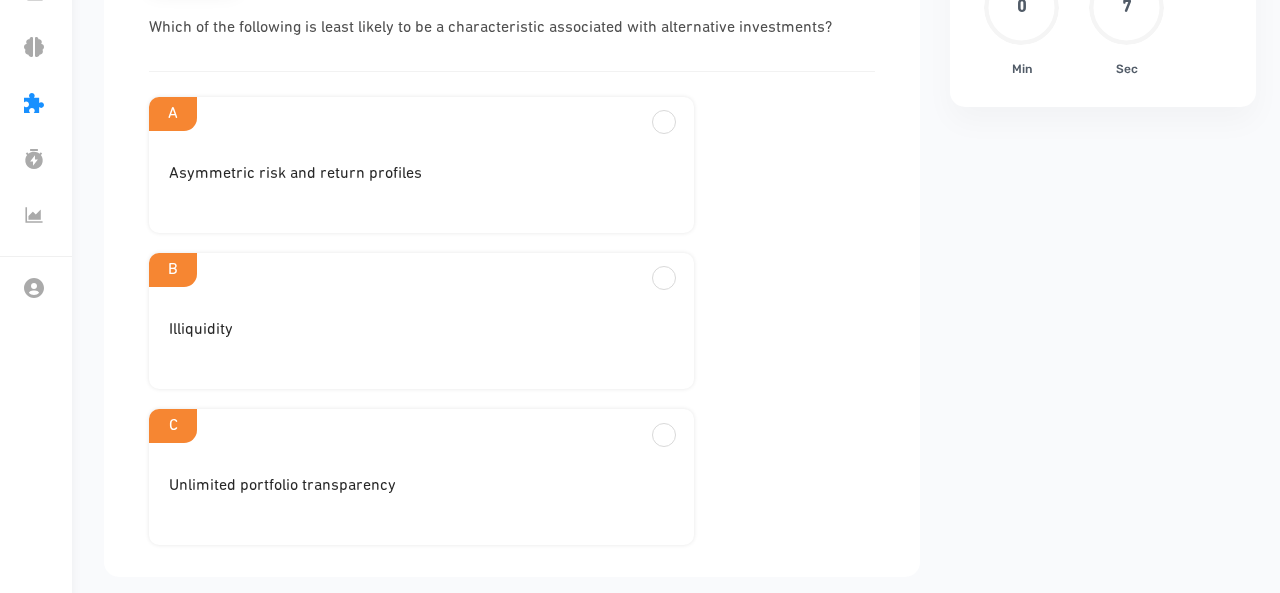 scroll, scrollTop: 250, scrollLeft: 0, axis: vertical 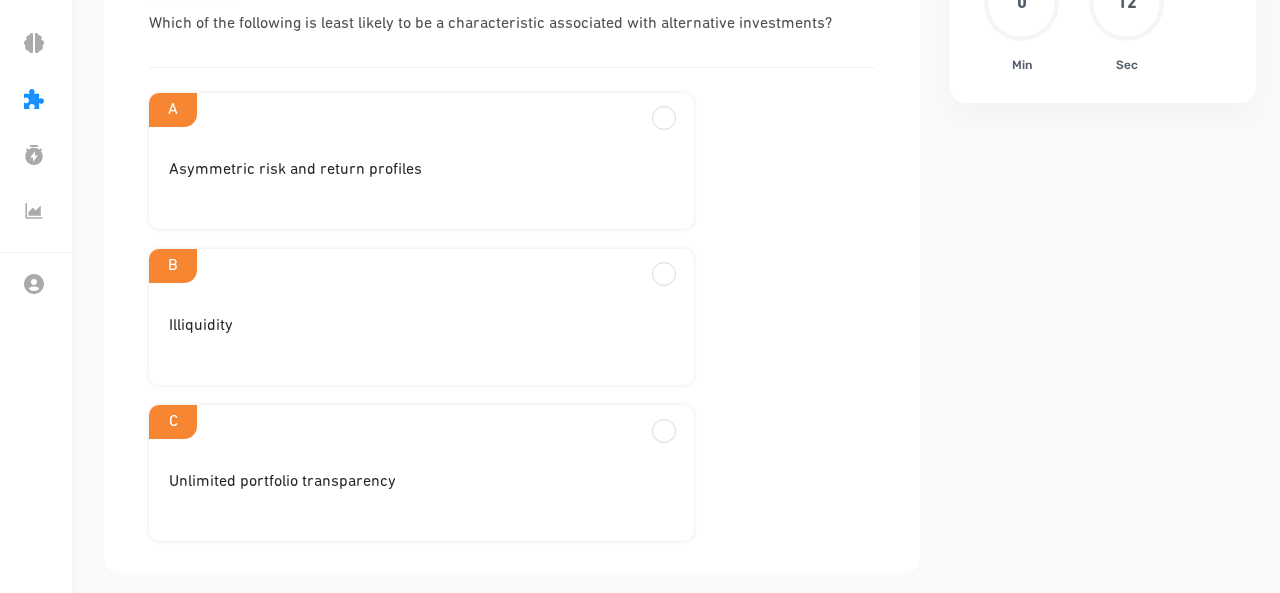 click on "Unlimited portfolio transparency" at bounding box center (421, 178) 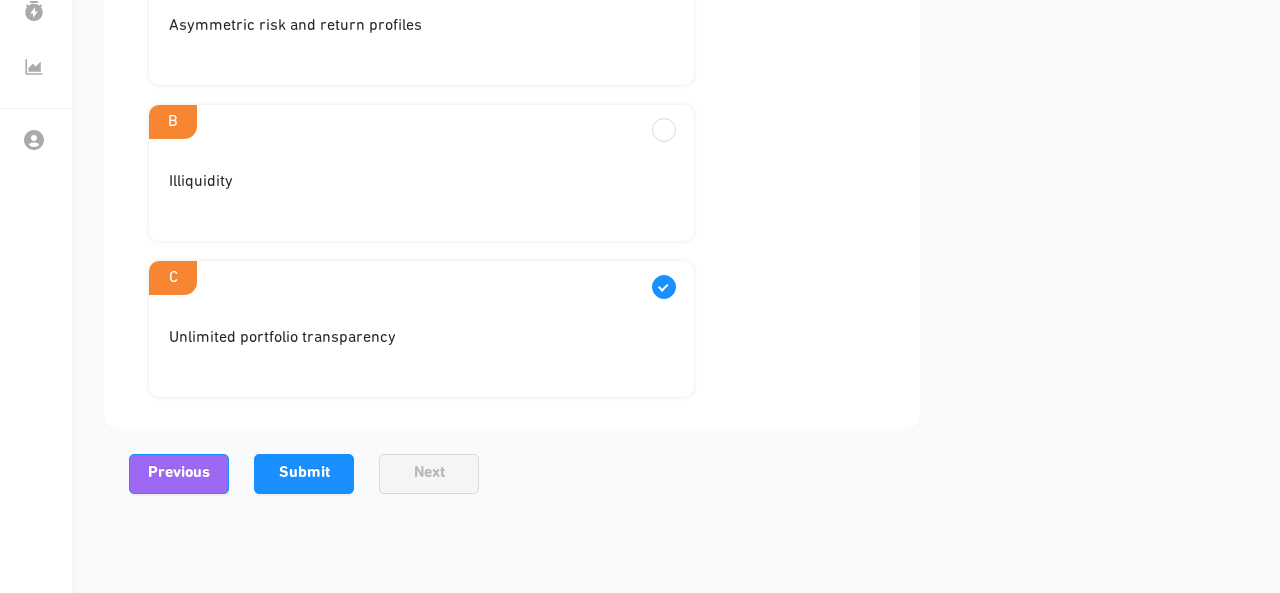 scroll, scrollTop: 396, scrollLeft: 0, axis: vertical 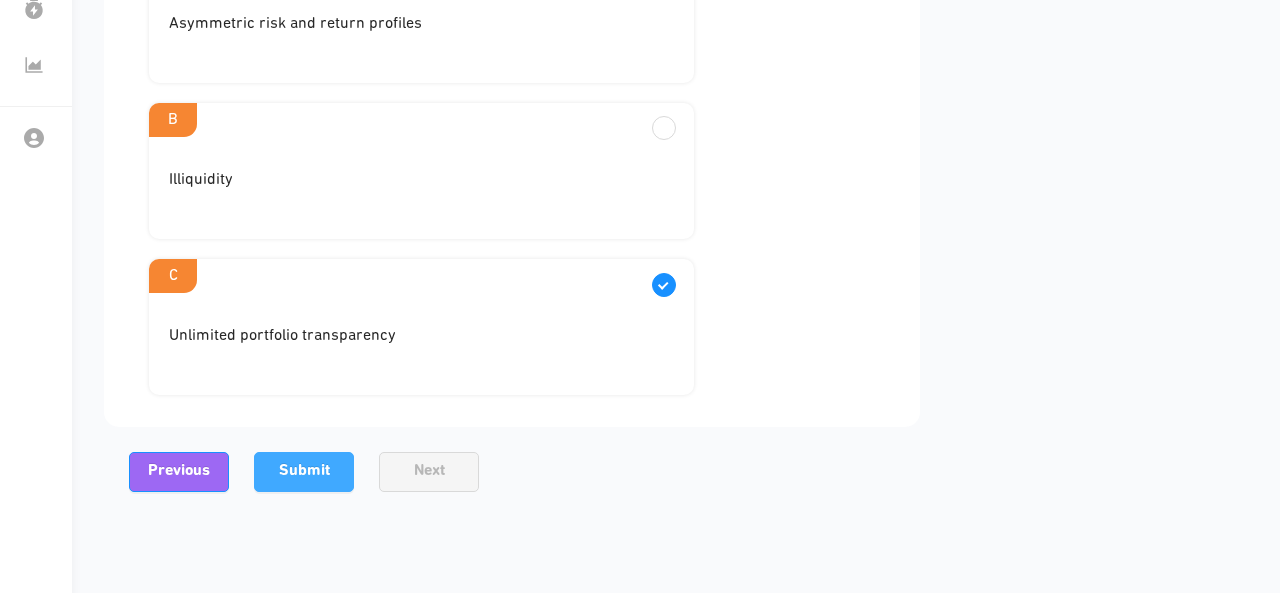 click on "Submit" at bounding box center [304, 472] 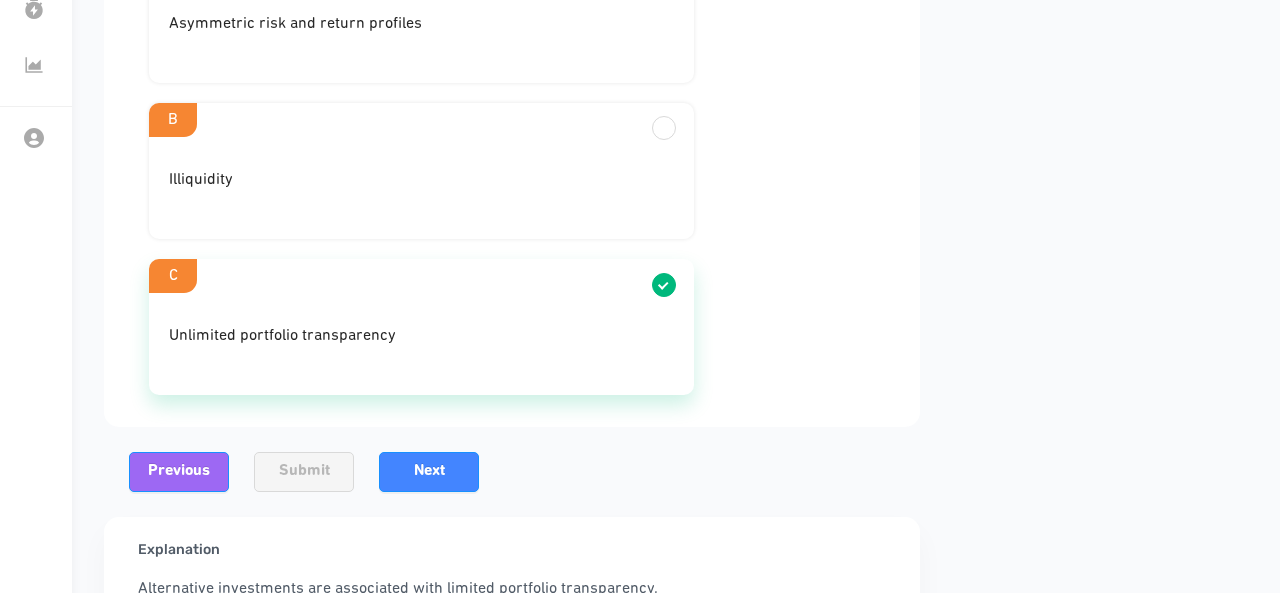 scroll, scrollTop: 522, scrollLeft: 0, axis: vertical 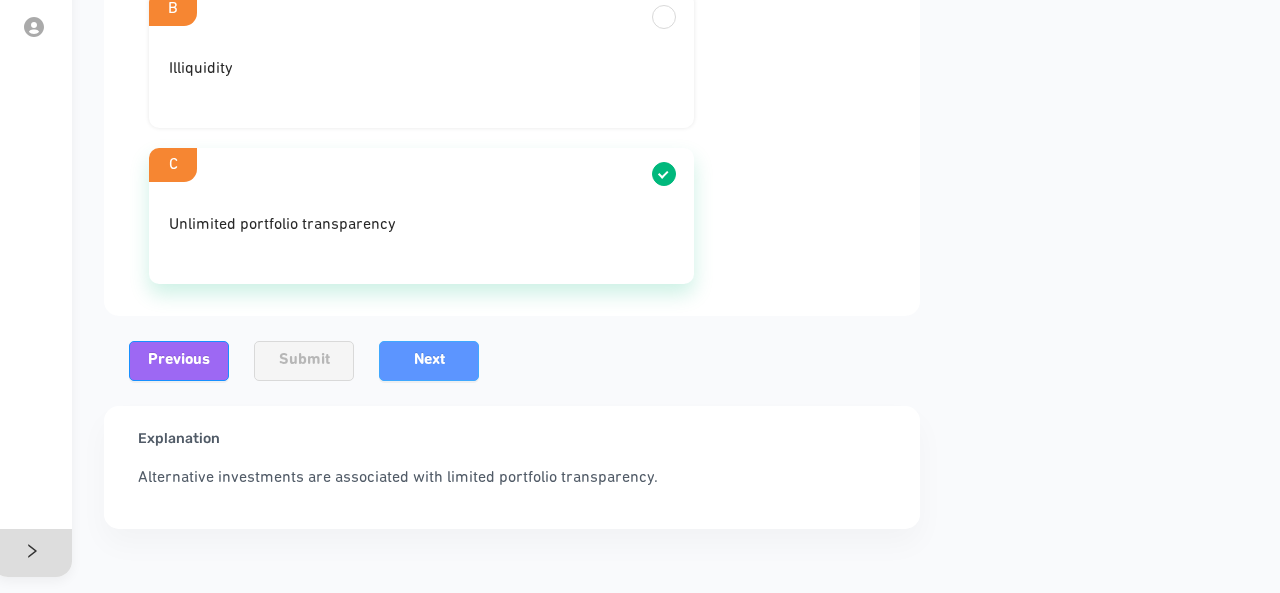 click on "Next" at bounding box center (429, 360) 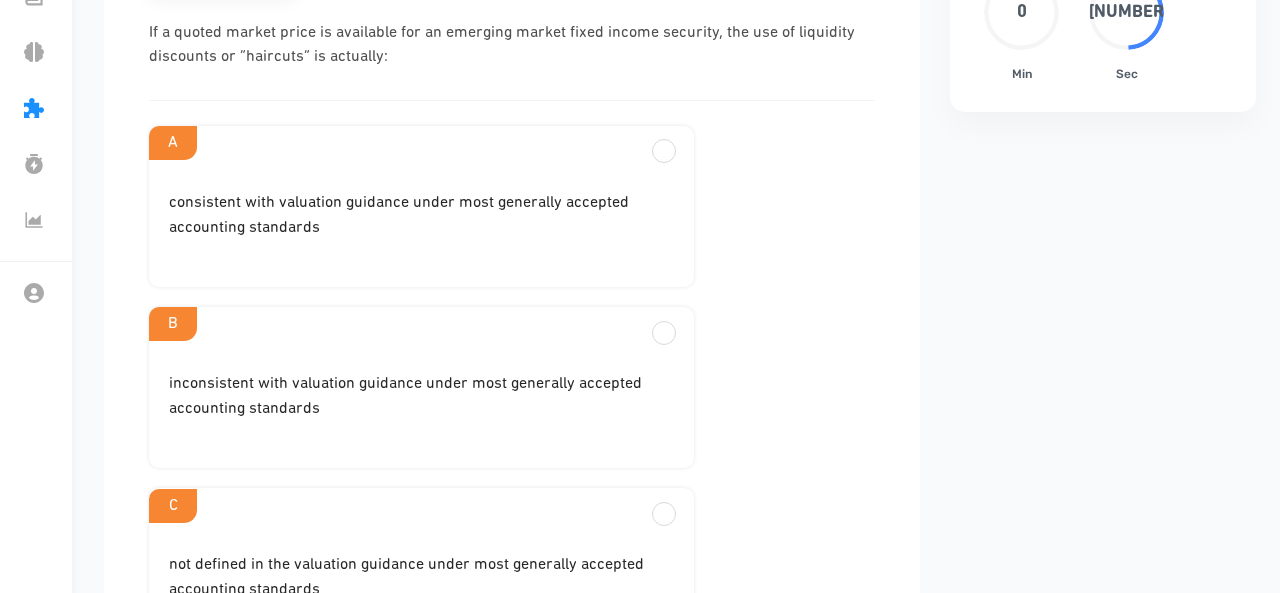 scroll, scrollTop: 232, scrollLeft: 0, axis: vertical 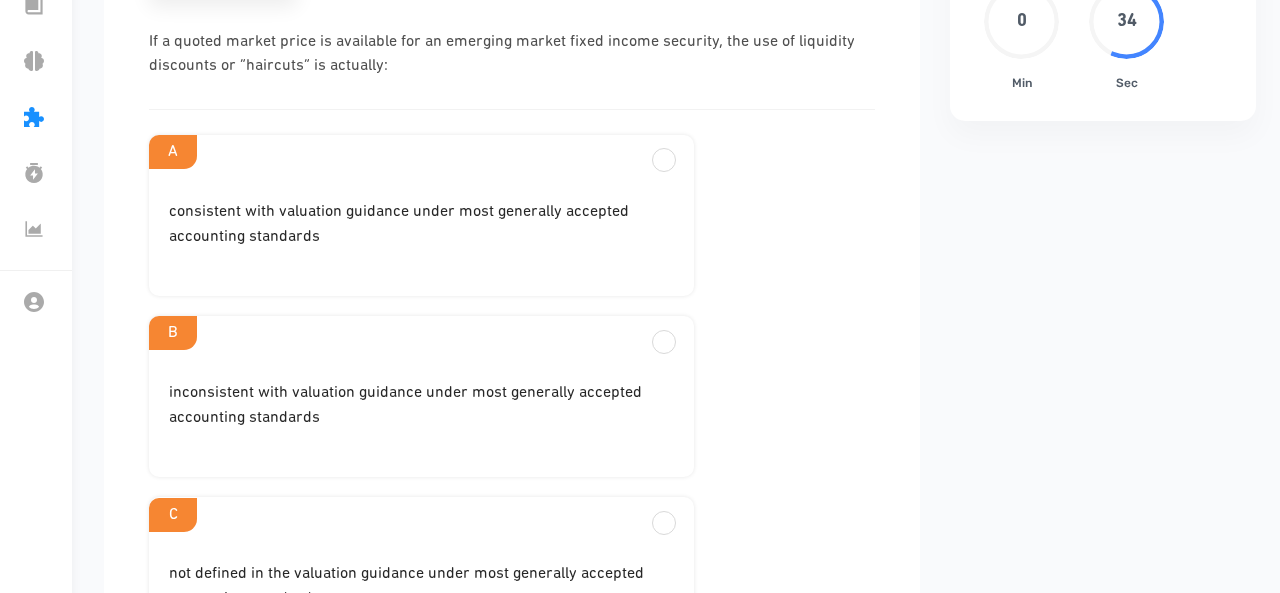 click on "A" at bounding box center [421, 152] 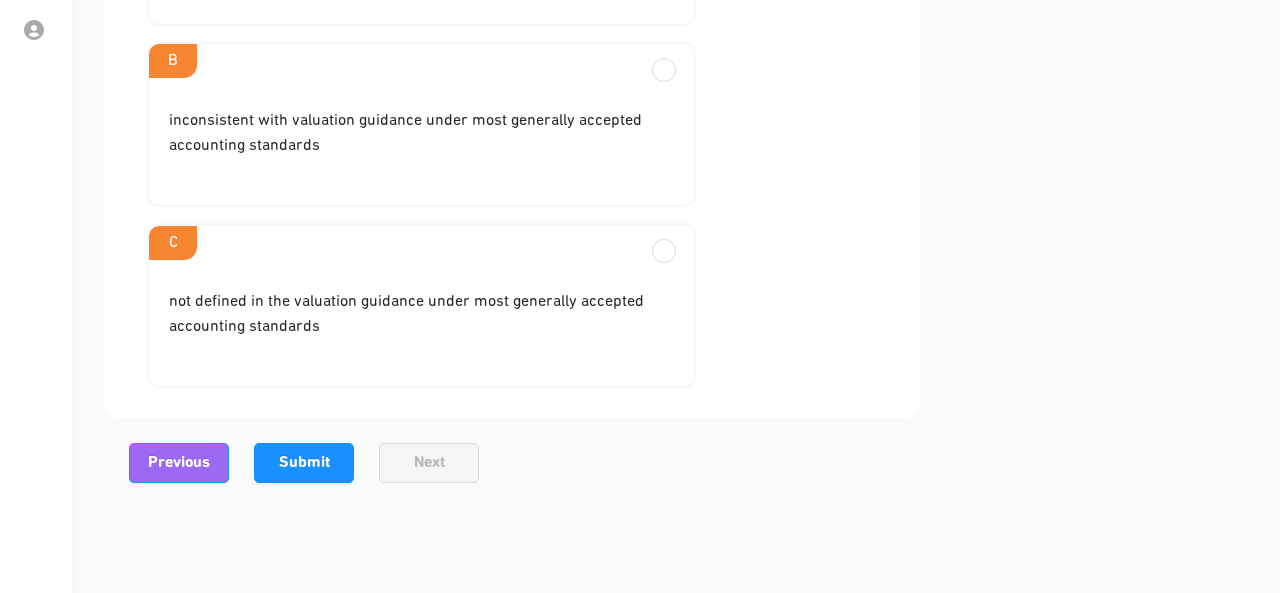 scroll, scrollTop: 507, scrollLeft: 0, axis: vertical 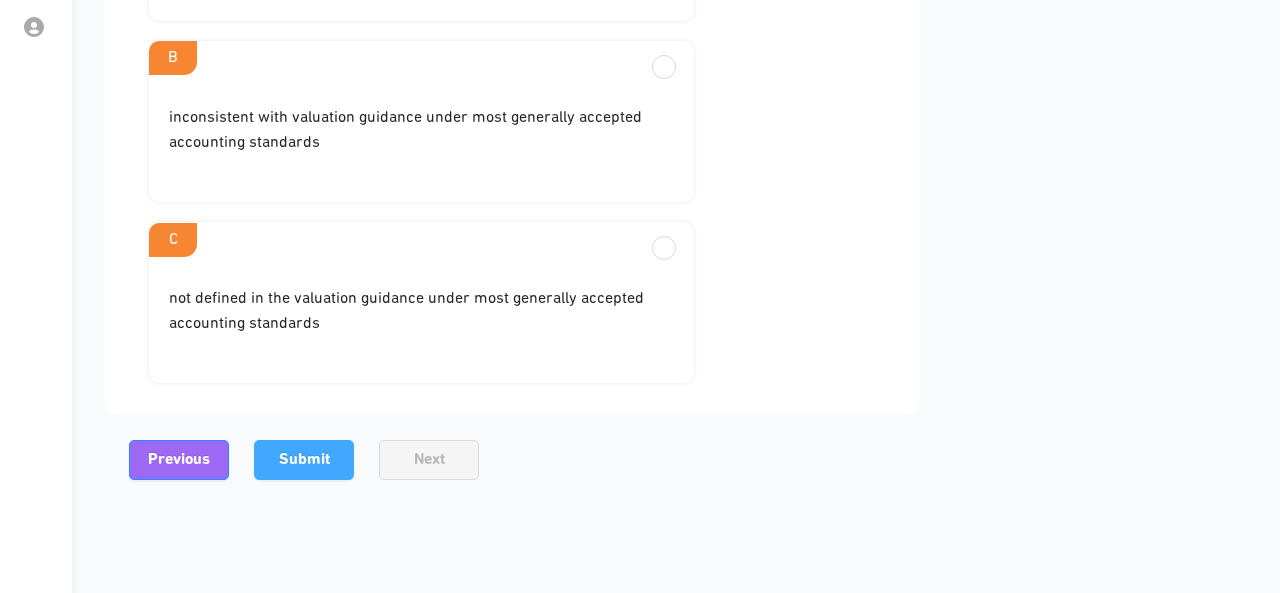 click on "Submit" at bounding box center (304, 460) 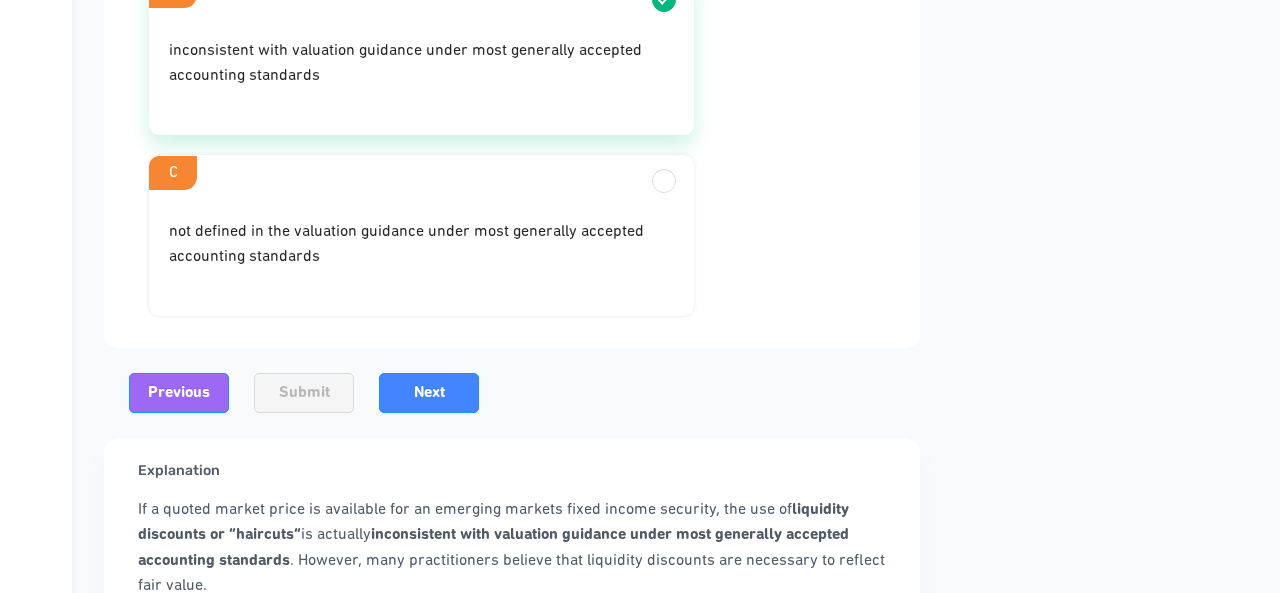 scroll, scrollTop: 582, scrollLeft: 0, axis: vertical 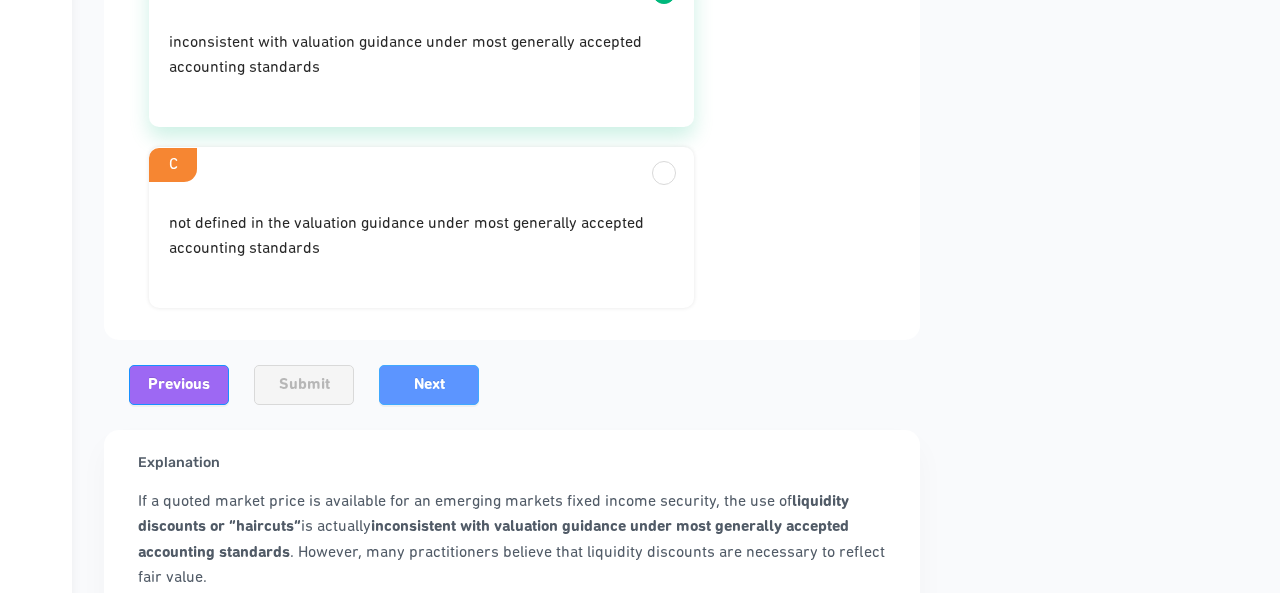 click on "Next" at bounding box center (429, 385) 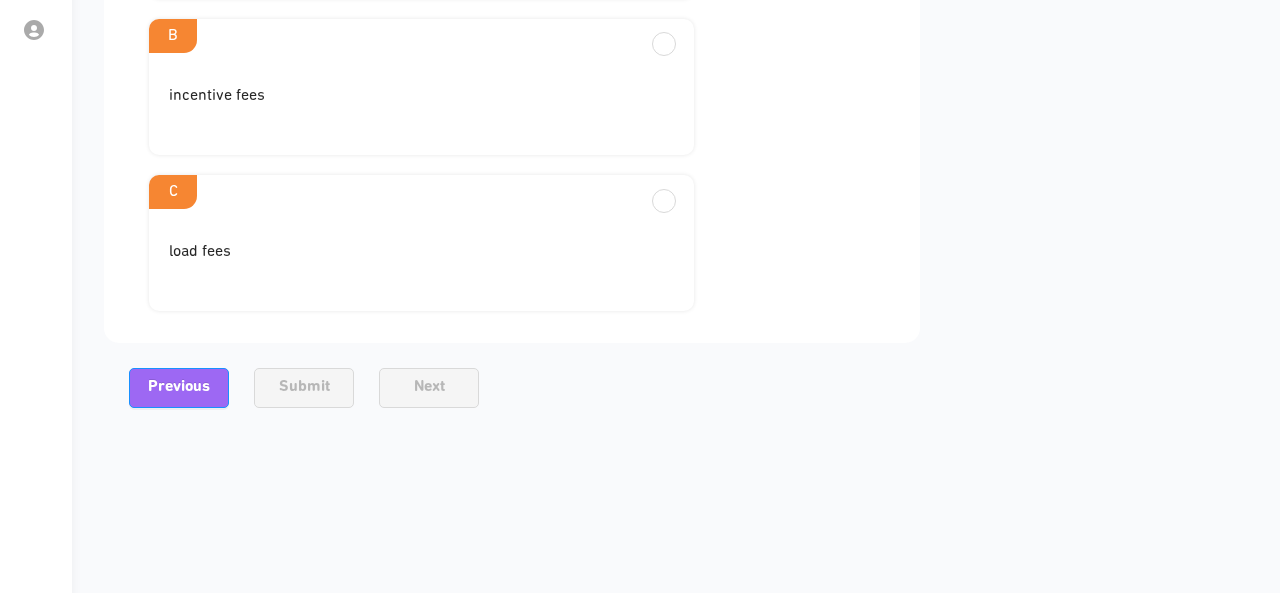 scroll, scrollTop: 504, scrollLeft: 0, axis: vertical 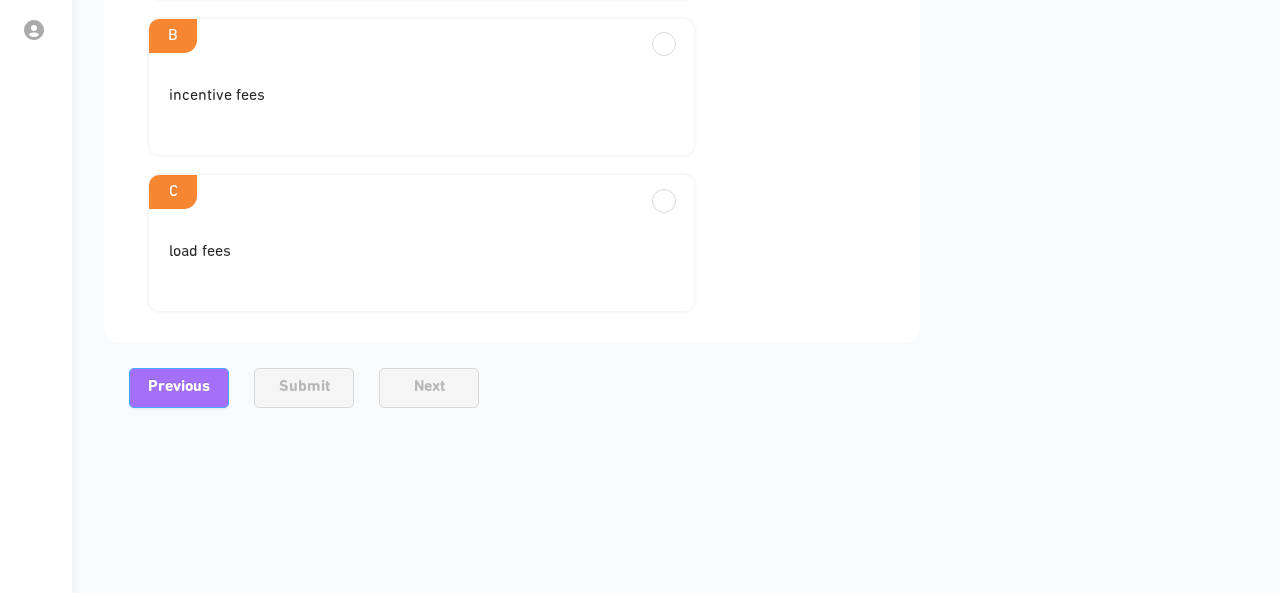 click on "Previous" at bounding box center [179, 387] 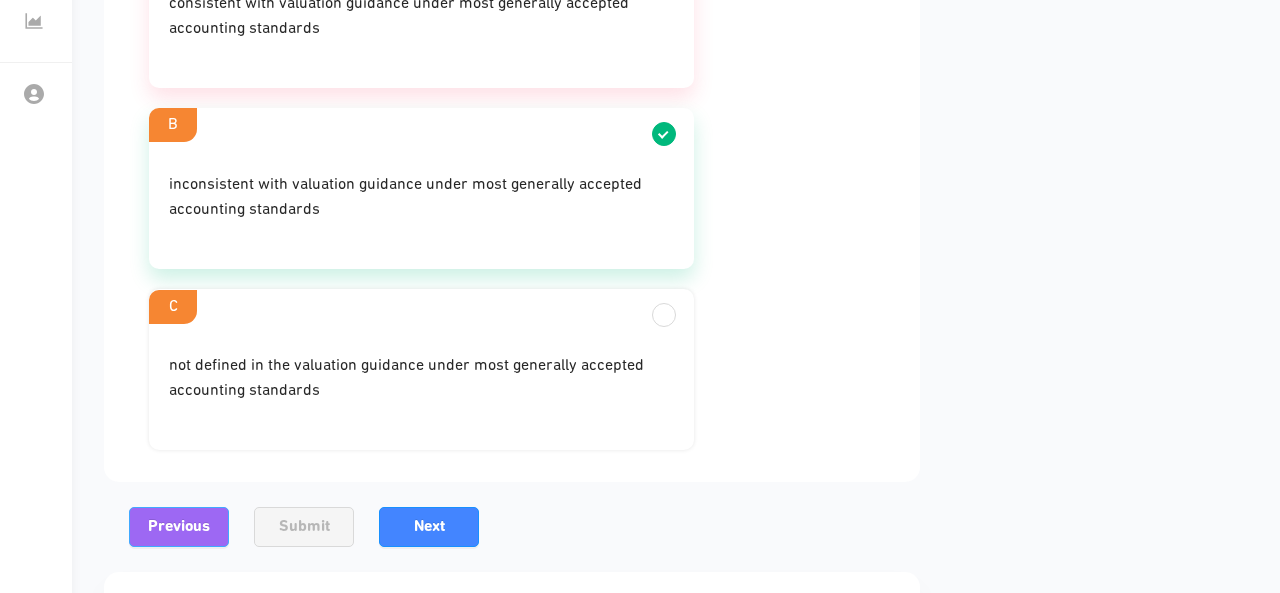 scroll, scrollTop: 440, scrollLeft: 0, axis: vertical 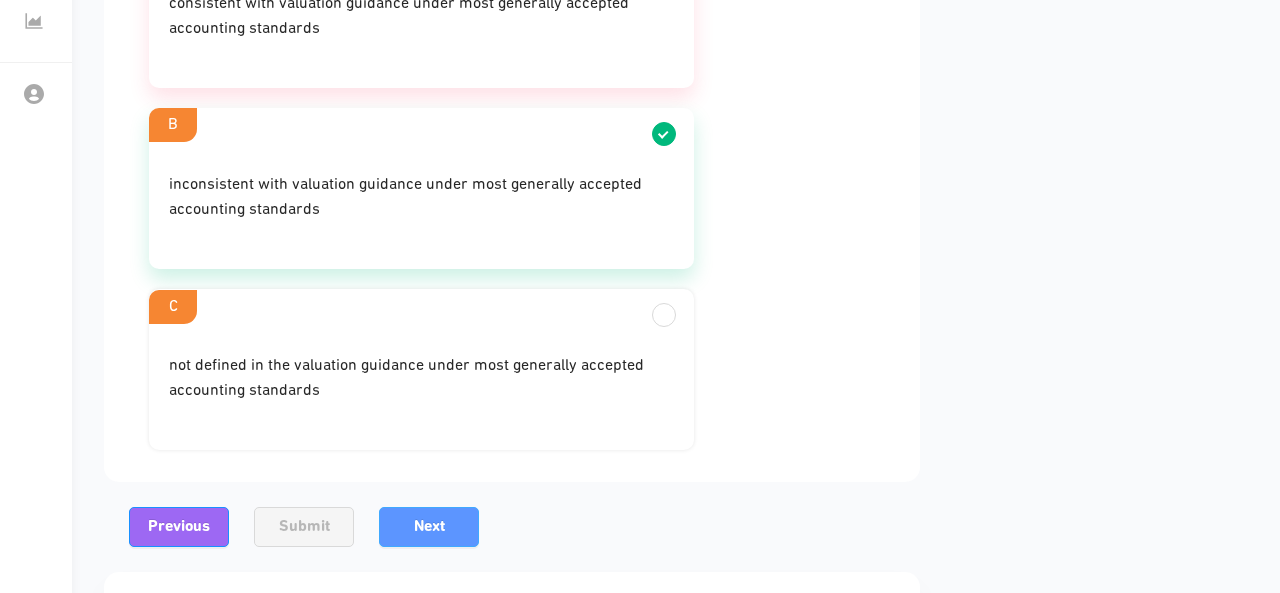 click on "Next" at bounding box center (429, 527) 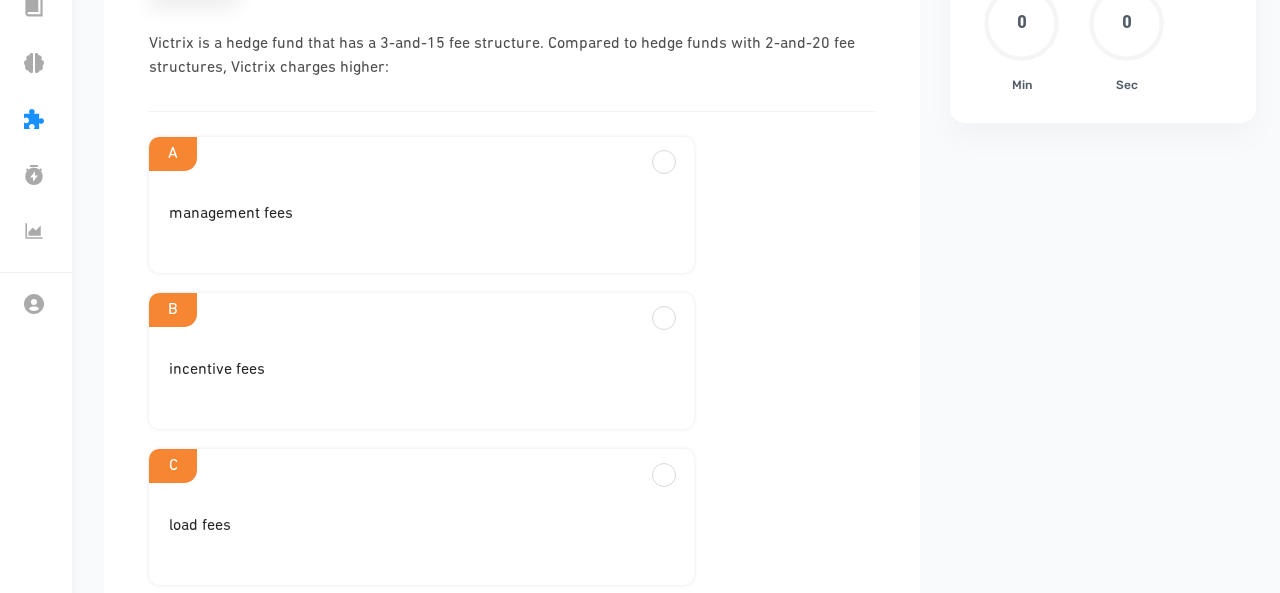 scroll, scrollTop: 228, scrollLeft: 0, axis: vertical 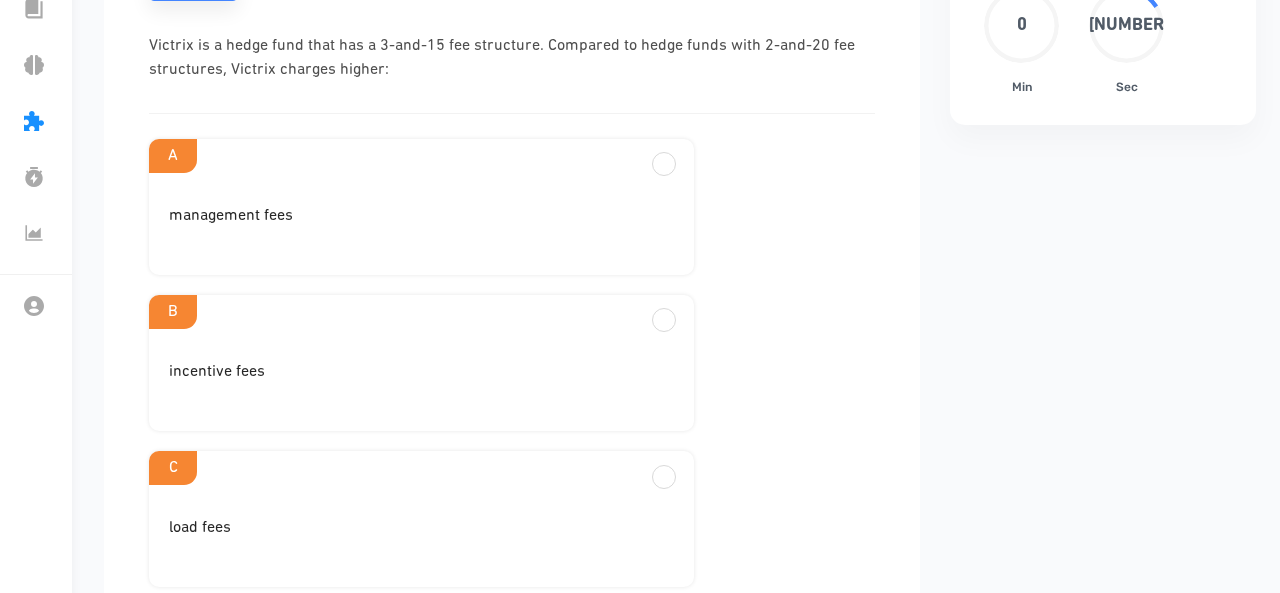 click on "management fees" at bounding box center (421, 224) 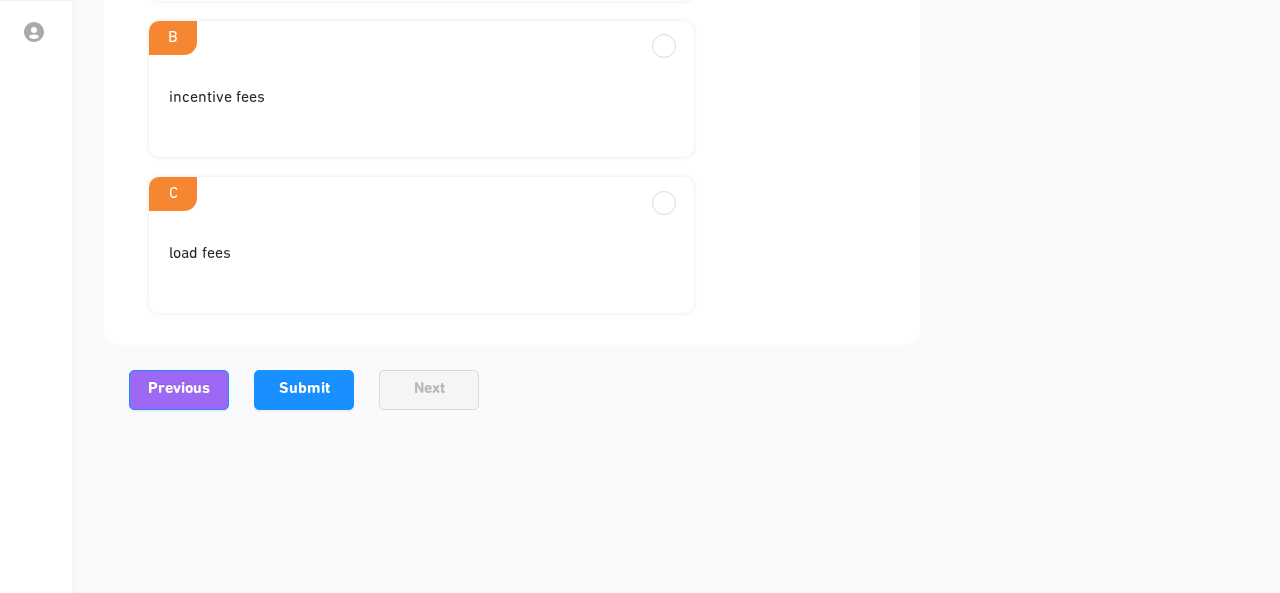 scroll, scrollTop: 502, scrollLeft: 0, axis: vertical 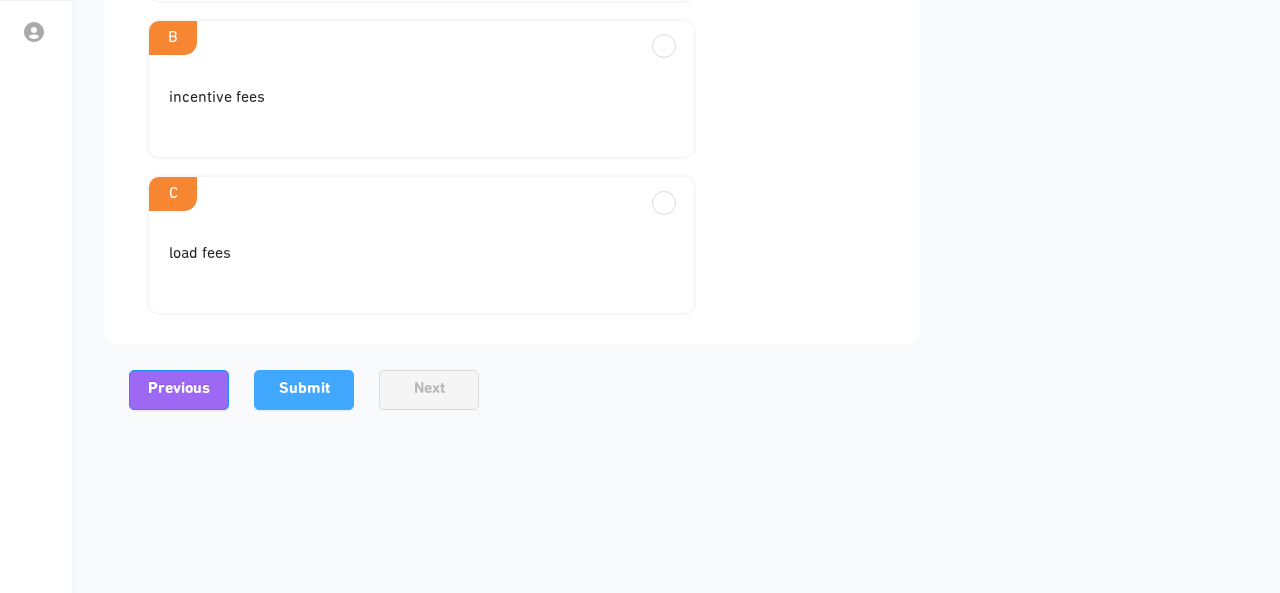 click on "Submit" at bounding box center (304, 389) 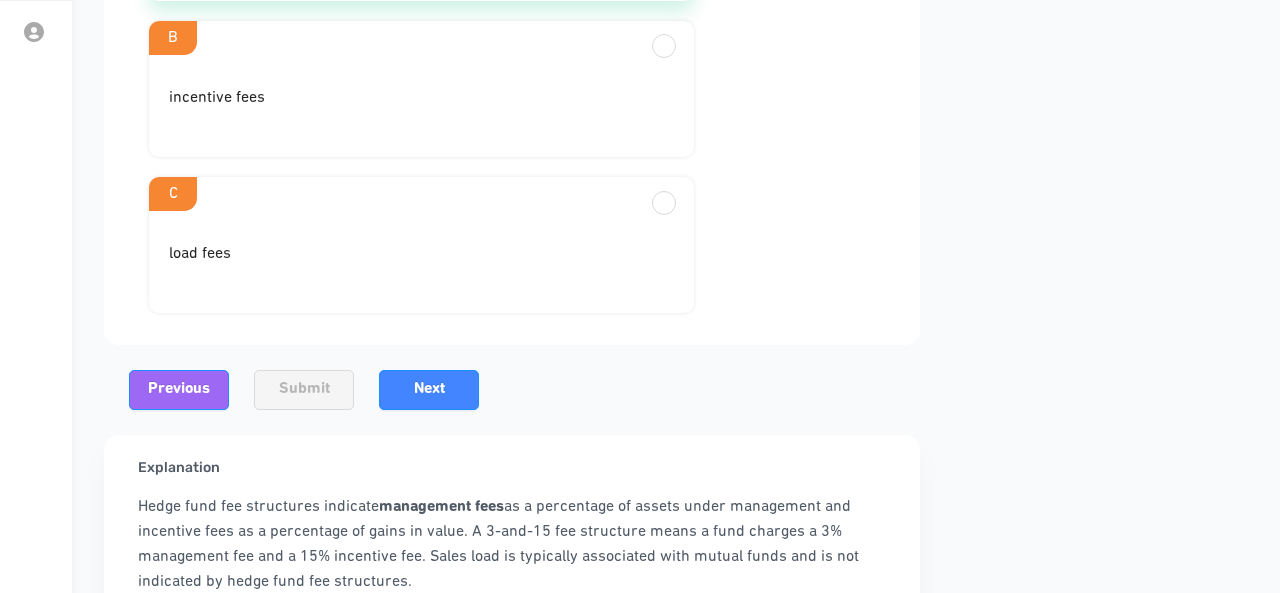 scroll, scrollTop: 572, scrollLeft: 0, axis: vertical 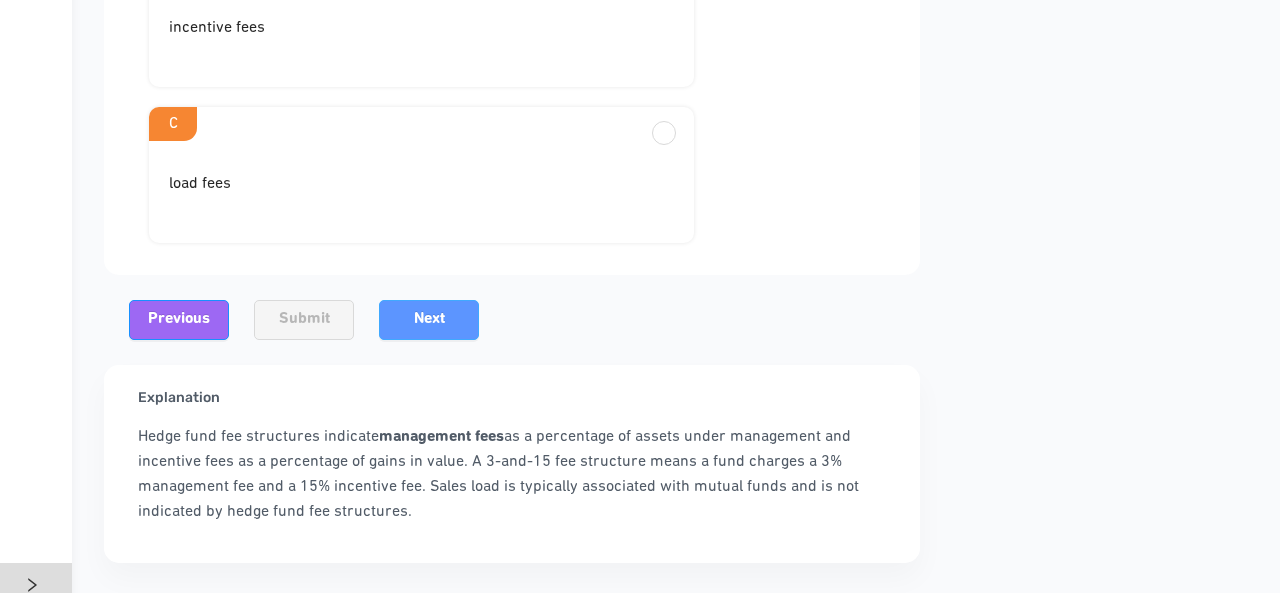 click on "Next" at bounding box center [429, 319] 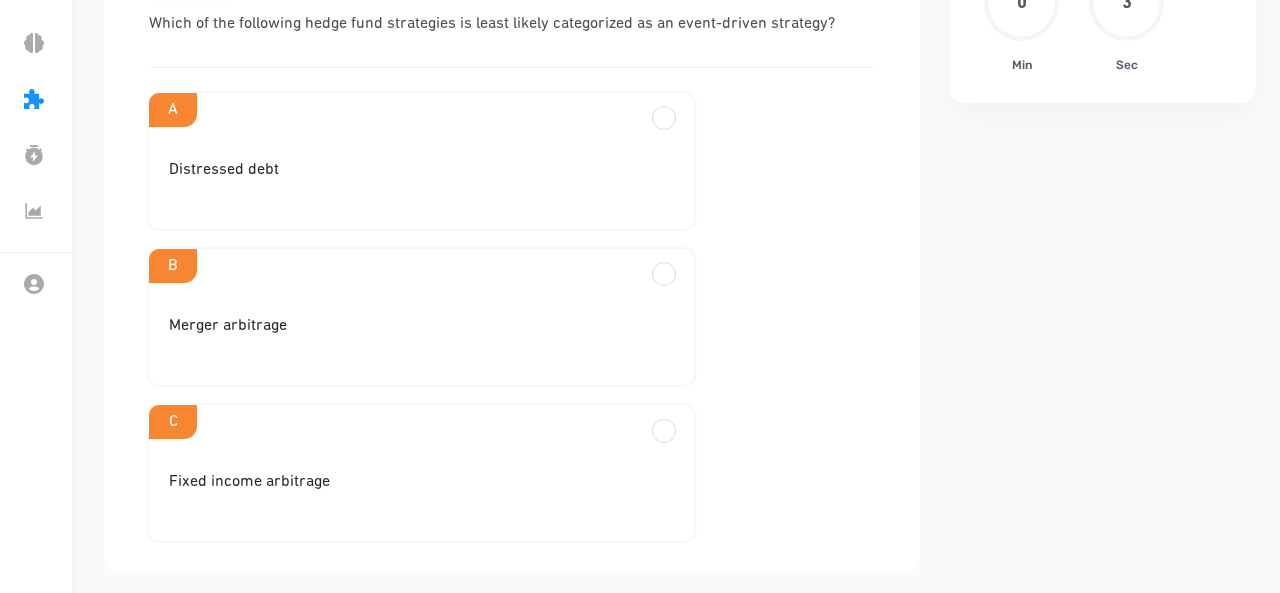 scroll, scrollTop: 249, scrollLeft: 0, axis: vertical 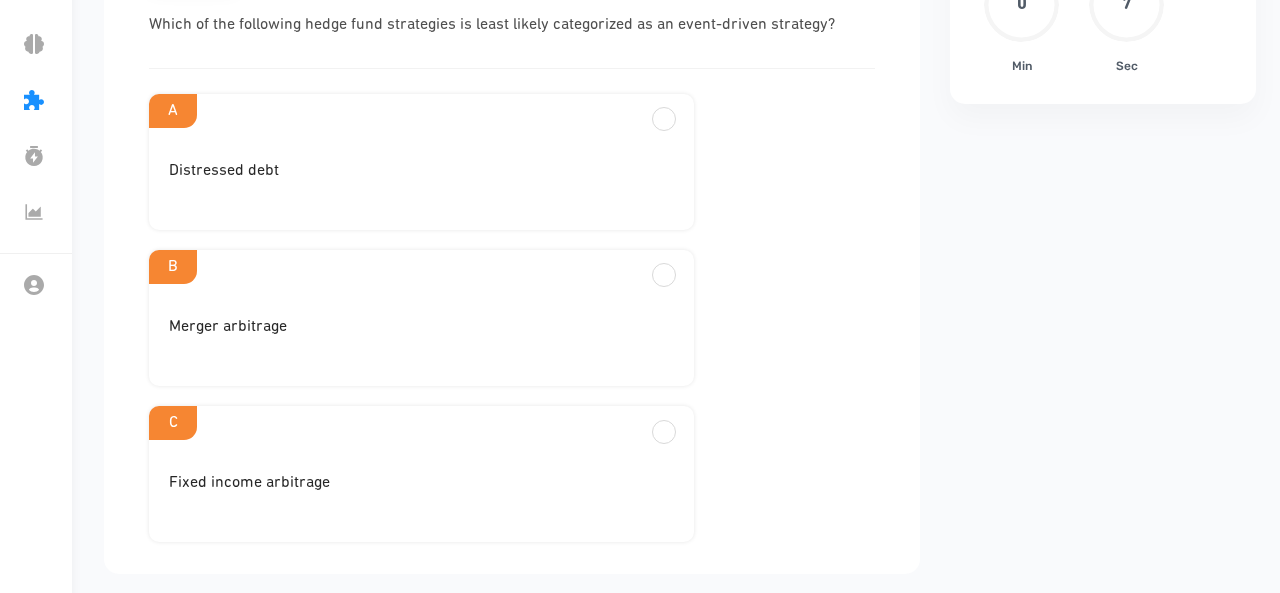click on "C" at bounding box center (421, 111) 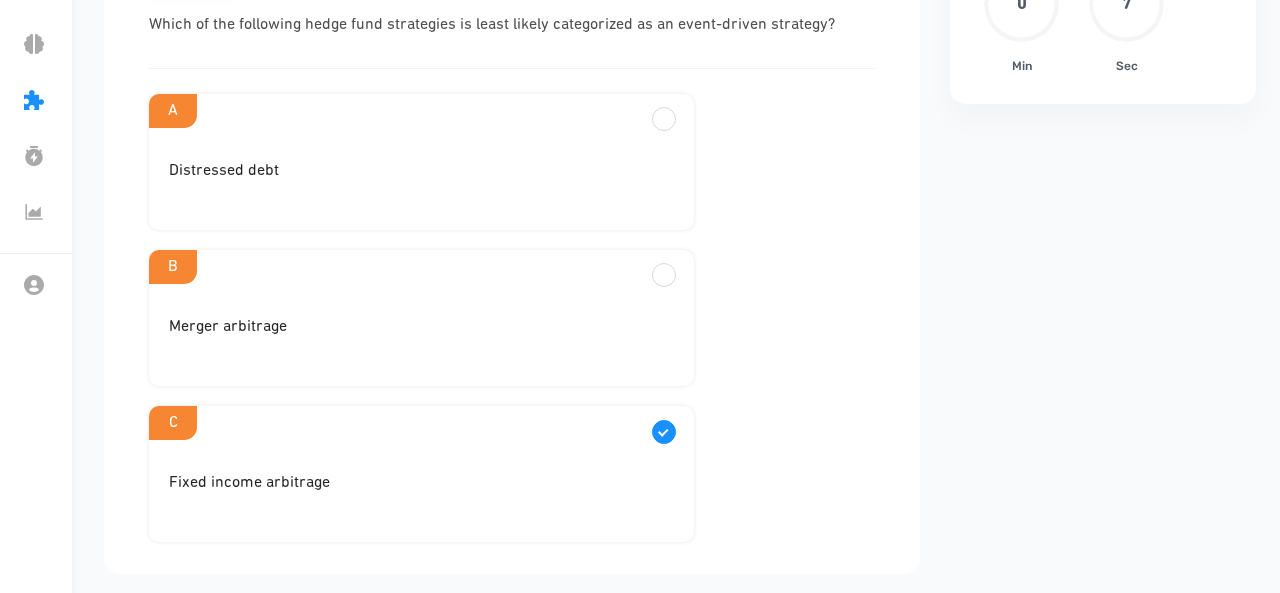 scroll, scrollTop: 357, scrollLeft: 0, axis: vertical 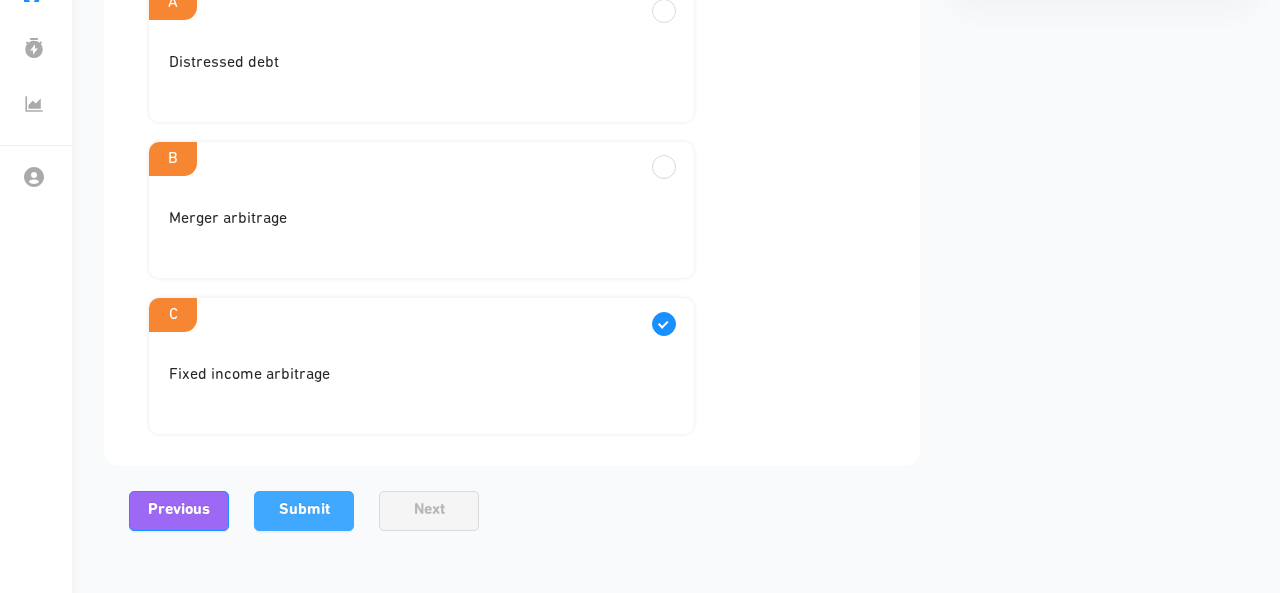 click on "Submit" at bounding box center [304, 510] 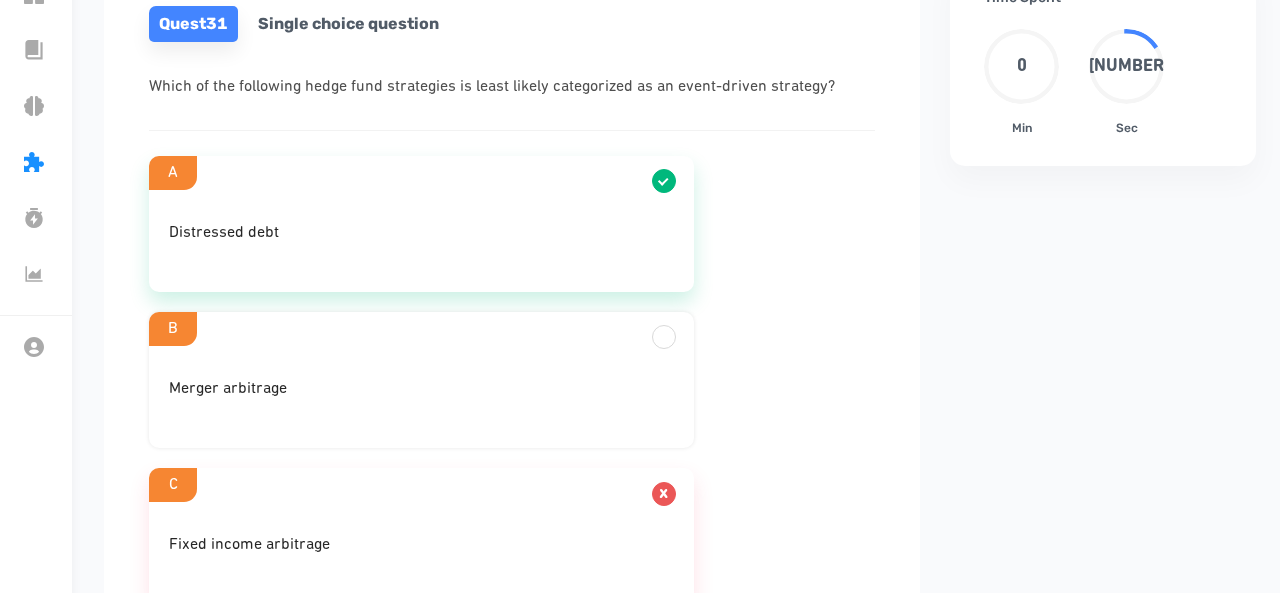 scroll, scrollTop: 407, scrollLeft: 0, axis: vertical 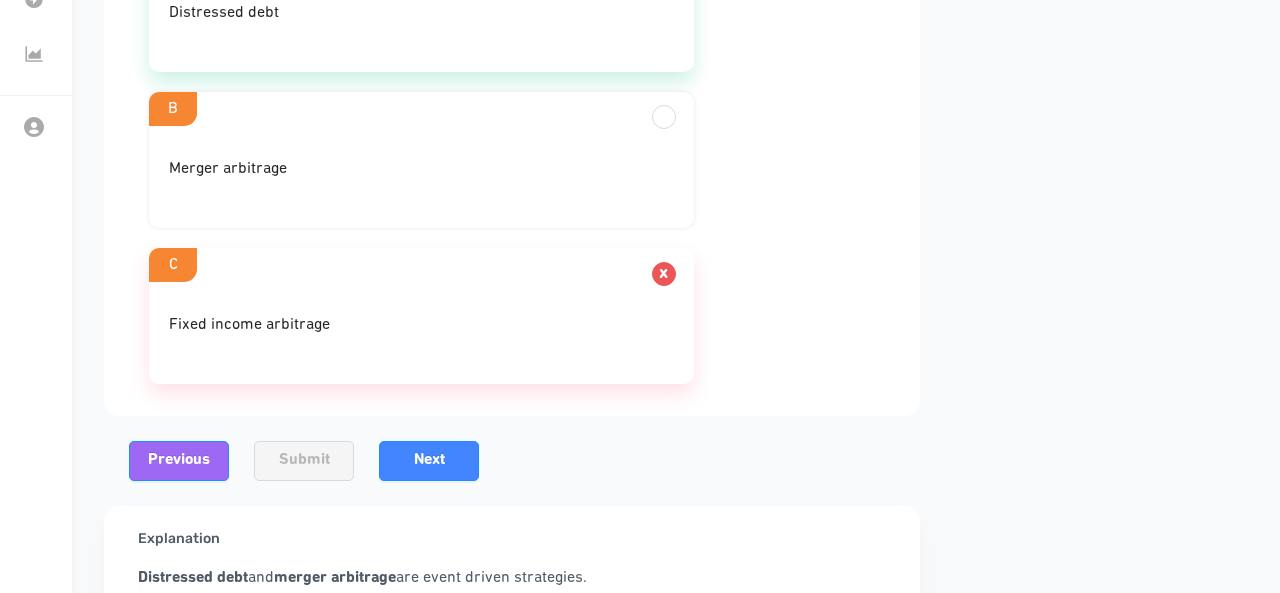 click on "Quest  31 Single choice question Which of the following hedge fund strategies is least likely categorized as an event-driven strategy? A Distressed debt B Merger arbitrage C Fixed income arbitrage Previous Submit Next Finish Explanation Distressed debt  and  merger arbitrage  are event driven strategies." at bounding box center [512, 187] 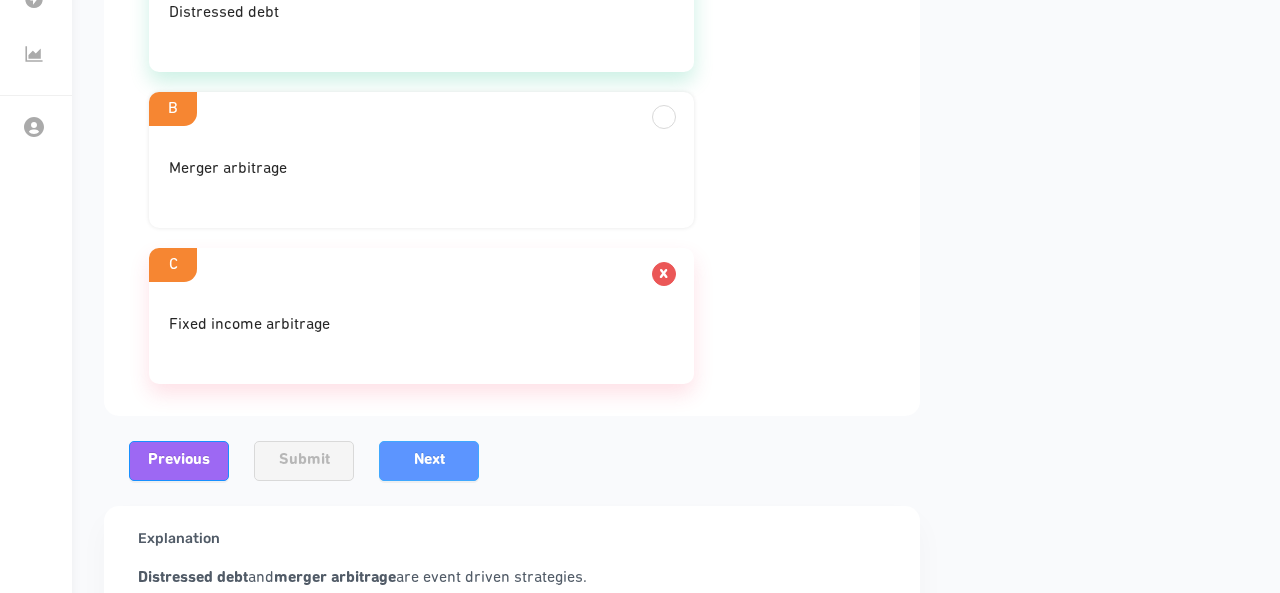 click on "Next" at bounding box center [429, 460] 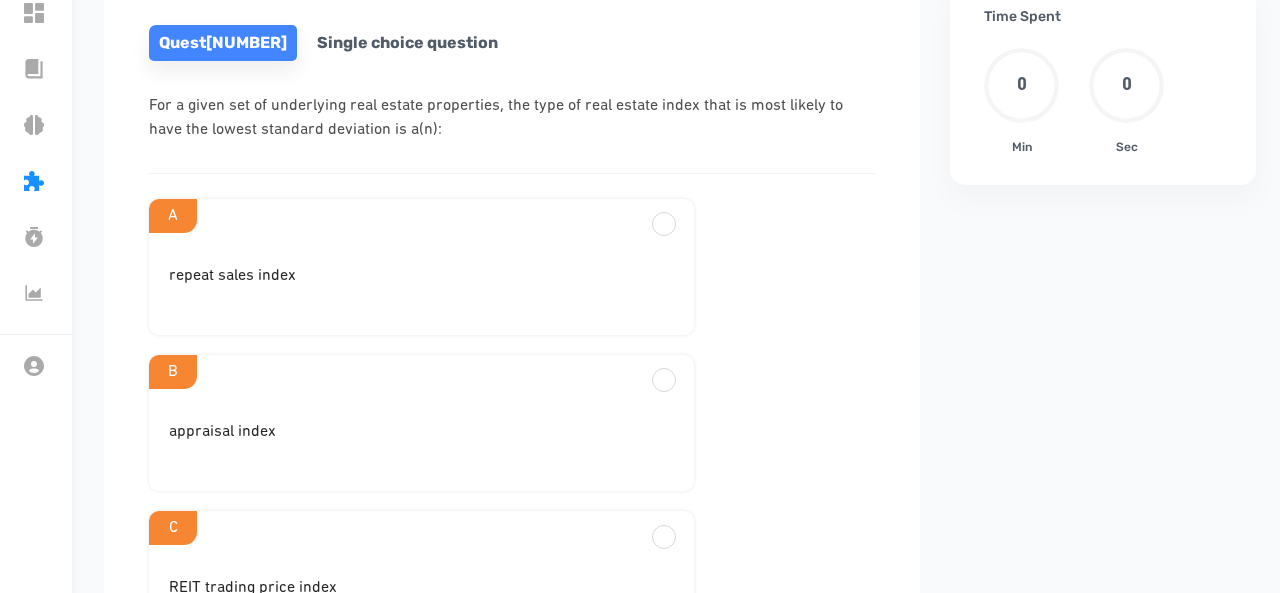 scroll, scrollTop: 165, scrollLeft: 0, axis: vertical 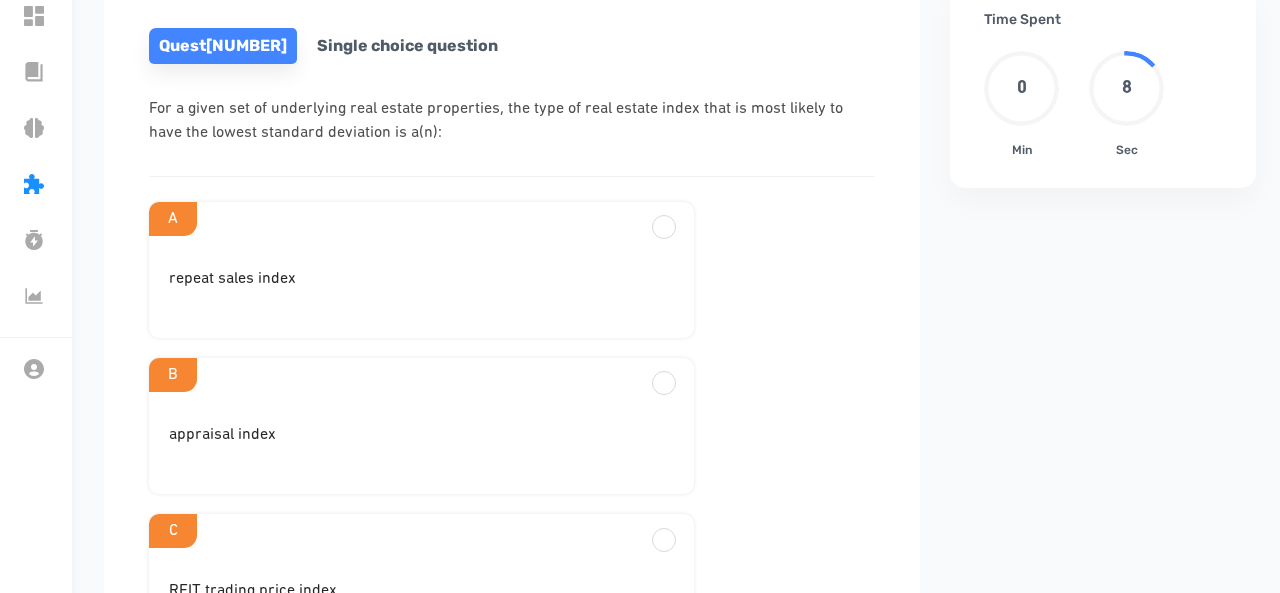 click on "Quest [NUMBER] Single choice question For a given set of underlying real estate properties, the type of real estate index that is most likely to have the lowest standard deviation is a(n): A repeat sales index B appraisal index C REIT trading price index" at bounding box center (512, 334) 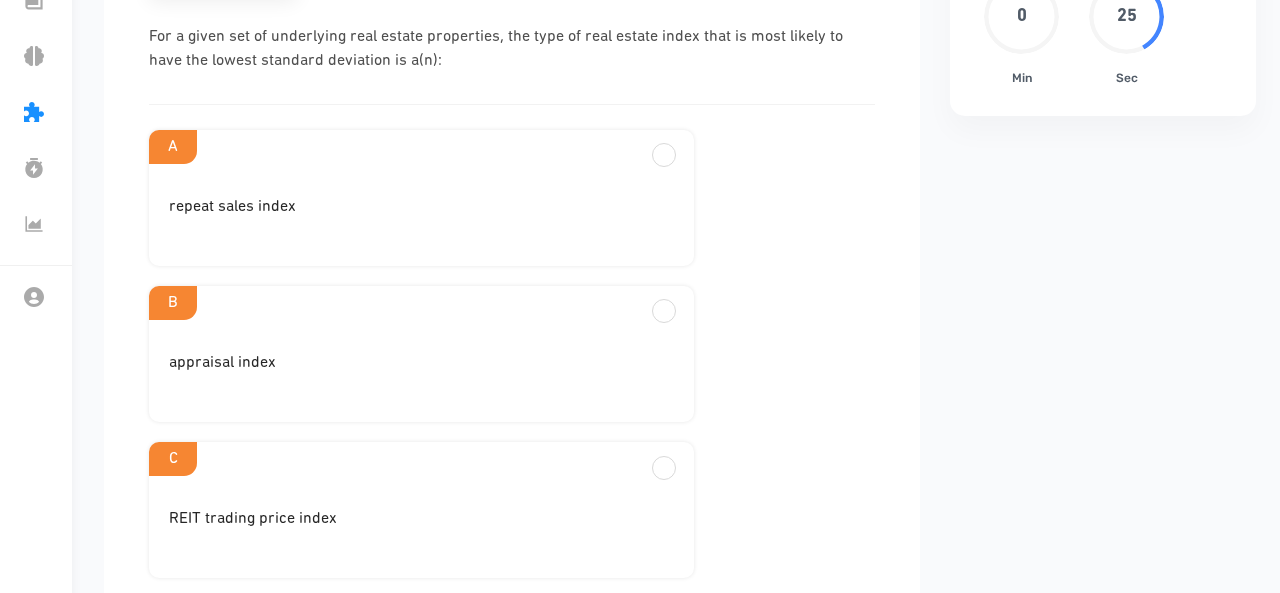 scroll, scrollTop: 241, scrollLeft: 0, axis: vertical 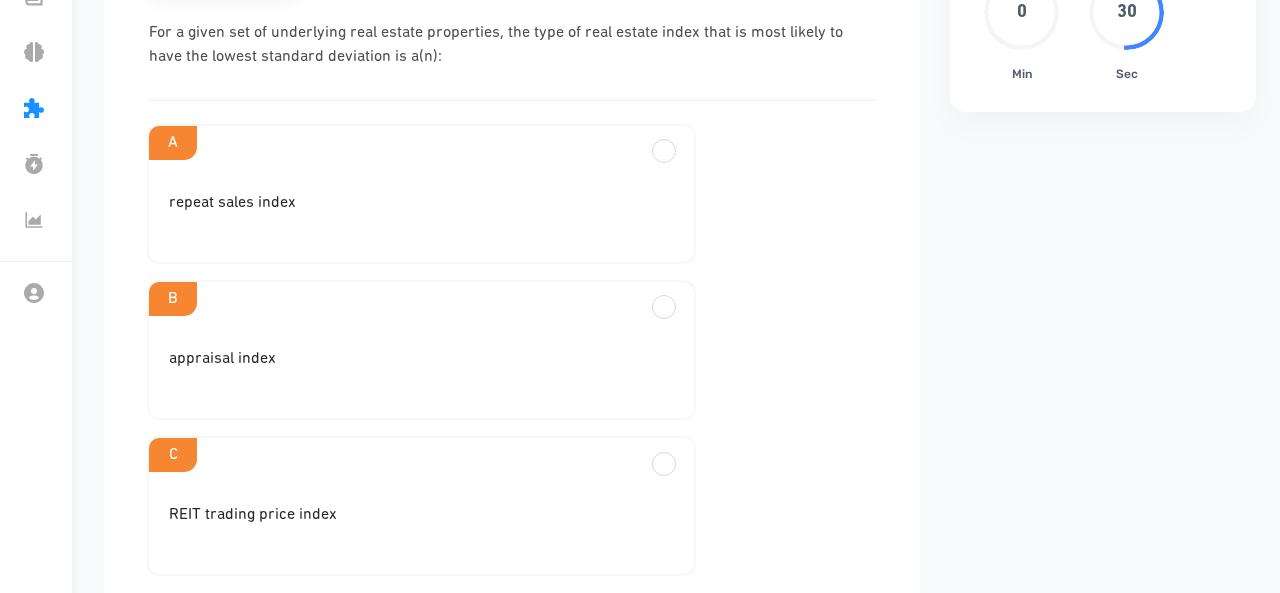 click on "REIT trading price index" at bounding box center (421, 211) 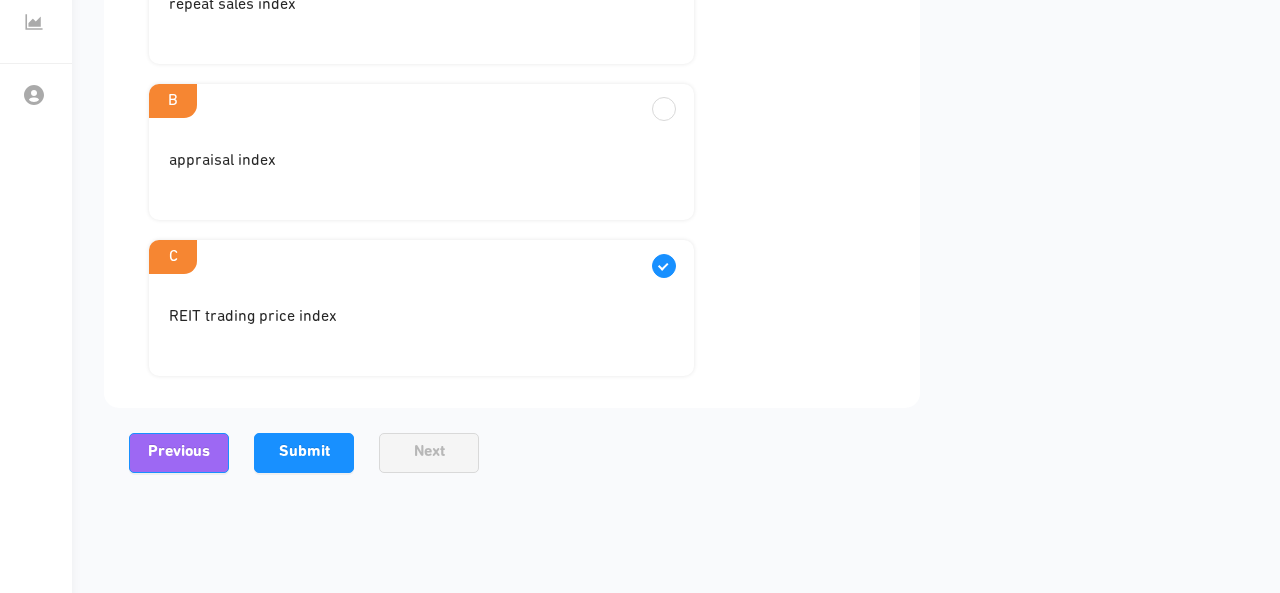 scroll, scrollTop: 454, scrollLeft: 0, axis: vertical 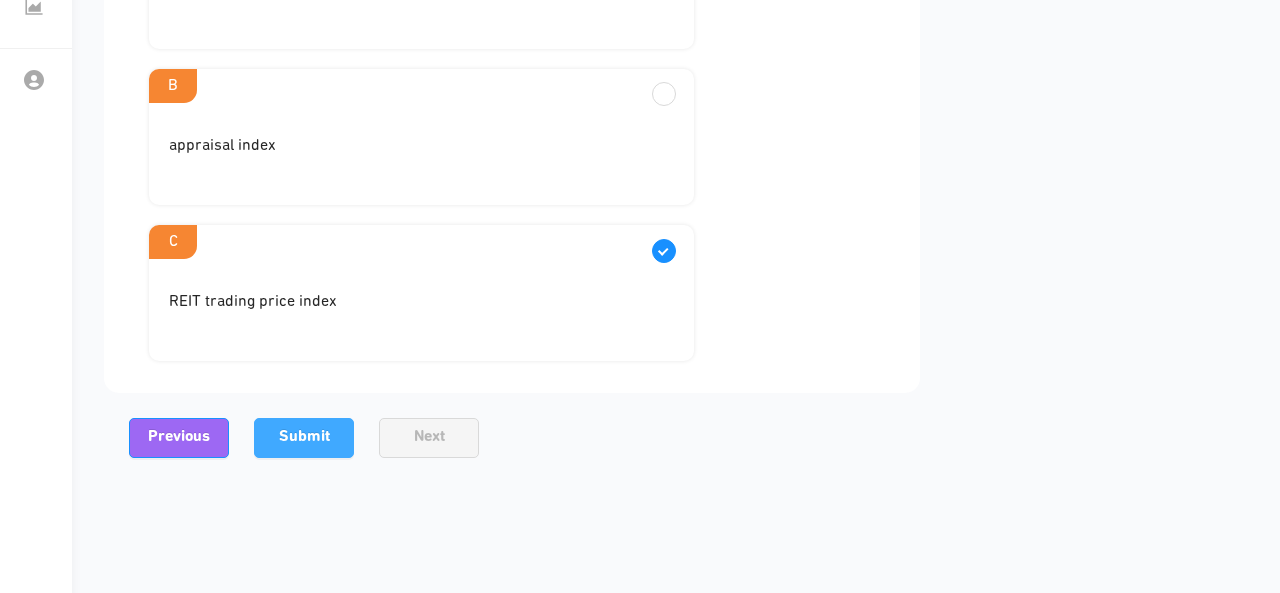 click on "Submit" at bounding box center (304, 437) 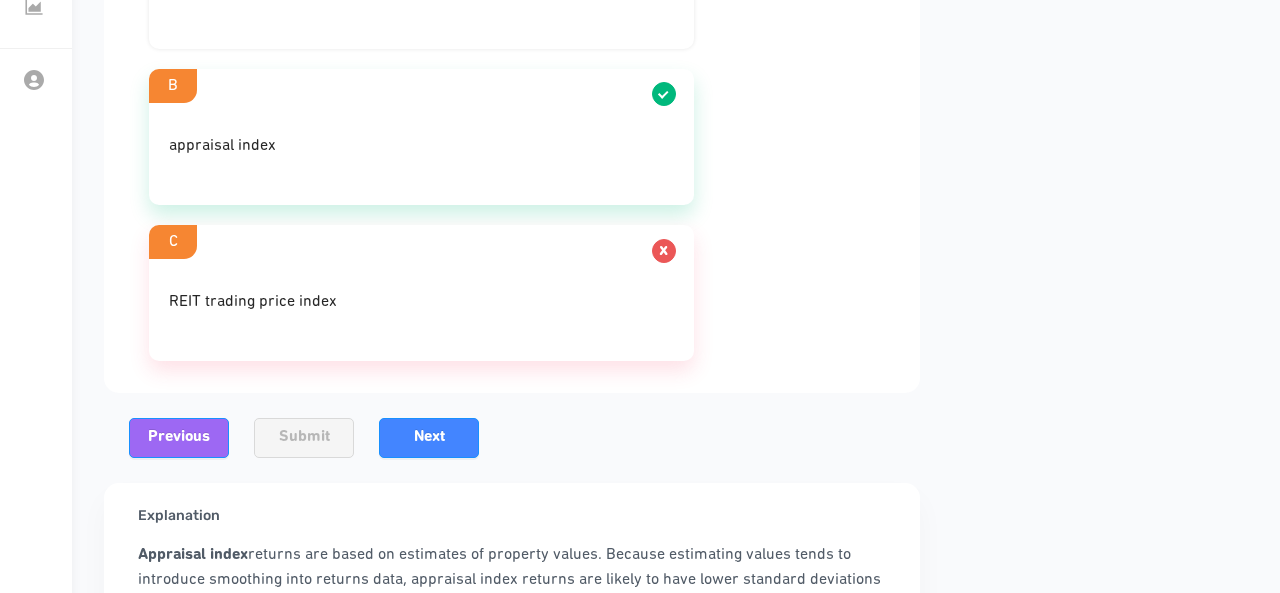 scroll, scrollTop: 596, scrollLeft: 0, axis: vertical 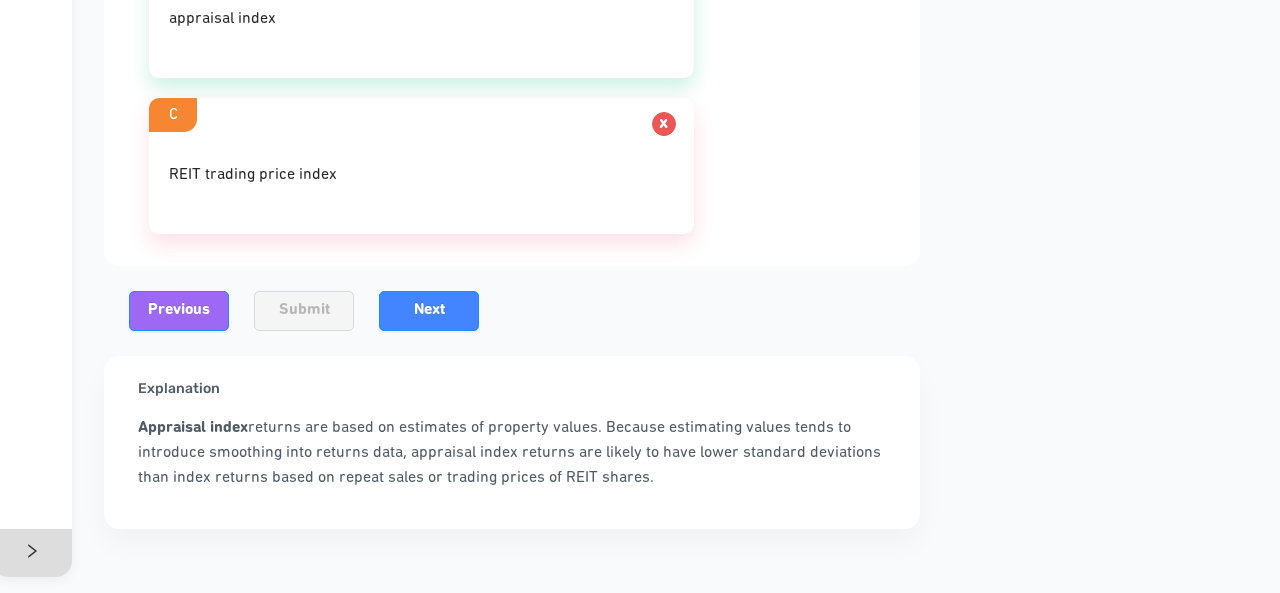 click on "Appraisal index returns are based on estimates of property values. Because estimating values tends to introduce smoothing into returns data, appraisal index returns are likely to have lower standard deviations than index returns based on repeat sales or trading prices of REIT shares." at bounding box center (512, 453) 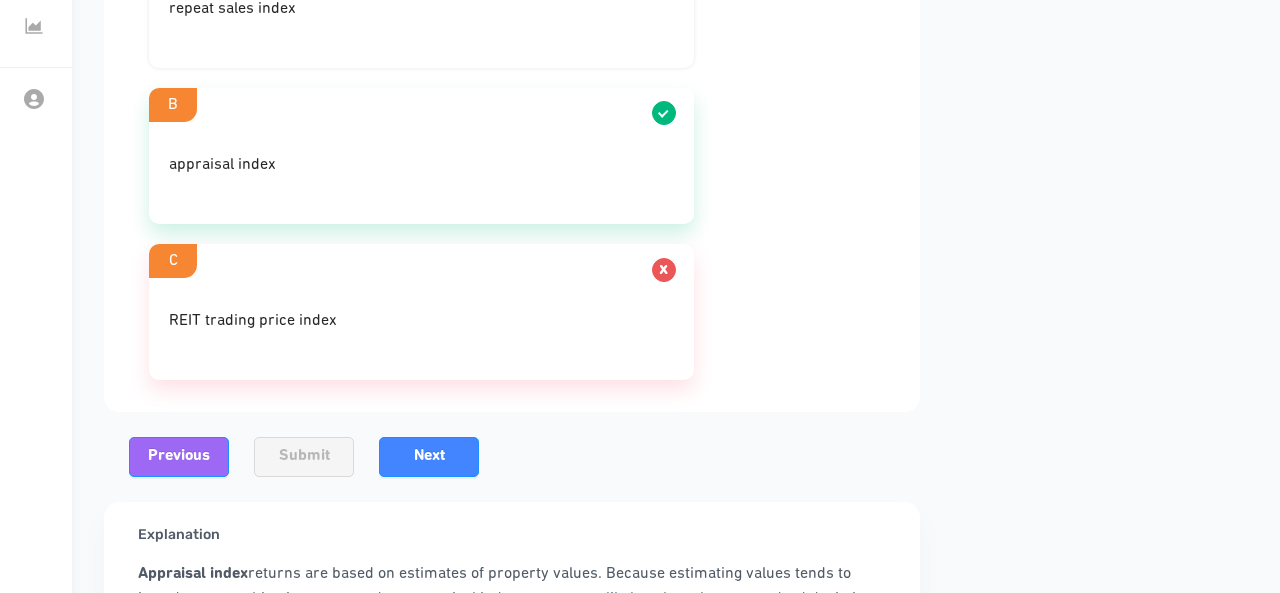 scroll, scrollTop: 433, scrollLeft: 0, axis: vertical 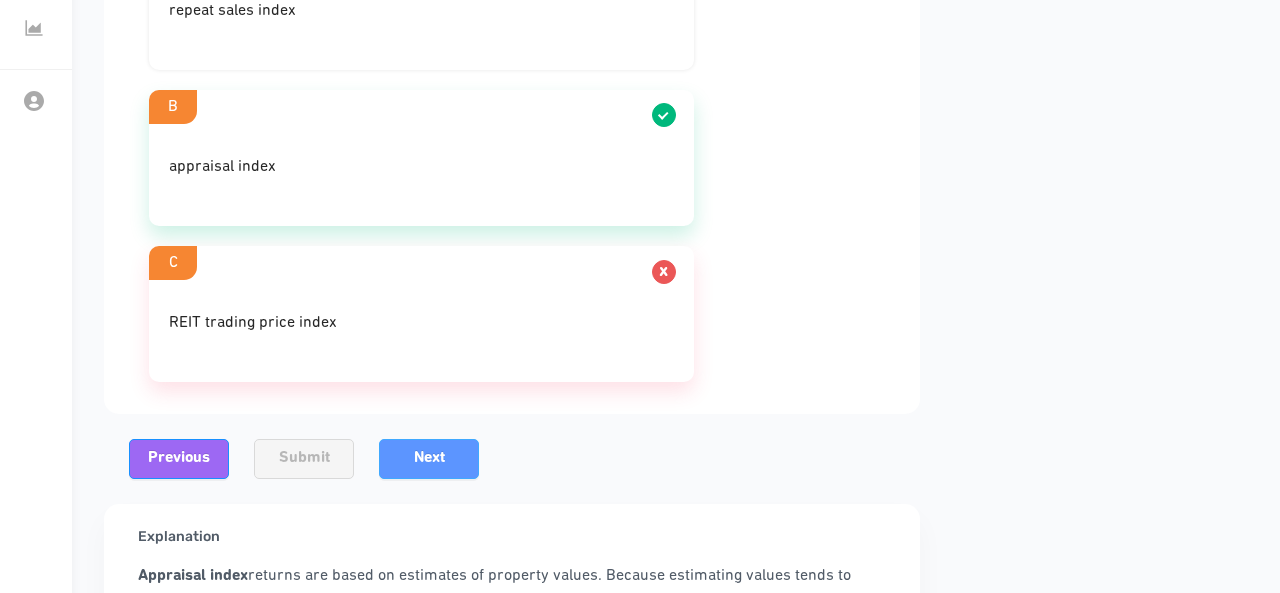 click on "Next" at bounding box center [429, 459] 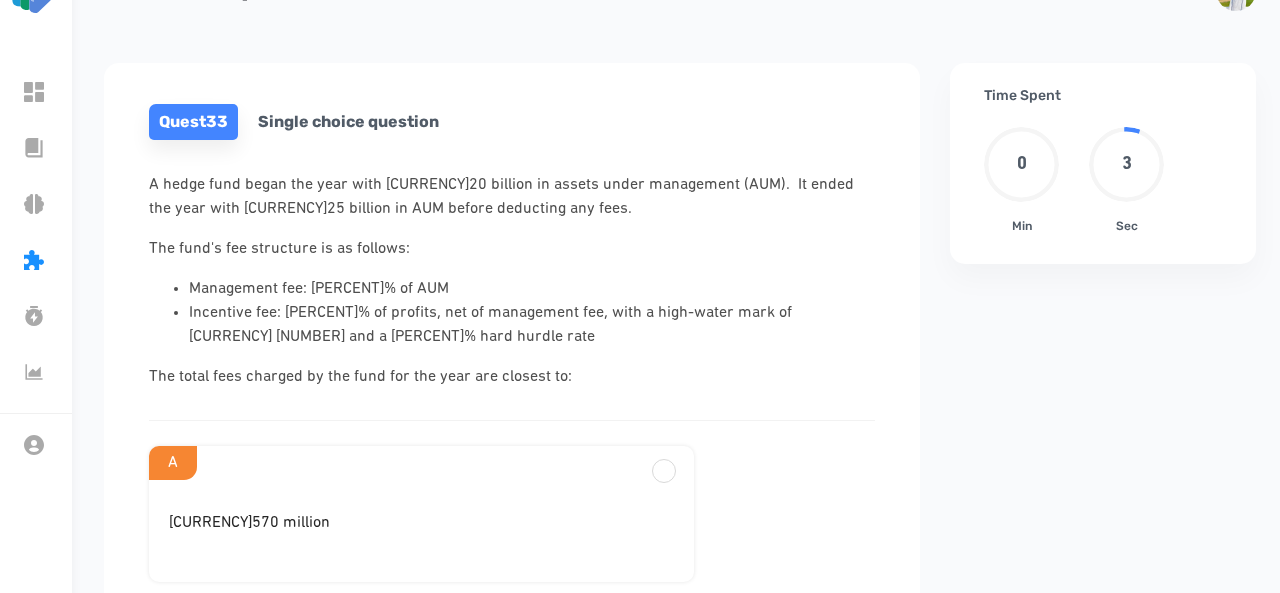 scroll, scrollTop: 87, scrollLeft: 0, axis: vertical 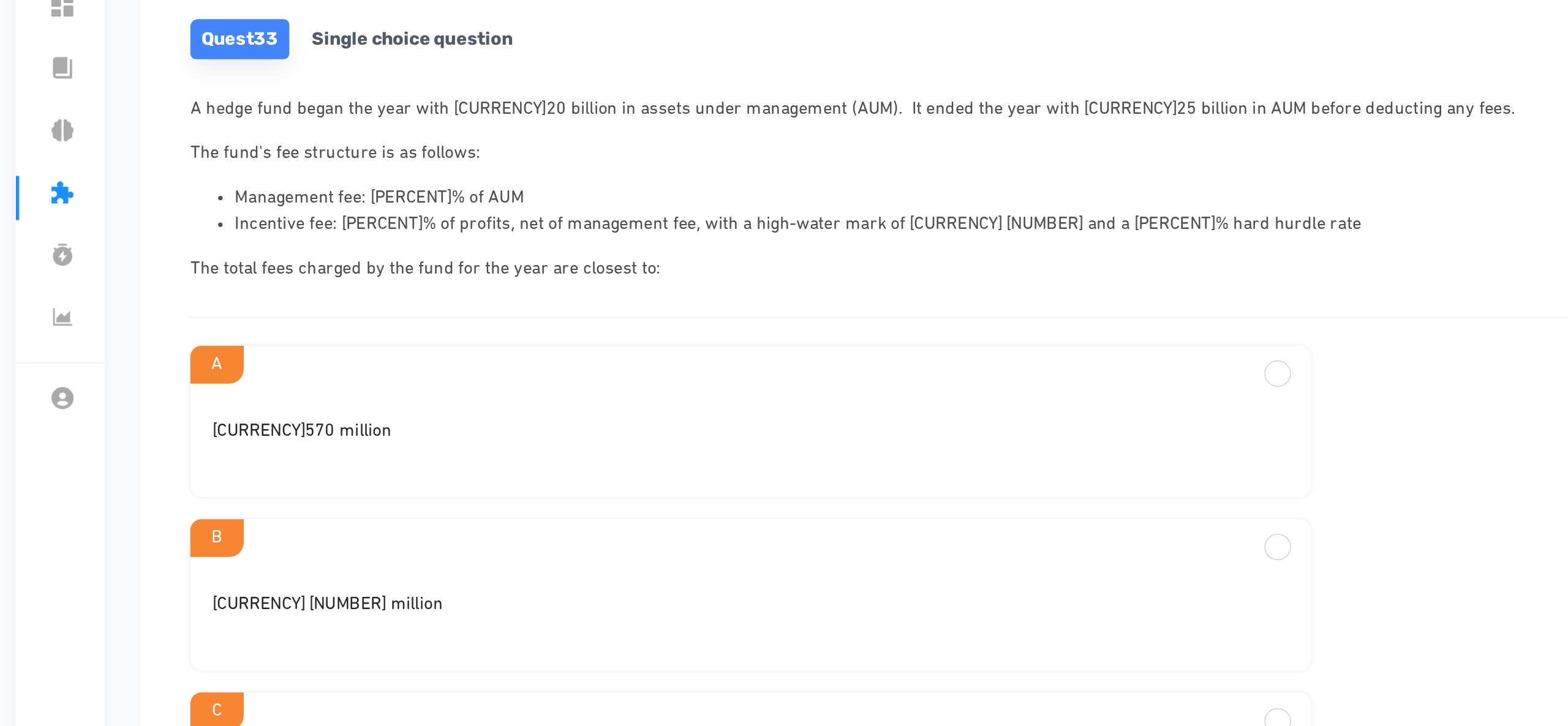 click on "A hedge fund began the year with [CURRENCY]20 billion in assets under management (AUM).  It ended the year with [CURRENCY]25 billion in AUM before deducting any fees.  The fund's fee structure is as follows:  Management fee: 2% of AUM Incentive fee: 20% of profits, net of management fee, with a high-water mark of [CURRENCY]23 billion and a 5% hard hurdle rate The total fees charged by the fund for the year are closest to:" at bounding box center [614, 222] 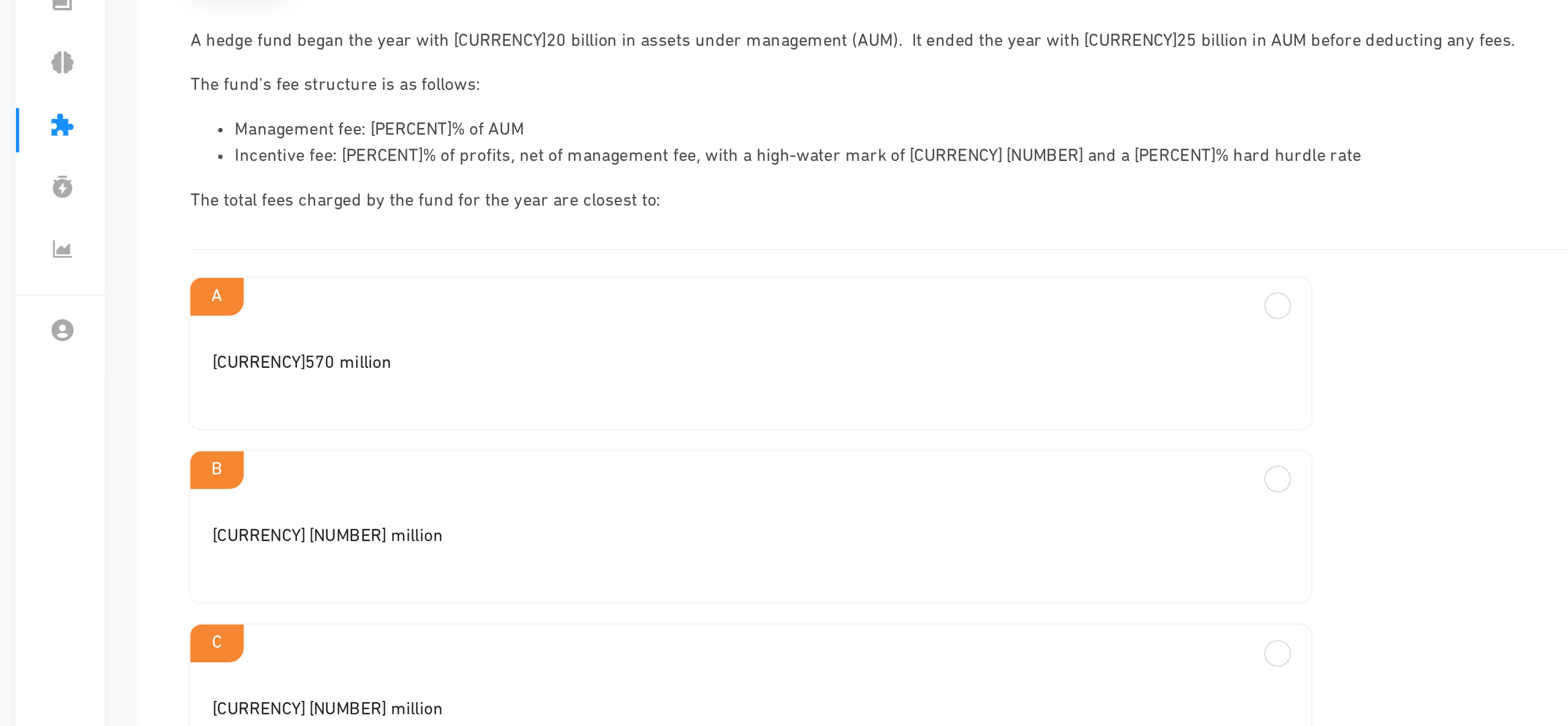 scroll, scrollTop: 0, scrollLeft: 0, axis: both 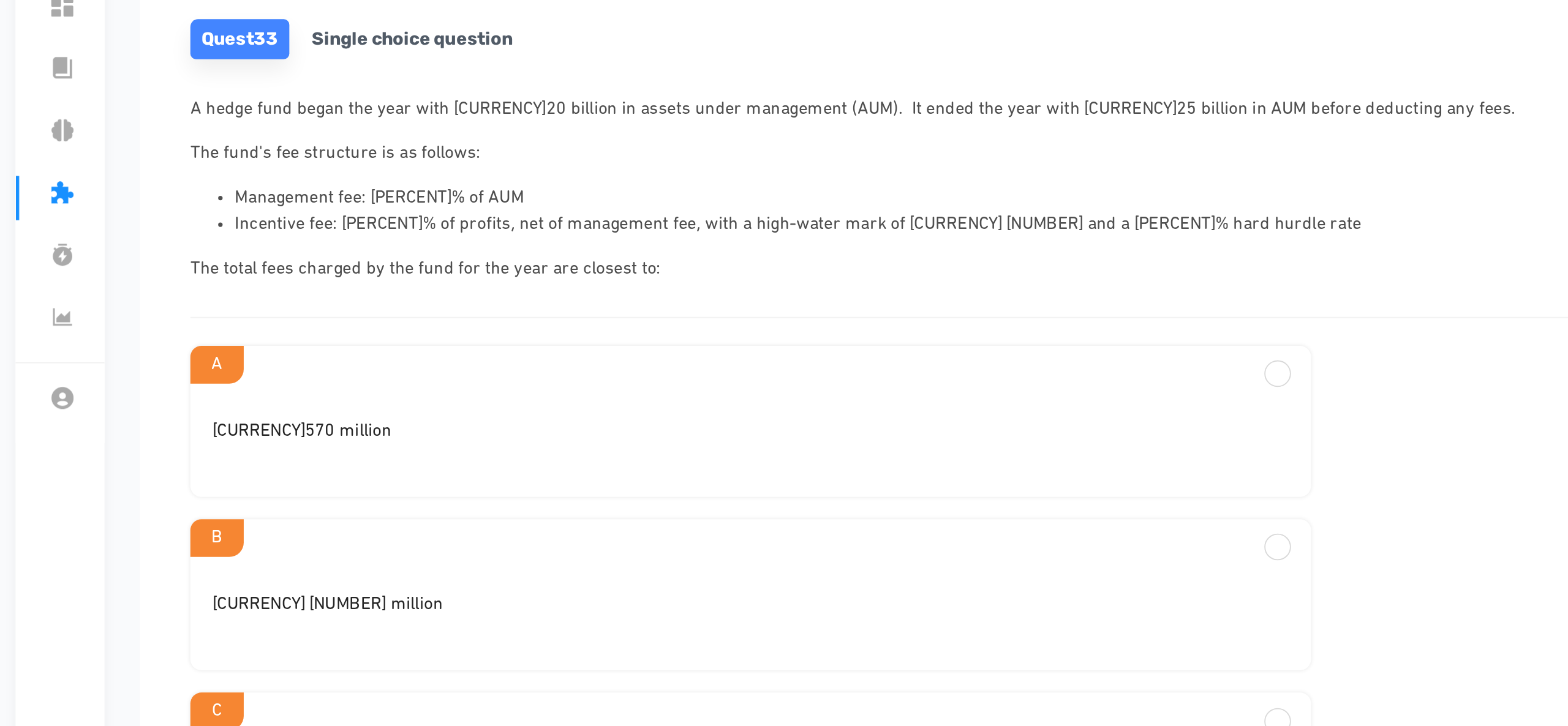 click on "A hedge fund began the year with [CURRENCY]20 billion in assets under management (AUM).  It ended the year with [CURRENCY]25 billion in AUM before deducting any fees.  The fund's fee structure is as follows:  Management fee: 2% of AUM Incentive fee: 20% of profits, net of management fee, with a high-water mark of [CURRENCY]23 billion and a 5% hard hurdle rate The total fees charged by the fund for the year are closest to:" at bounding box center (614, 212) 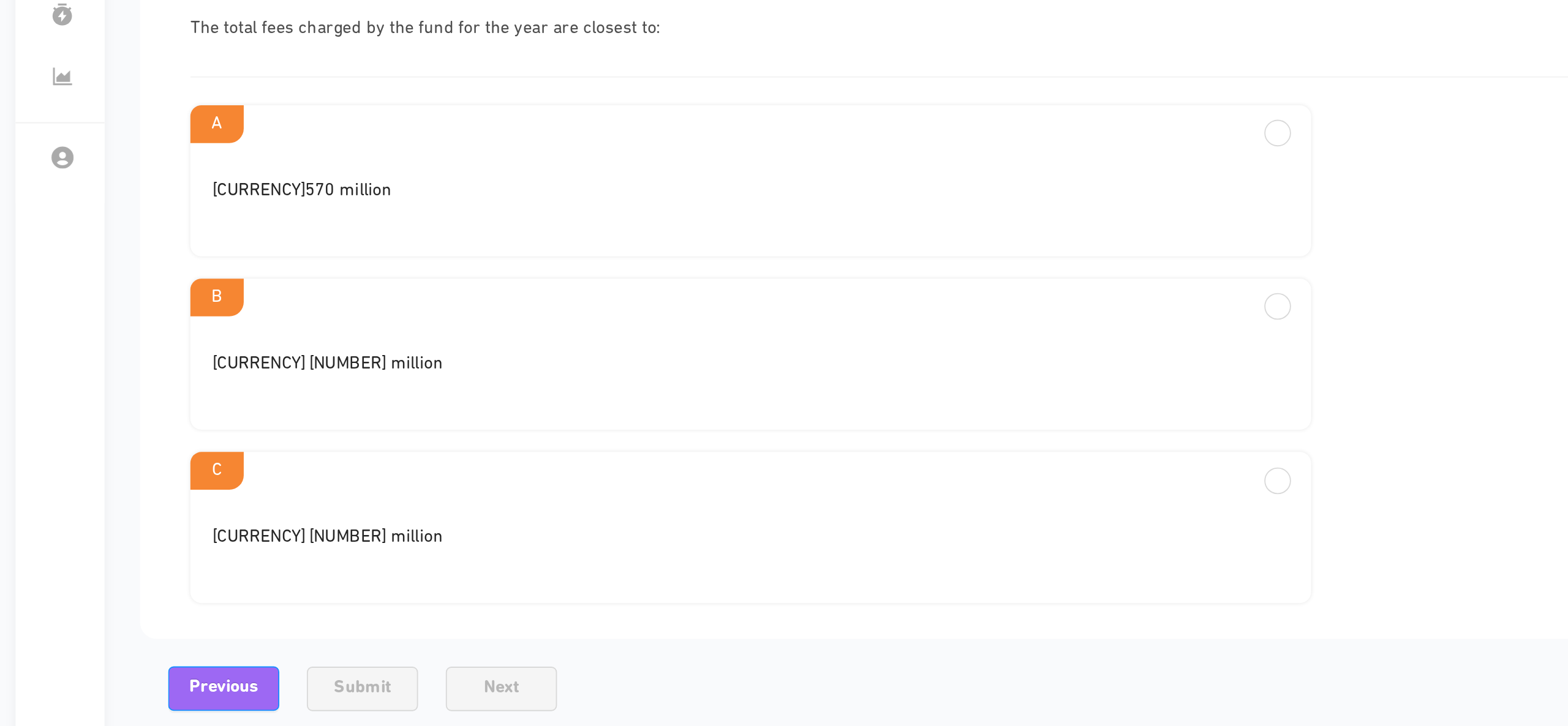 scroll, scrollTop: 148, scrollLeft: 0, axis: vertical 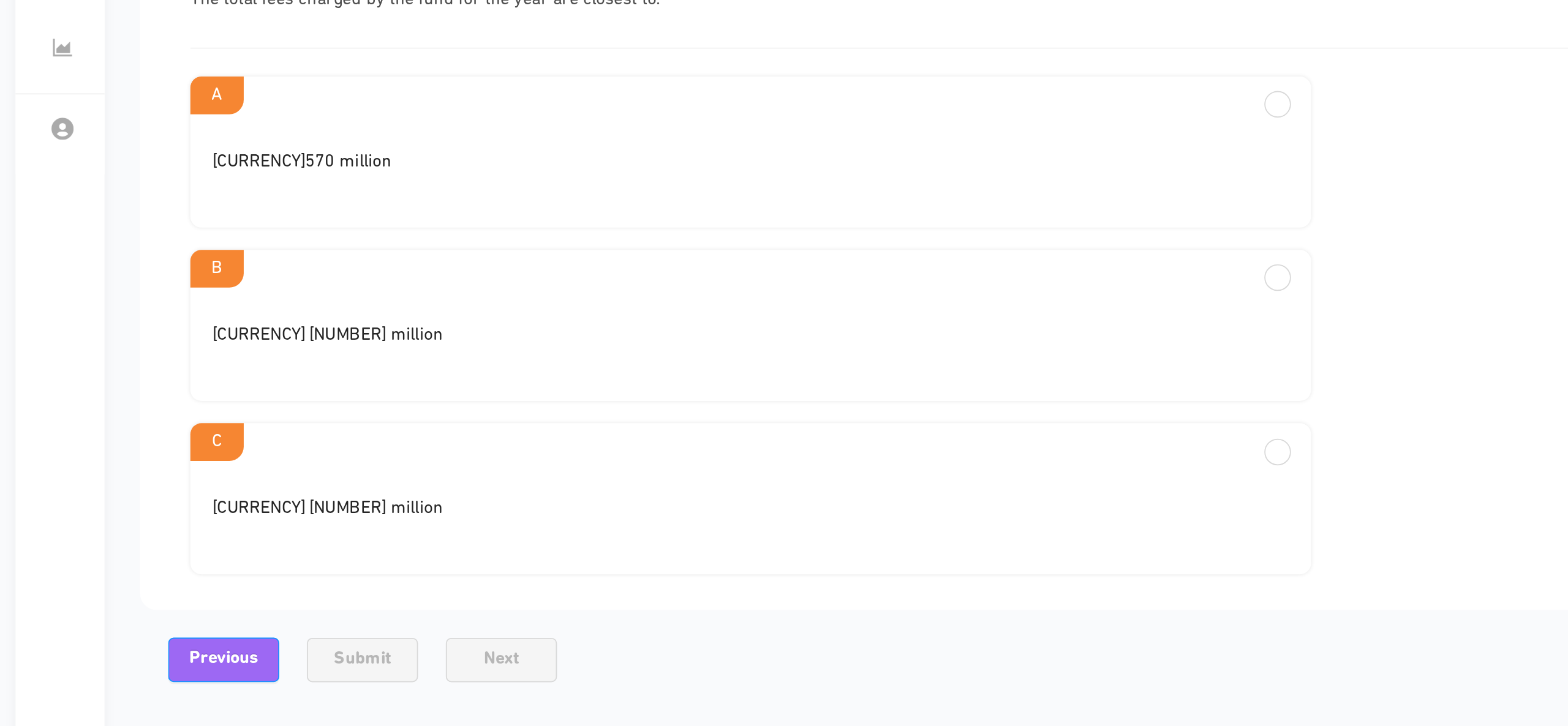 click on "C" at bounding box center [511, 160] 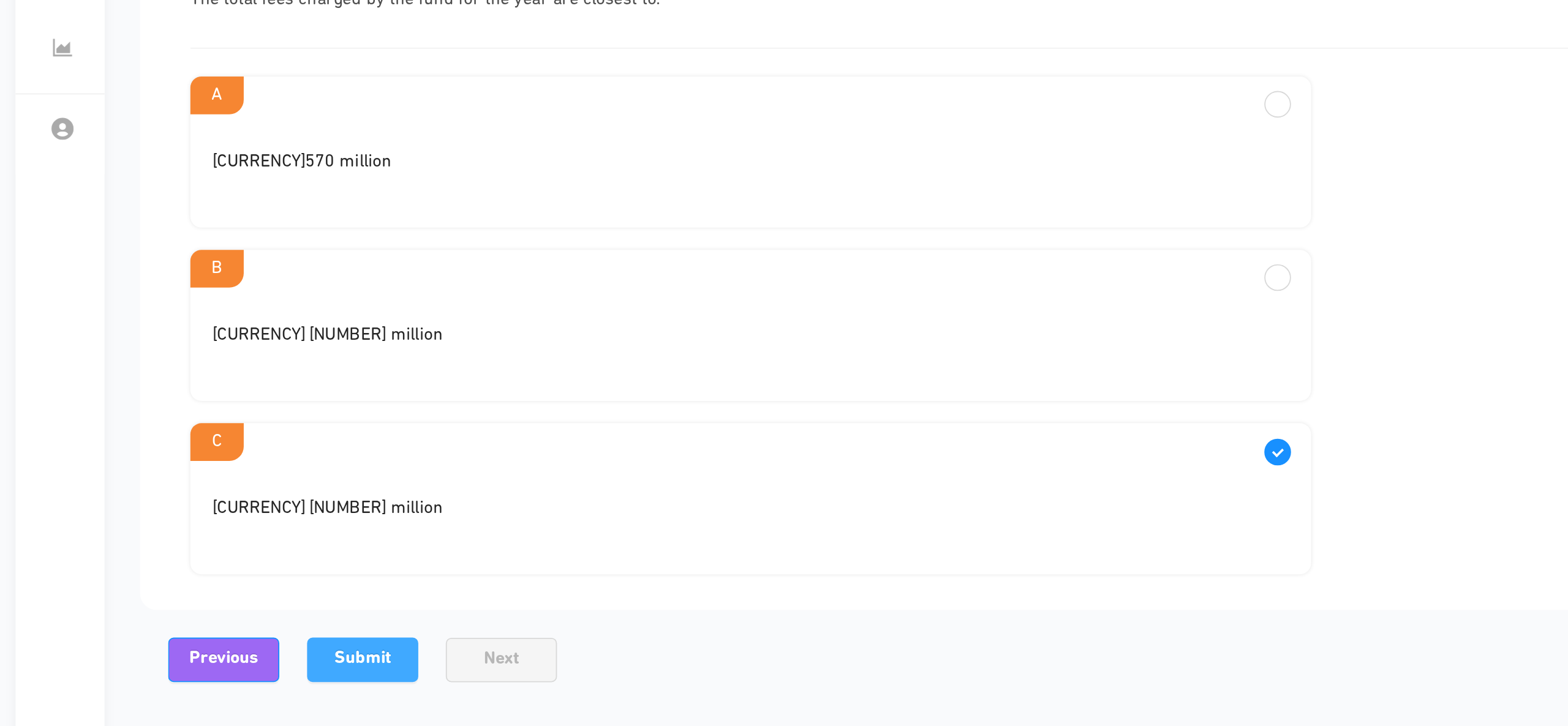click on "Submit" at bounding box center (298, 471) 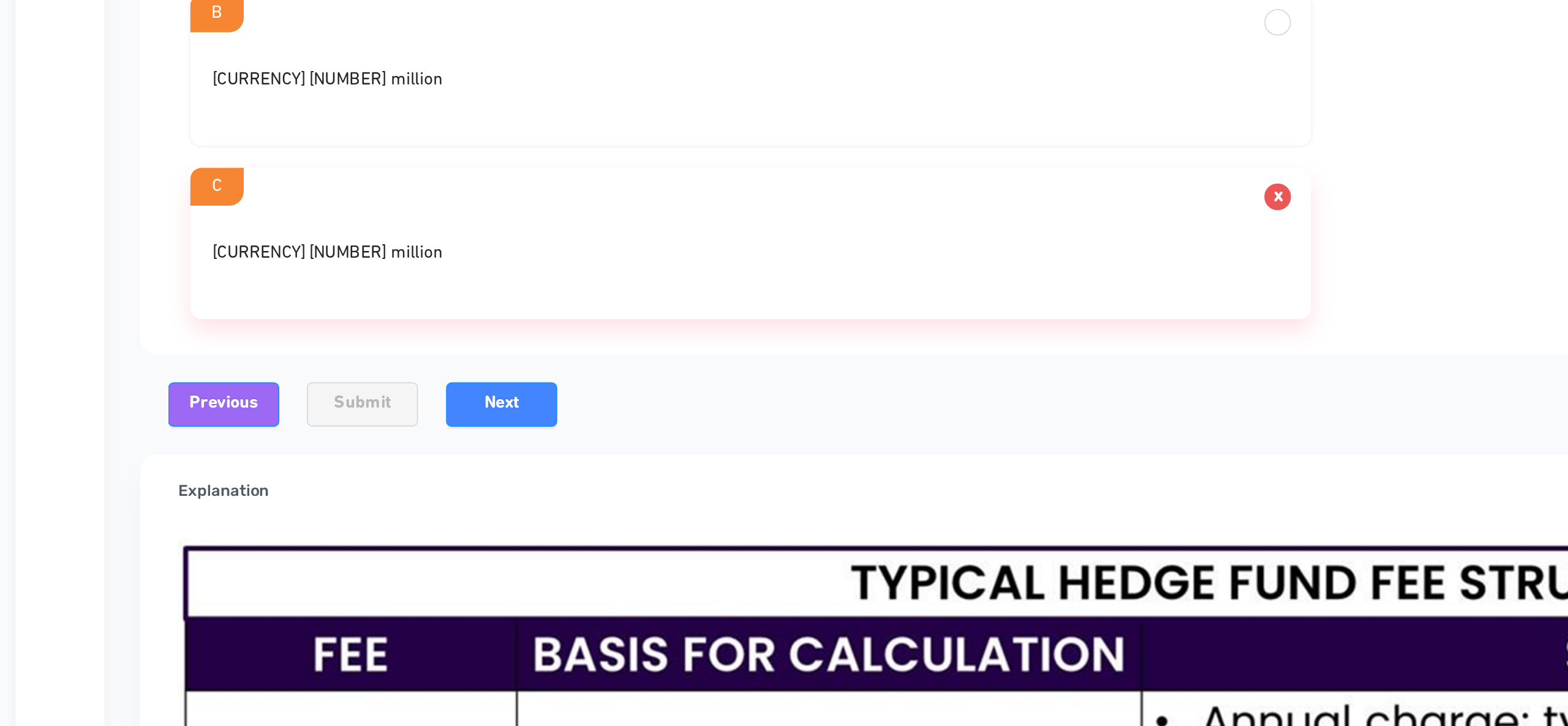scroll, scrollTop: 290, scrollLeft: 0, axis: vertical 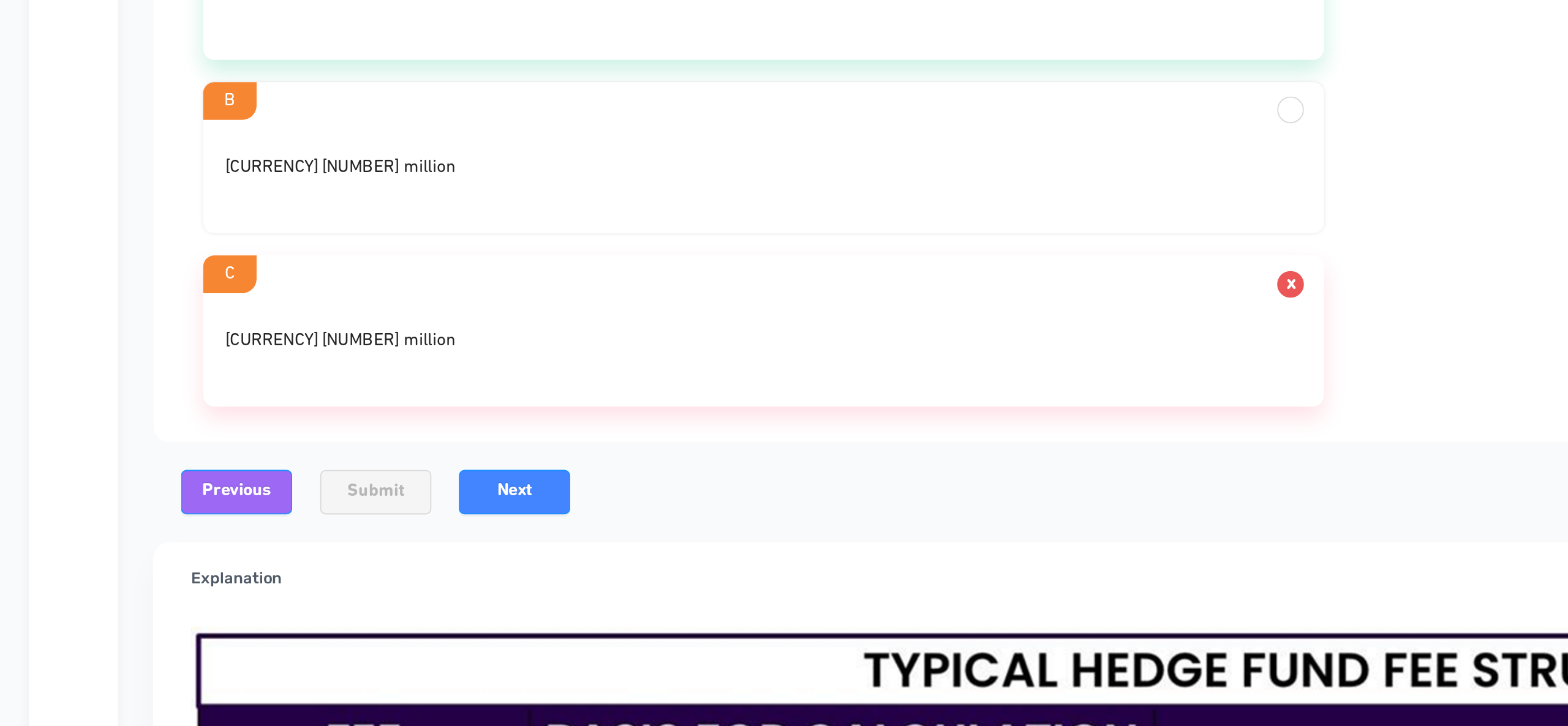 click on "Quest  33 Single choice question A hedge fund began the year with [CURRENCY]20 billion in assets under management (AUM).  It ended the year with [CURRENCY]25 billion in AUM before deducting any fees.  The fund's fee structure is as follows:  Management fee: 2% of AUM Incentive fee: 20% of profits, net of management fee, with a high-water mark of [CURRENCY]23 billion and a 5% hard hurdle rate The total fees charged by the fund for the year are closest to: A [CURRENCY]570 million B [CURRENCY]670 million C [CURRENCY]800 million Previous Submit Next Finish Explanation Hedge funds typically charge both a management fee and an incentive fee.  The management fee is calculated as a percentage of the total value of the fund's assets (ie, assets under management, or AUM).  It is assessed each year regardless of whether the fund earned a profit or incurred a loss.  In this question, the fund's management fee is [CURRENCY]500 million, calculated as follows:    (Choice B) (Choice C) Things to remember:" at bounding box center [614, 525] 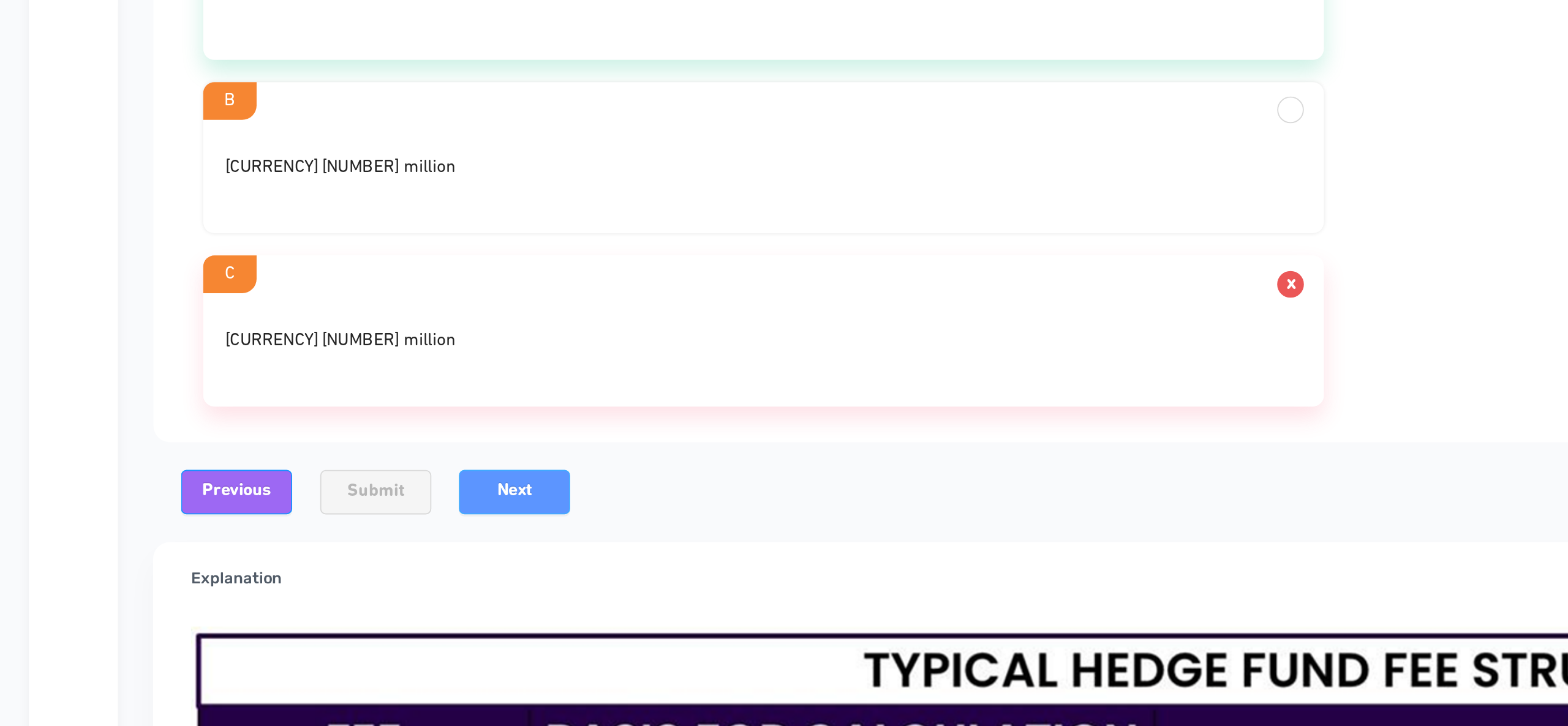 click on "Next" at bounding box center [374, 596] 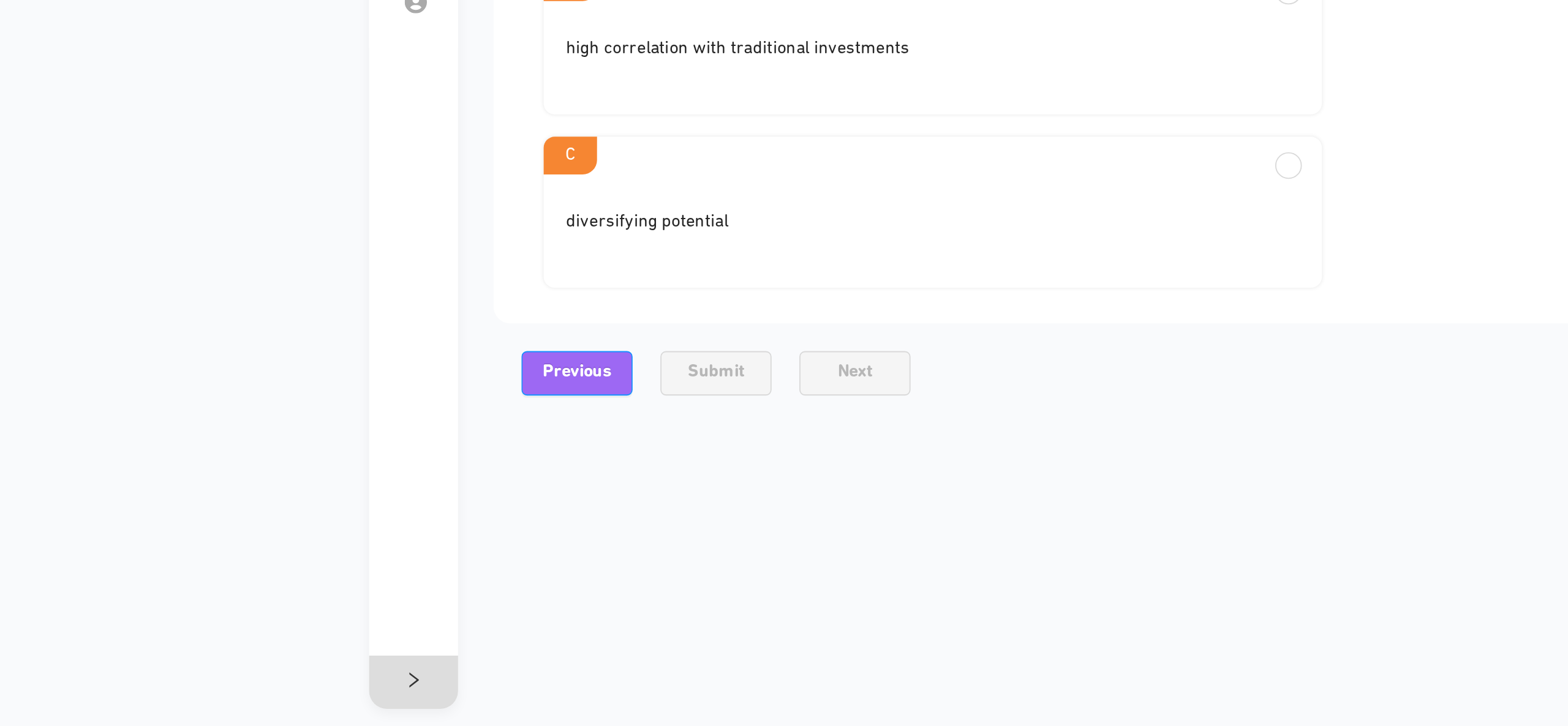 scroll, scrollTop: 0, scrollLeft: 0, axis: both 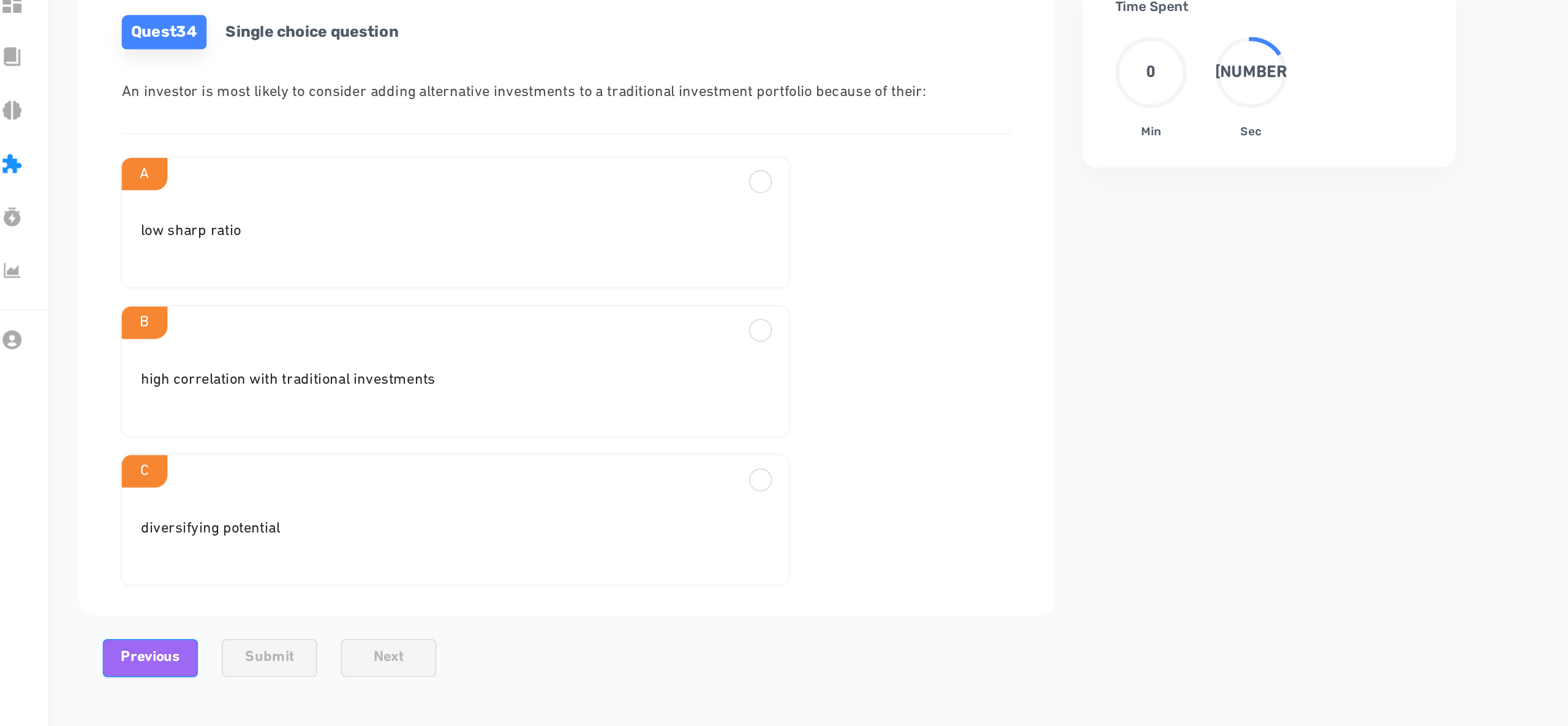 click on "C" at bounding box center (605, 220) 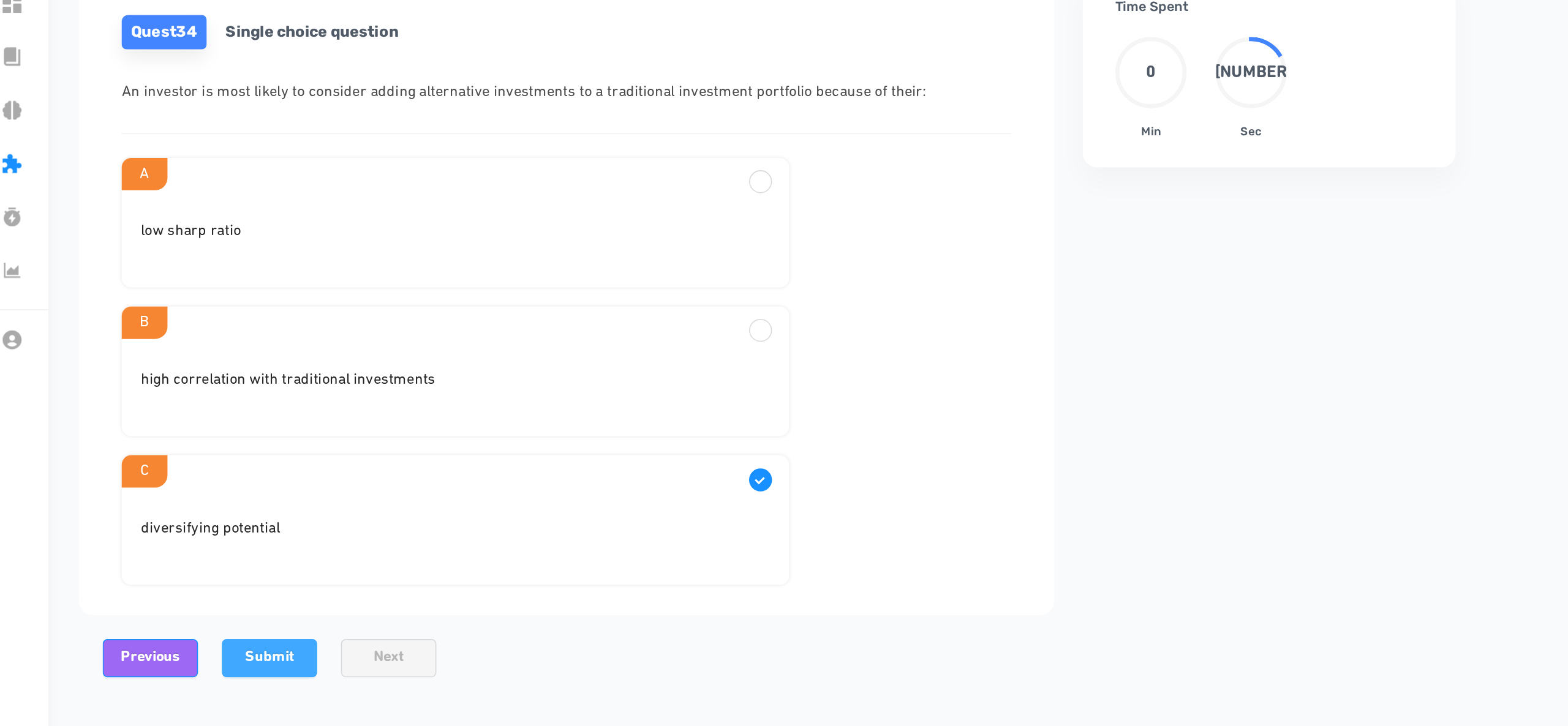 click on "Submit" at bounding box center [485, 531] 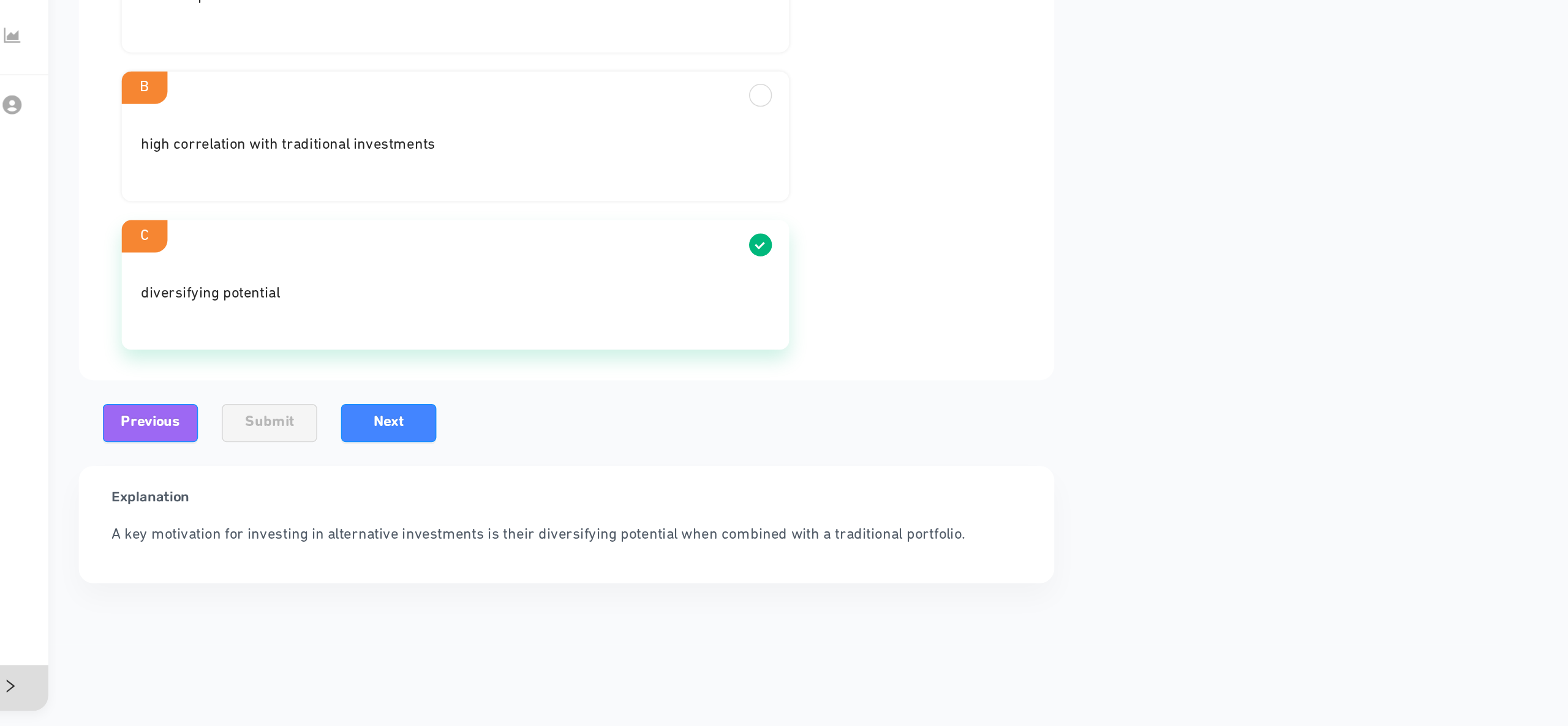scroll, scrollTop: 0, scrollLeft: 0, axis: both 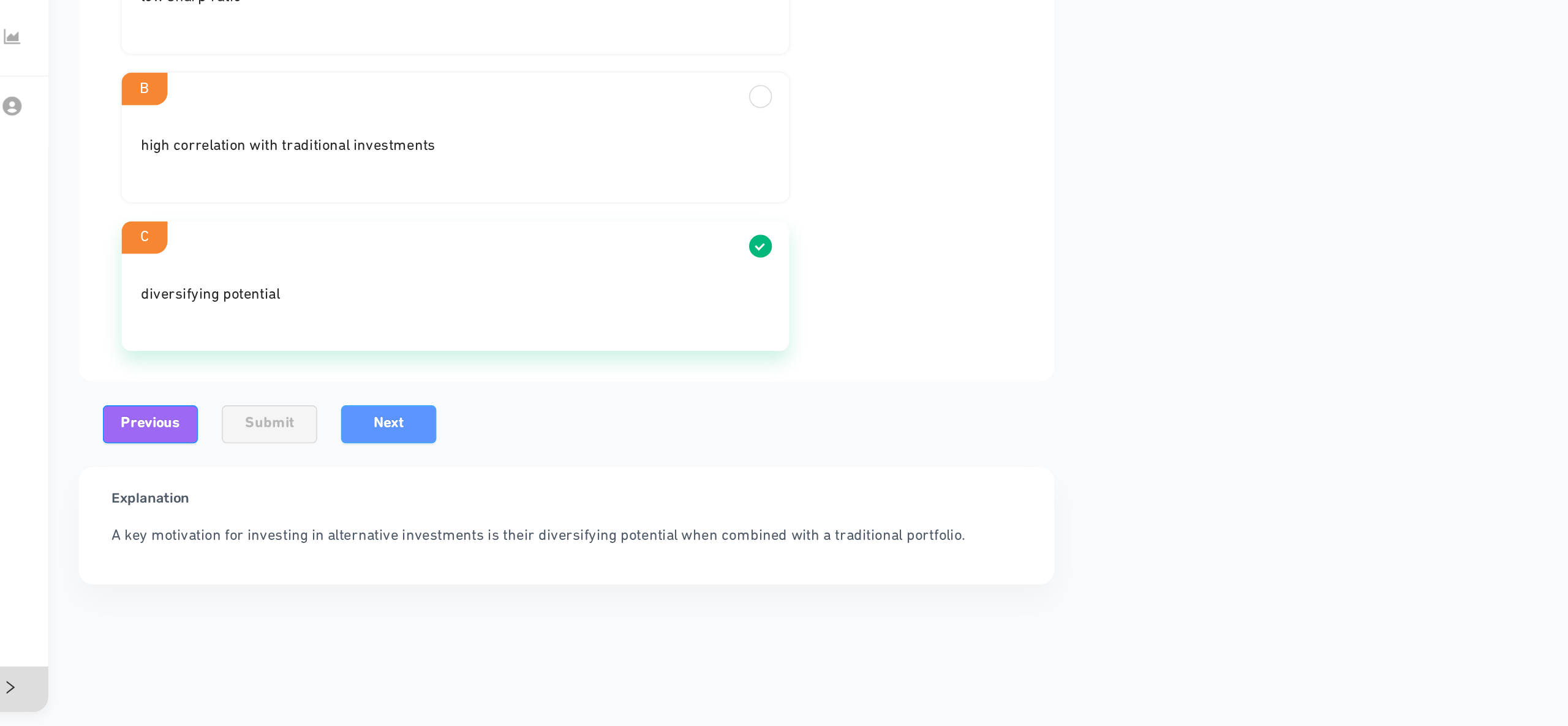 click on "Next" at bounding box center [562, 531] 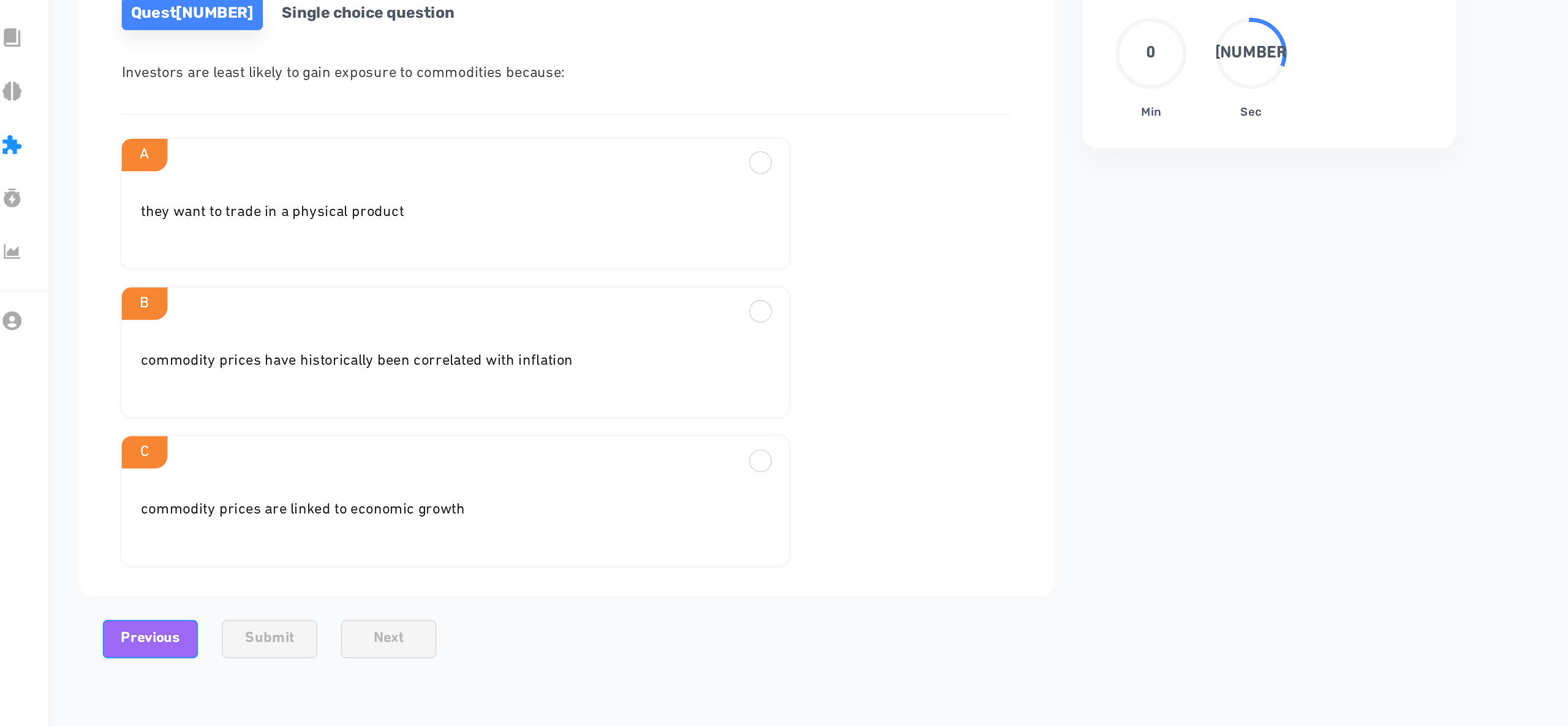 click on "they want to trade in a physical product" at bounding box center [605, 257] 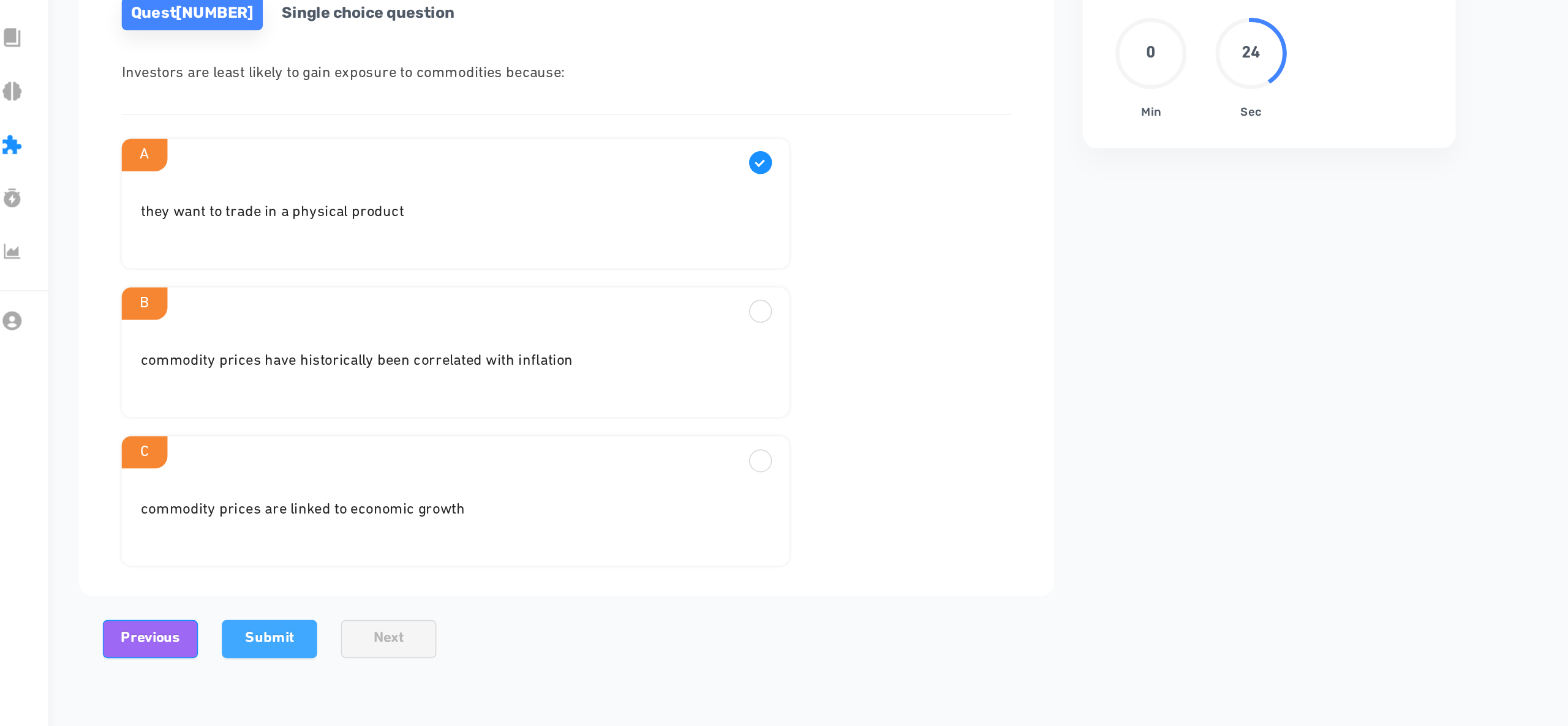 click on "Submit" at bounding box center [485, 531] 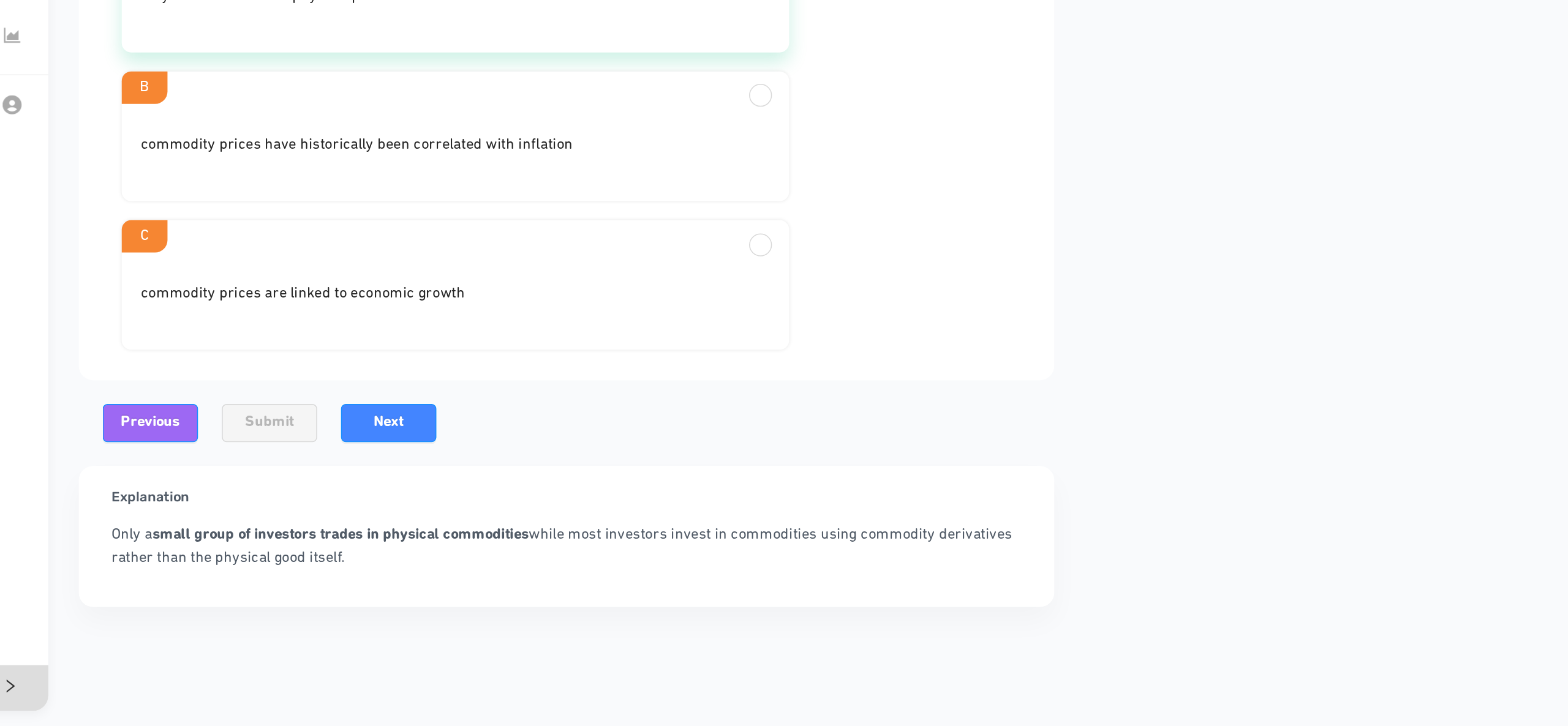 scroll, scrollTop: 0, scrollLeft: 0, axis: both 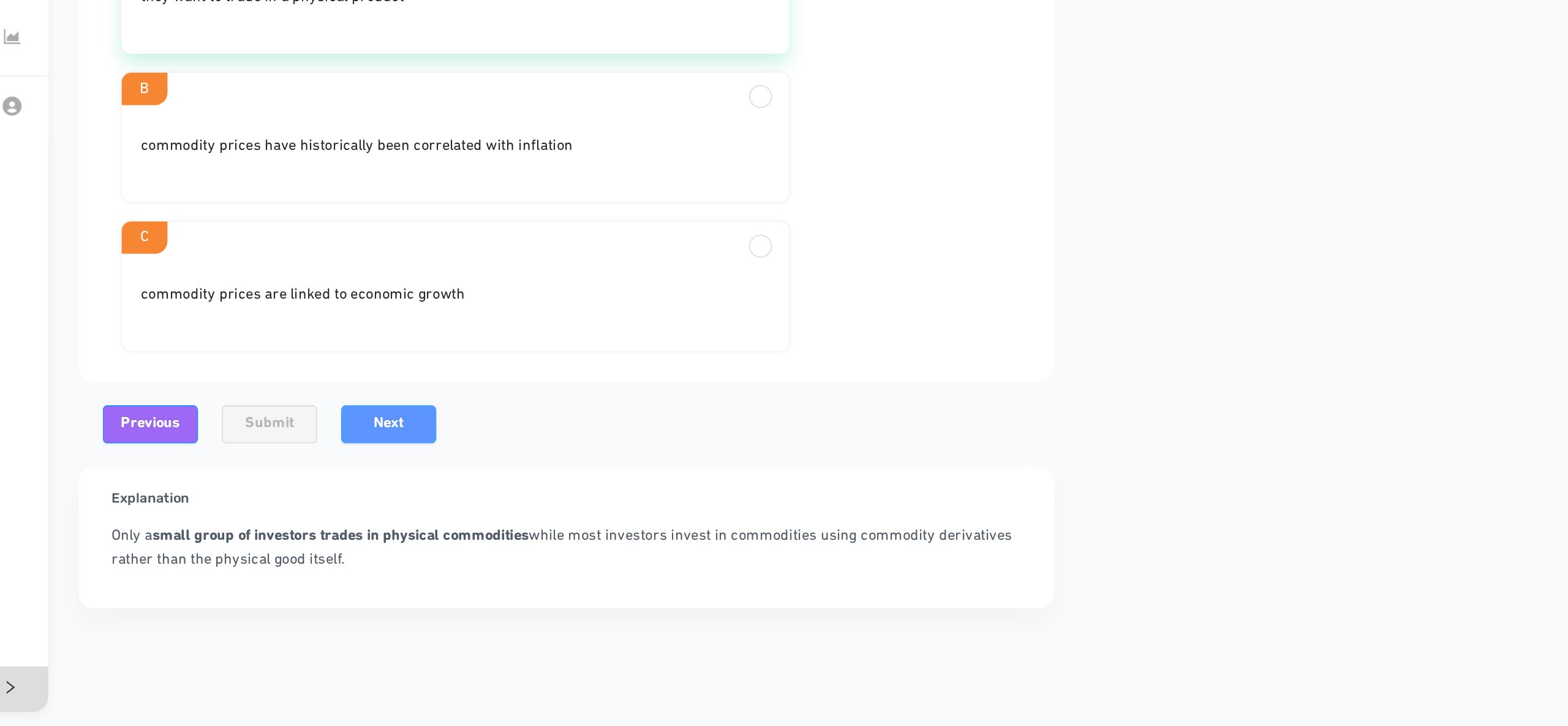 click on "Next" at bounding box center (562, 531) 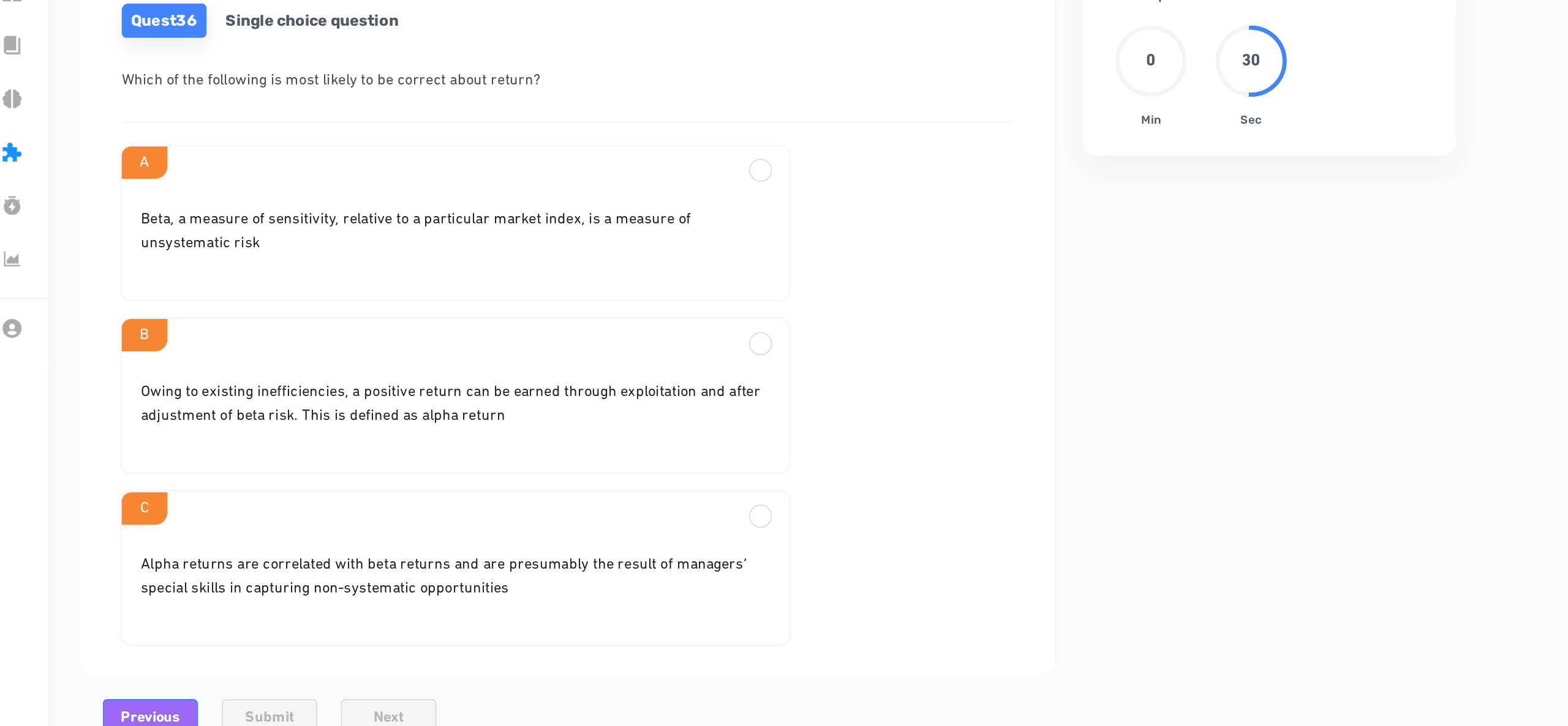 click on "Alpha returns are correlated with beta returns and are presumably the result of managers’ special skills in capturing non-systematic opportunities" at bounding box center (605, 270) 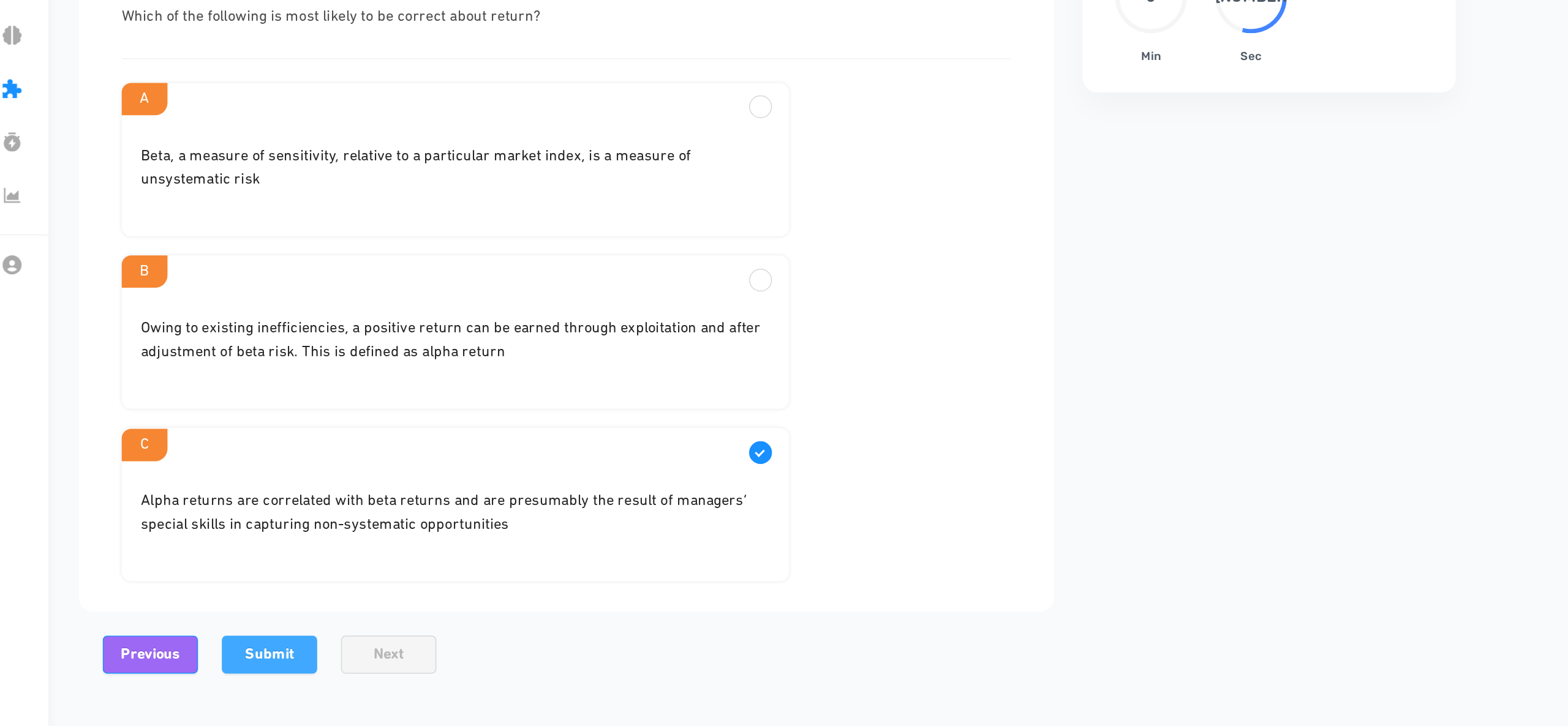 click on "Submit" at bounding box center [485, 577] 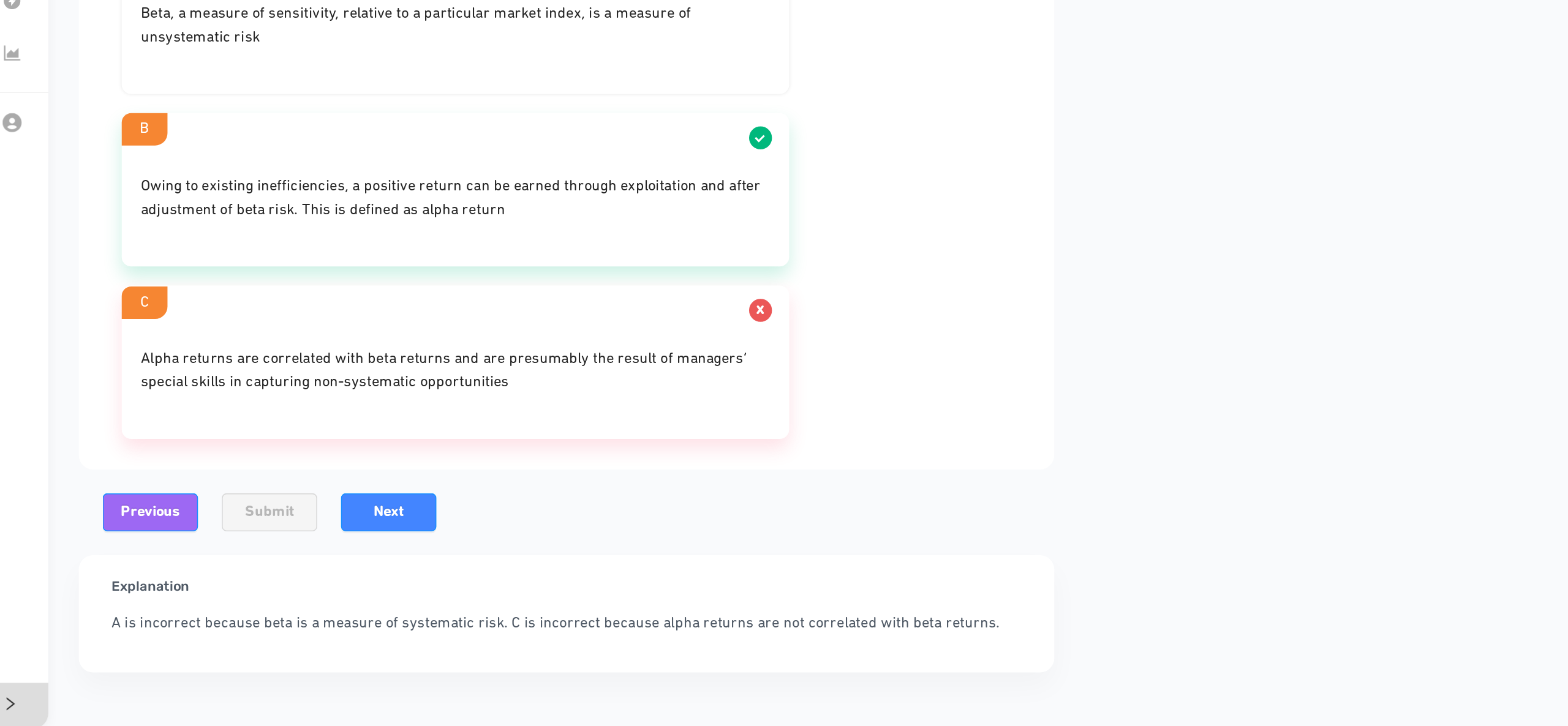 scroll, scrollTop: 0, scrollLeft: 0, axis: both 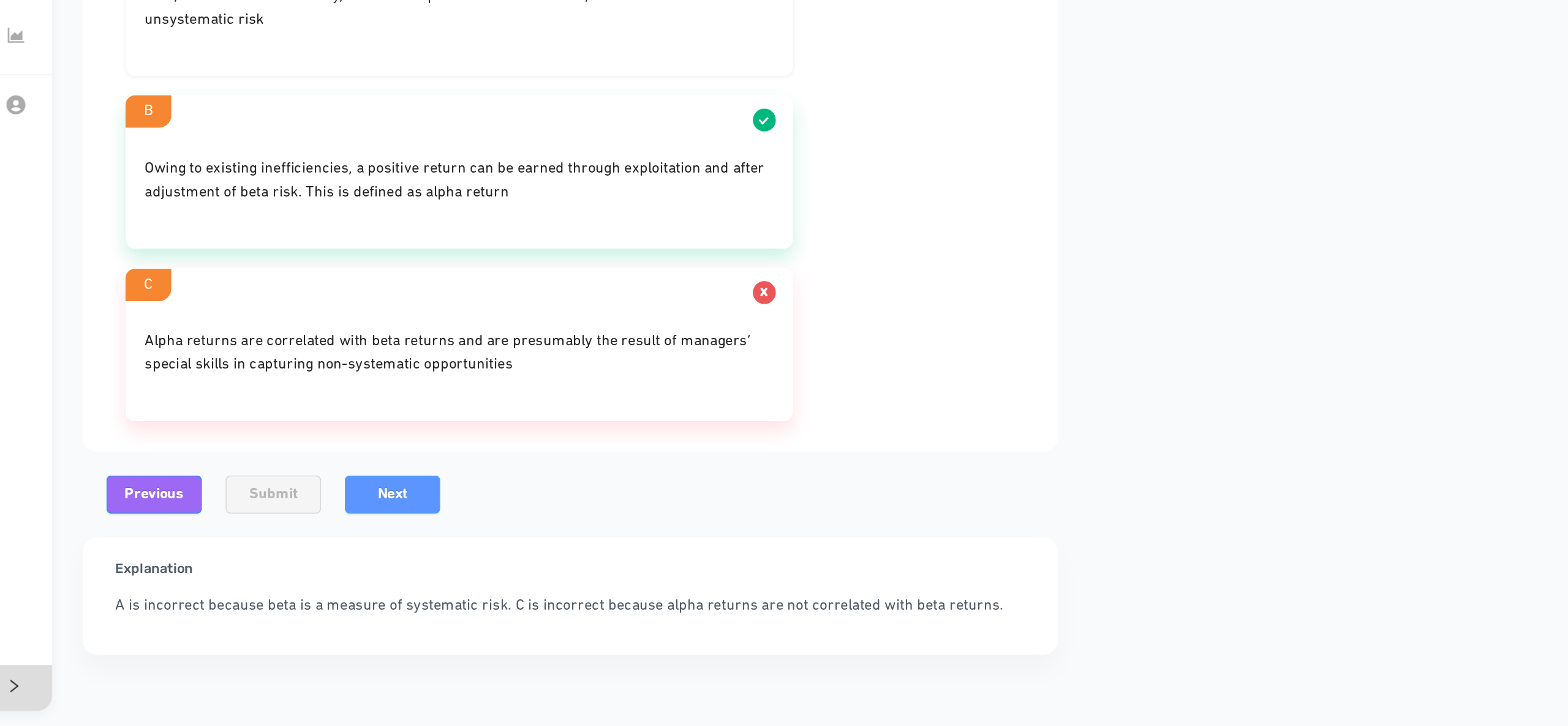 click on "Next" at bounding box center (562, 577) 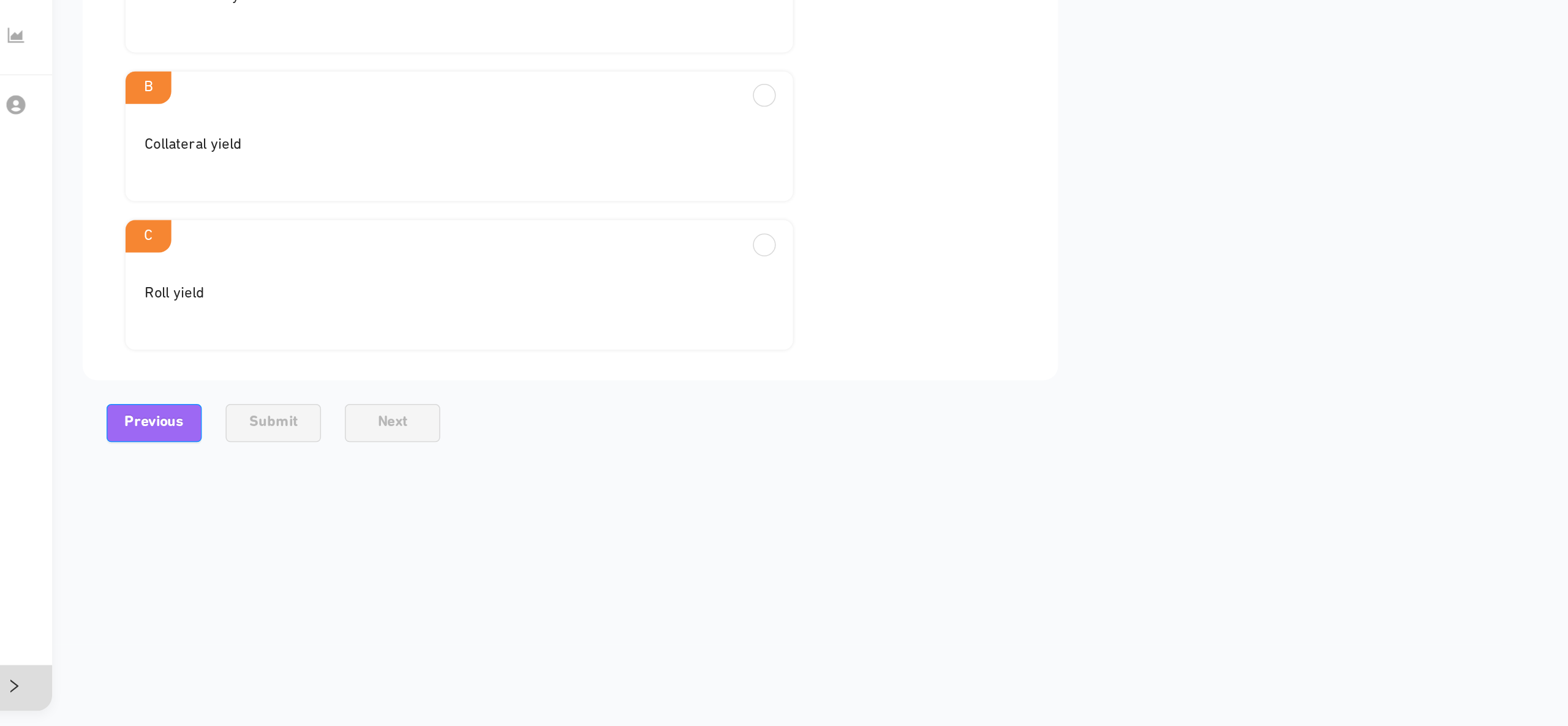 scroll, scrollTop: 0, scrollLeft: 0, axis: both 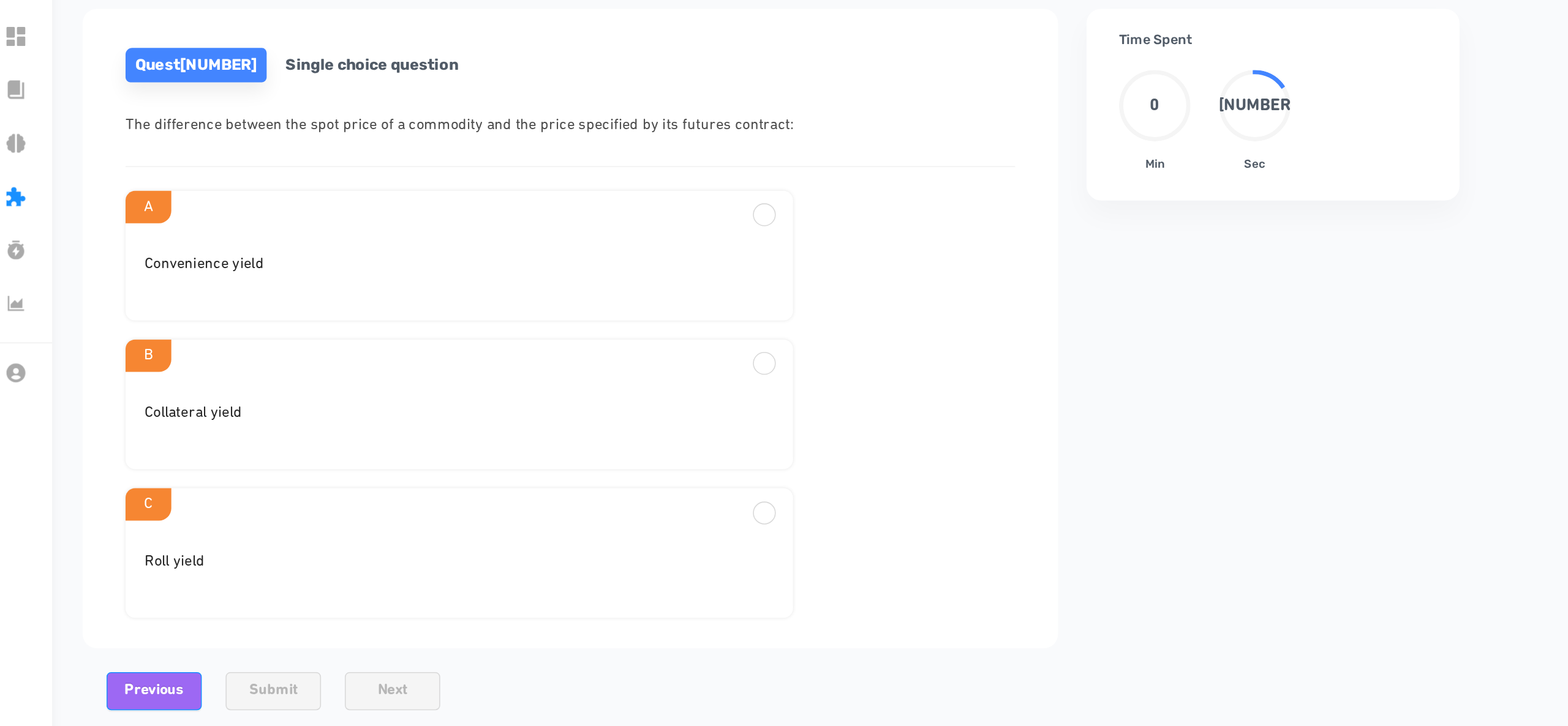 click on "Convenience yield" at bounding box center [605, 257] 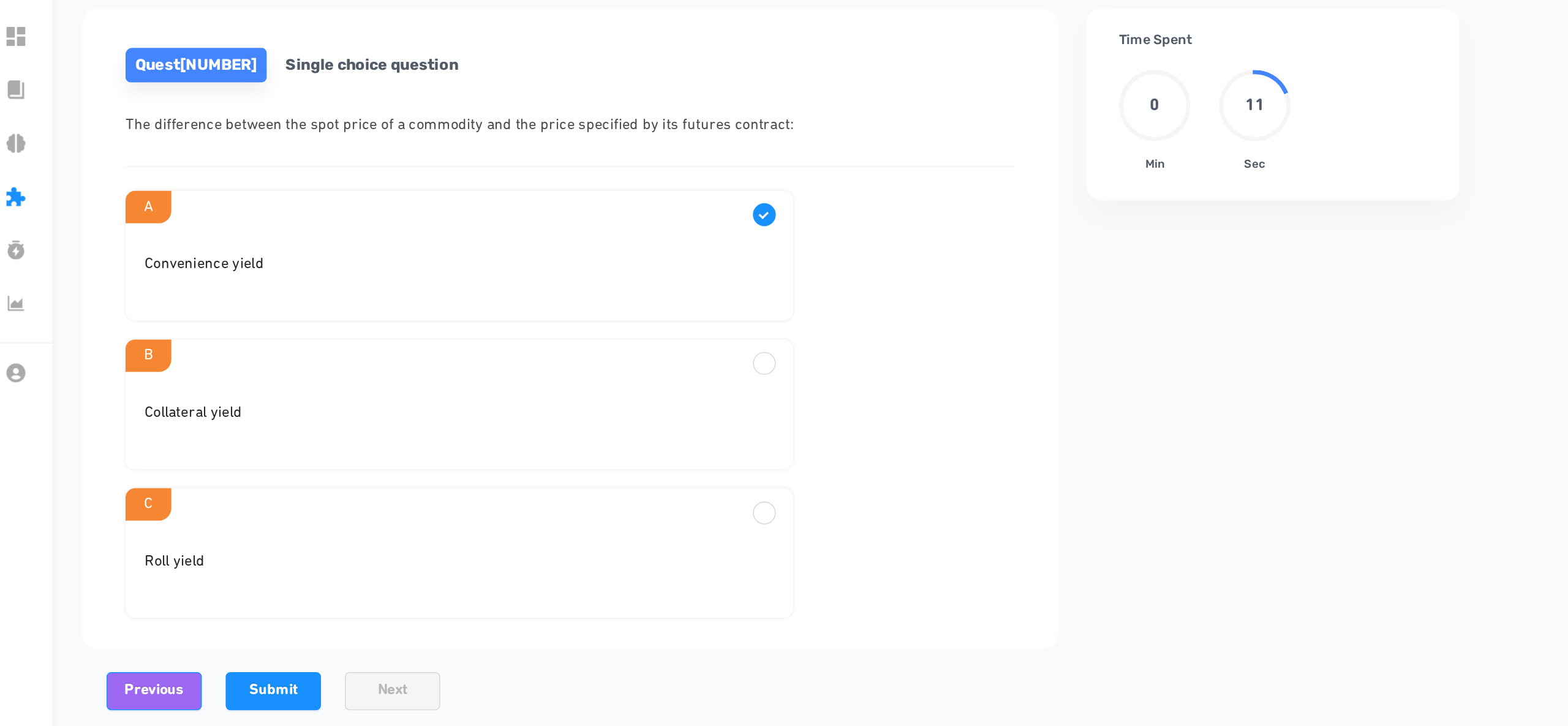 click on "Roll yield" at bounding box center (605, 262) 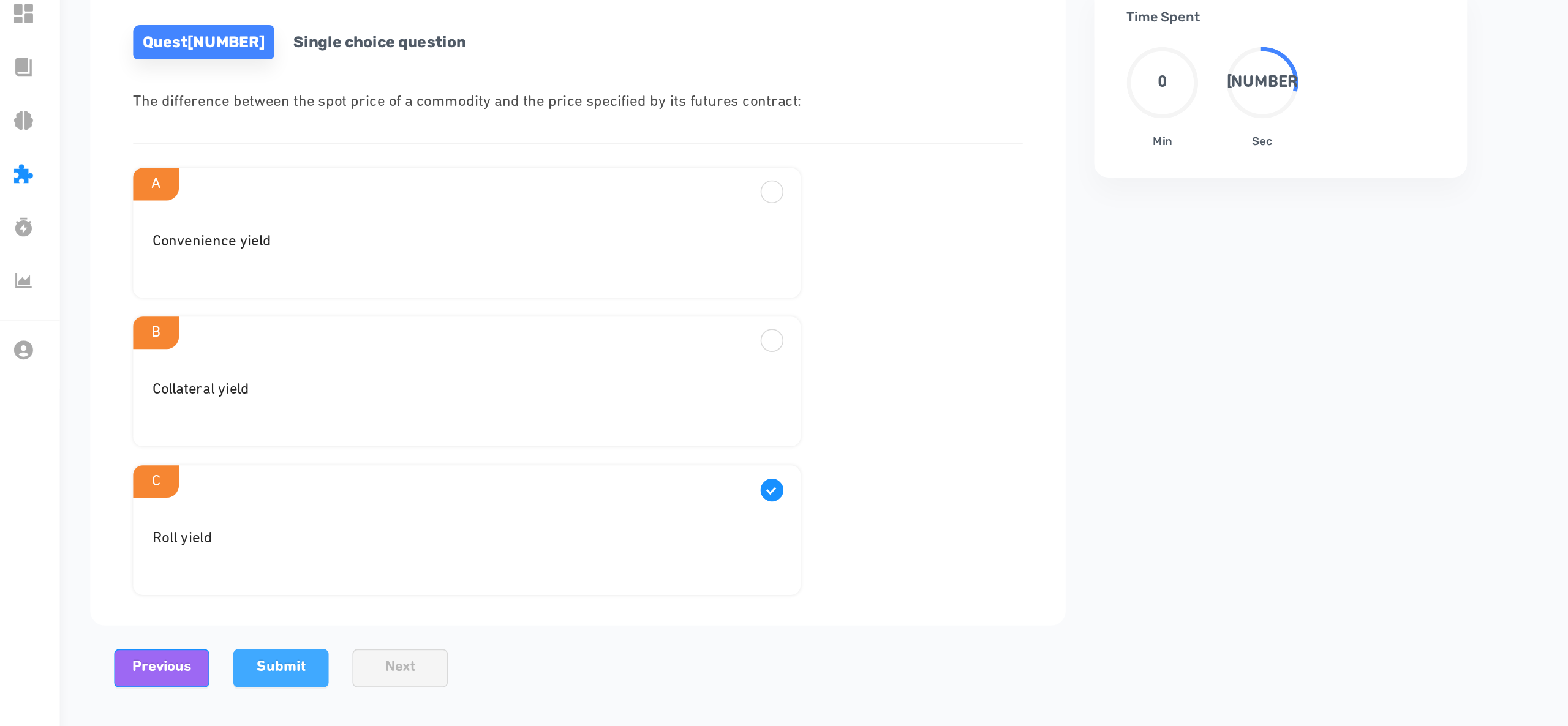 click on "Submit" at bounding box center (485, 531) 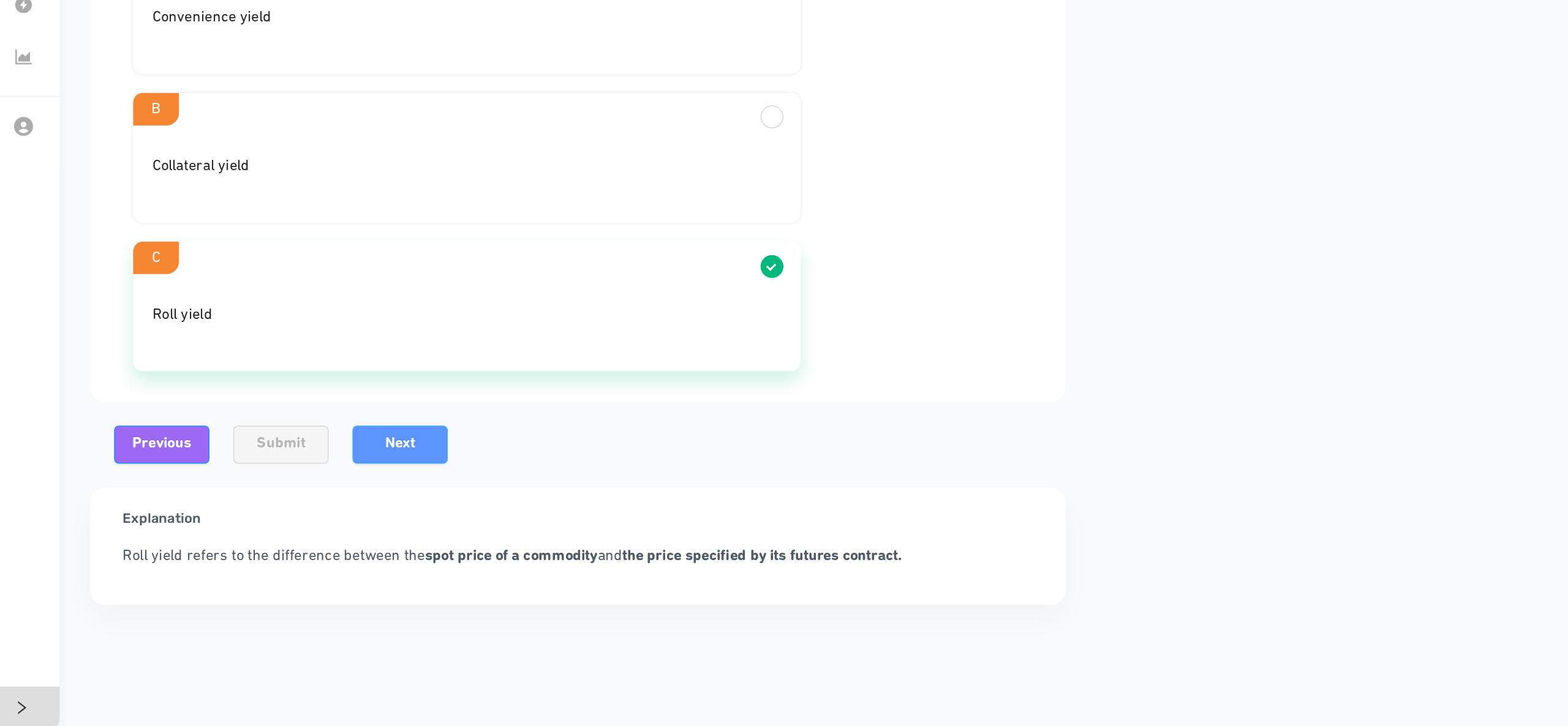 click on "Next" at bounding box center [562, 531] 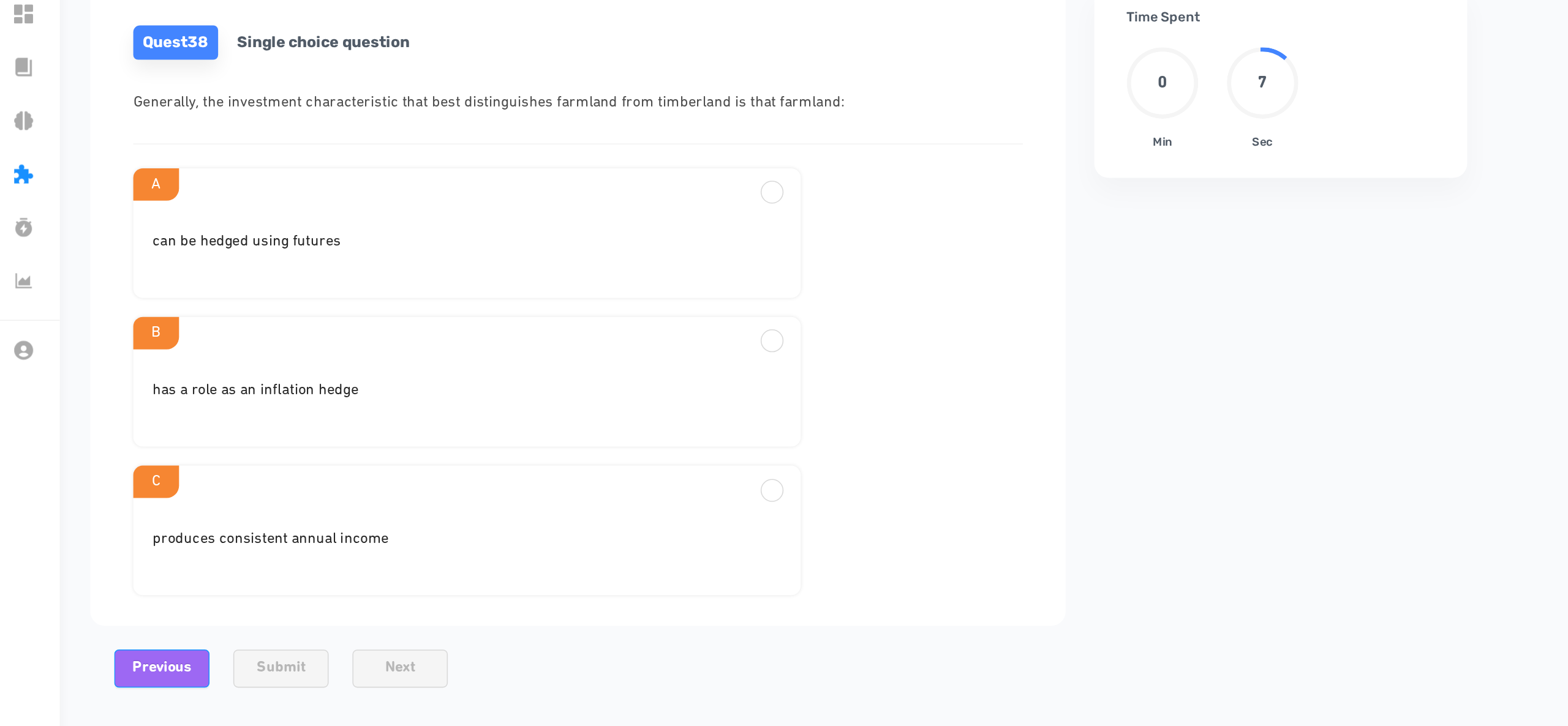 scroll, scrollTop: 38, scrollLeft: 0, axis: vertical 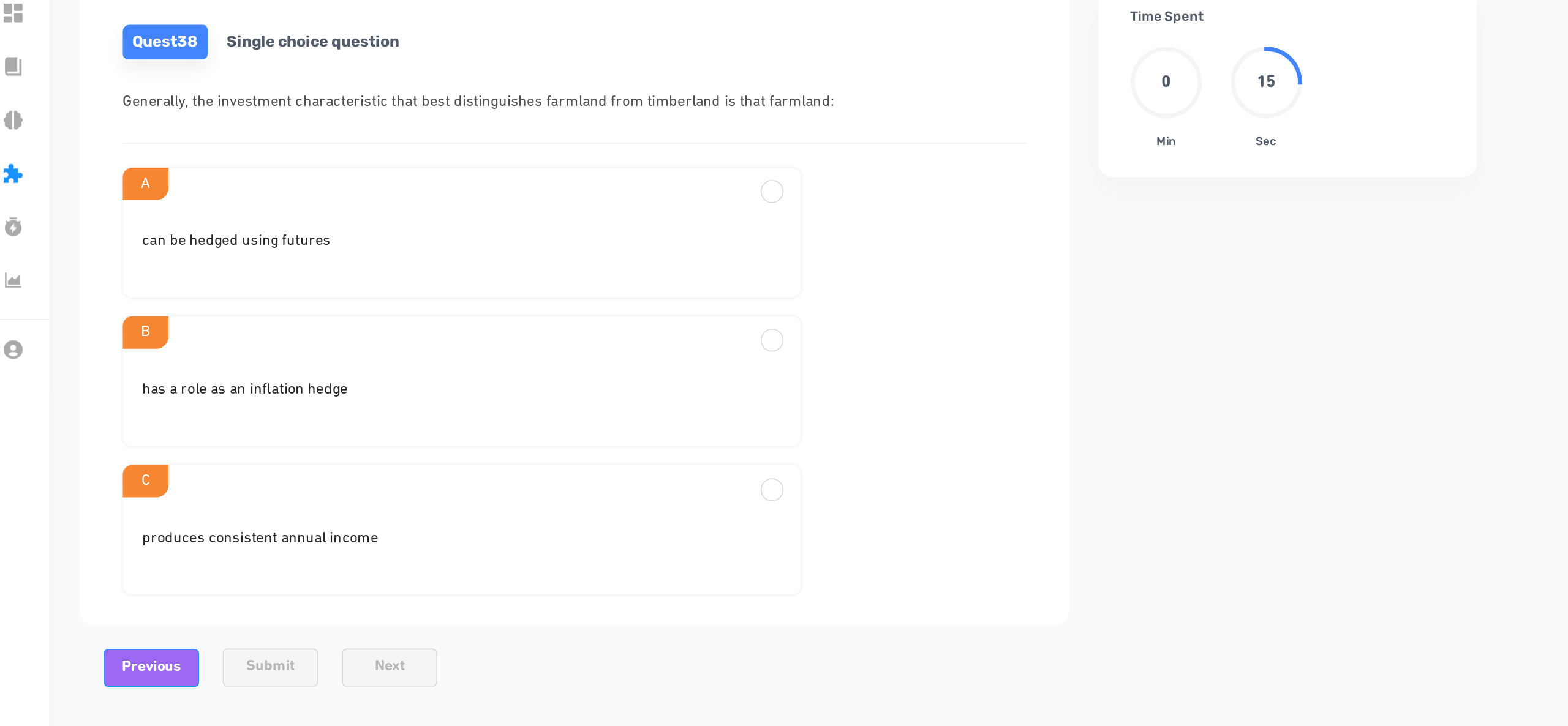 click on "C" at bounding box center [601, 182] 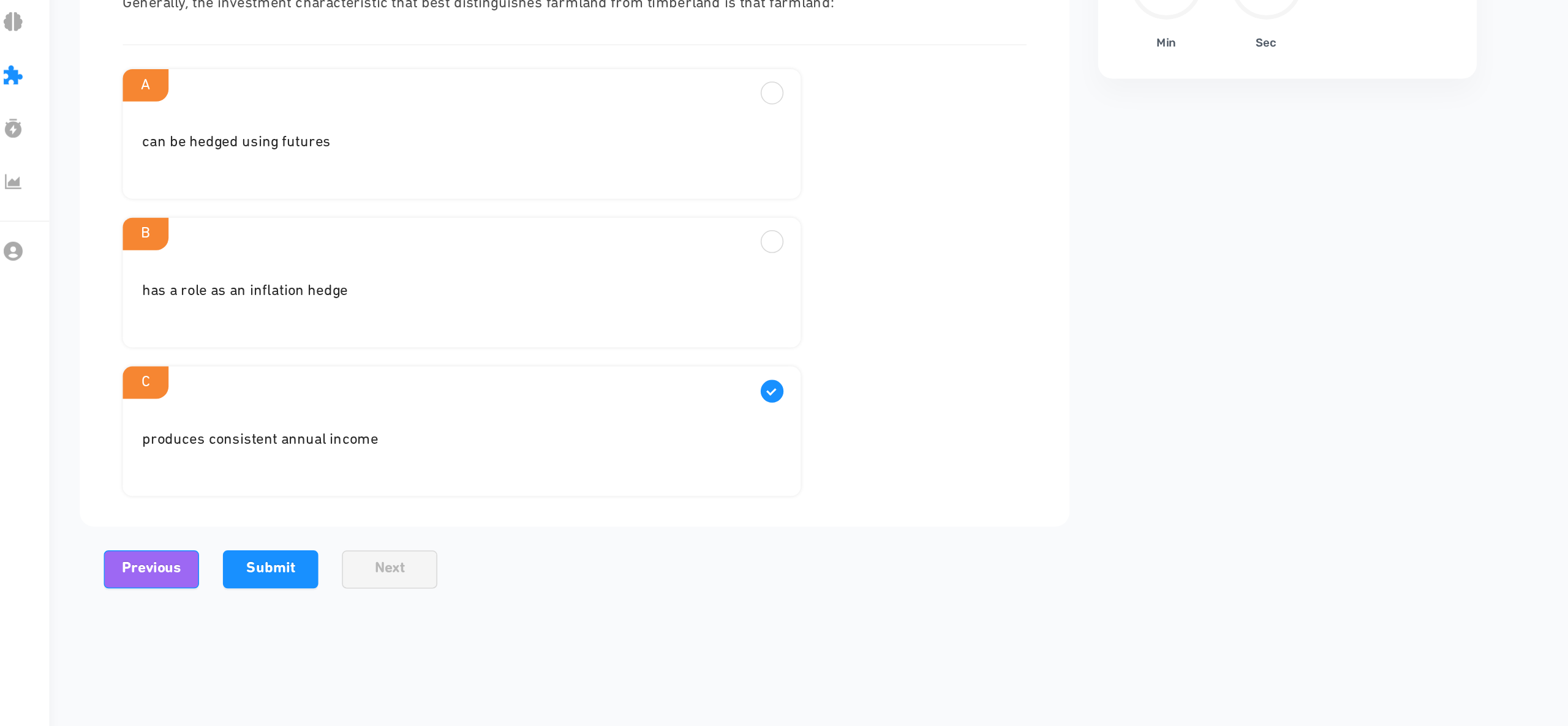 scroll, scrollTop: 107, scrollLeft: 0, axis: vertical 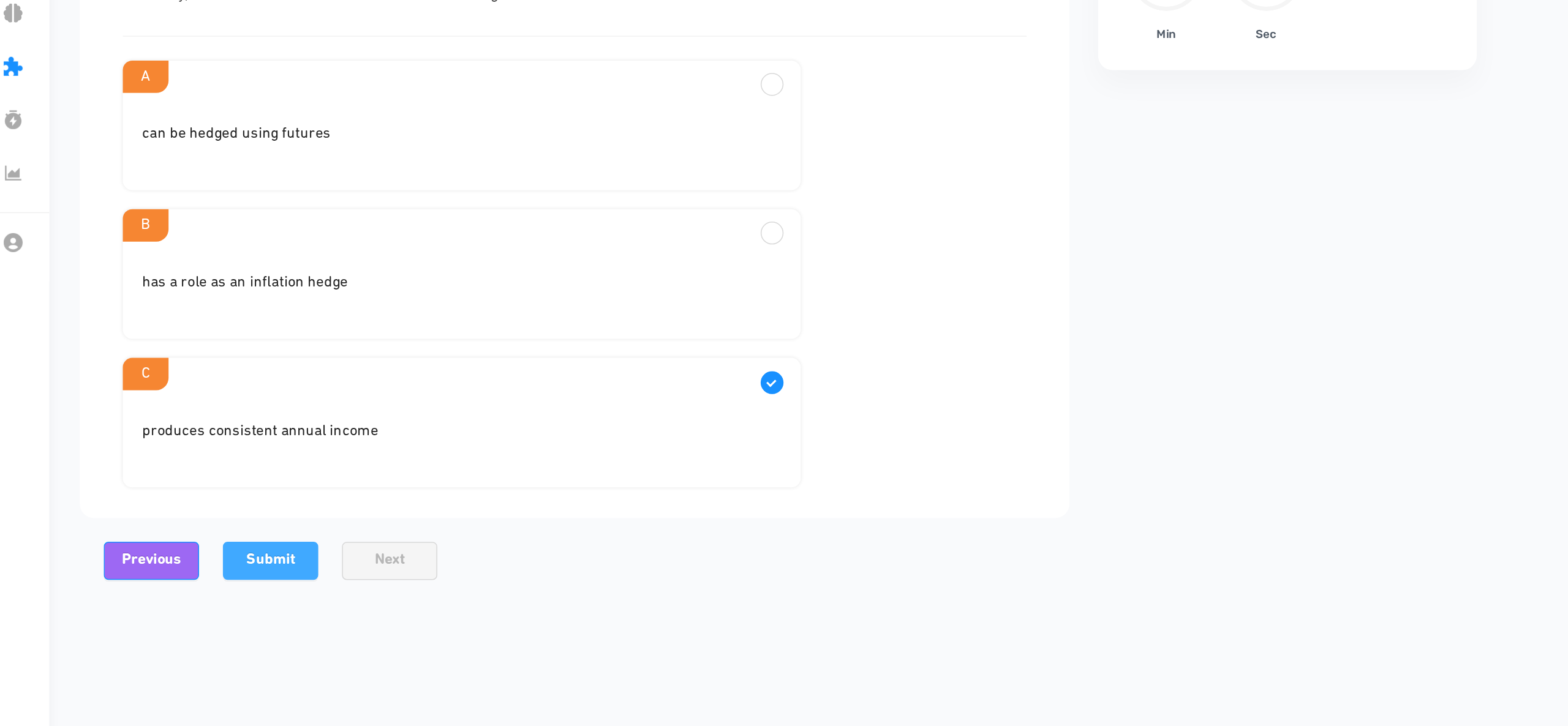 click on "Submit" at bounding box center [478, 424] 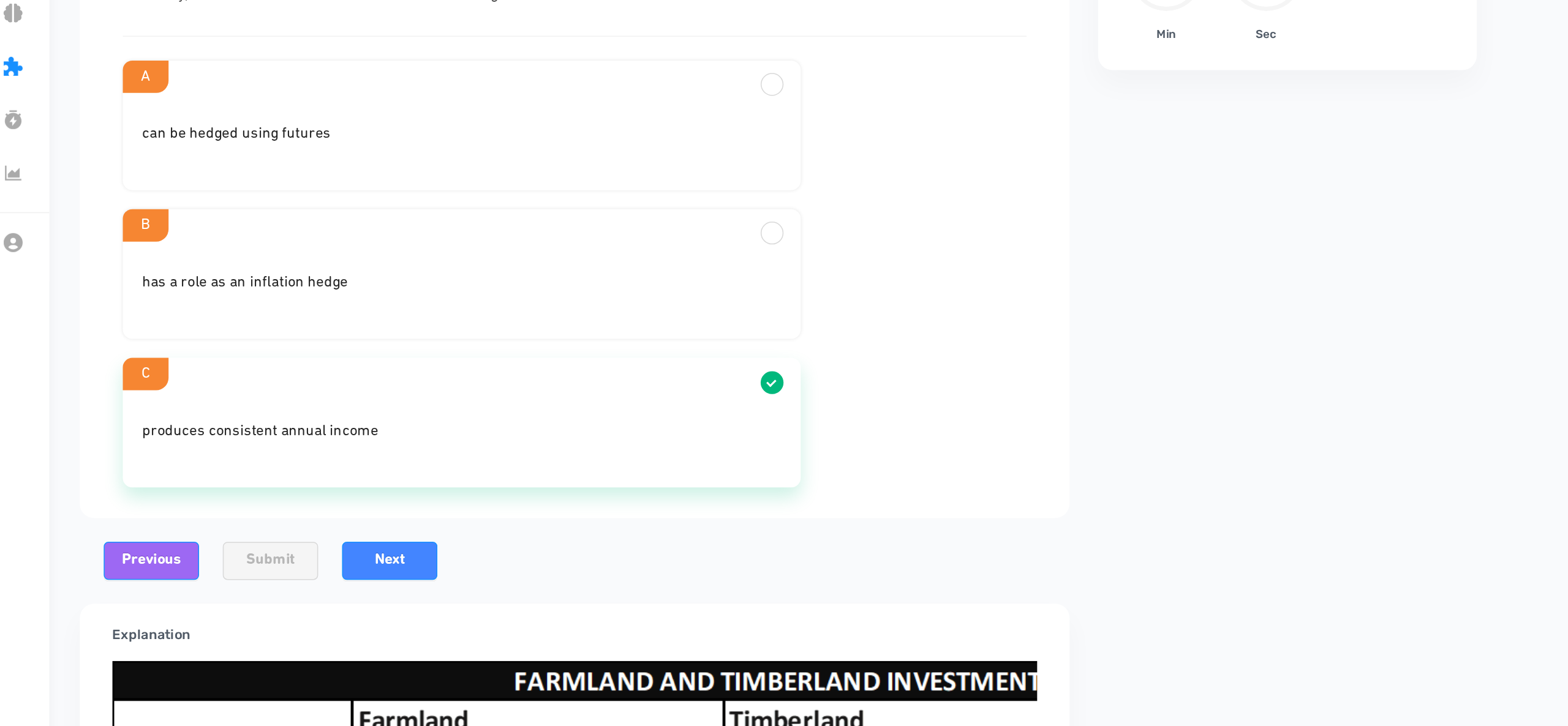scroll, scrollTop: 228, scrollLeft: 0, axis: vertical 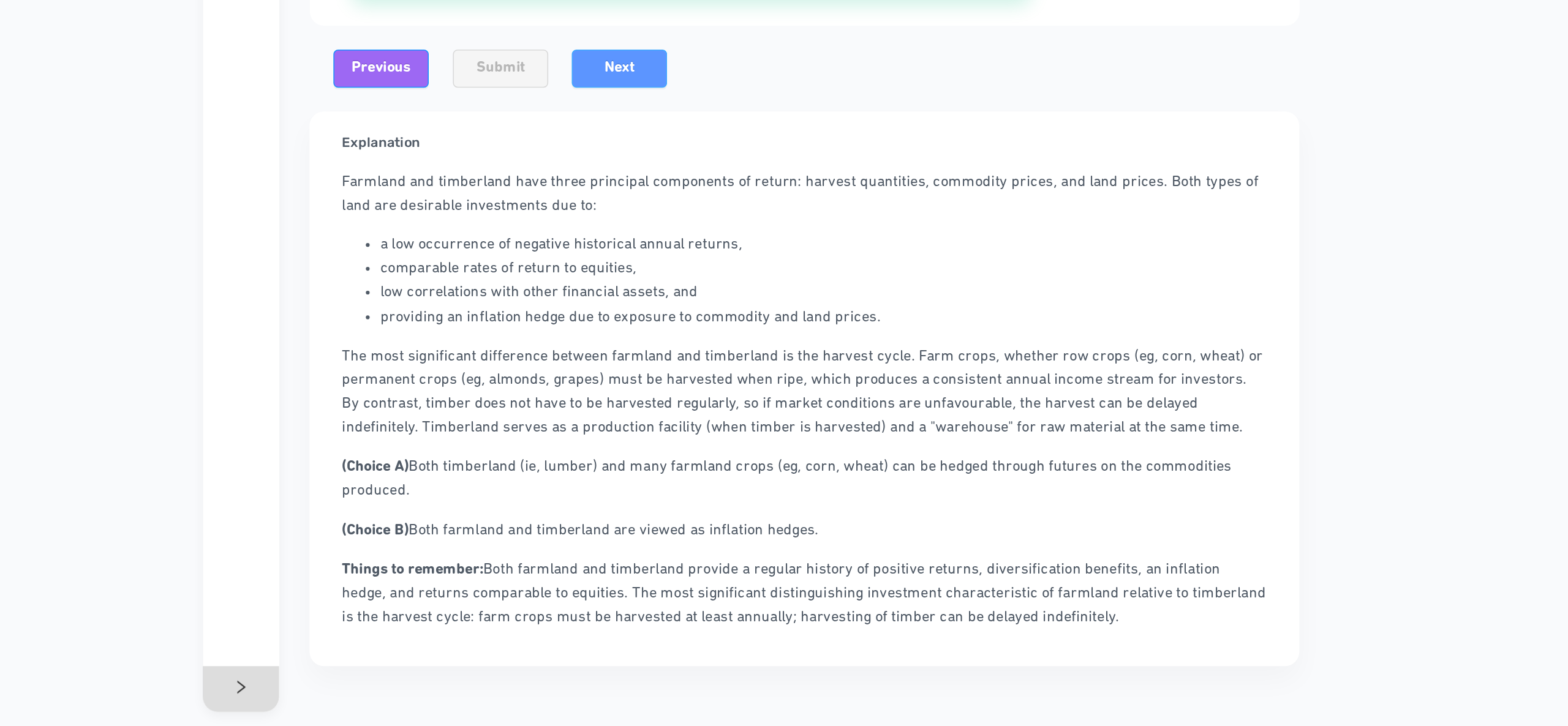 click on "Next" at bounding box center [555, 303] 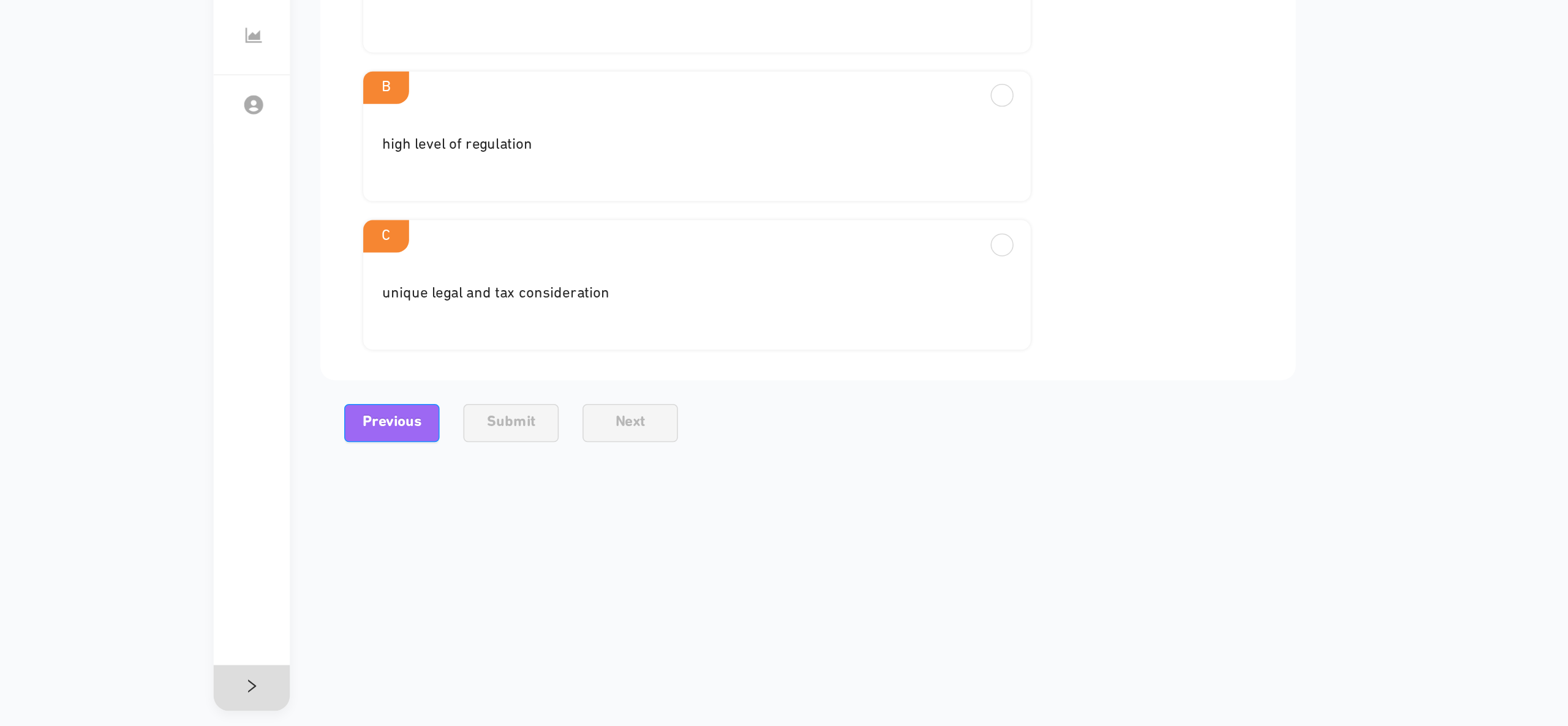 scroll, scrollTop: 0, scrollLeft: 0, axis: both 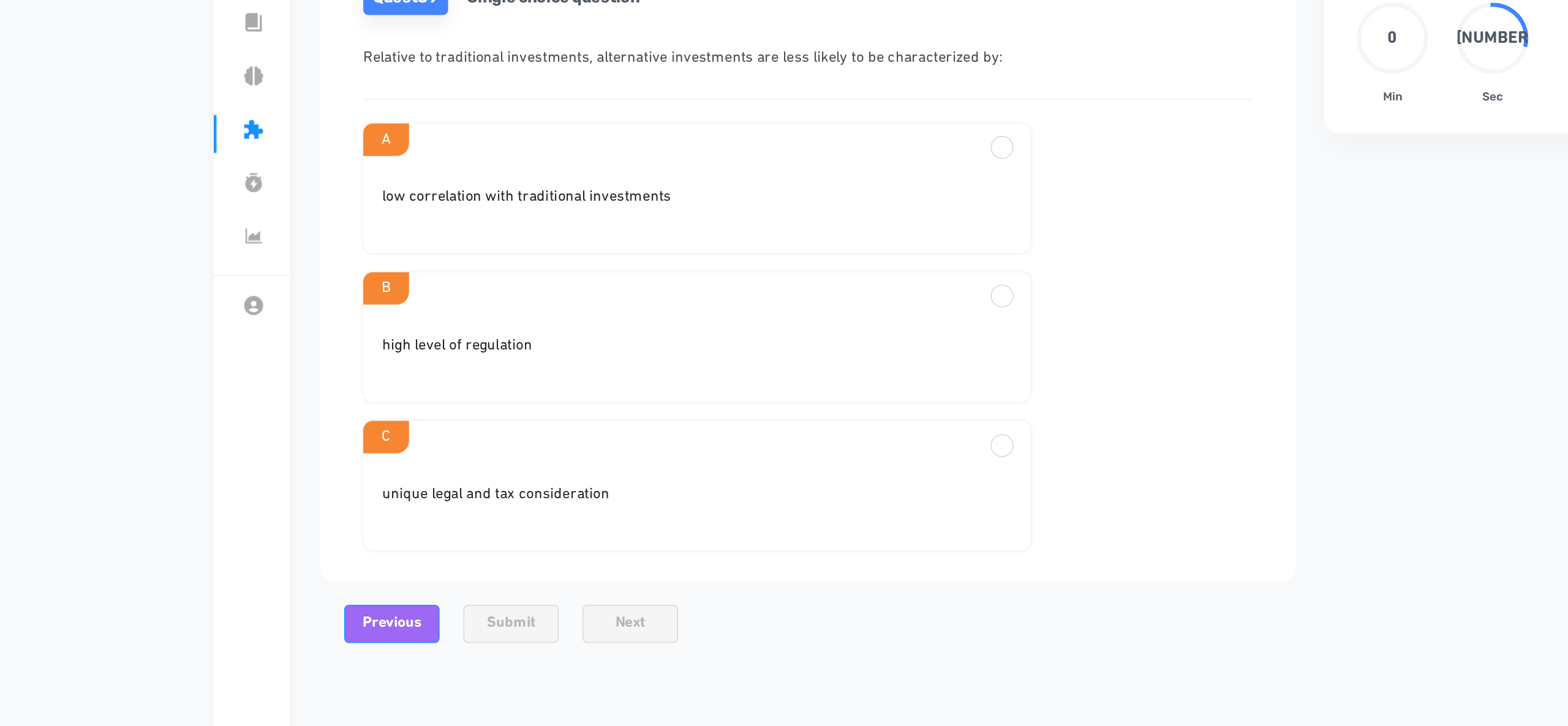 click on "low correlation with traditional investments" at bounding box center [605, 262] 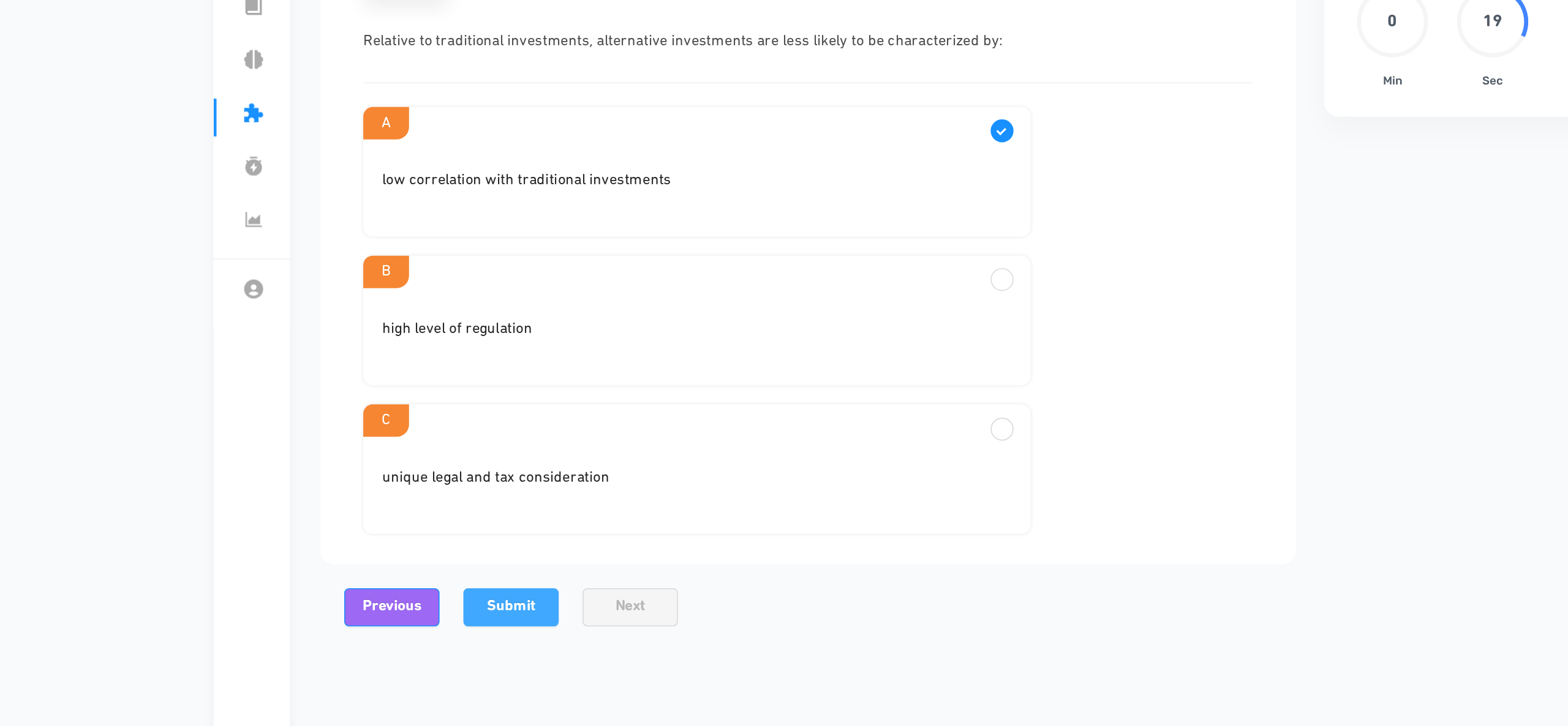 click on "Submit" at bounding box center (485, 531) 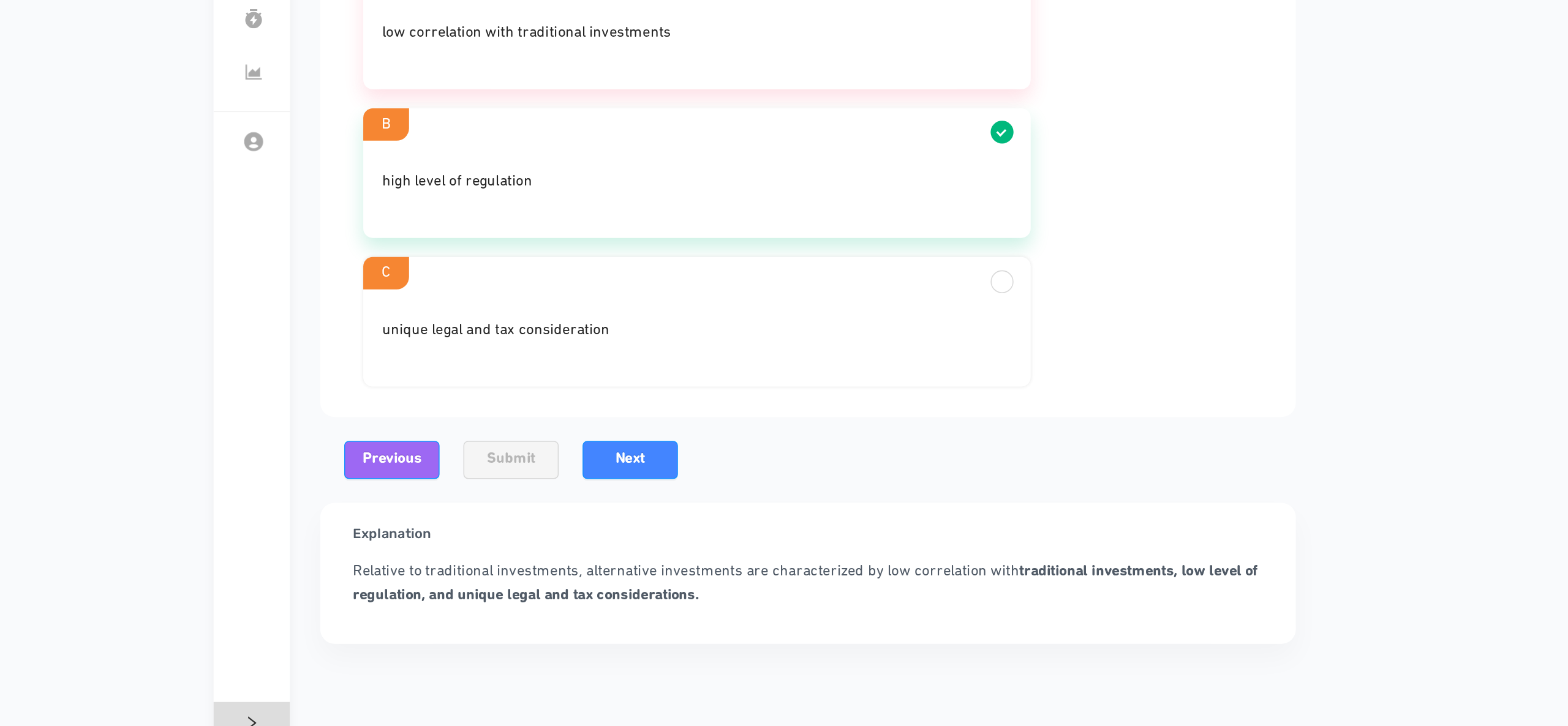 click on "Quest 39 Single choice question Relative to traditional investments, alternative investments are less likely to be characterized by: A low correlation with traditional investments B high level of regulation C unique legal and tax consideration Previous Submit Next Finish Explanation Relative to traditional investments, alternative investments are characterized by low correlation with traditional investments, low level of regulation, and unique legal and tax considerations." at bounding box center (676, 371) 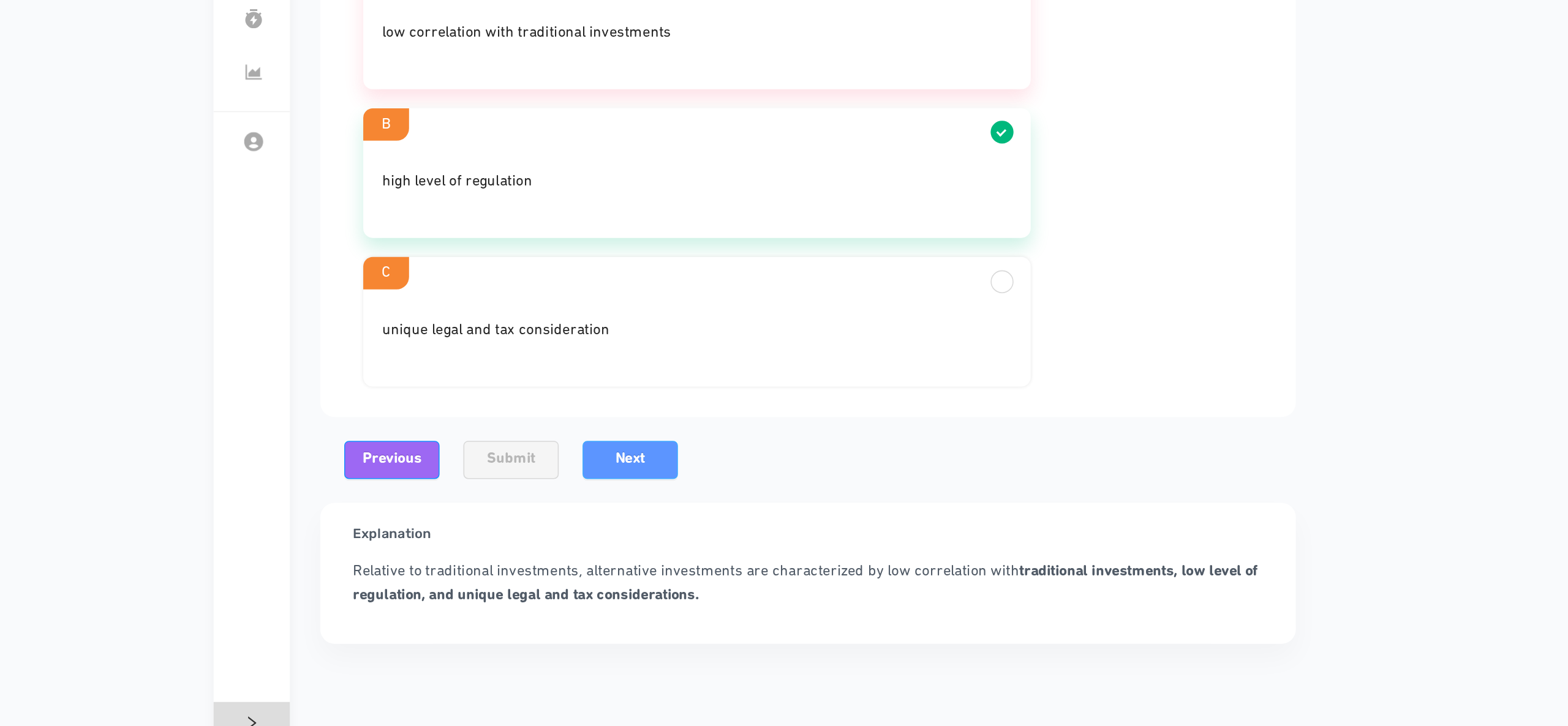 click on "Next" at bounding box center [562, 531] 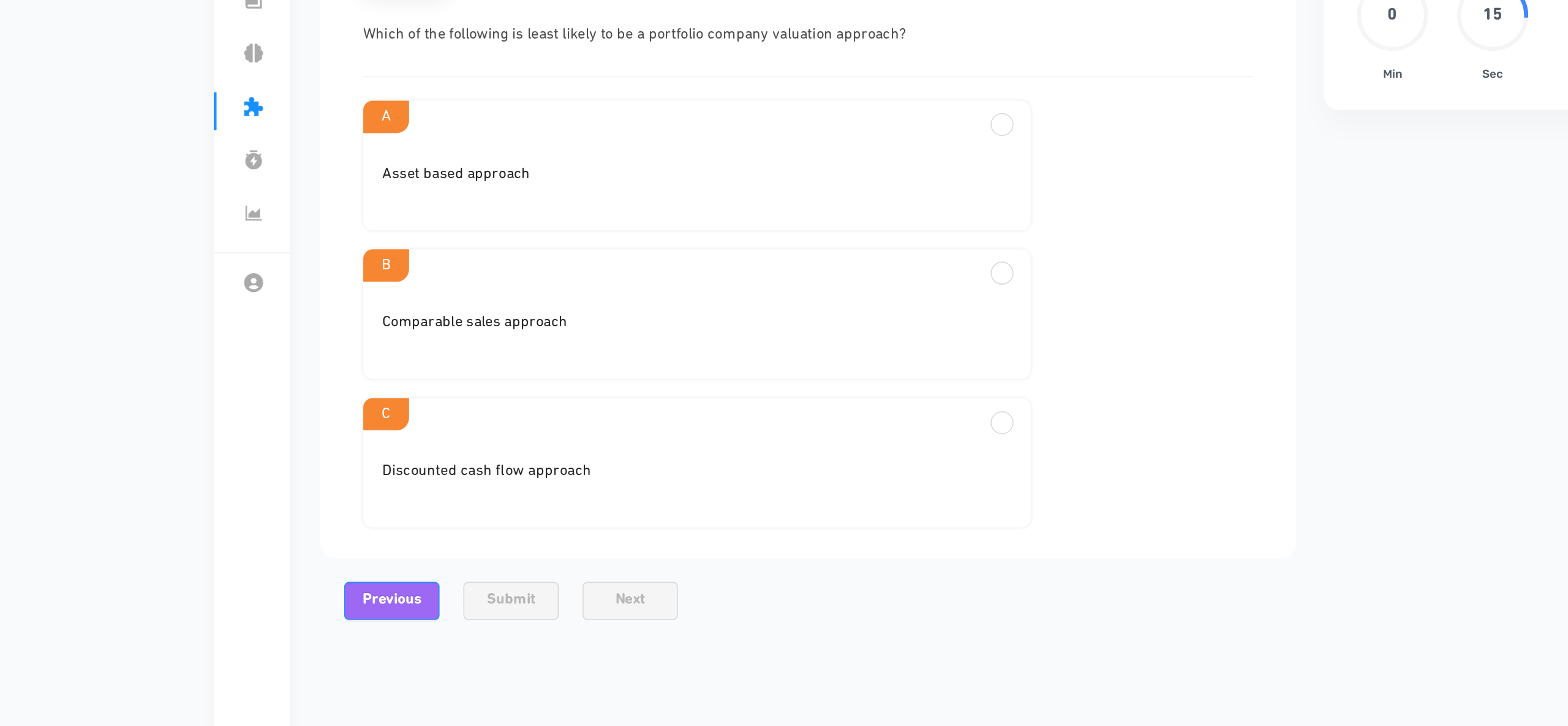 click on "Comparable sales approach" at bounding box center [605, 262] 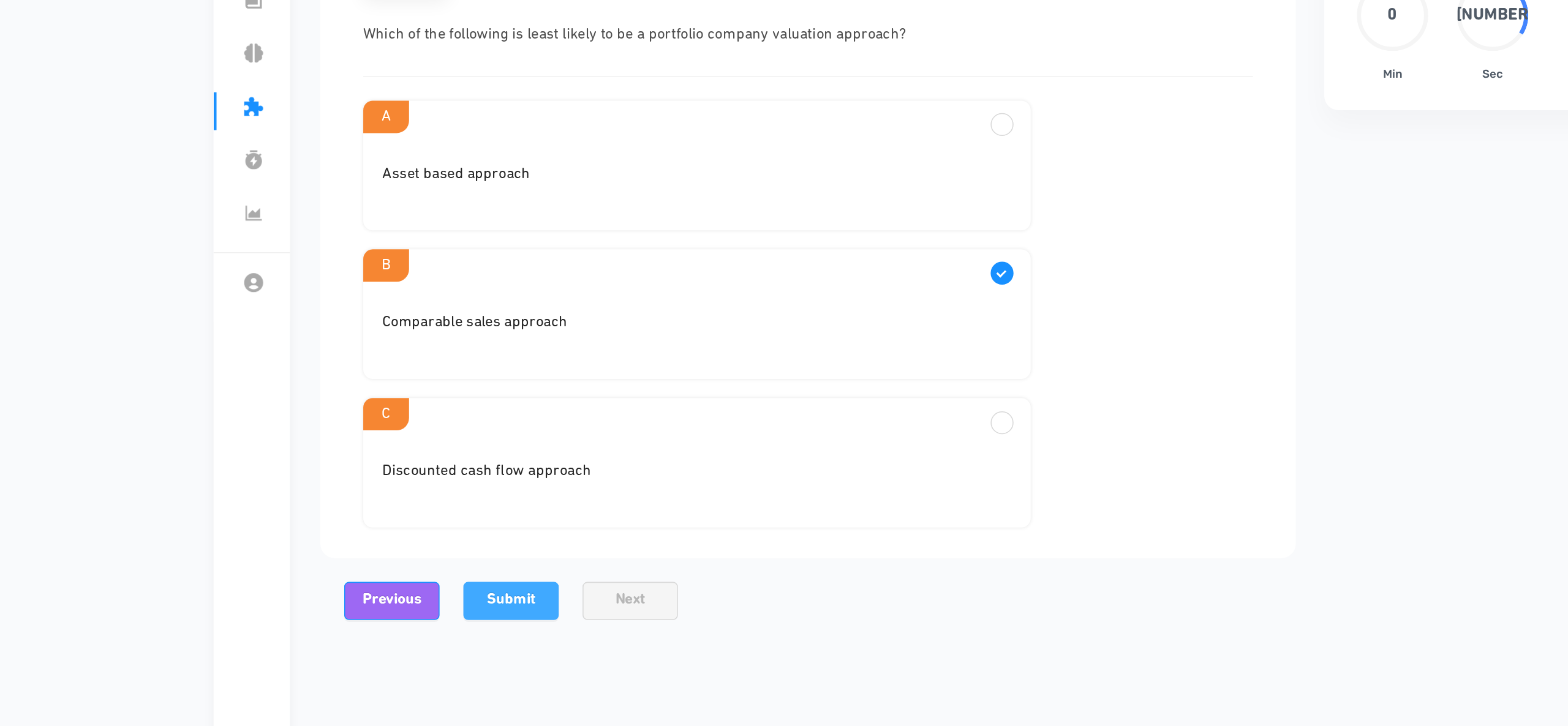 click on "Submit" at bounding box center [485, 531] 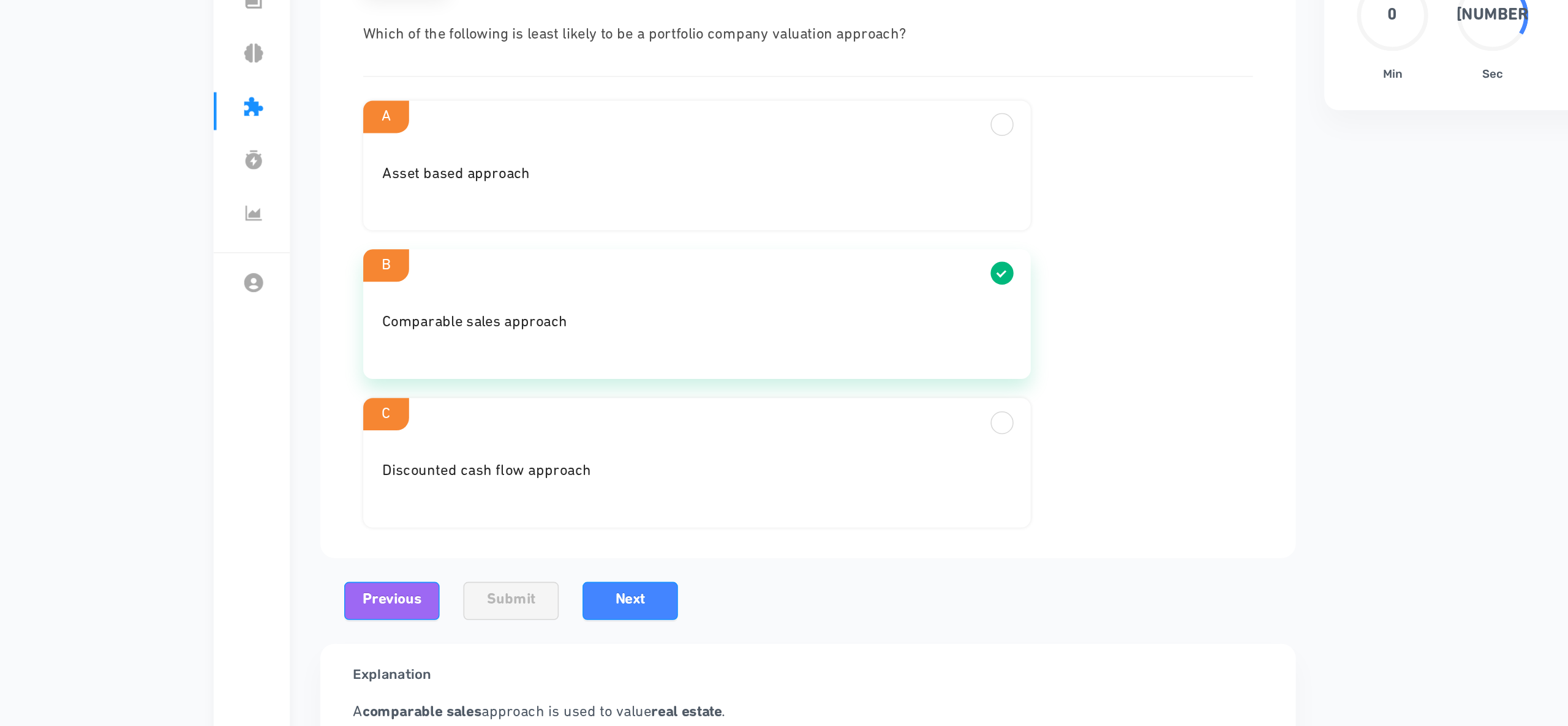 scroll, scrollTop: 0, scrollLeft: 0, axis: both 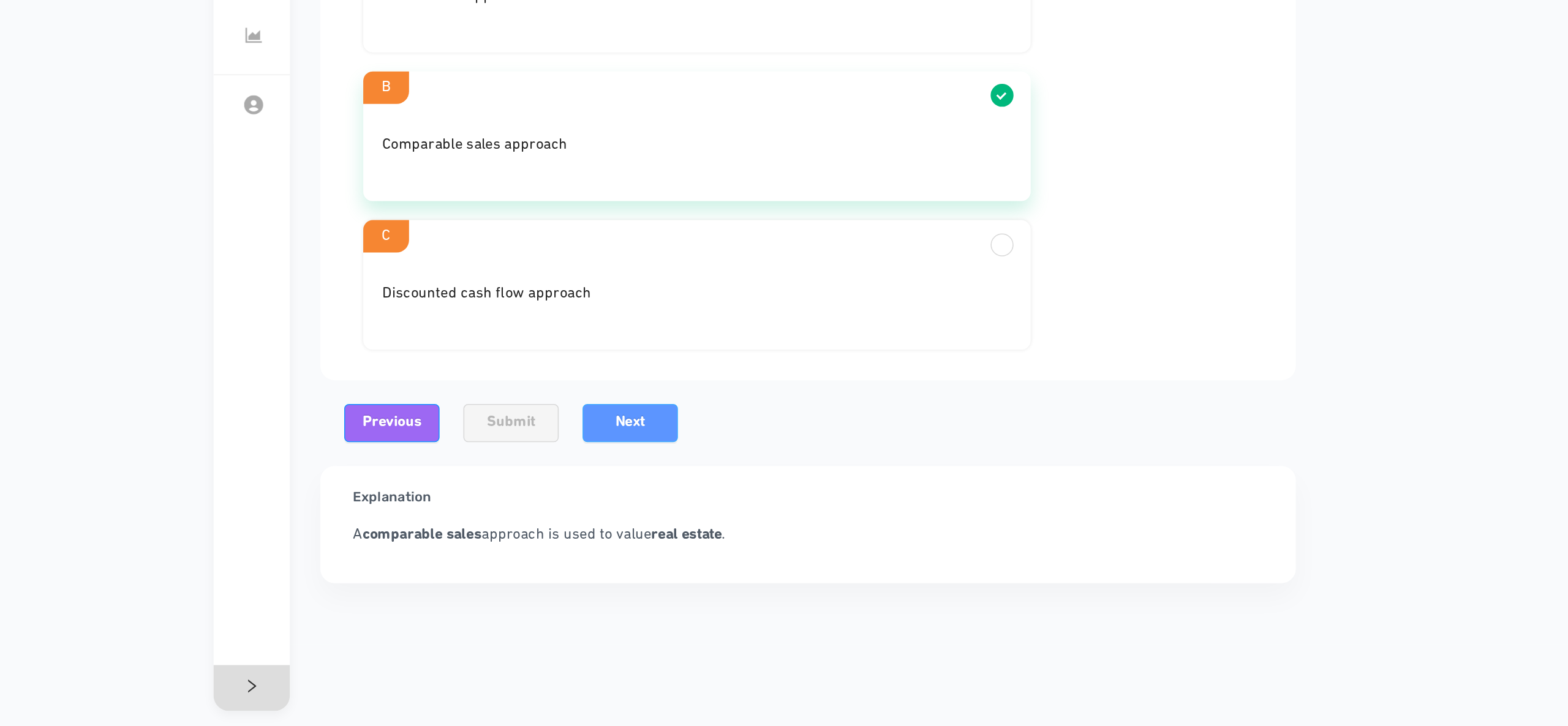 click on "Next" at bounding box center [562, 531] 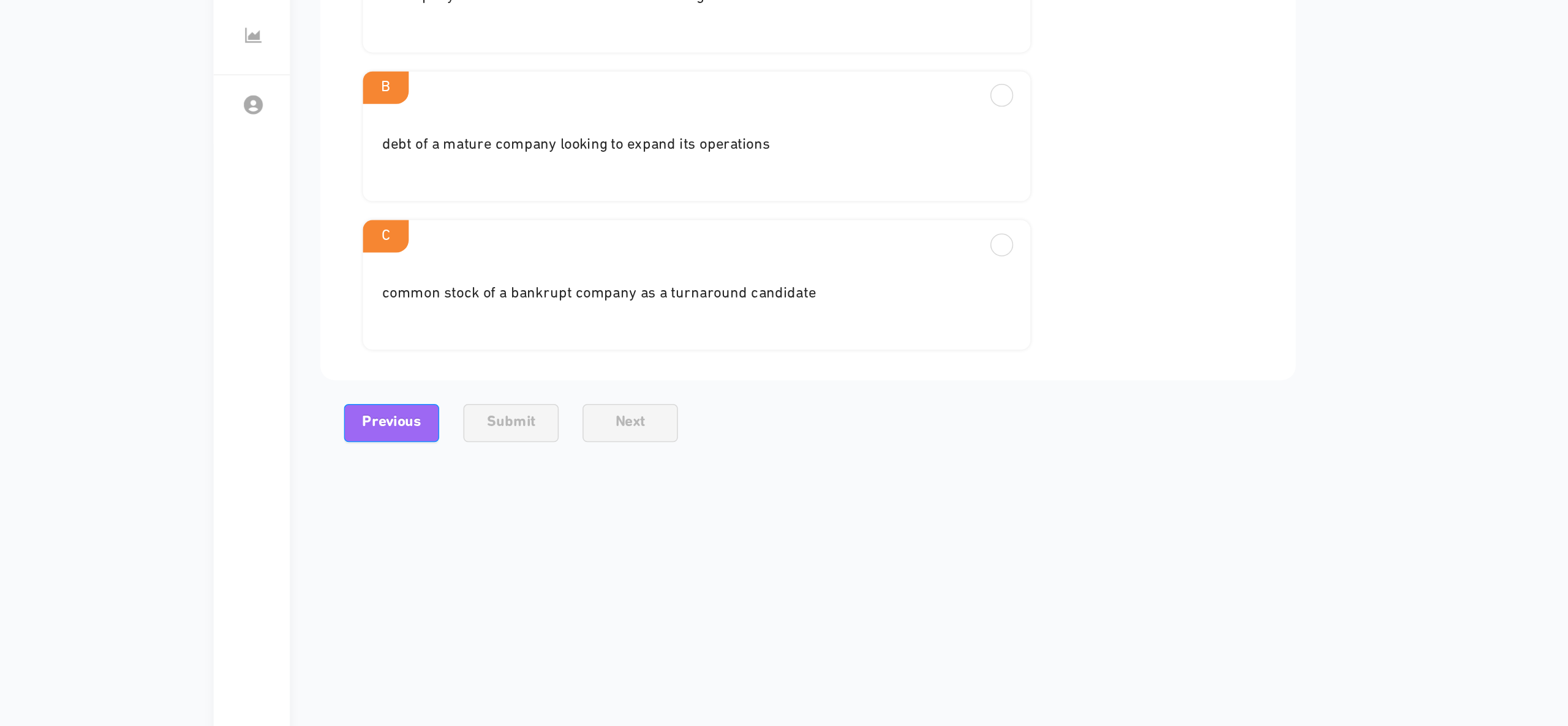 scroll, scrollTop: 0, scrollLeft: 0, axis: both 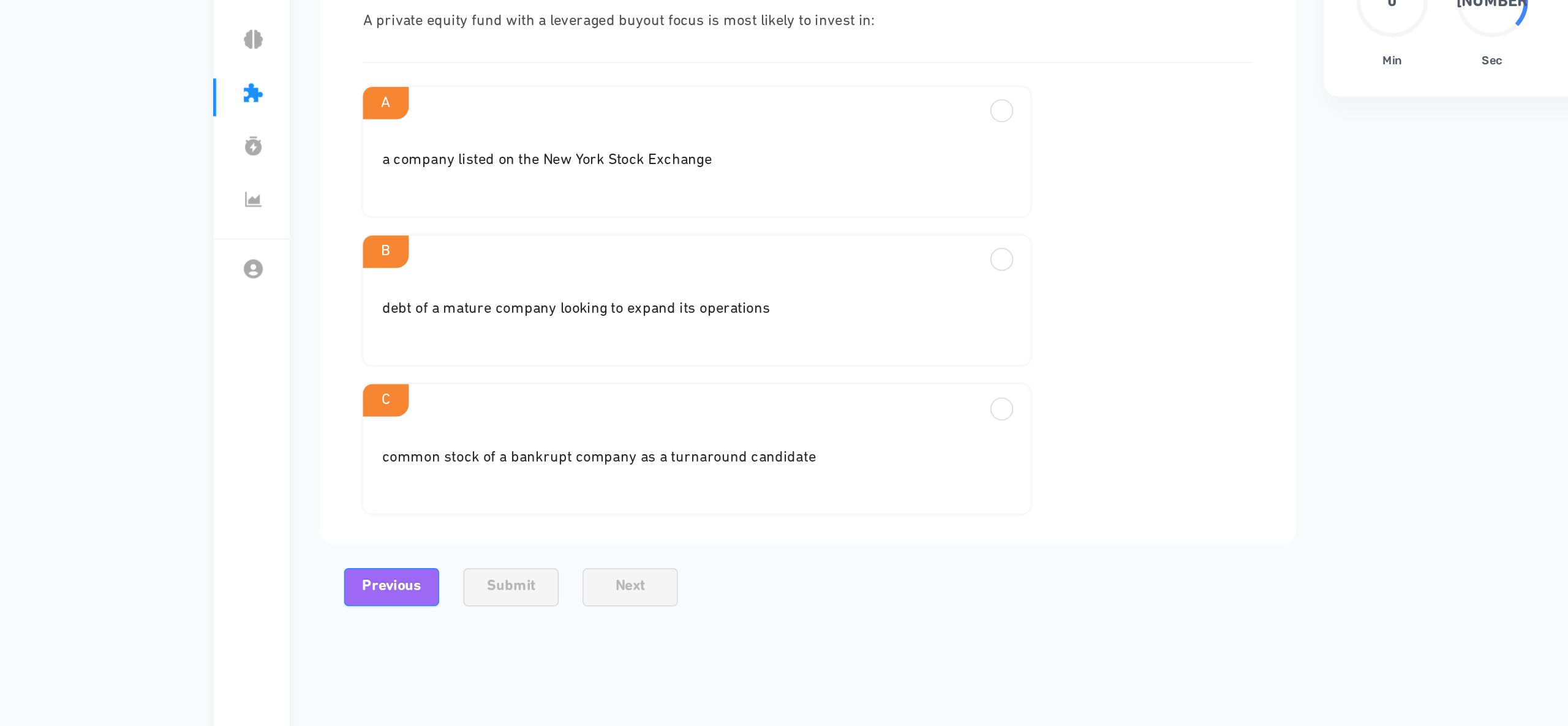 click on "debt of a mature company looking to expand its operations" at bounding box center (605, 195) 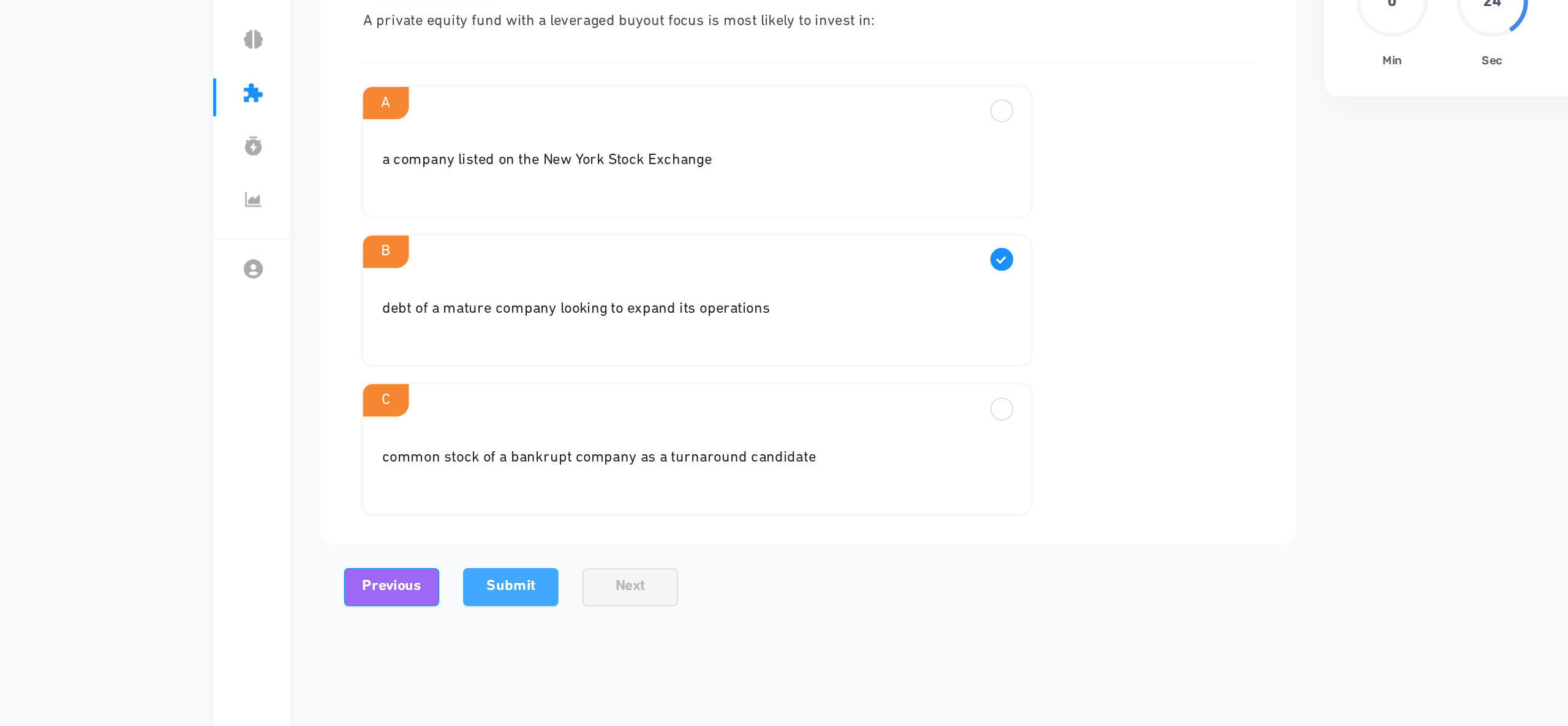 click on "Submit" at bounding box center (485, 469) 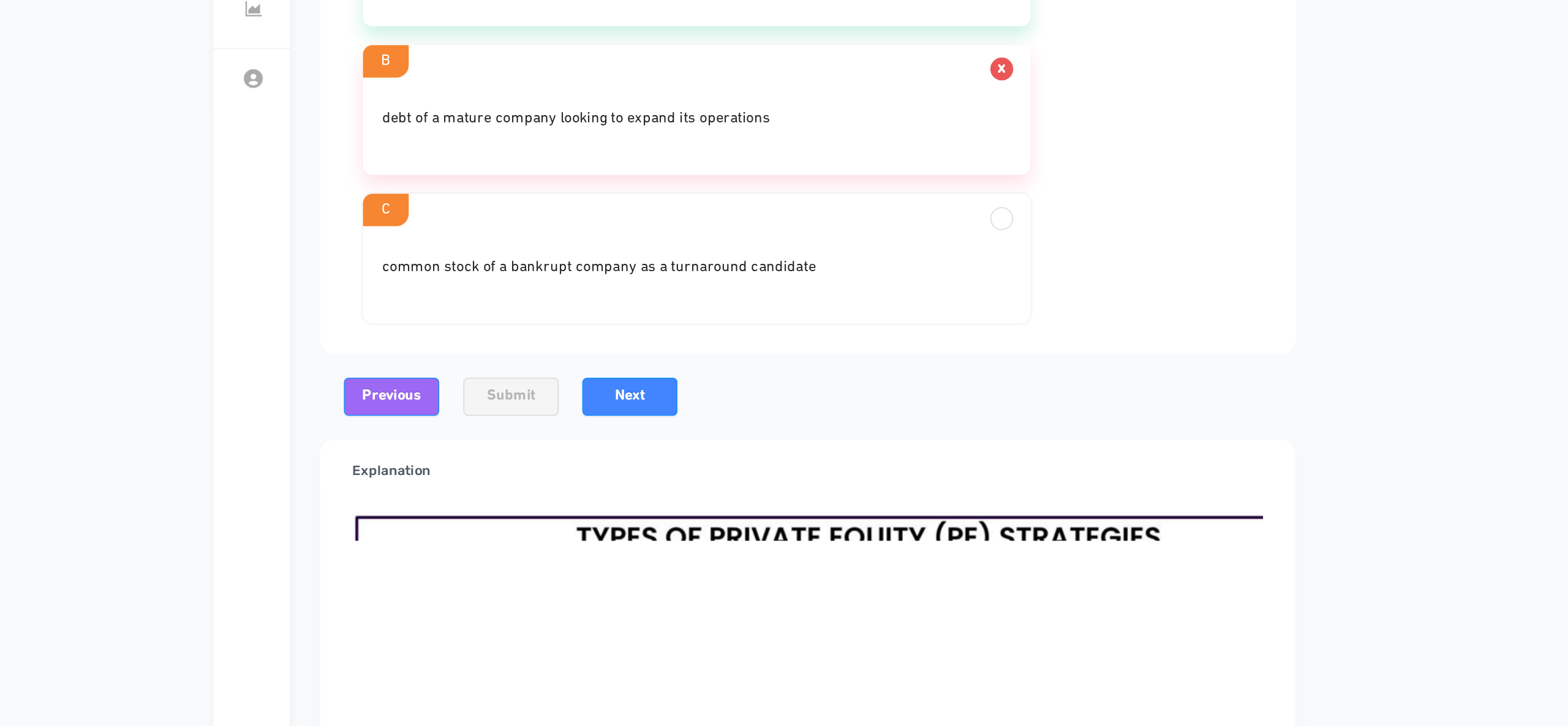scroll, scrollTop: 187, scrollLeft: 0, axis: vertical 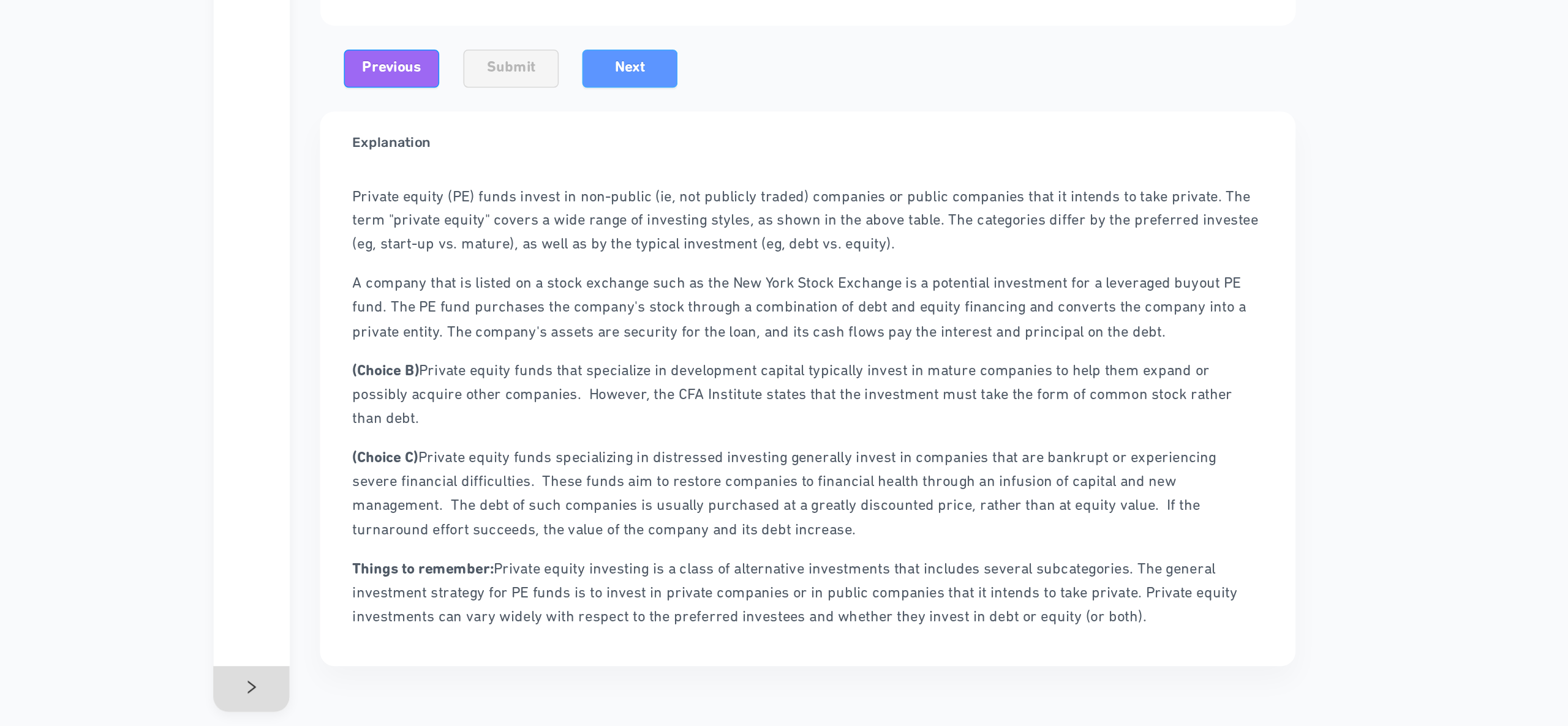click on "Next" at bounding box center [562, 304] 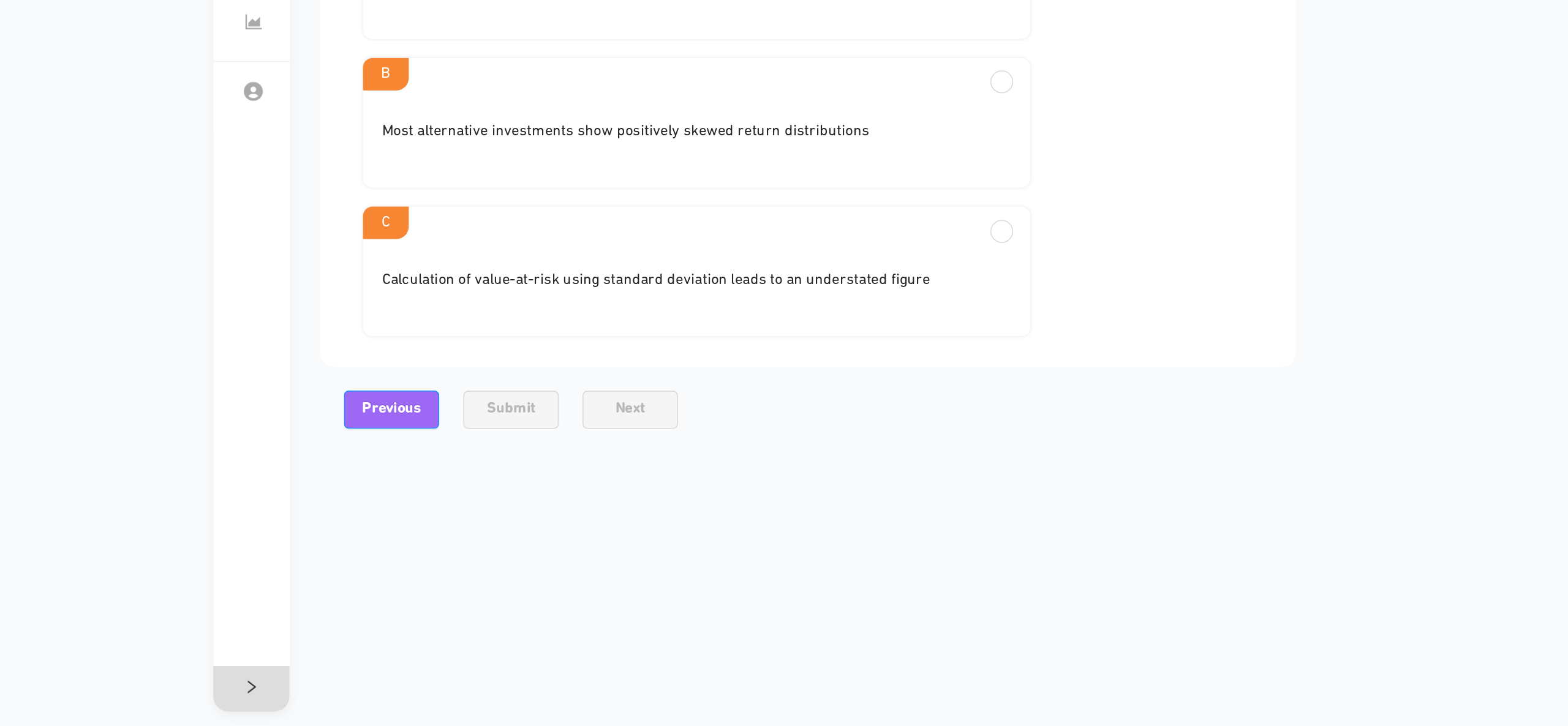 scroll, scrollTop: 0, scrollLeft: 0, axis: both 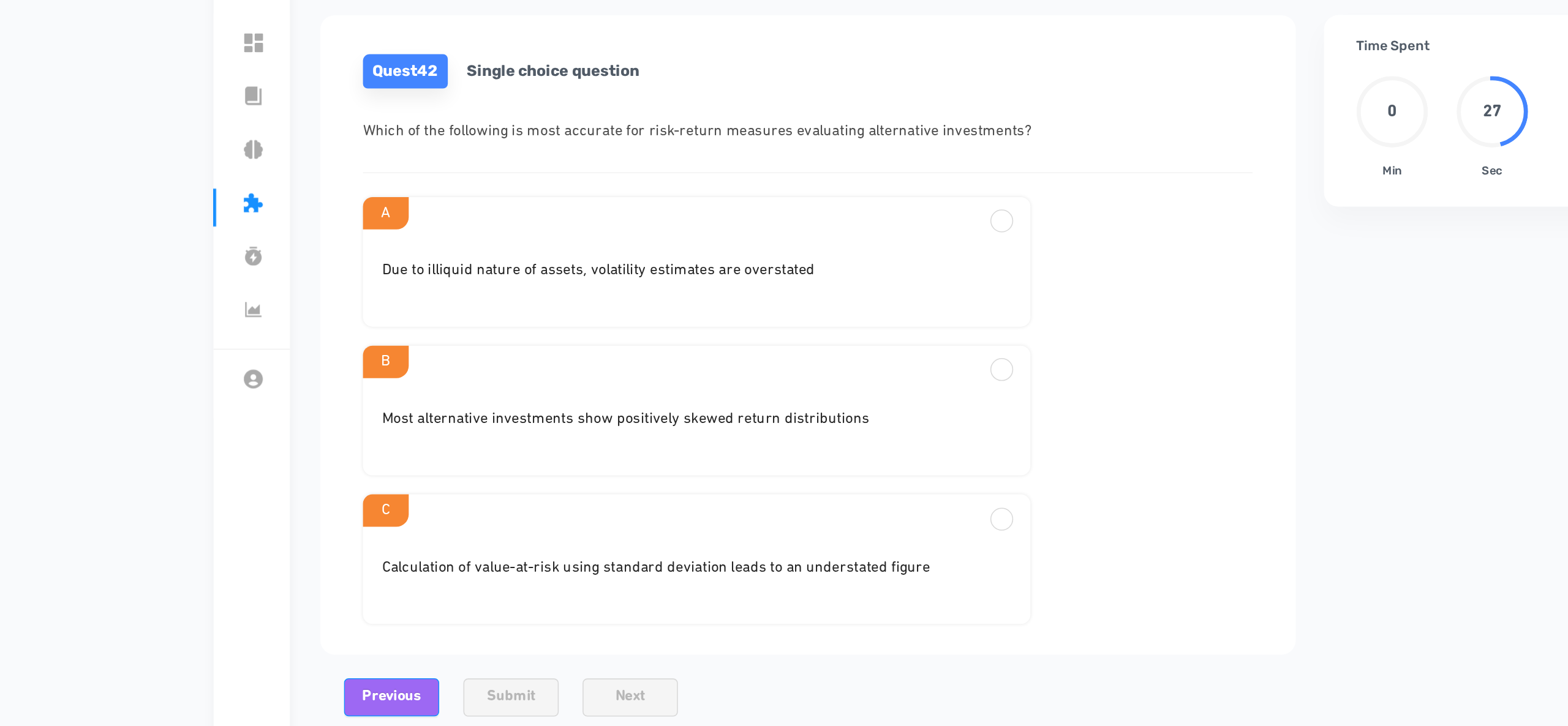 click on "Quest  42 Single choice question Which of the following is most accurate for risk-return measures evaluating alternative investments? A Due to illiquid nature of assets, volatility estimates are overstated B Most alternative investments show positively skewed return distributions C Calculation of value-at-risk using standard deviation leads to an understated figure" at bounding box center (676, 298) 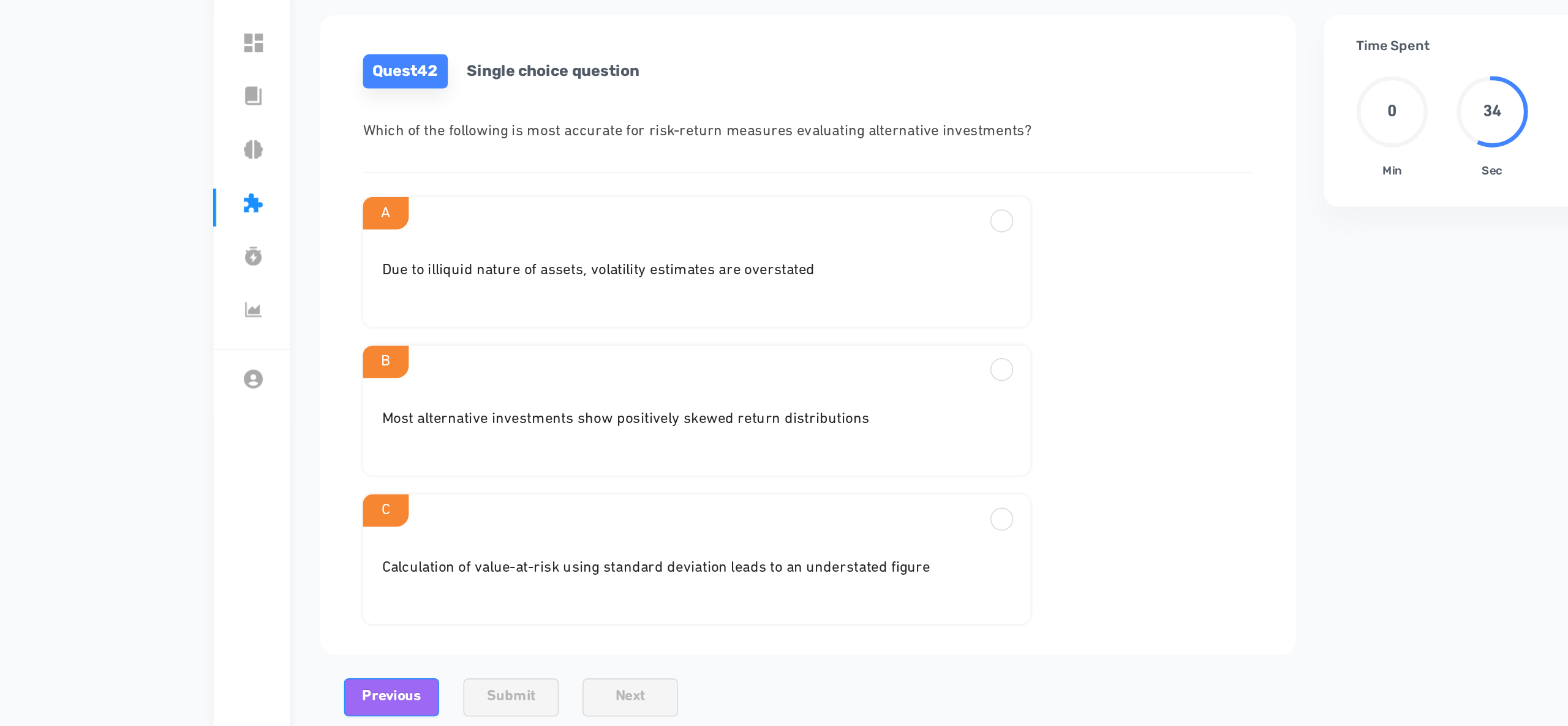 click on "Quest  42 Single choice question Which of the following is most accurate for risk-return measures evaluating alternative investments? A Due to illiquid nature of assets, volatility estimates are overstated B Most alternative investments show positively skewed return distributions C Calculation of value-at-risk using standard deviation leads to an understated figure" at bounding box center [676, 298] 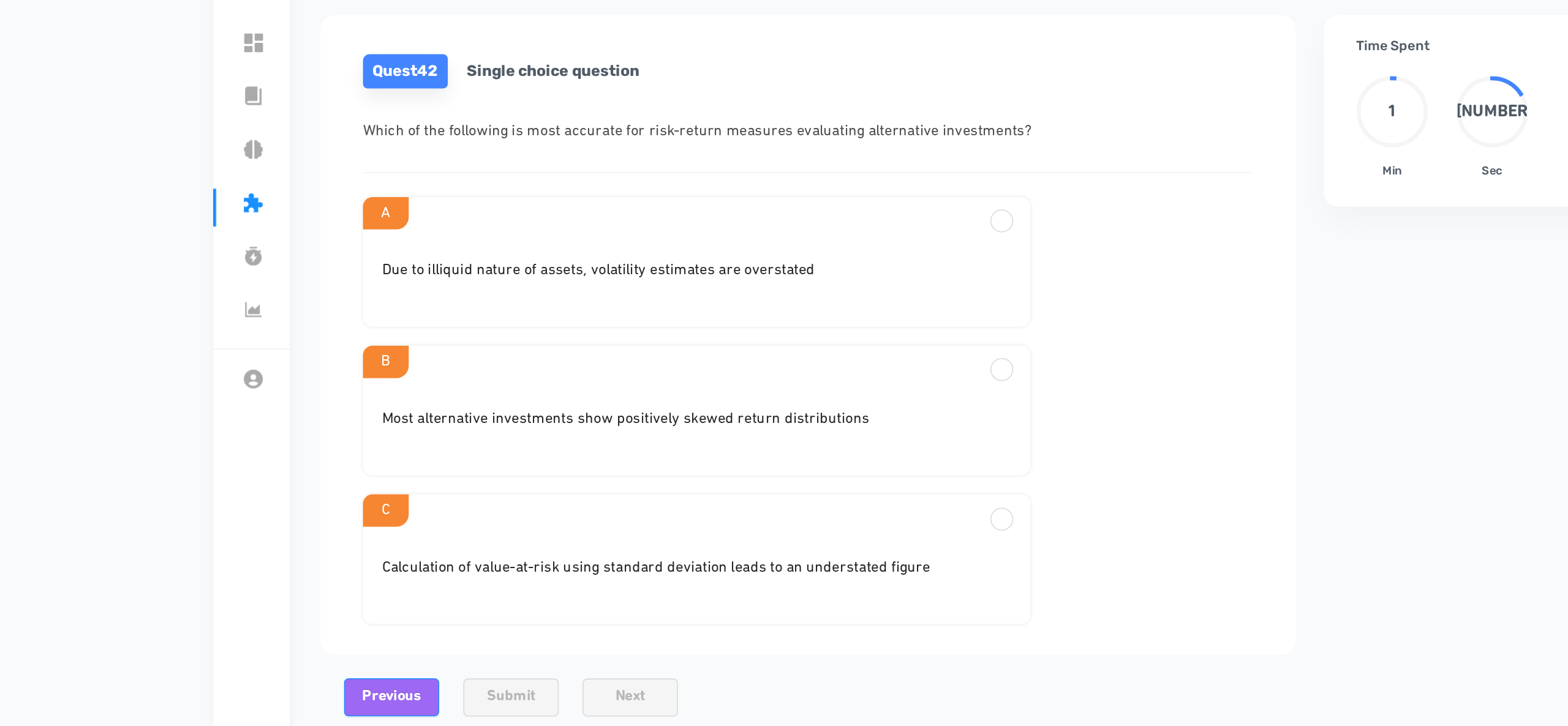 click on "Calculation of value-at-risk using standard deviation leads to an understated figure" at bounding box center [605, 262] 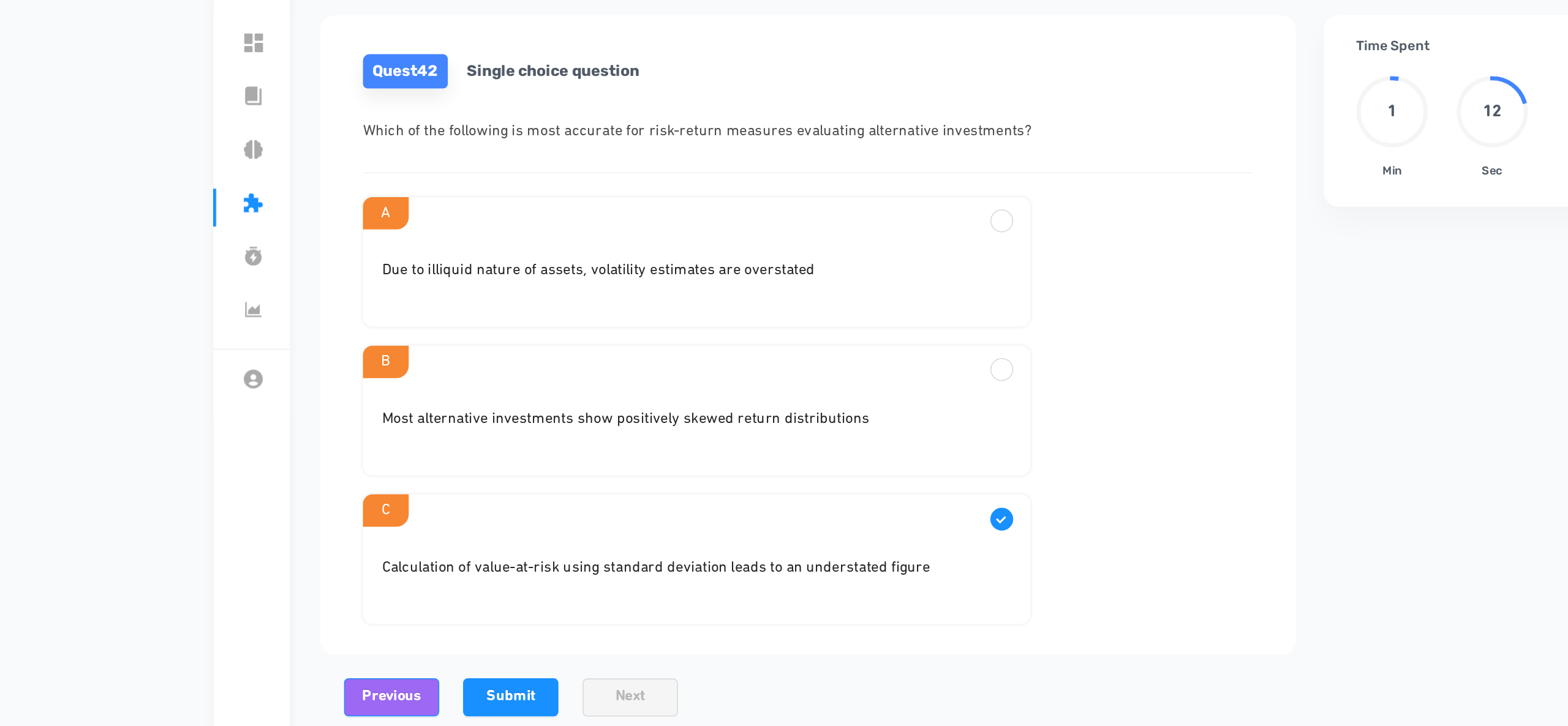 click on "Quest 42 Single choice question Which of the following is most accurate for risk-return measures evaluating alternative investments? A Due to illiquid nature of assets, volatility estimates are overstated B Most alternative investments show positively skewed return distributions C Calculation of value-at-risk using standard deviation leads to an understated figure Previous Submit Next Finish Explanation Most alternative investments tend to be leptokurtic and negatively skewed i.e. with fat tails due to positive average returns and long-tails downside due to potential extreme losses. Since their distribution is not close to normal distribution but is negatively skewed, standard deviation is not an appropriate measure for volatility and hence leads to an understated VaR figure. Moreover, since alternative investments are generally illiquid, the use of estimated rather than actual transaction prices result in smoothed out or overstated returns and understated volatility/standard deviation." at bounding box center (676, 394) 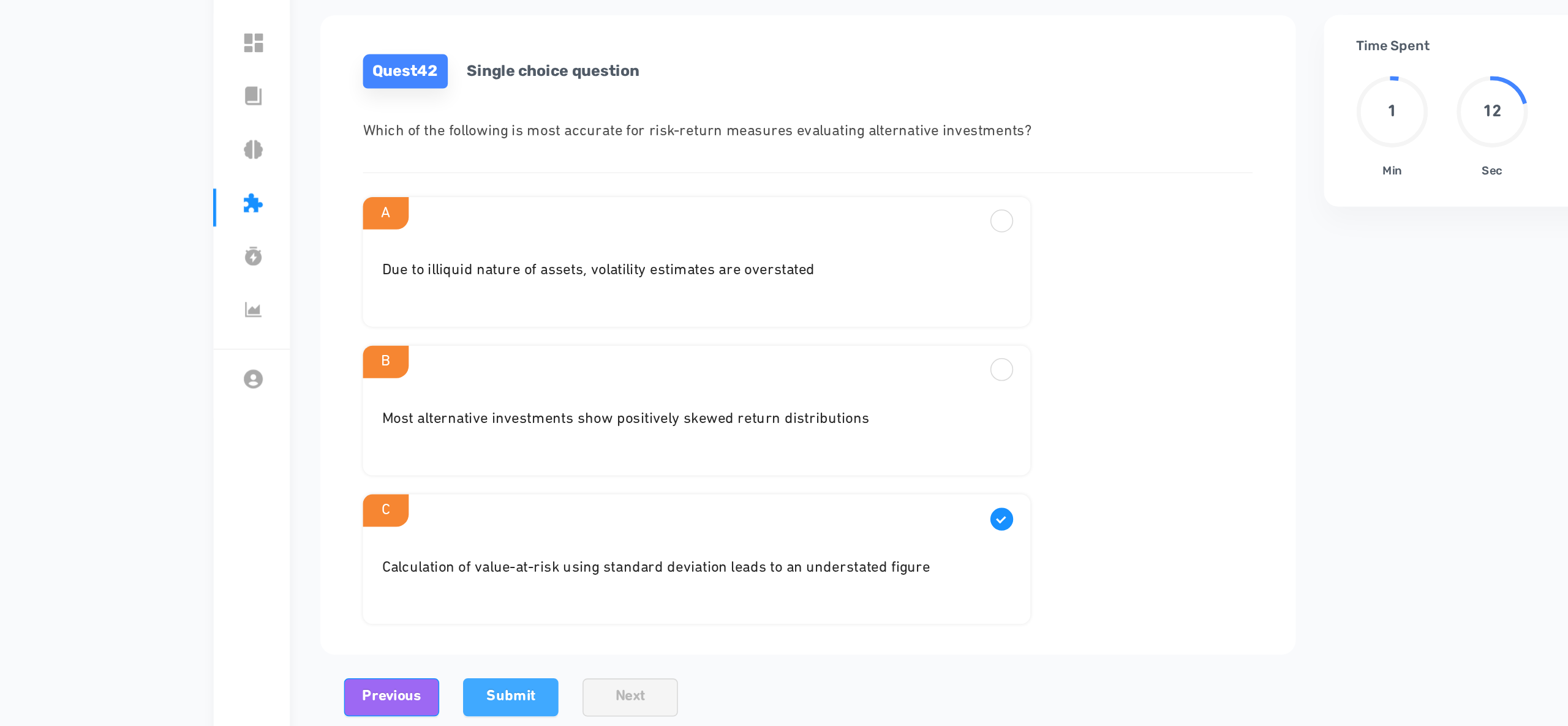 click on "Submit" at bounding box center (485, 531) 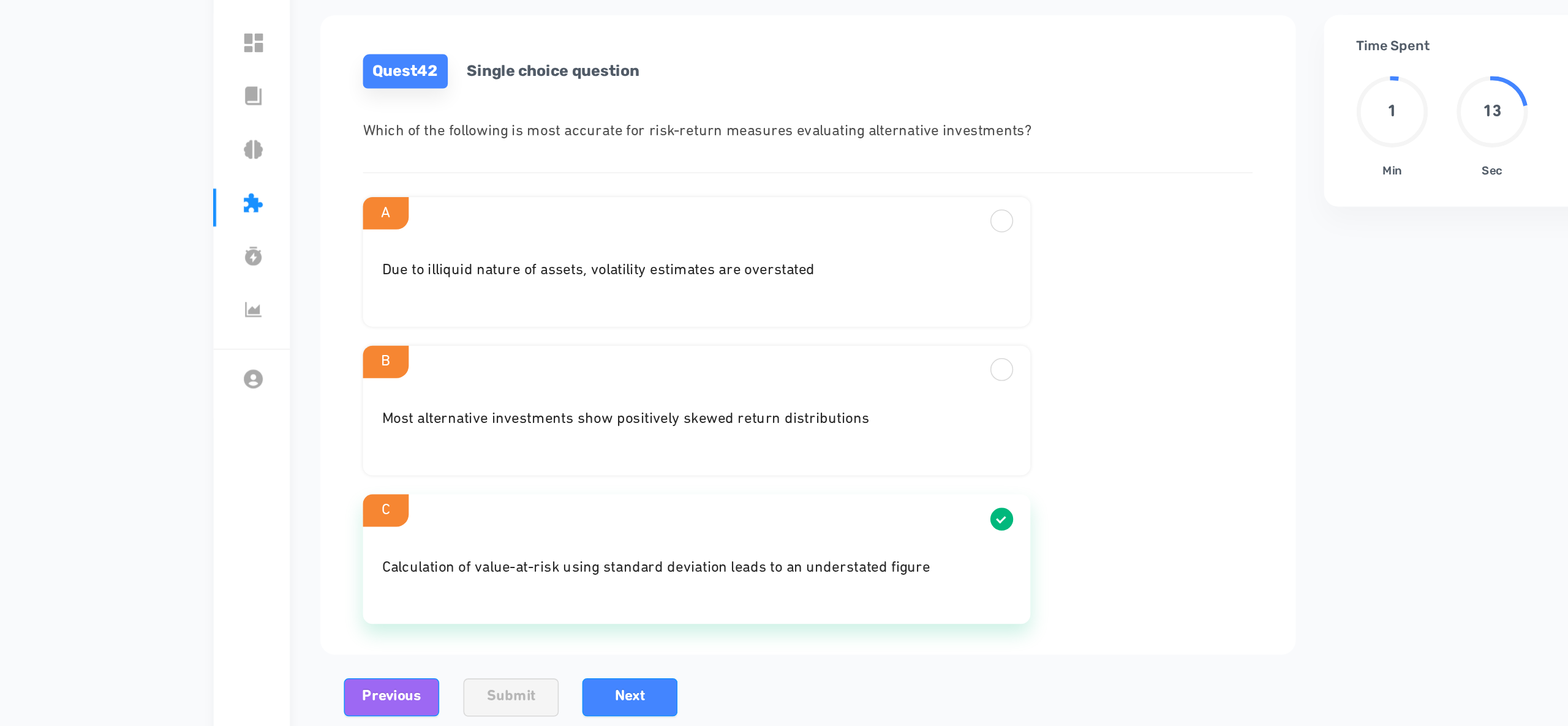 scroll, scrollTop: 9, scrollLeft: 0, axis: vertical 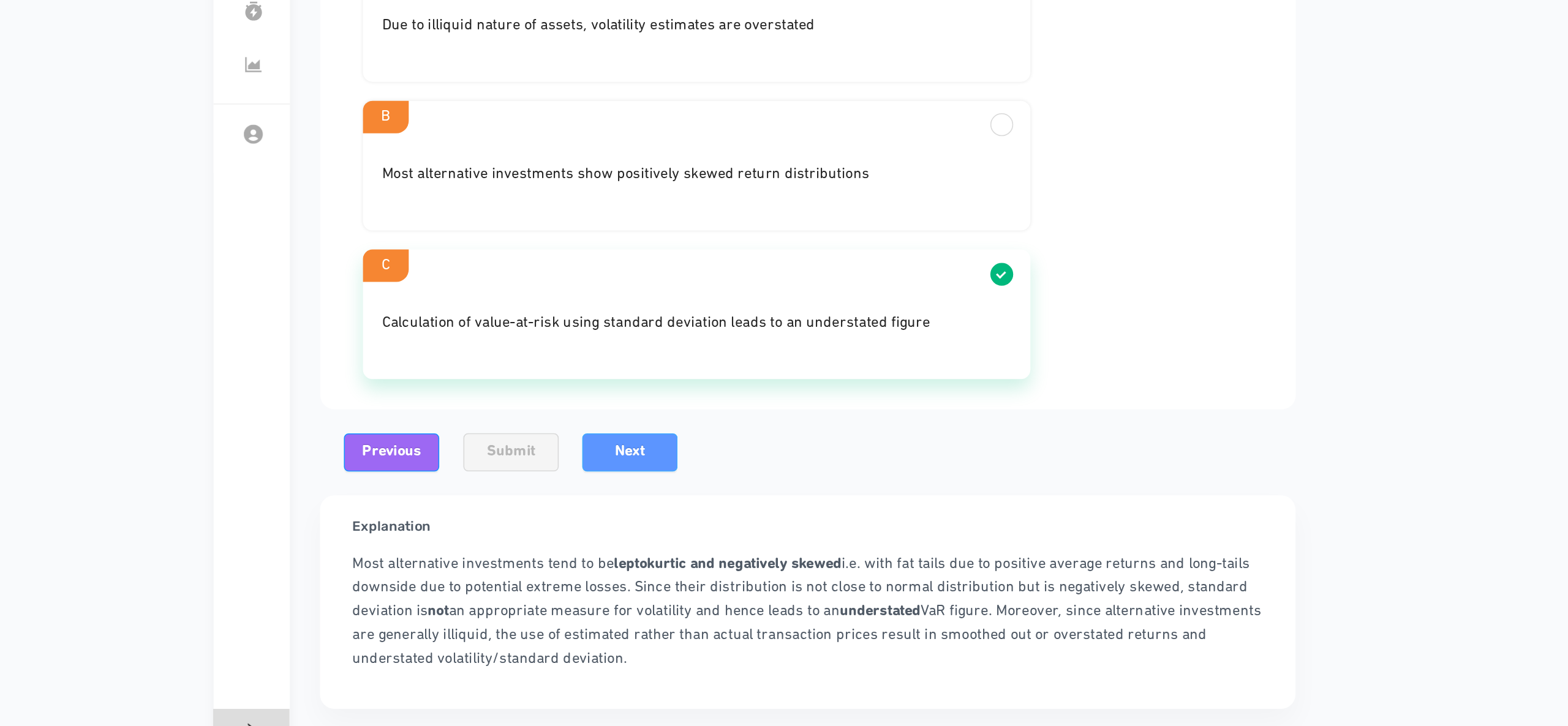 click on "Next" at bounding box center [562, 531] 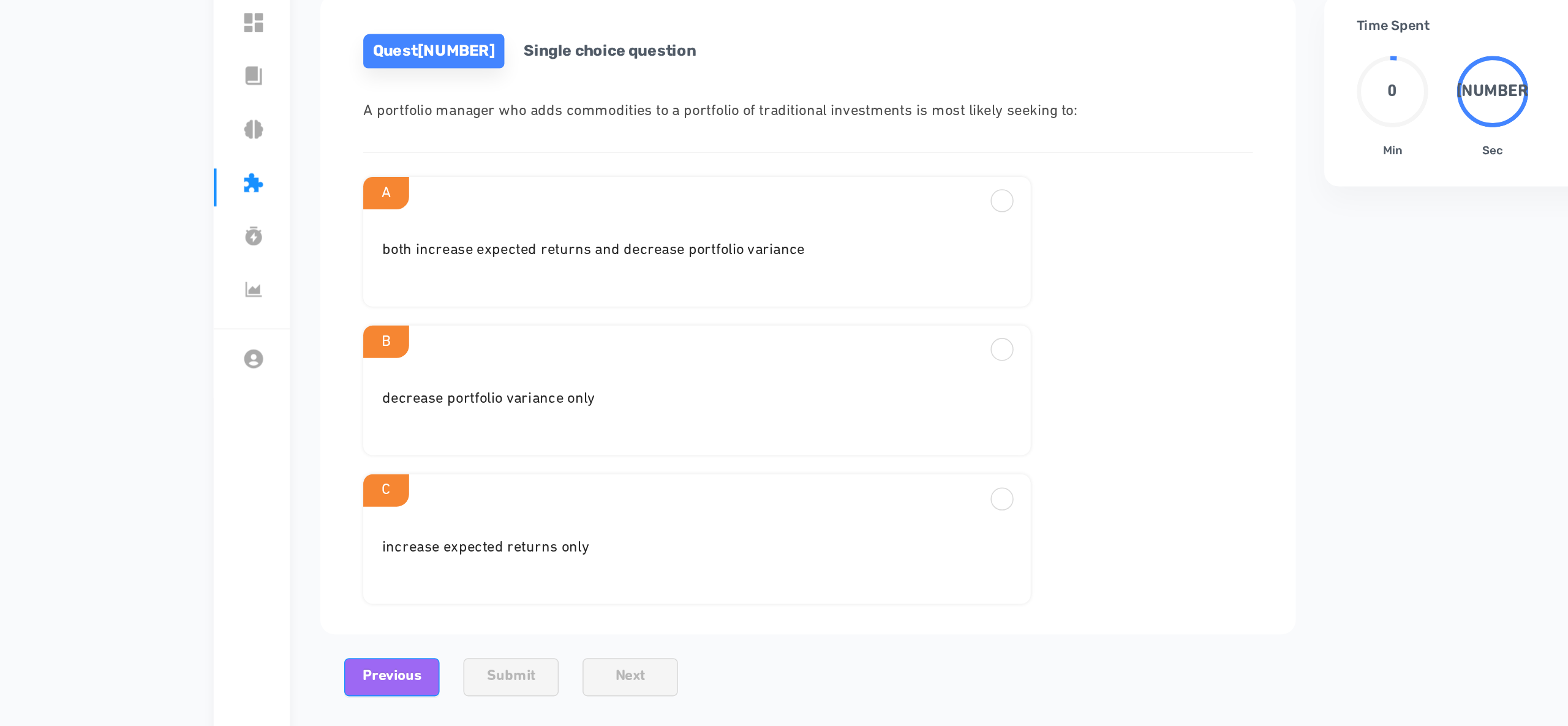 click on "both increase expected returns and decrease portfolio variance" at bounding box center (605, 262) 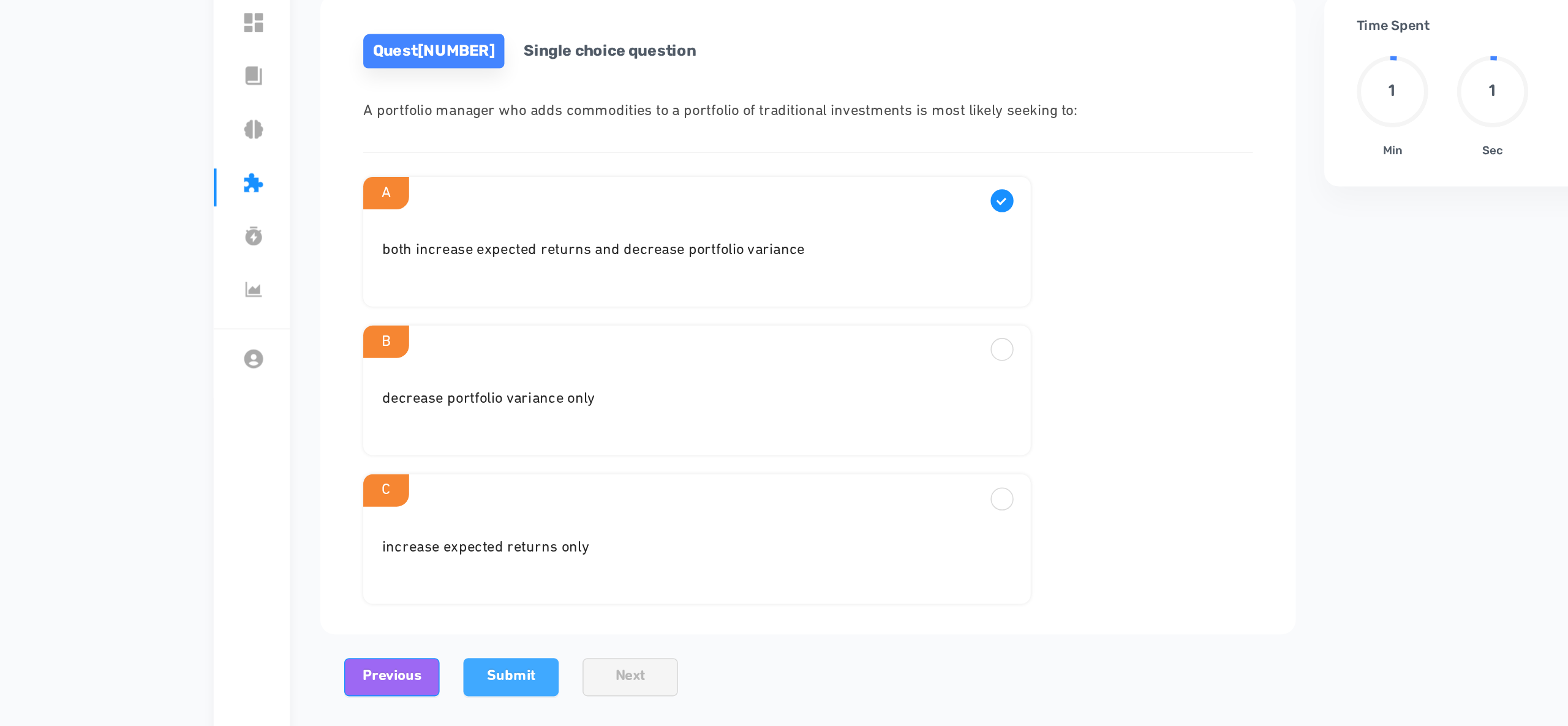 click on "Submit" at bounding box center [485, 531] 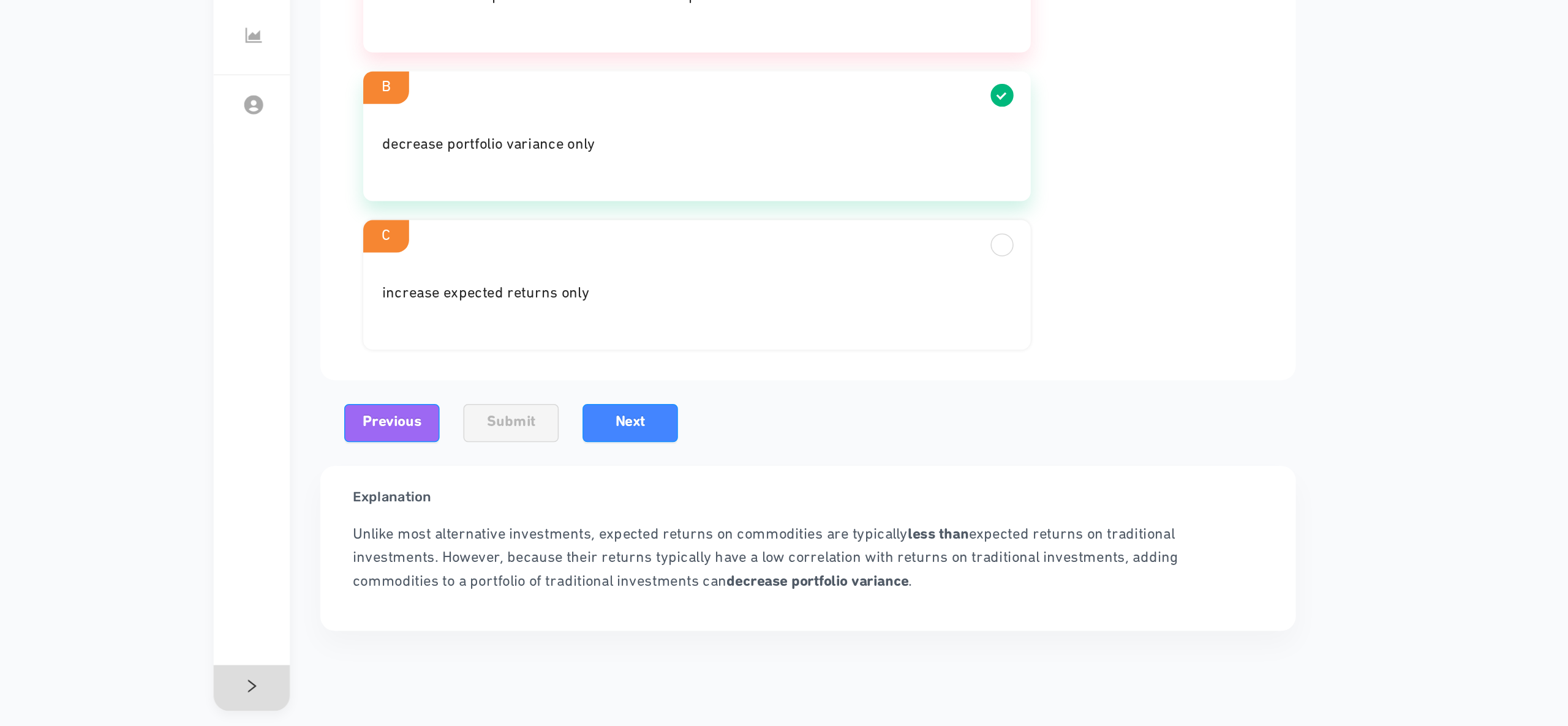 scroll, scrollTop: 0, scrollLeft: 0, axis: both 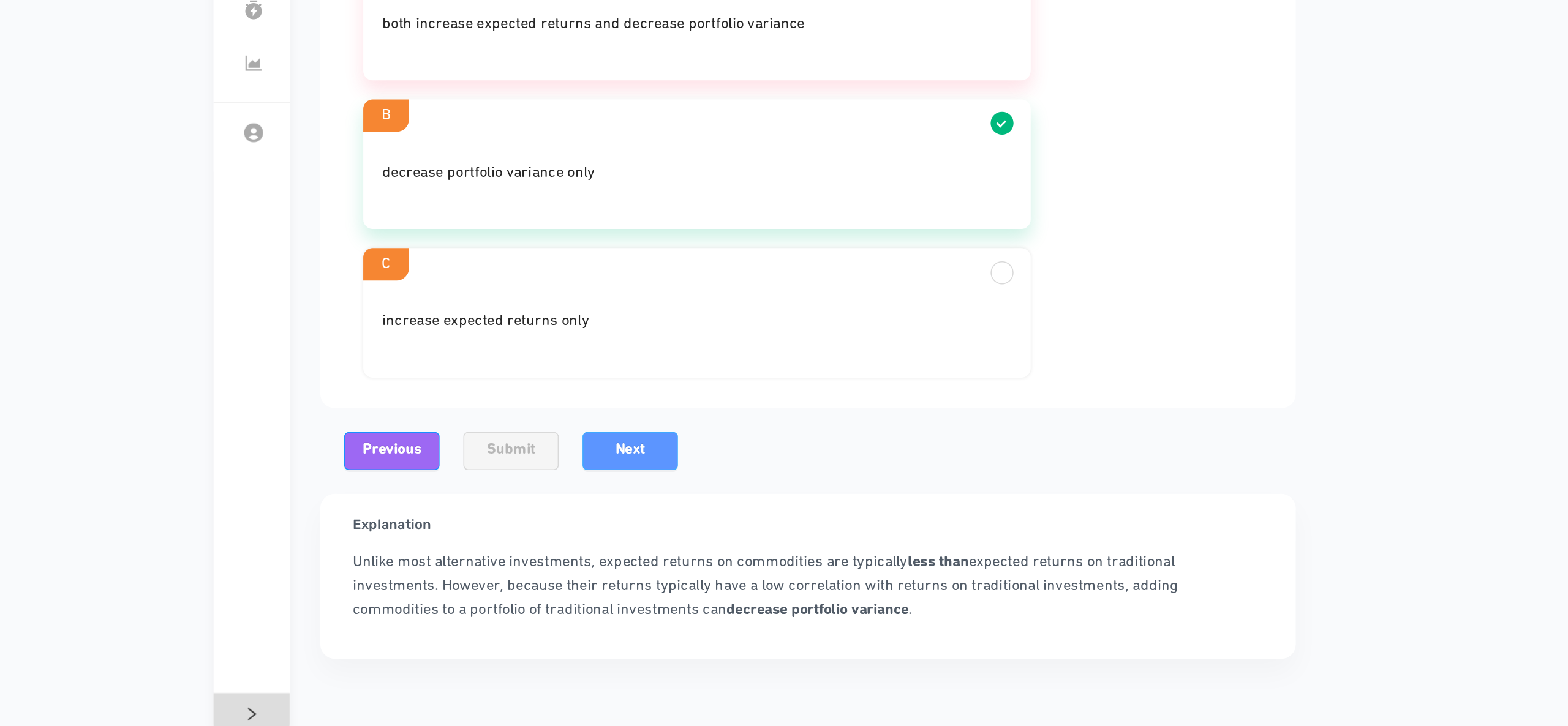 click on "Next" at bounding box center (562, 531) 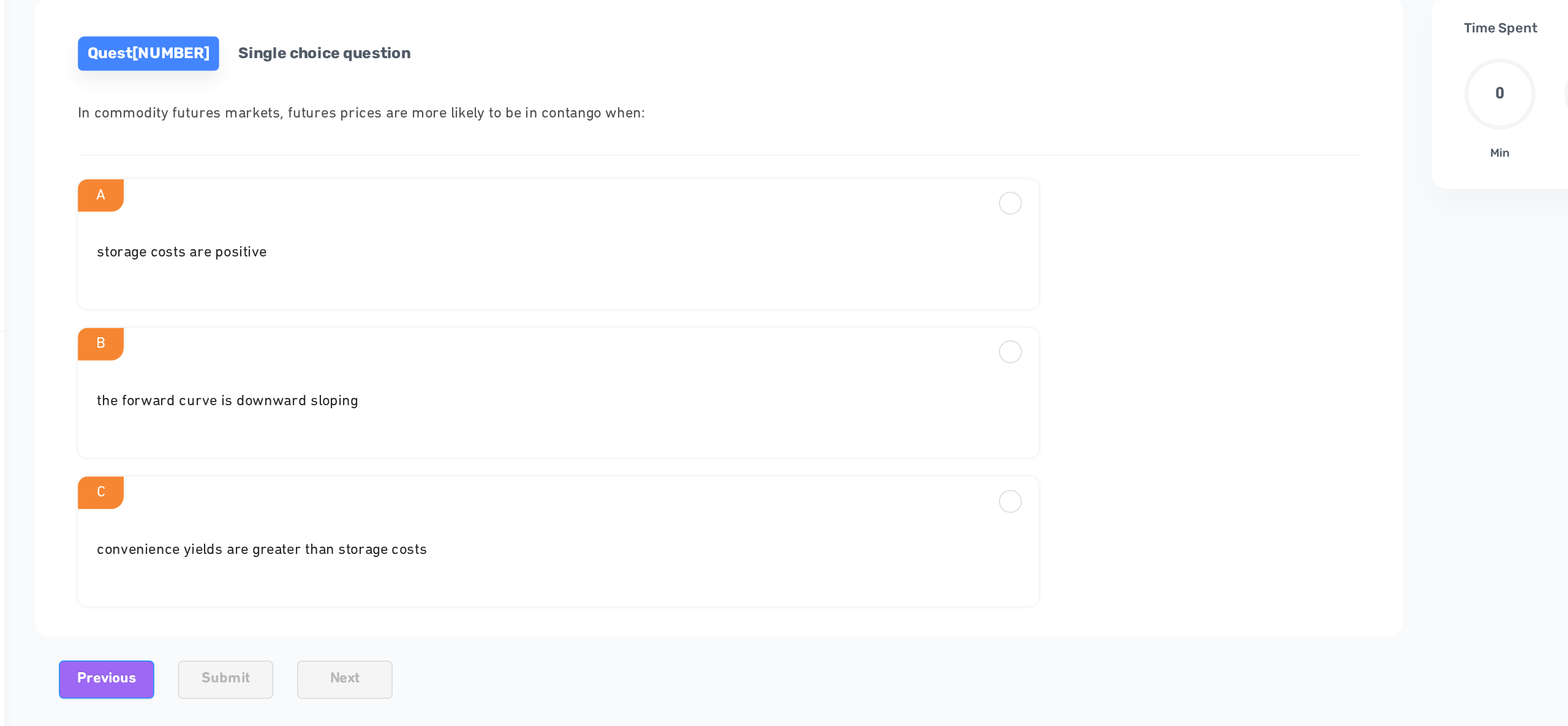 click on "the forward curve is downward sloping" at bounding box center (511, 257) 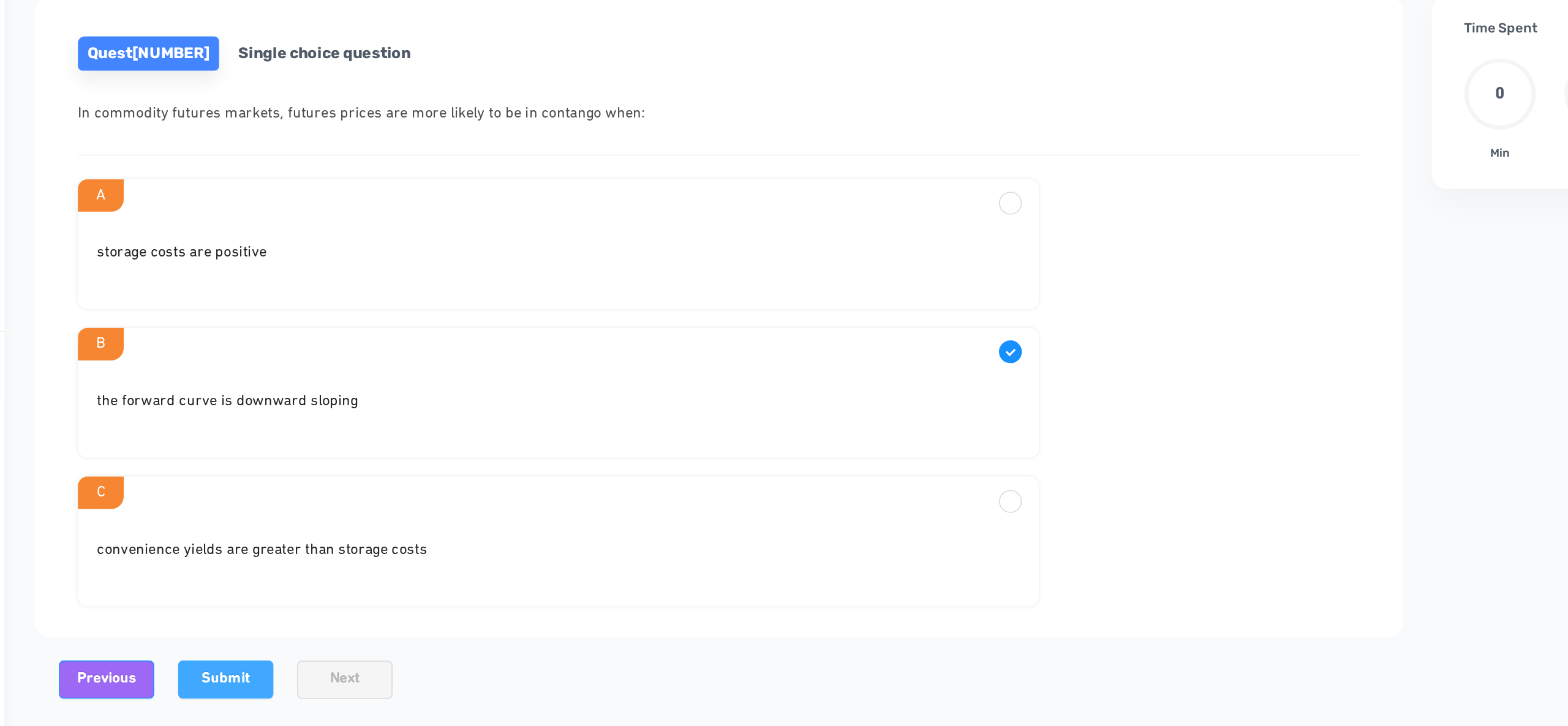 click on "Submit" at bounding box center [298, 531] 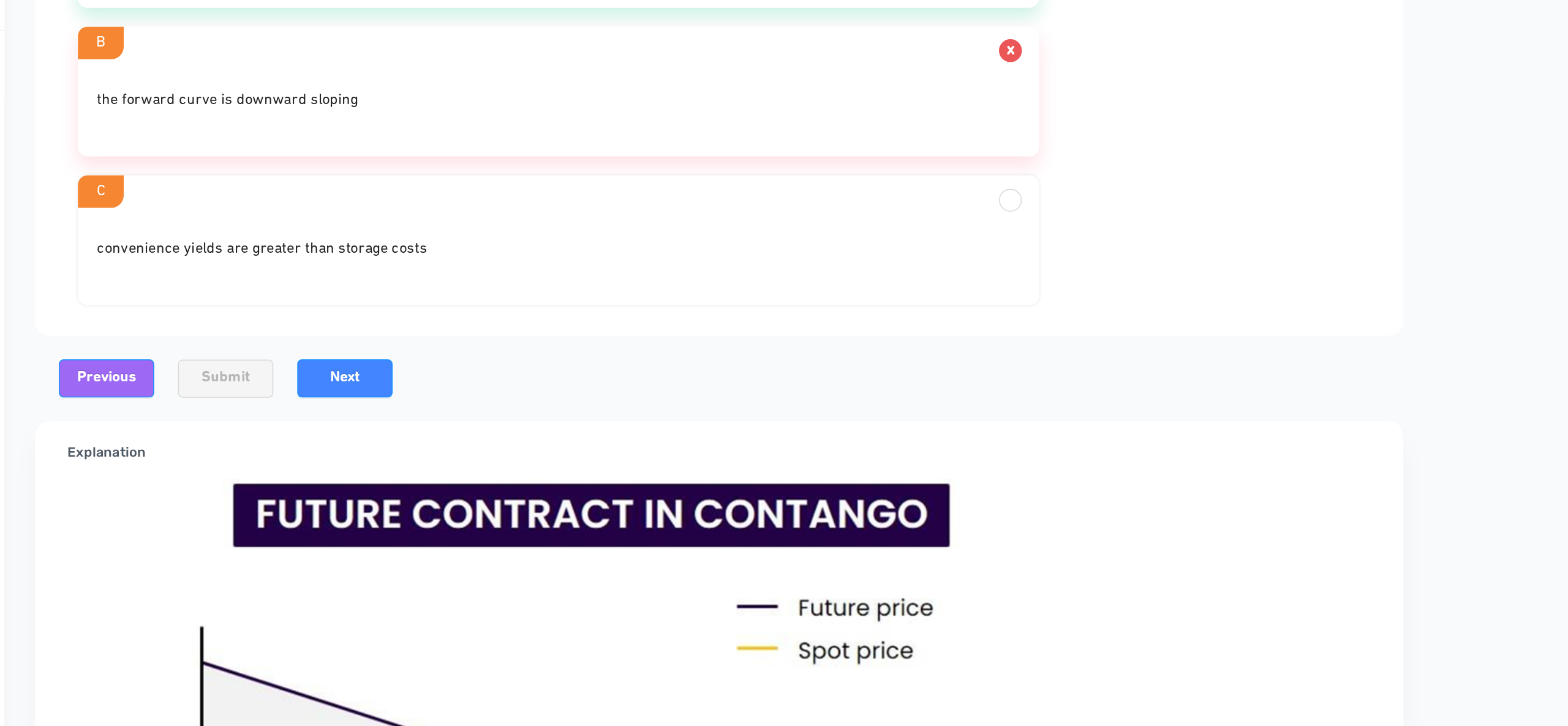 scroll, scrollTop: 195, scrollLeft: 0, axis: vertical 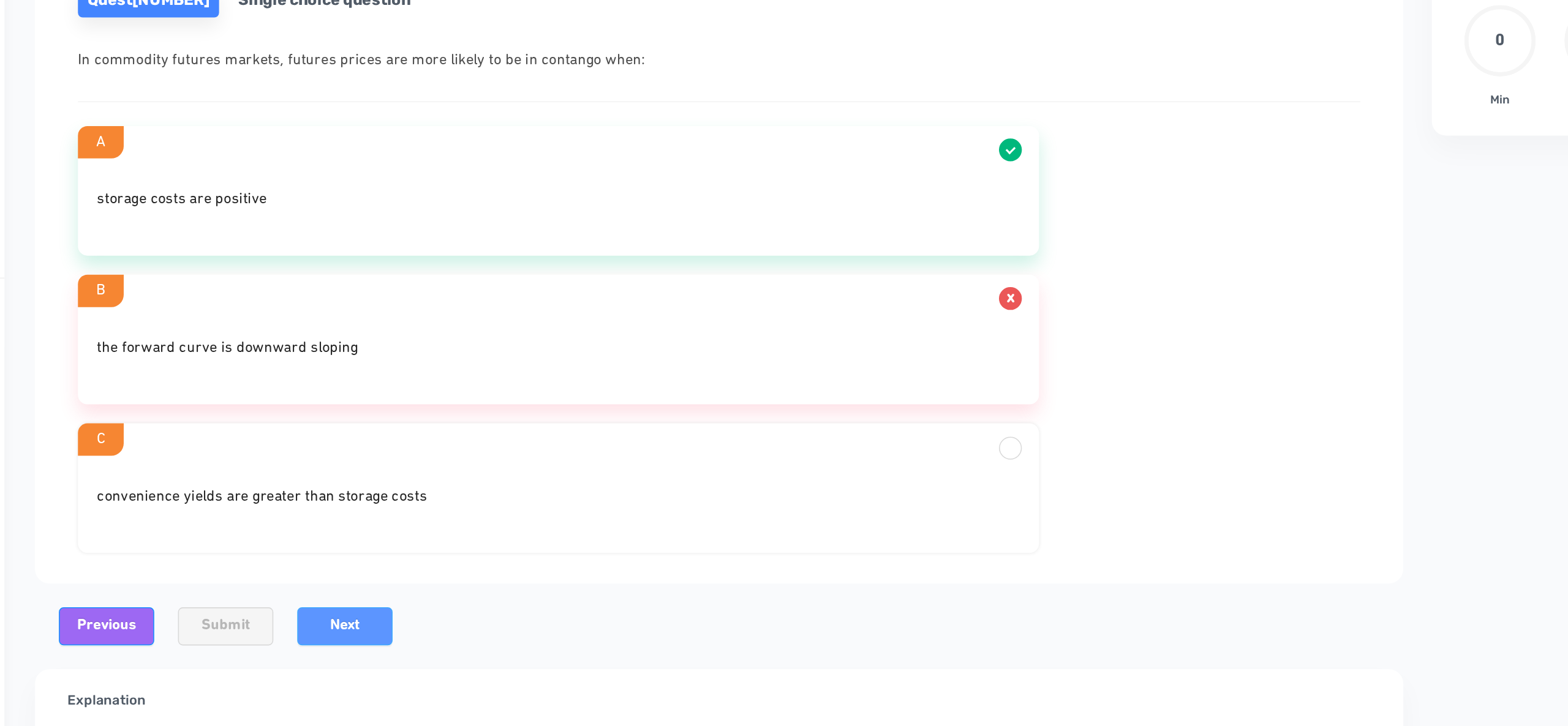 click on "Next" at bounding box center [374, 531] 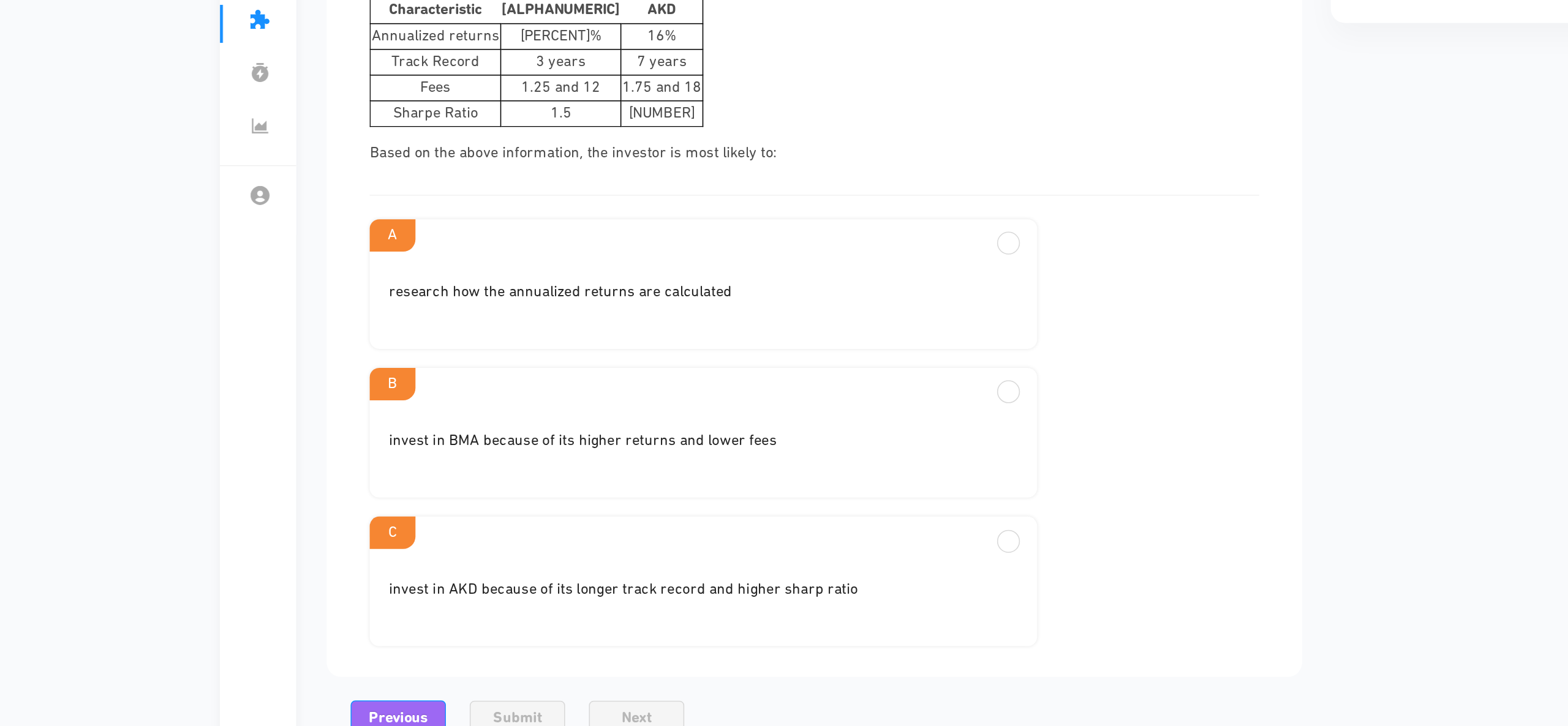 scroll, scrollTop: 54, scrollLeft: 0, axis: vertical 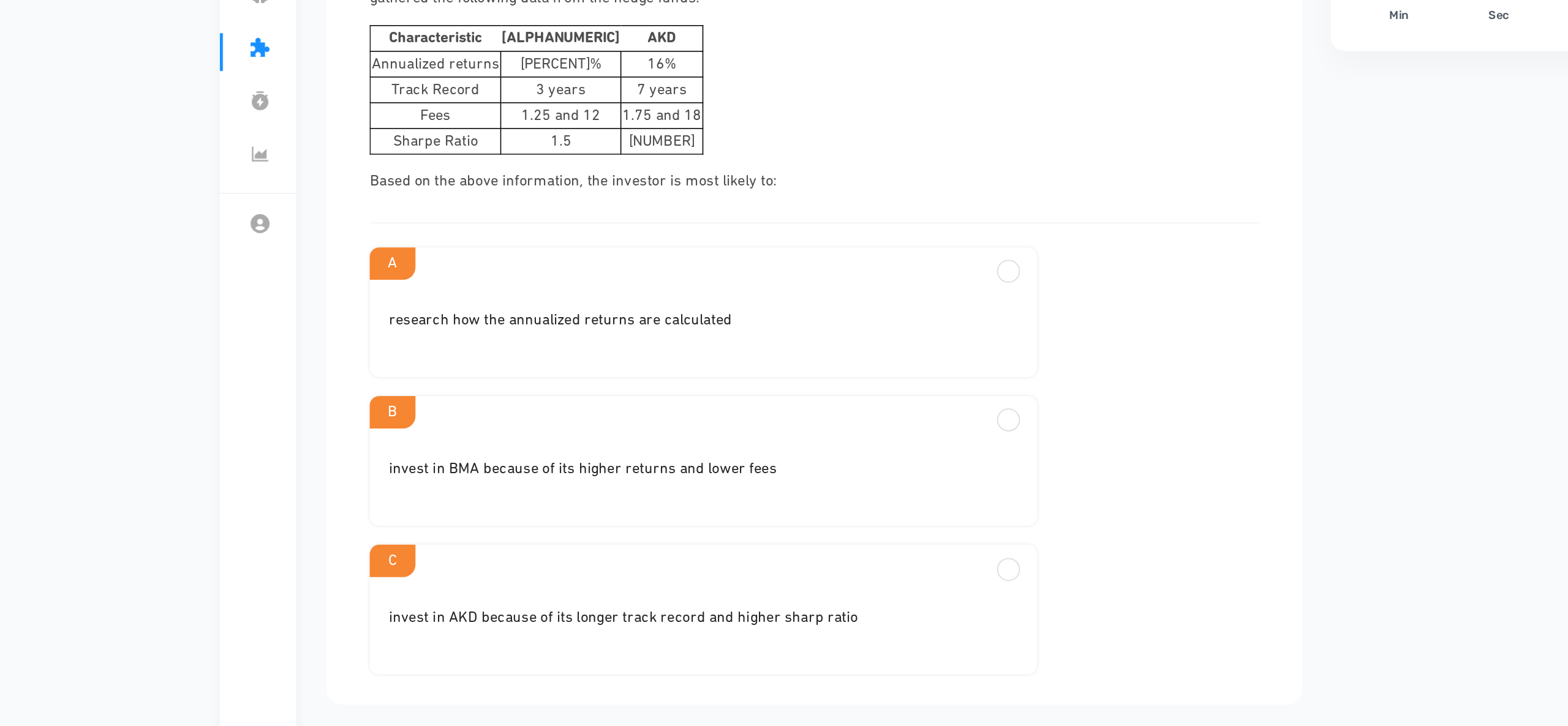 click on "research how the annualized returns are calculated" at bounding box center [605, 340] 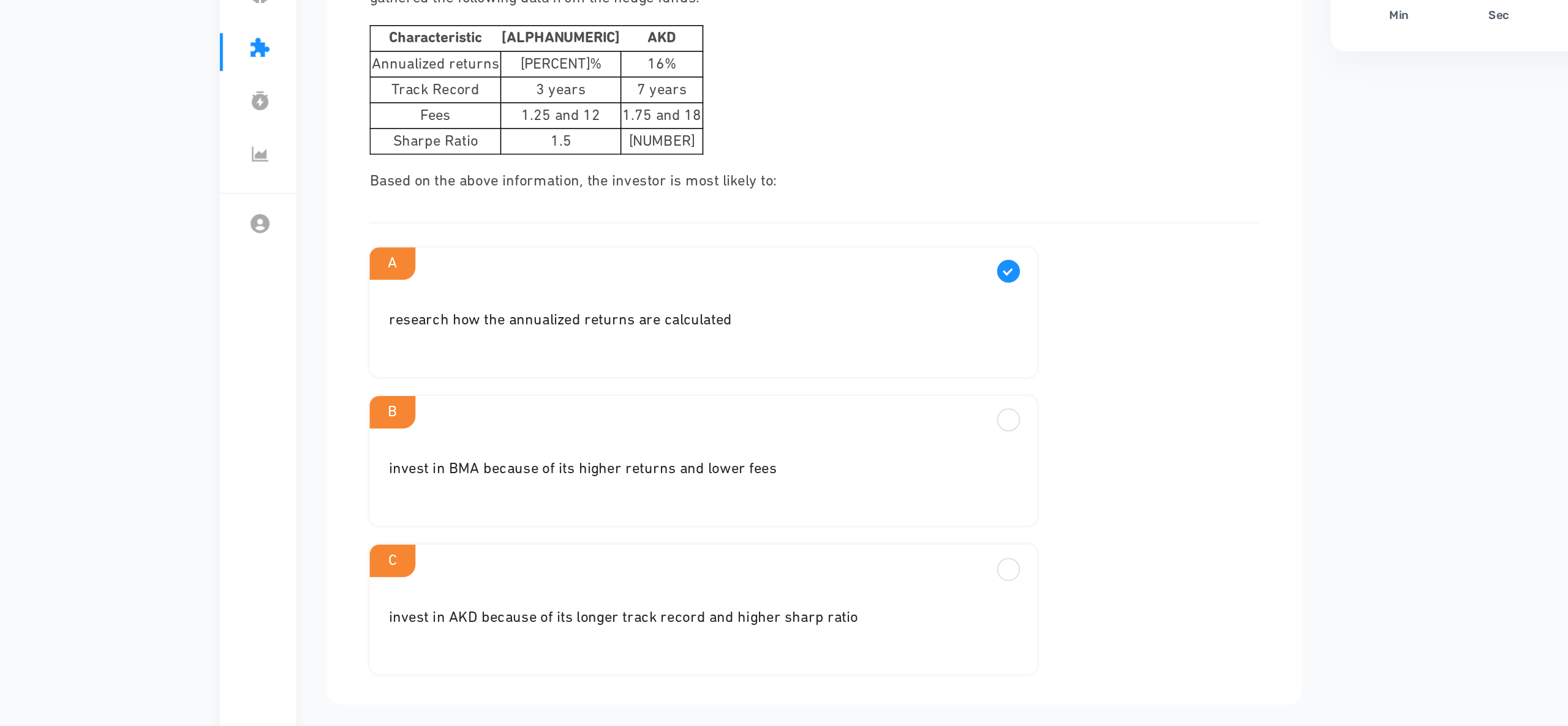 scroll, scrollTop: 99, scrollLeft: 0, axis: vertical 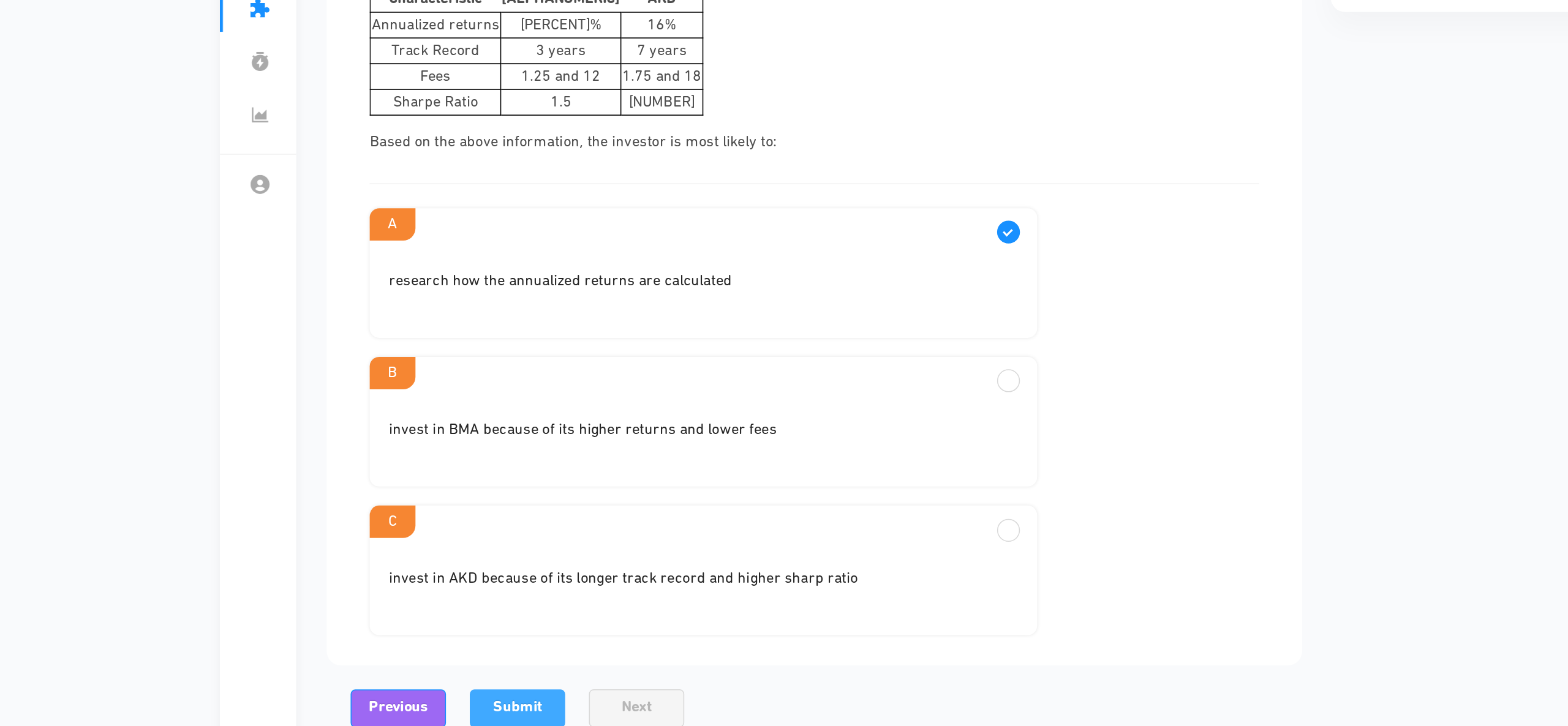 click on "Submit" at bounding box center [485, 583] 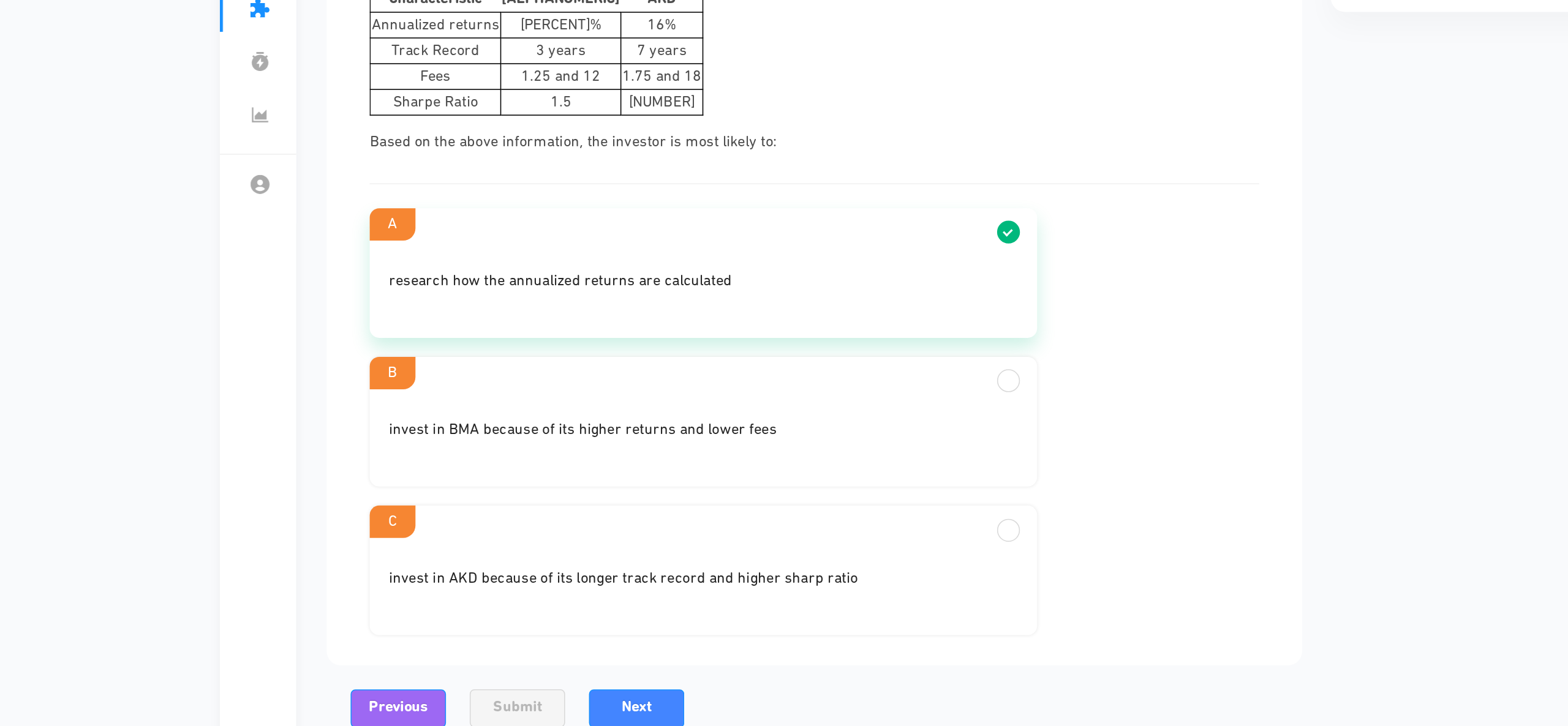 scroll, scrollTop: 0, scrollLeft: 0, axis: both 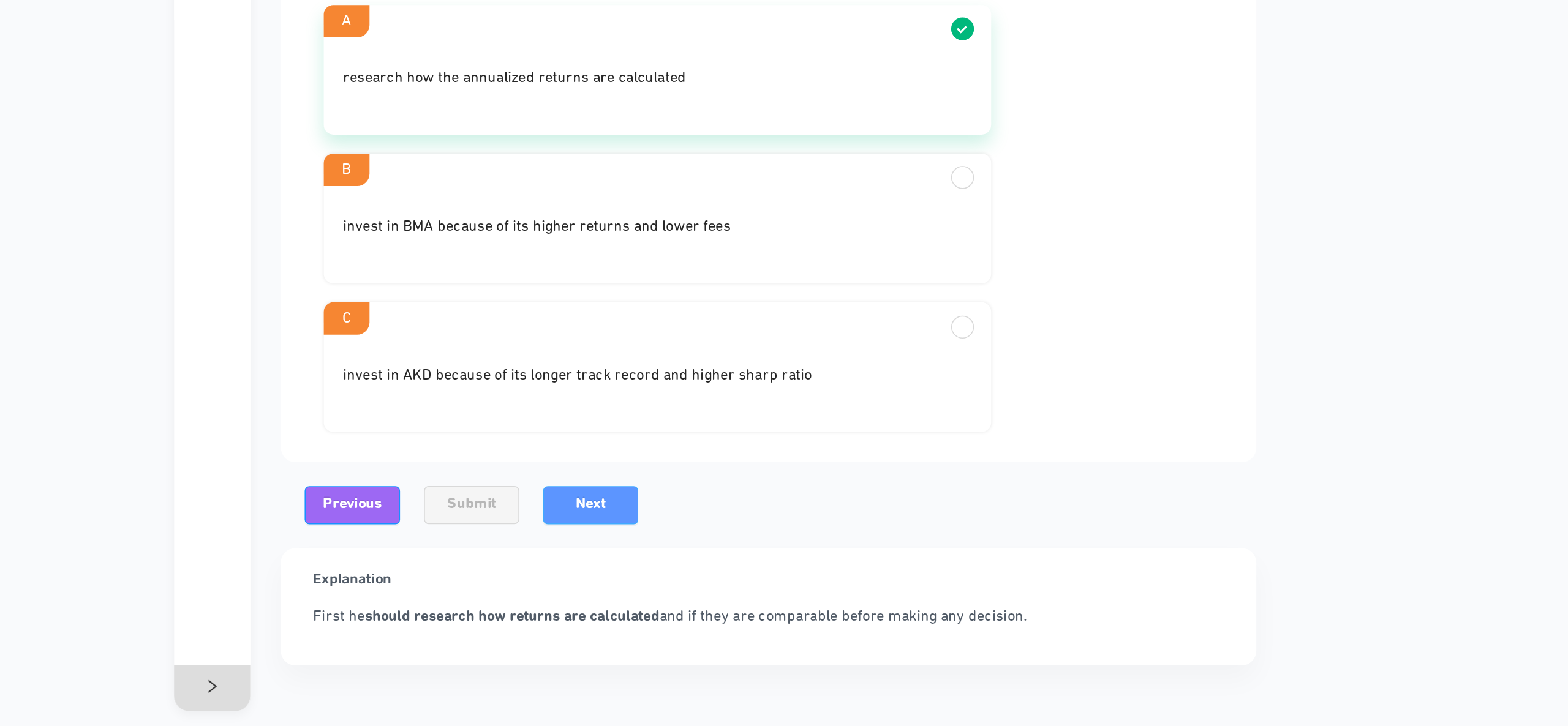 click on "Next" at bounding box center [562, 584] 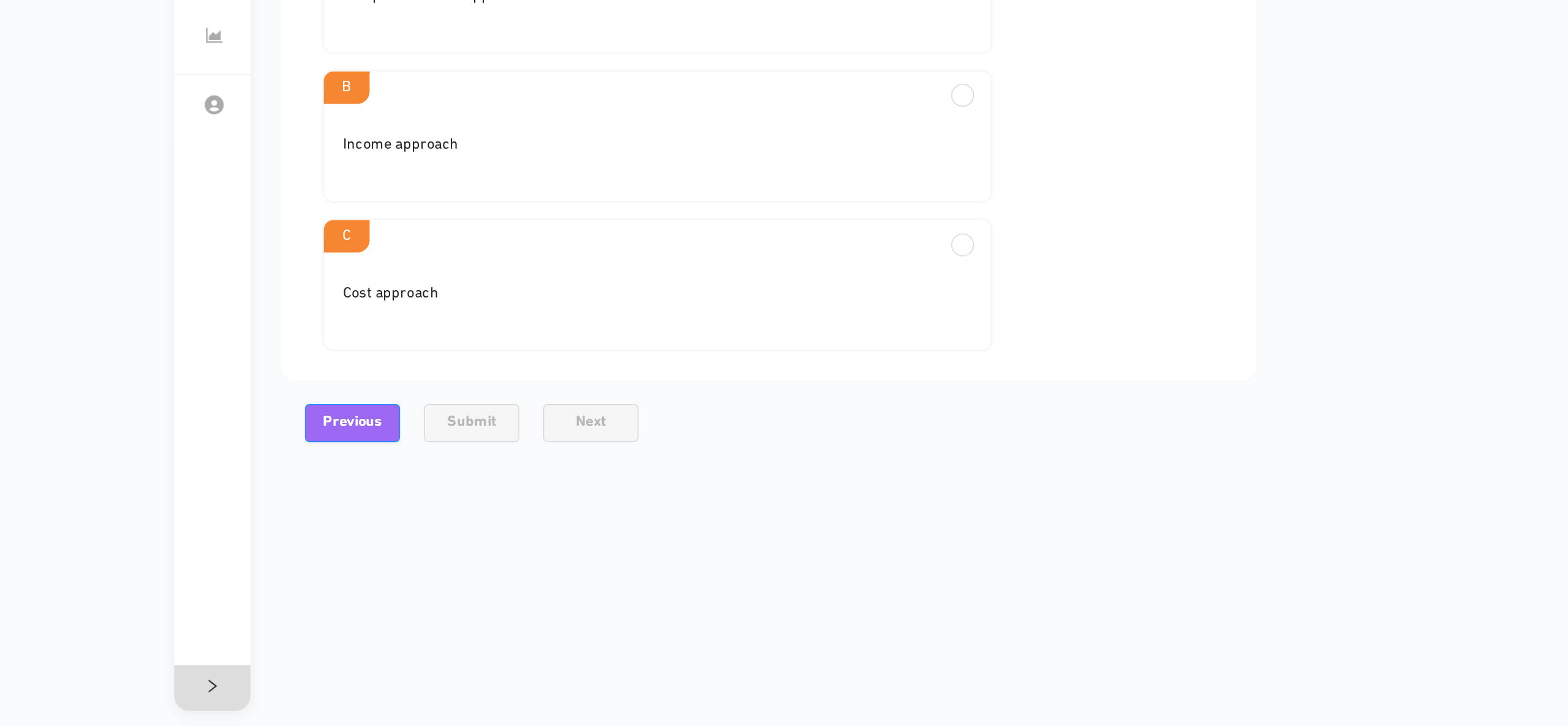 scroll, scrollTop: 0, scrollLeft: 0, axis: both 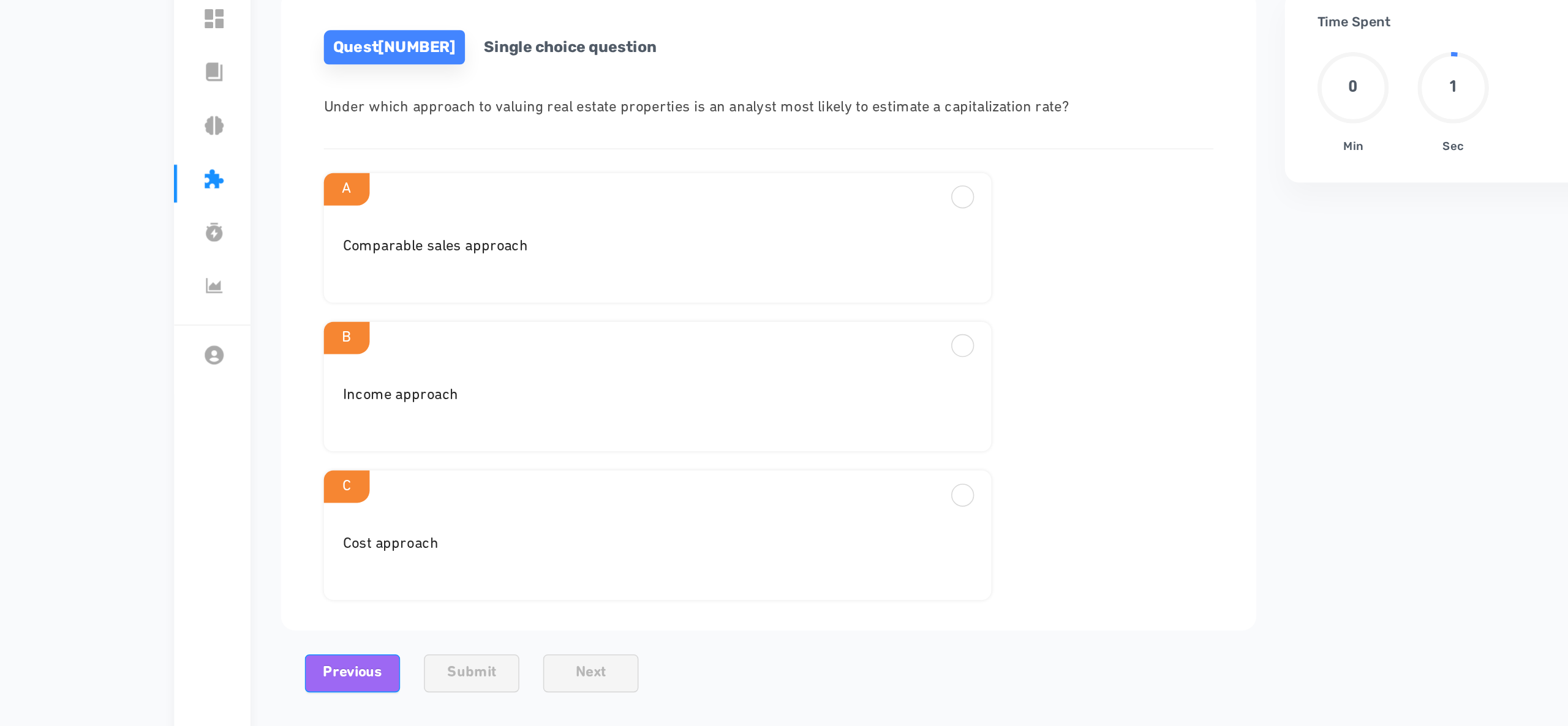 click on "Quest [NUMBER] Single choice question Under which approach to valuing real estate properties is an analyst most likely to estimate a capitalization rate? A Comparable sales approach B Income approach C Cost approach" at bounding box center [676, 298] 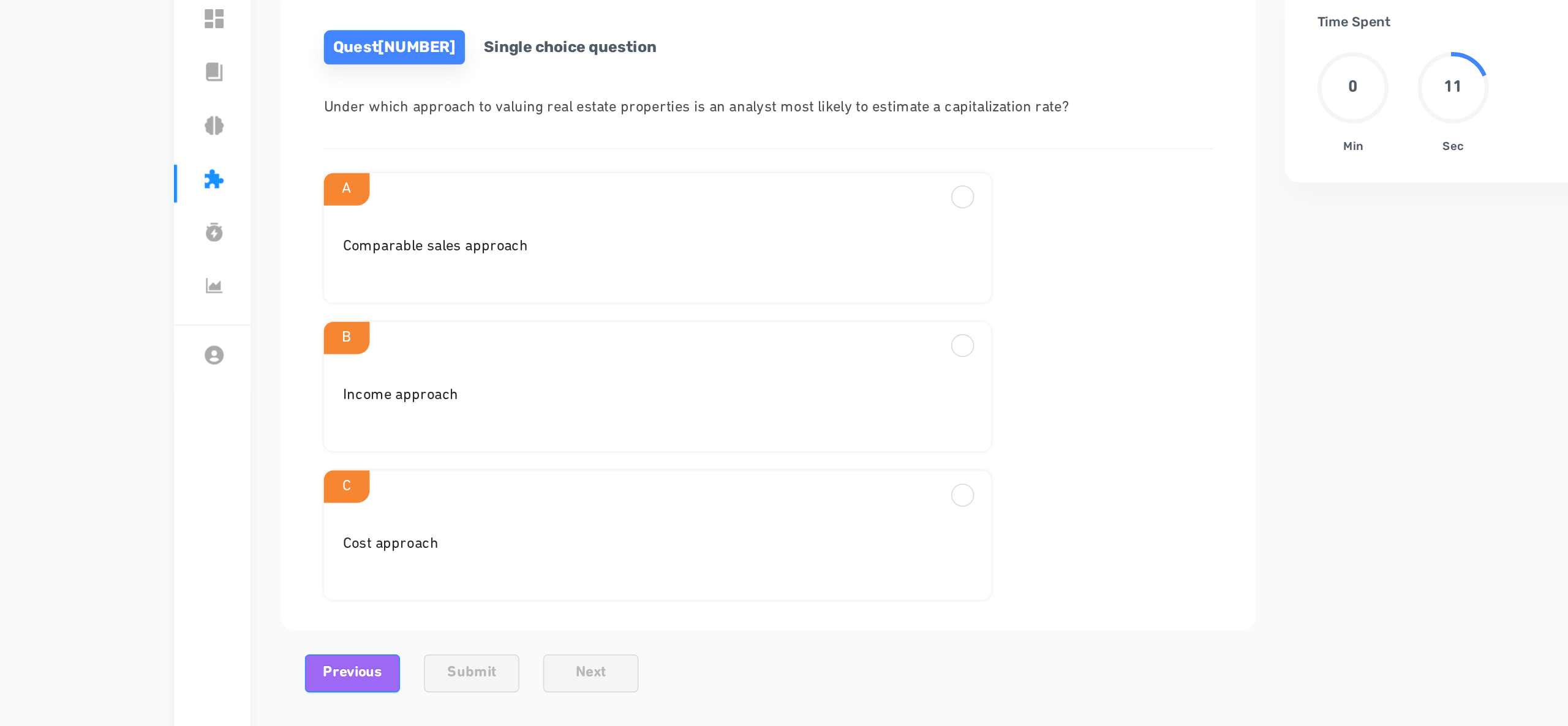 click on "Quest [NUMBER] Single choice question Under which approach to valuing real estate properties is an analyst most likely to estimate a capitalization rate? A Comparable sales approach B Income approach C Cost approach" at bounding box center (676, 298) 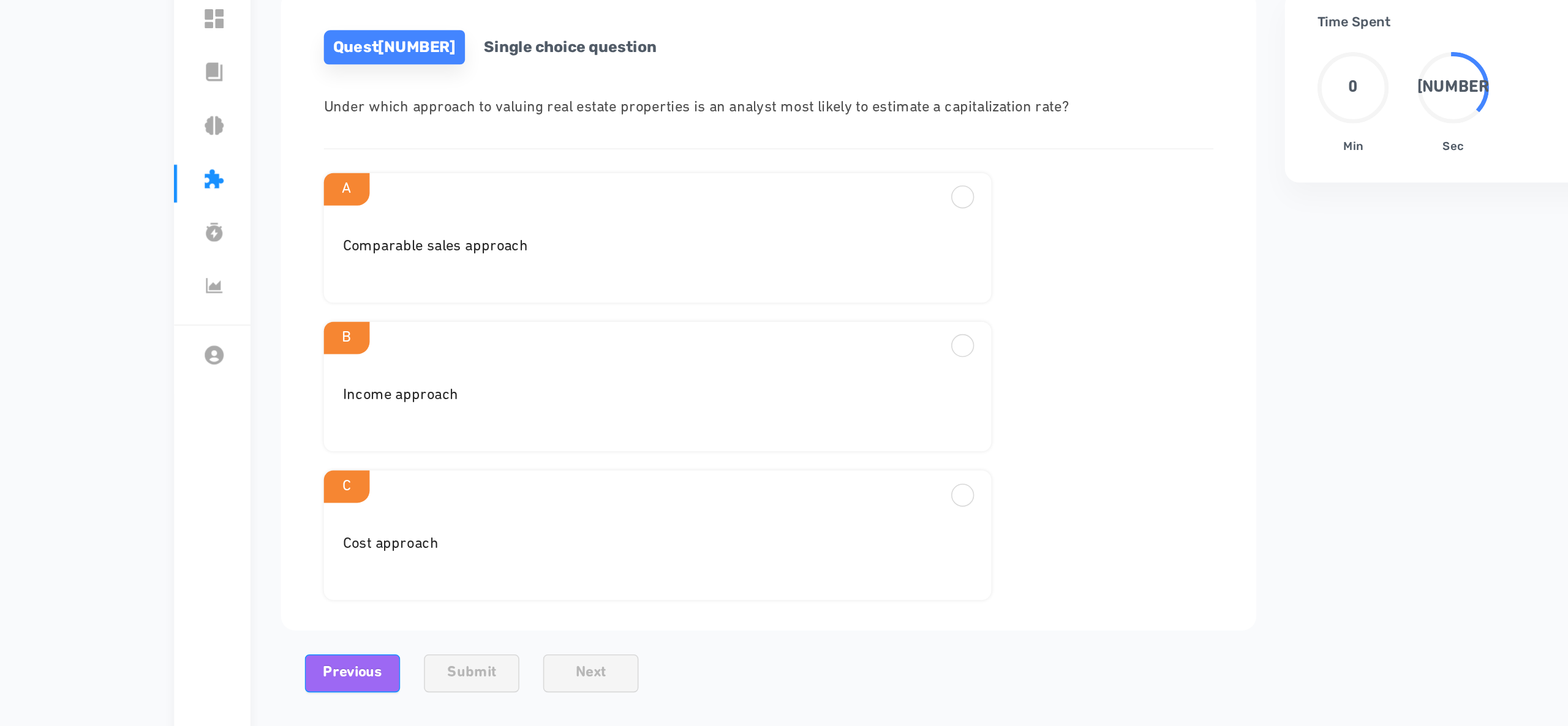 click on "Cost approach" at bounding box center [605, 262] 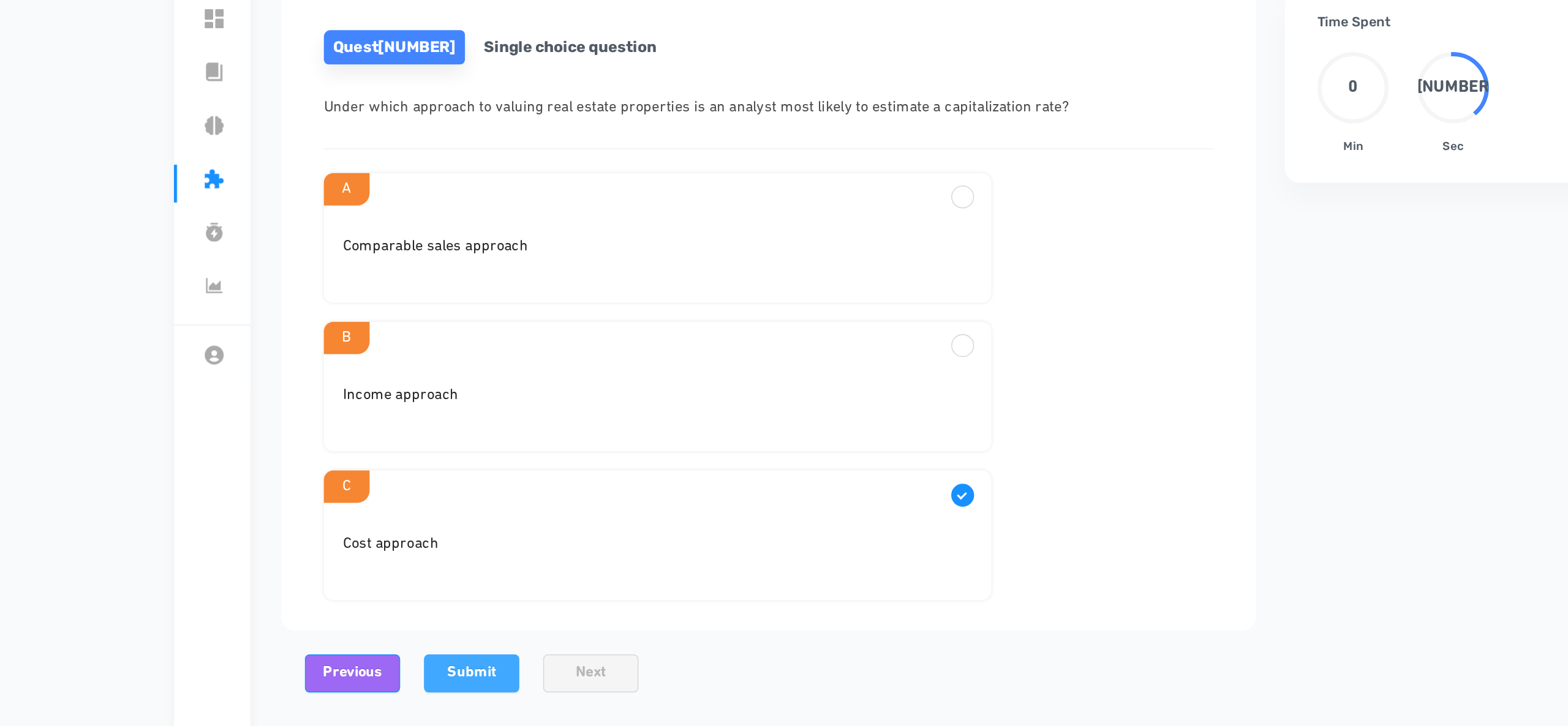 click on "Submit" at bounding box center [485, 531] 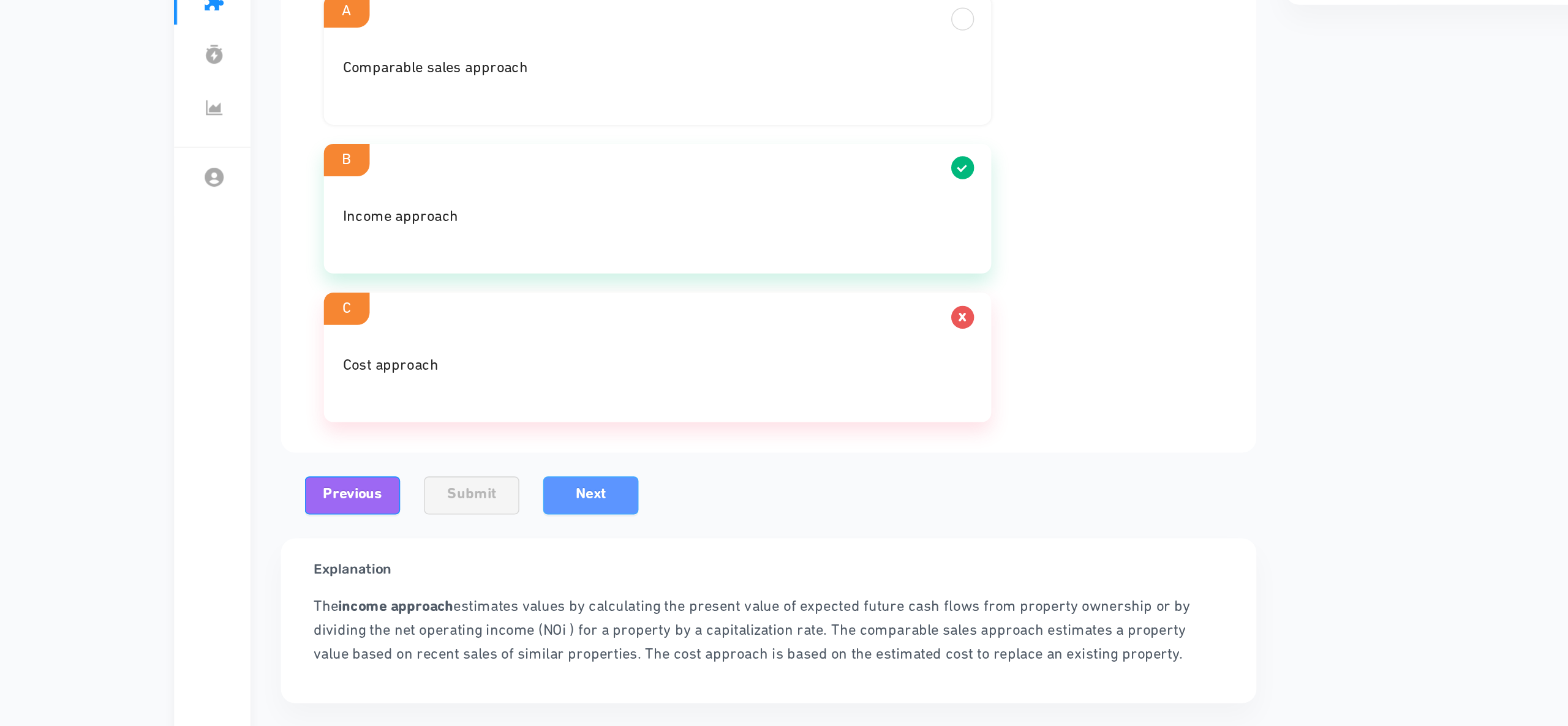 scroll, scrollTop: 0, scrollLeft: 0, axis: both 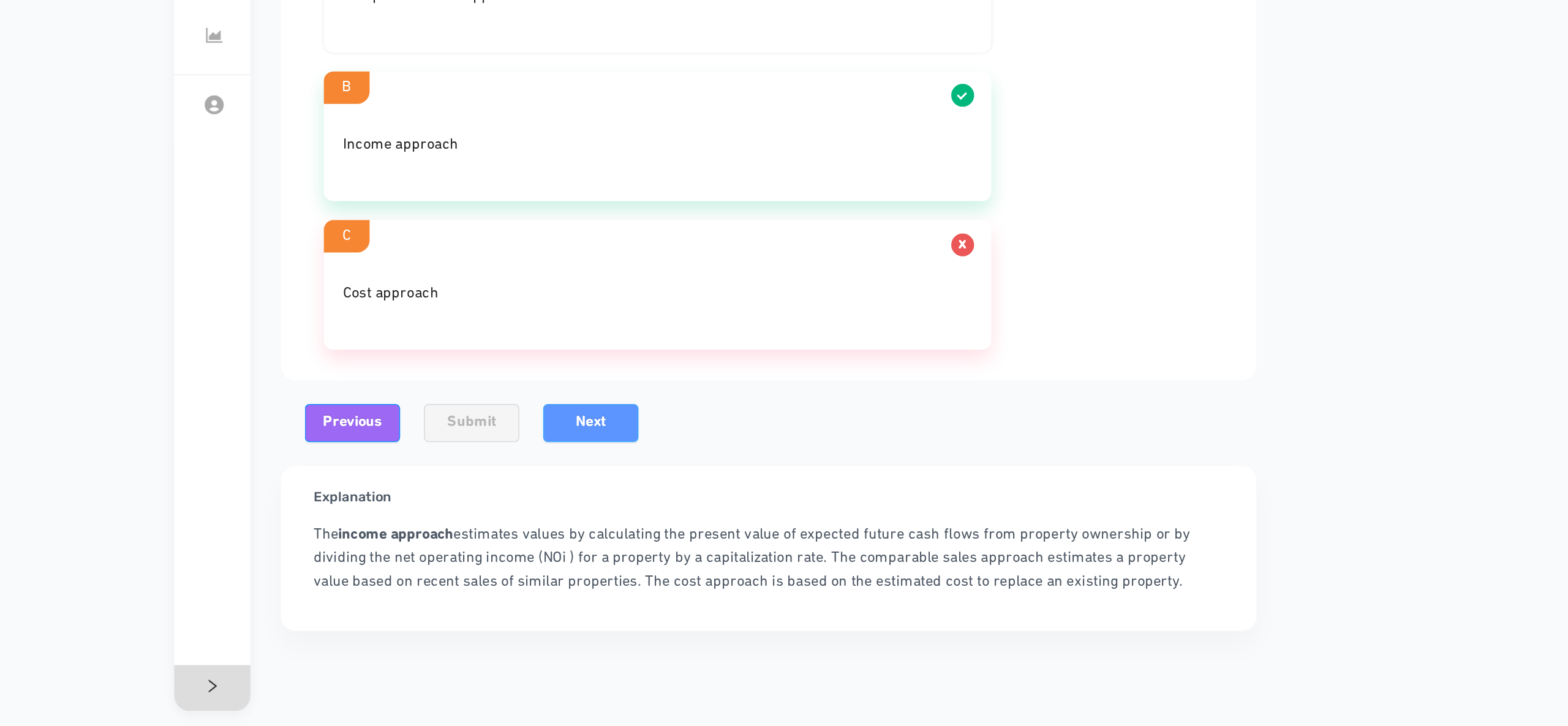 click on "Next" at bounding box center (562, 531) 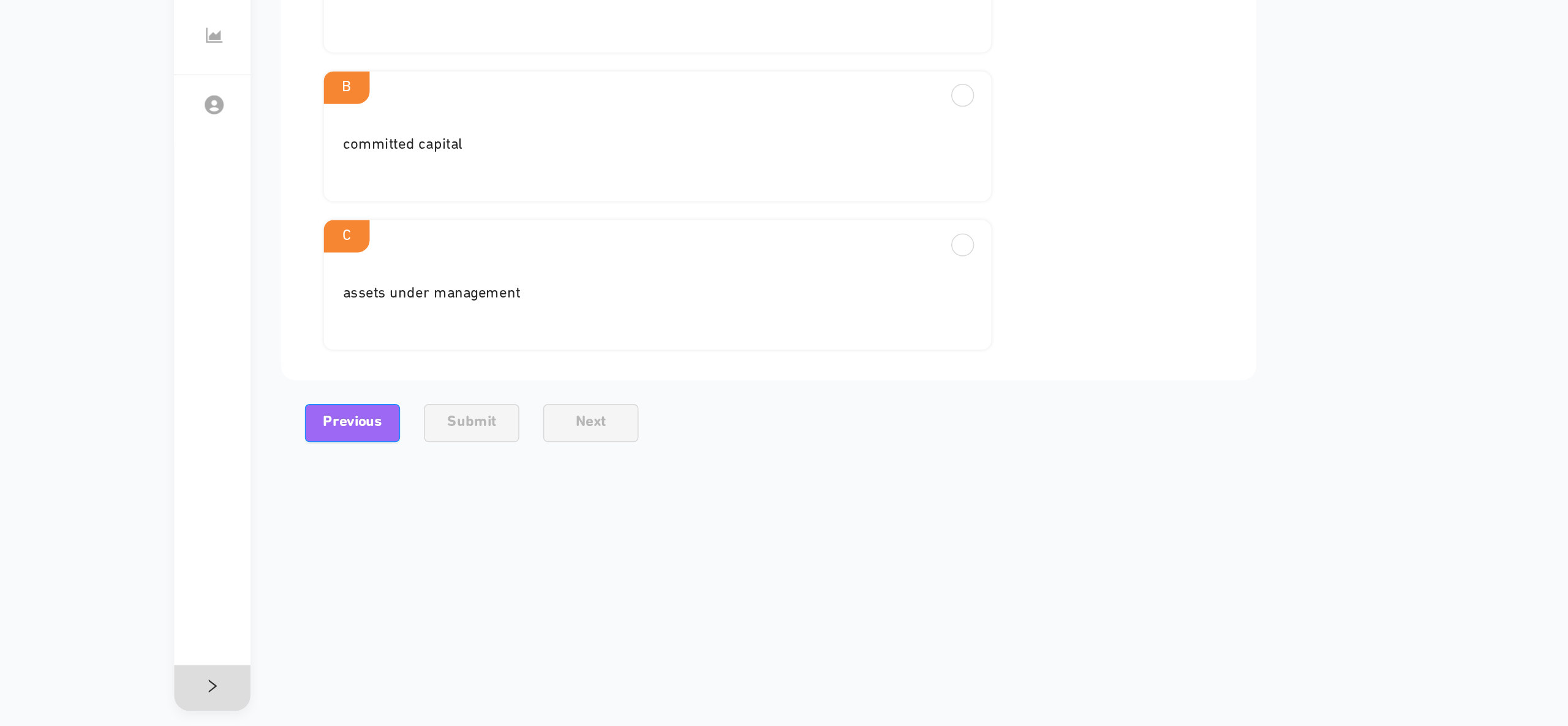 scroll, scrollTop: 0, scrollLeft: 0, axis: both 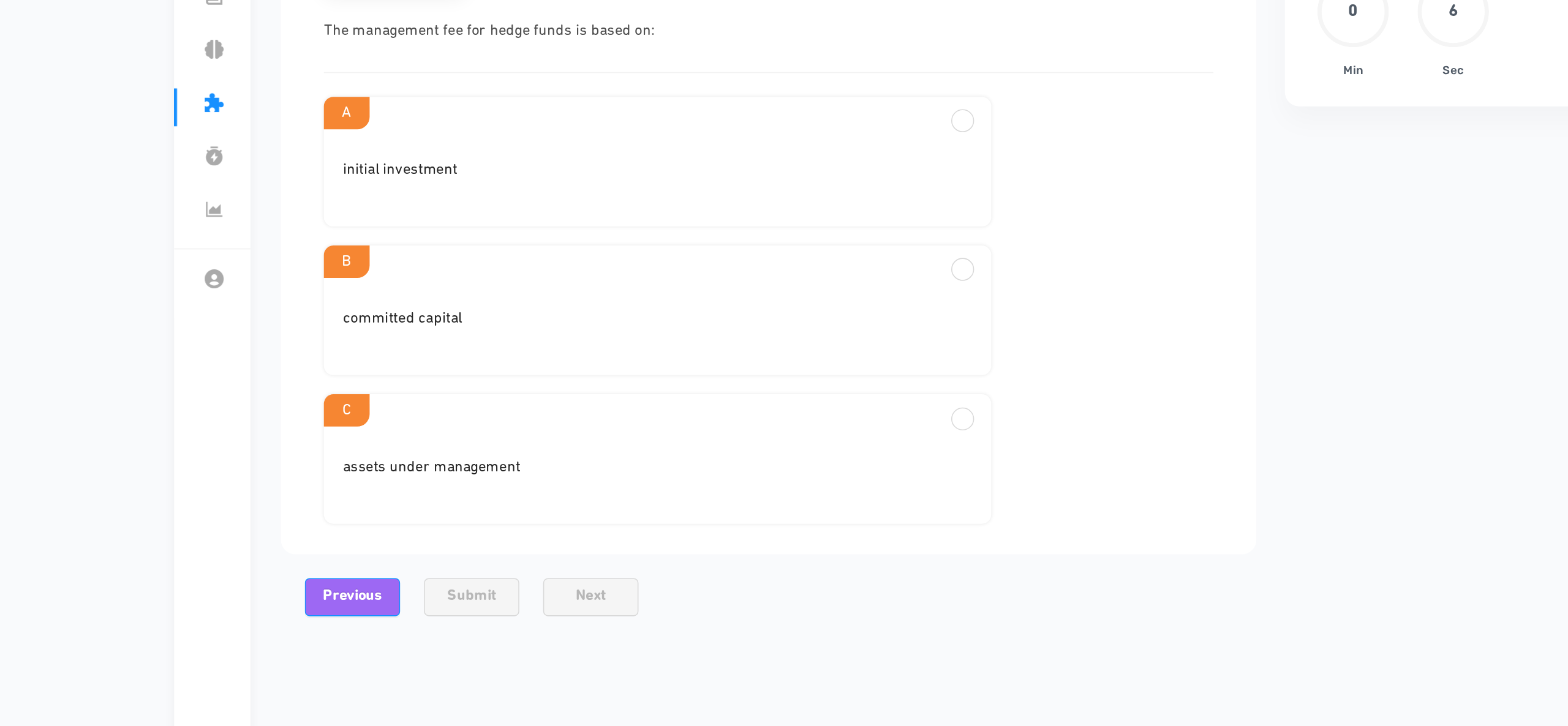 click on "C" at bounding box center (605, 220) 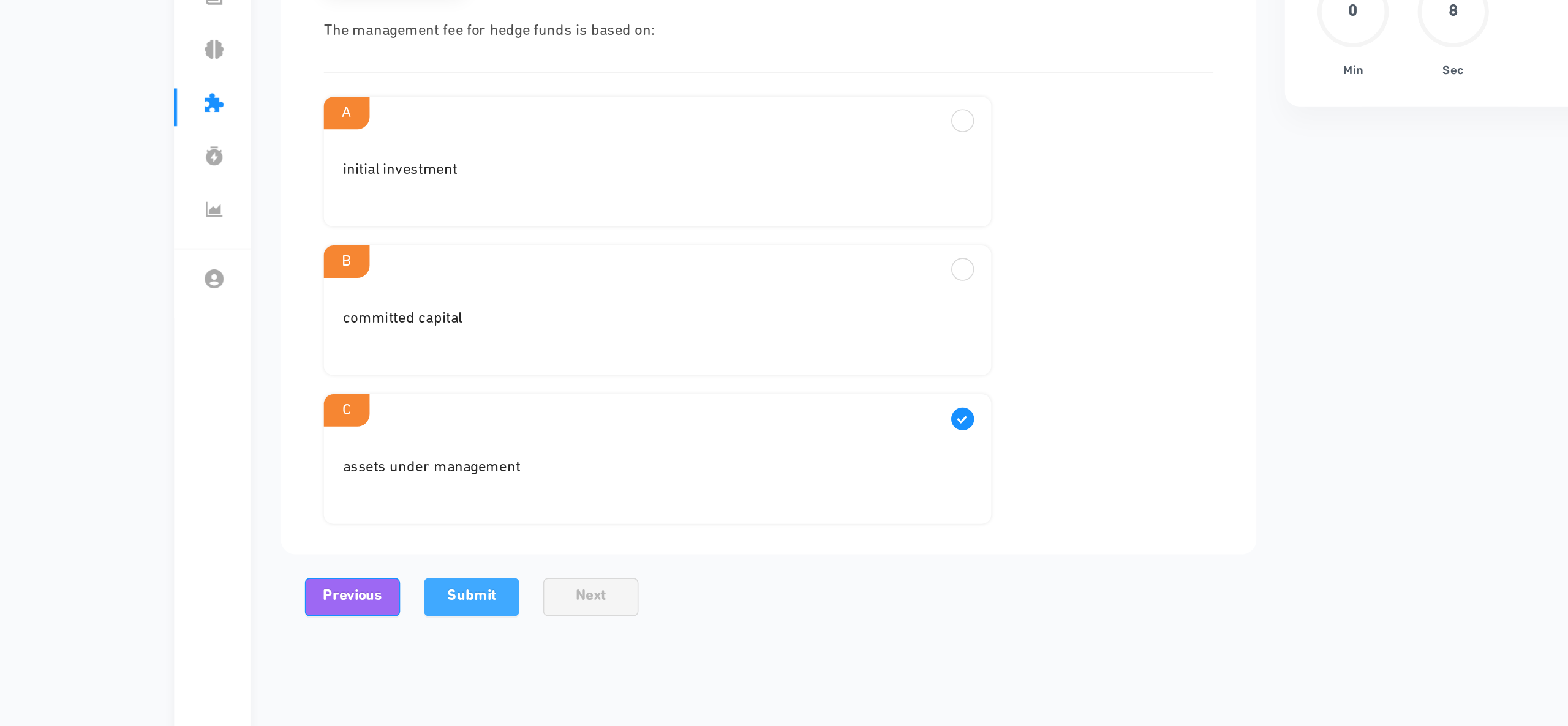 click on "Submit" at bounding box center (485, 531) 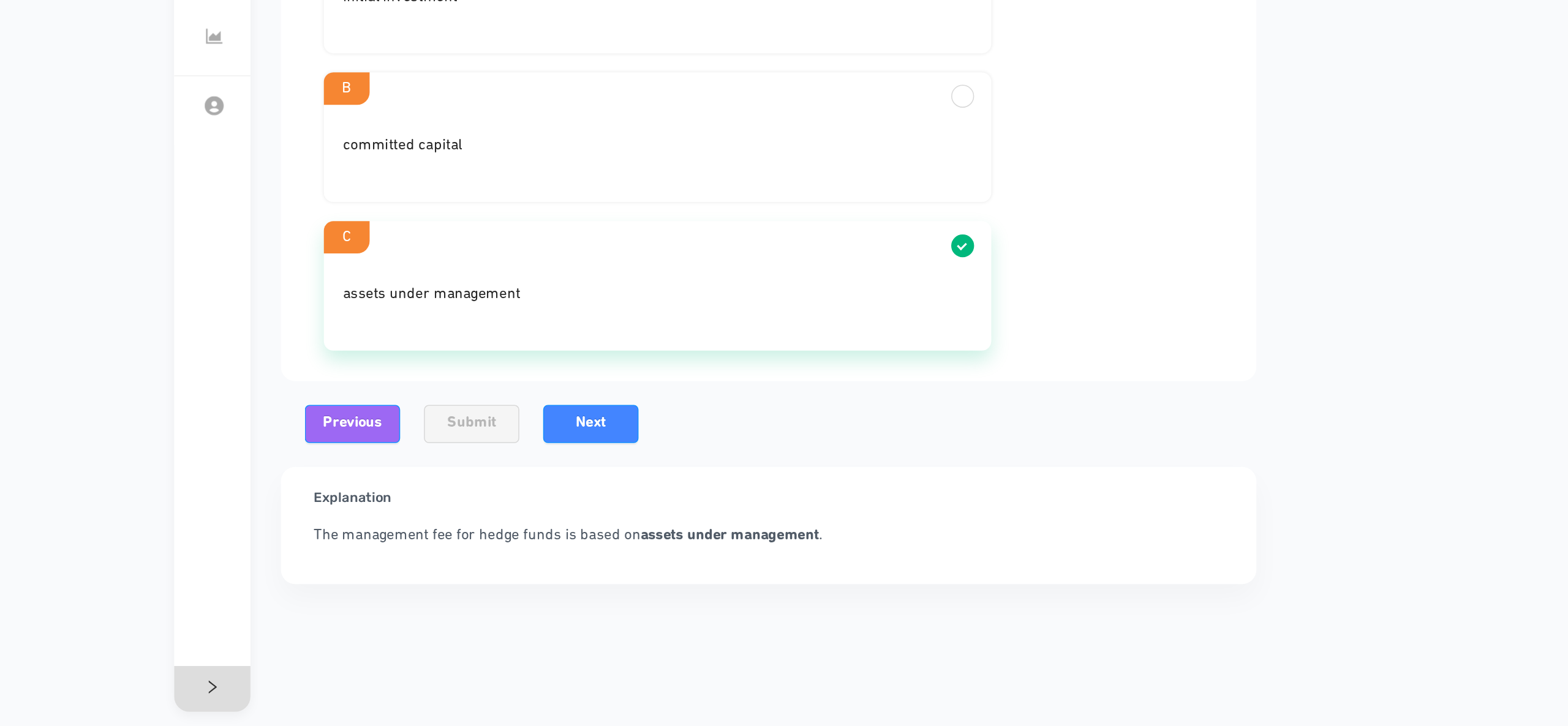 scroll, scrollTop: 0, scrollLeft: 0, axis: both 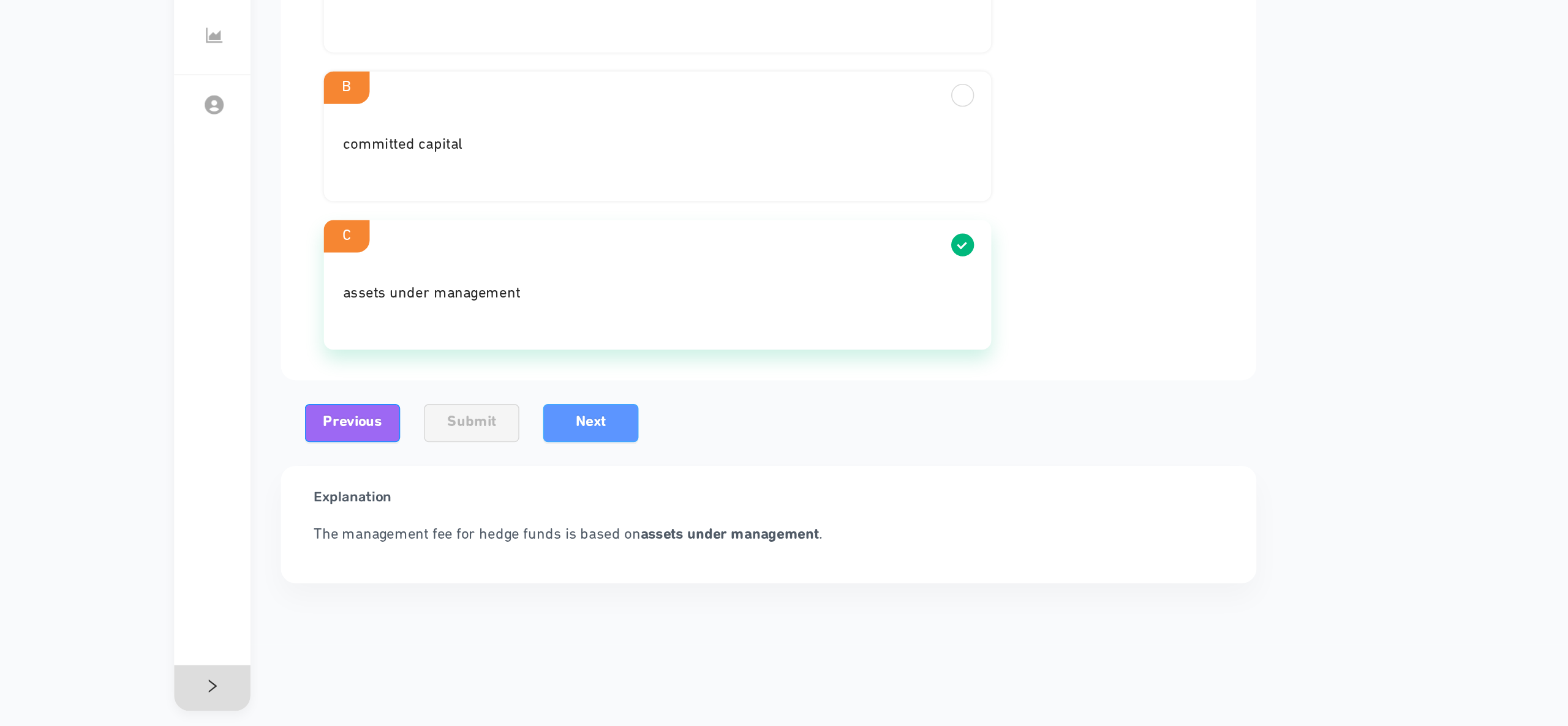 click on "Next" at bounding box center [562, 531] 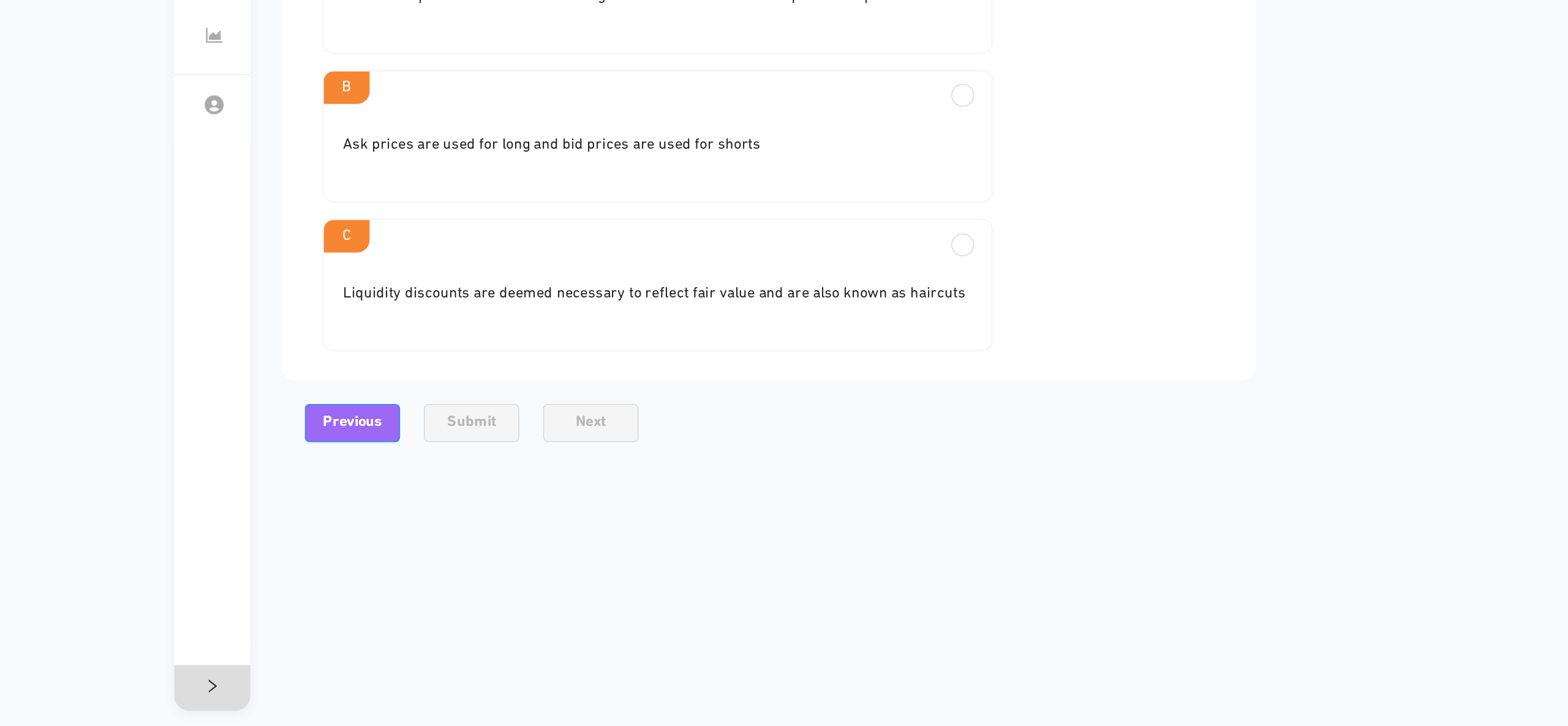 scroll, scrollTop: 0, scrollLeft: 0, axis: both 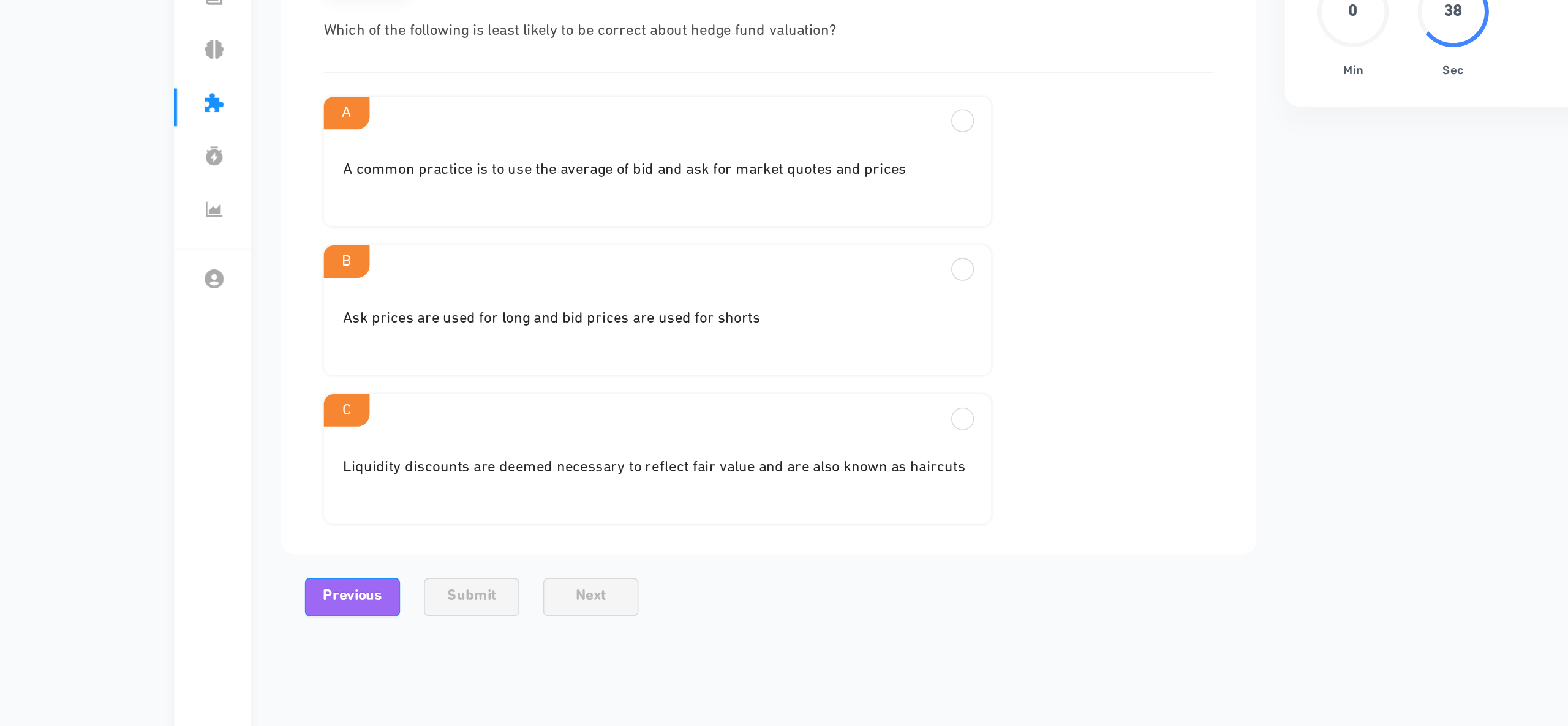 click on "Ask prices are used for long and bid prices are used for shorts" at bounding box center [605, 257] 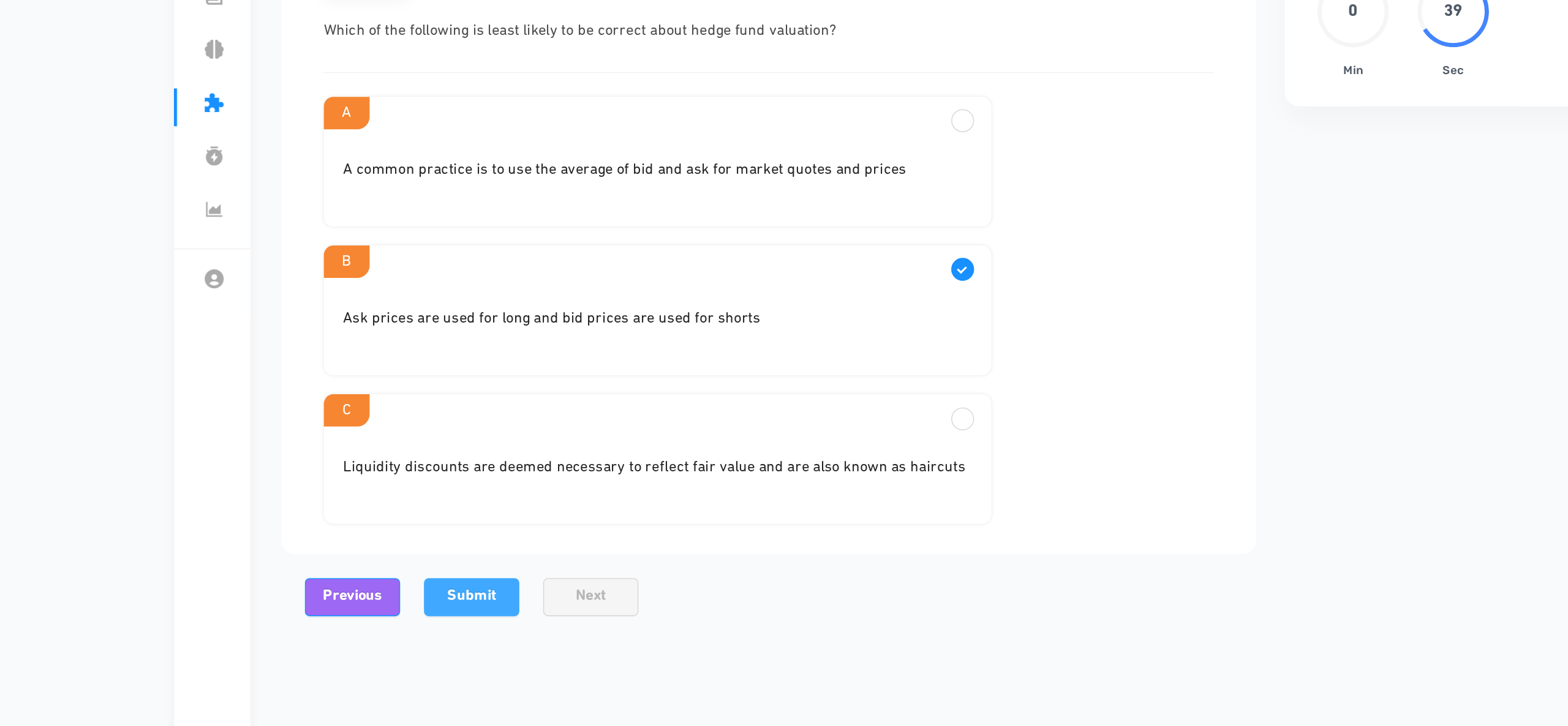 click on "Submit" at bounding box center [485, 531] 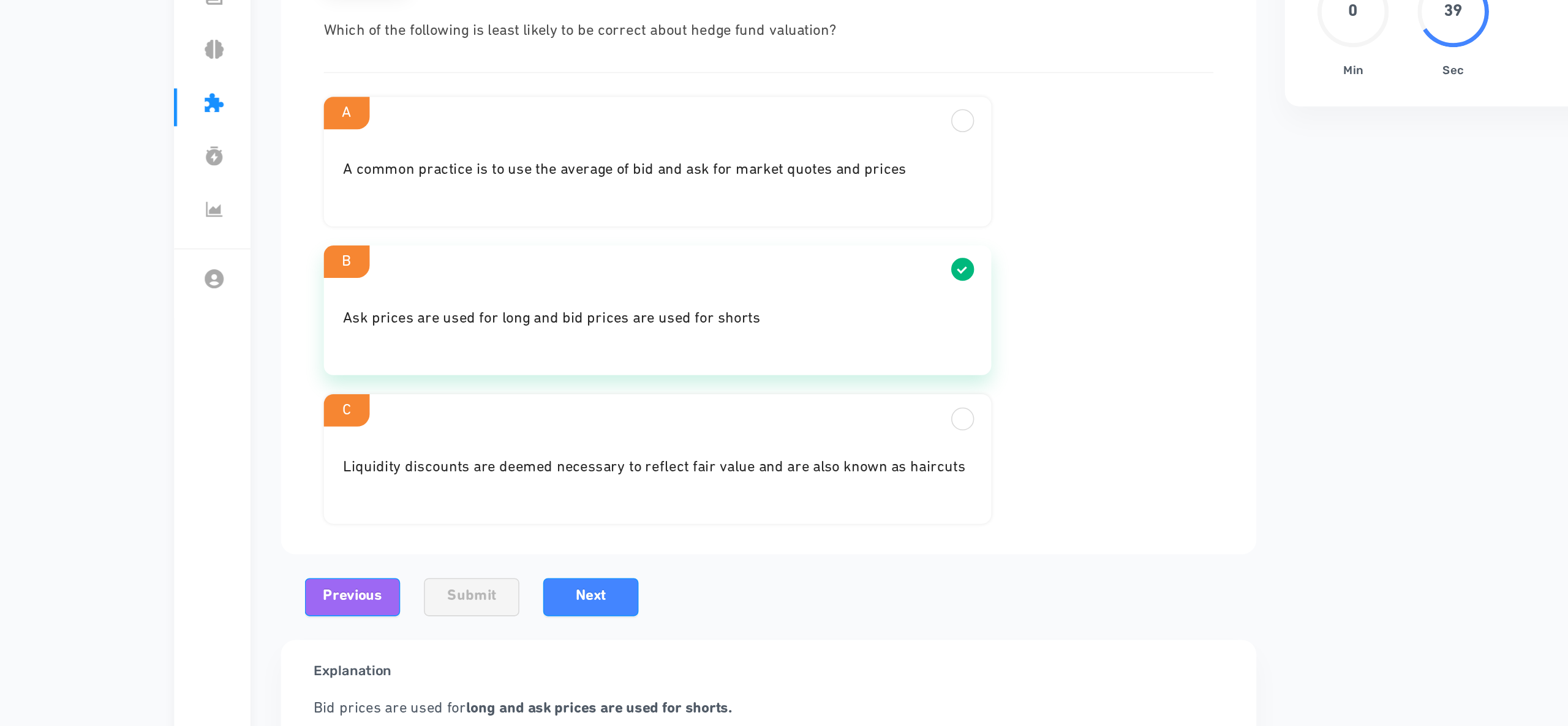 scroll, scrollTop: 0, scrollLeft: 0, axis: both 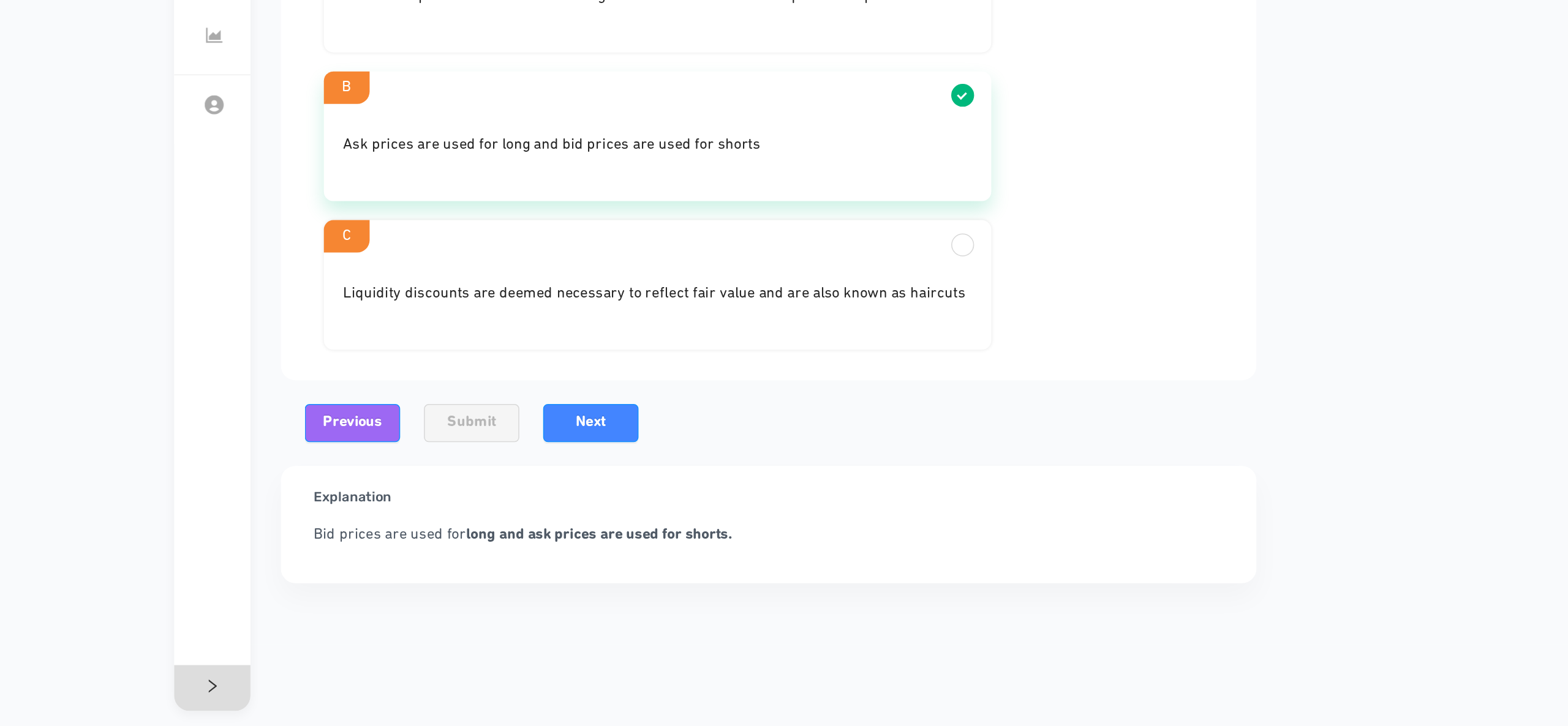 click on "Bid prices   are used for  long and ask prices are used for shorts." at bounding box center [676, 608] 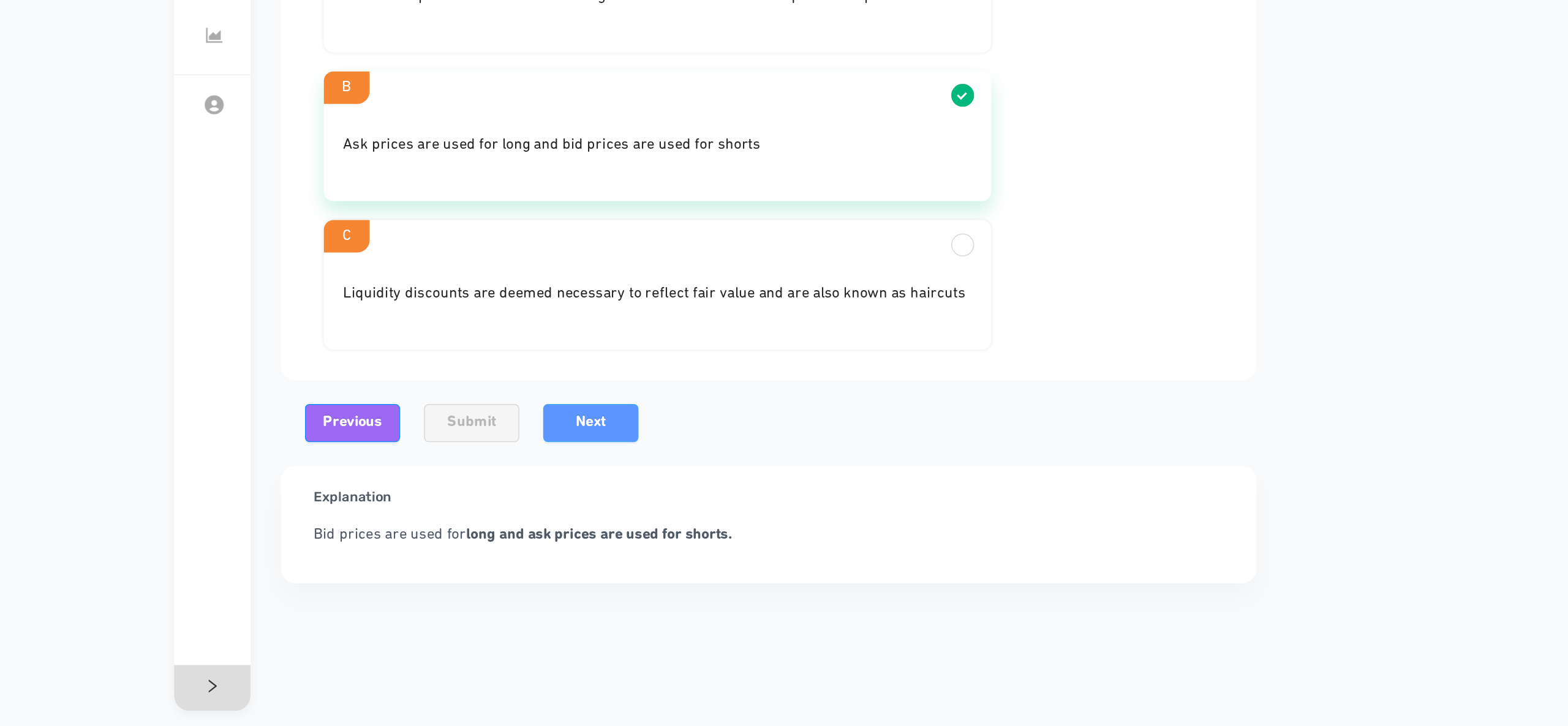 click on "Next" at bounding box center [562, 531] 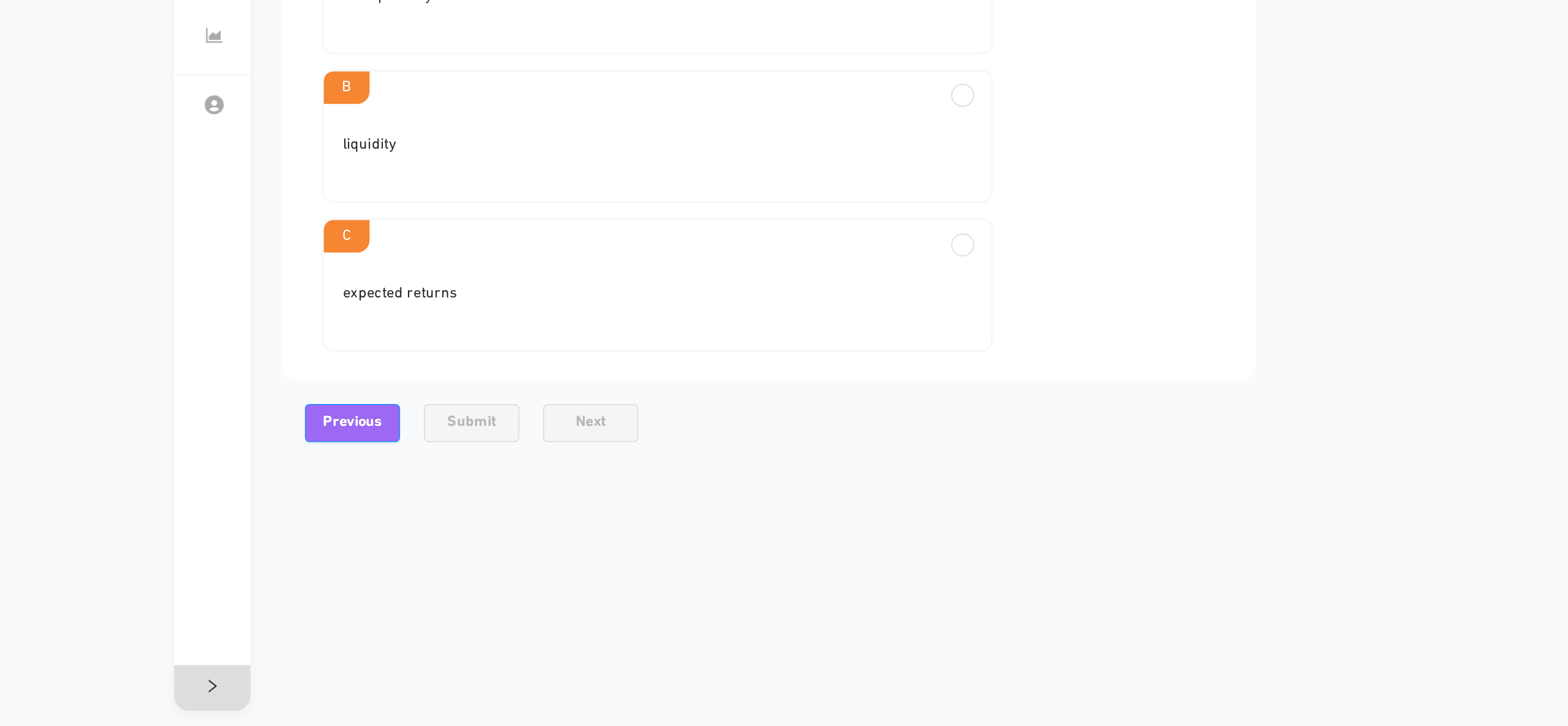 scroll, scrollTop: 0, scrollLeft: 0, axis: both 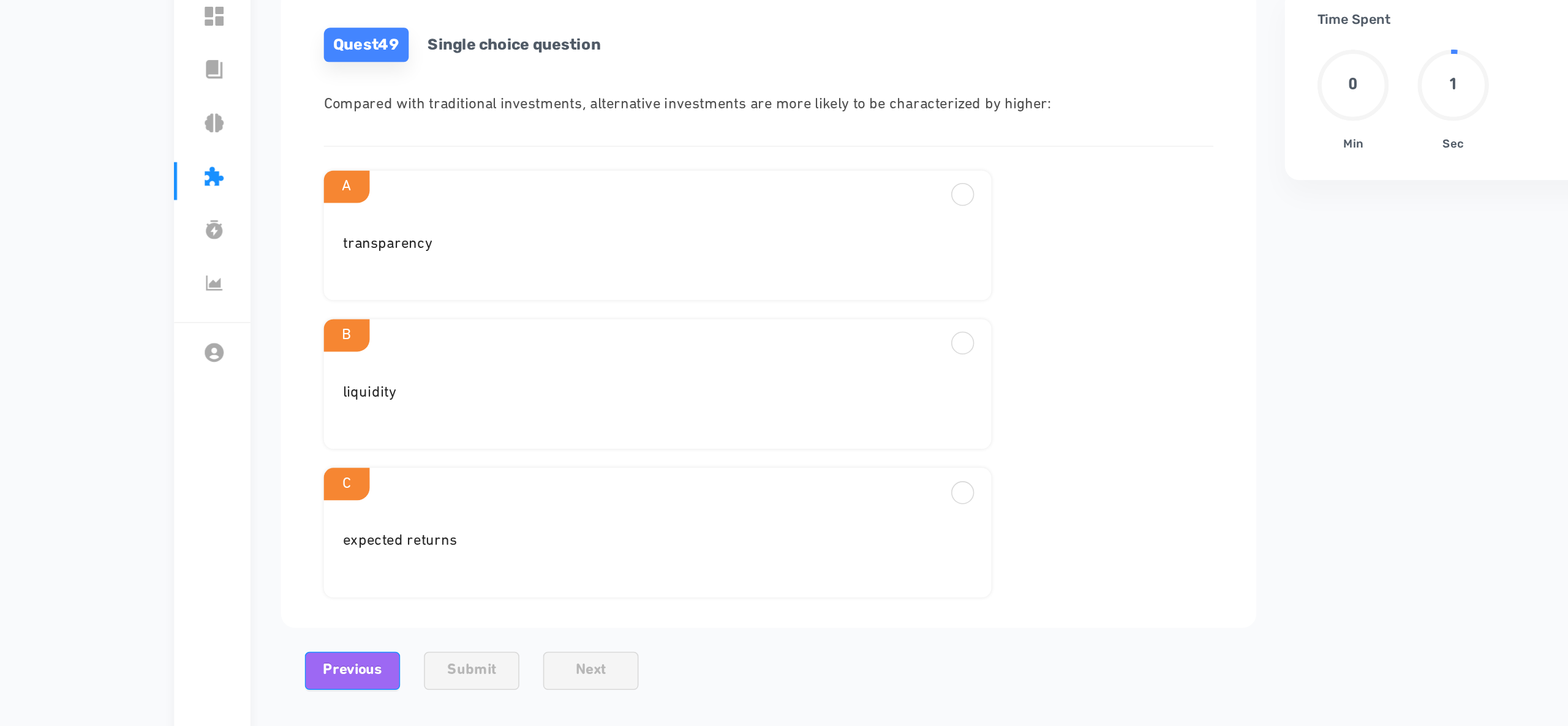 click on "Quest 49 Single choice question Compared with traditional investments, alternative investments are more likely to be characterized by higher: A transparency B liquidity C expected returns" at bounding box center [676, 298] 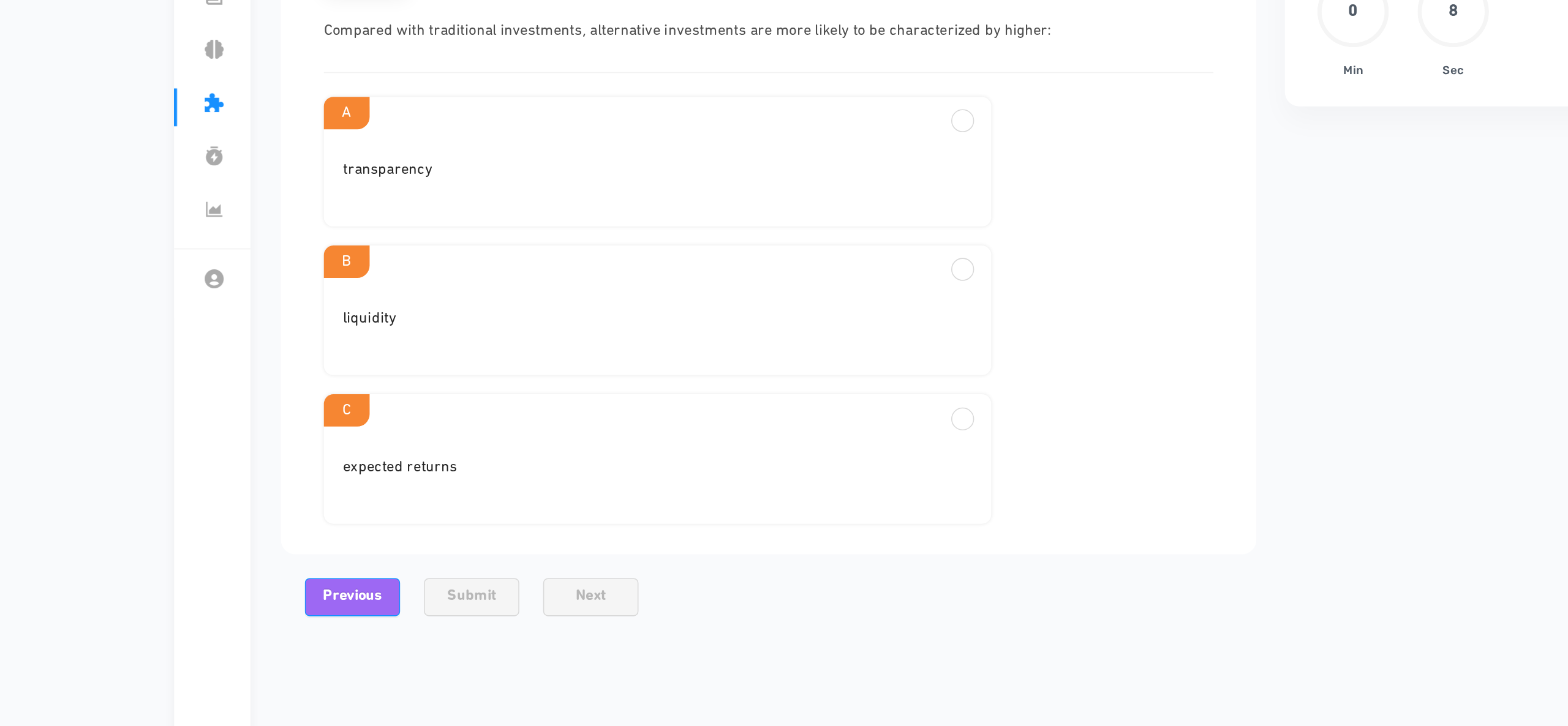 click on "expected returns" at bounding box center [605, 262] 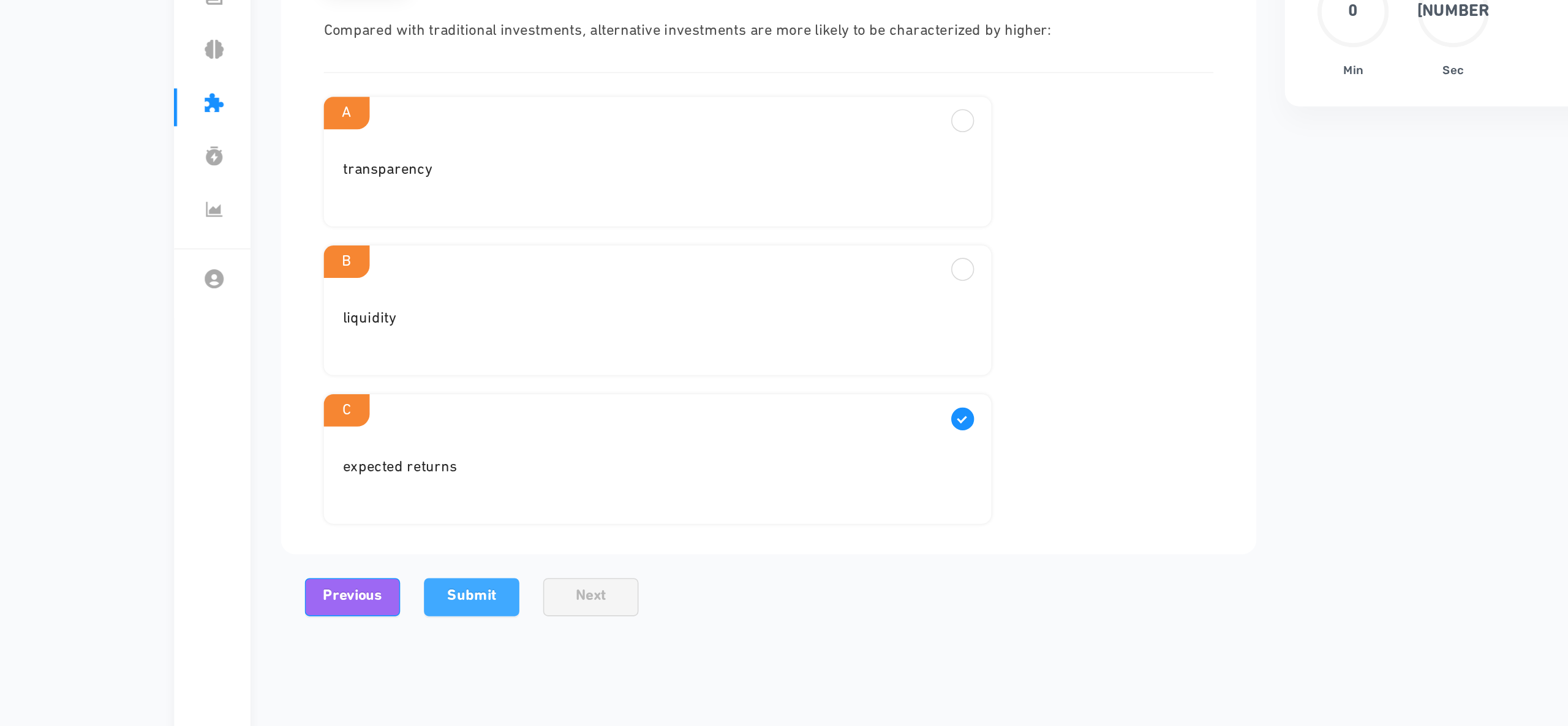 click on "Submit" at bounding box center (485, 531) 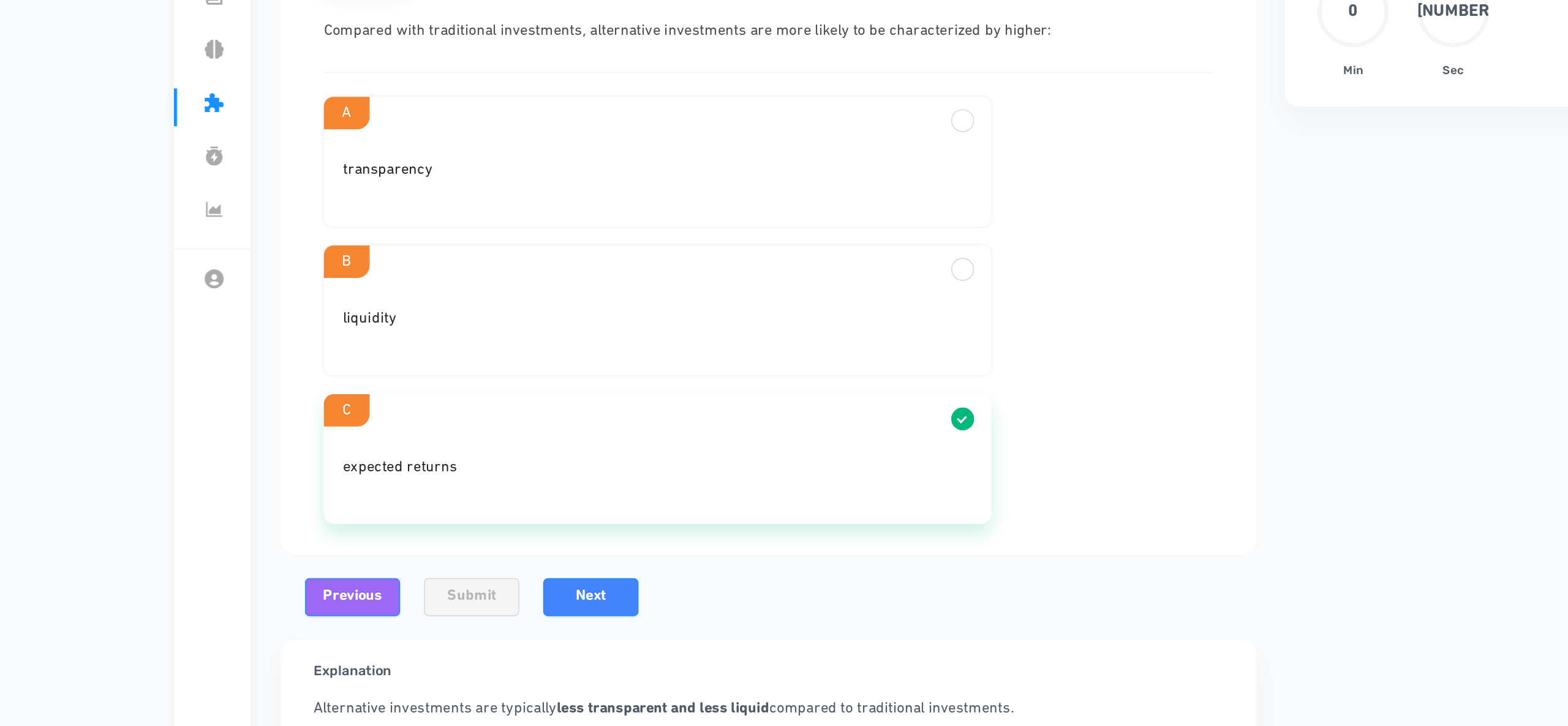 scroll, scrollTop: 0, scrollLeft: 0, axis: both 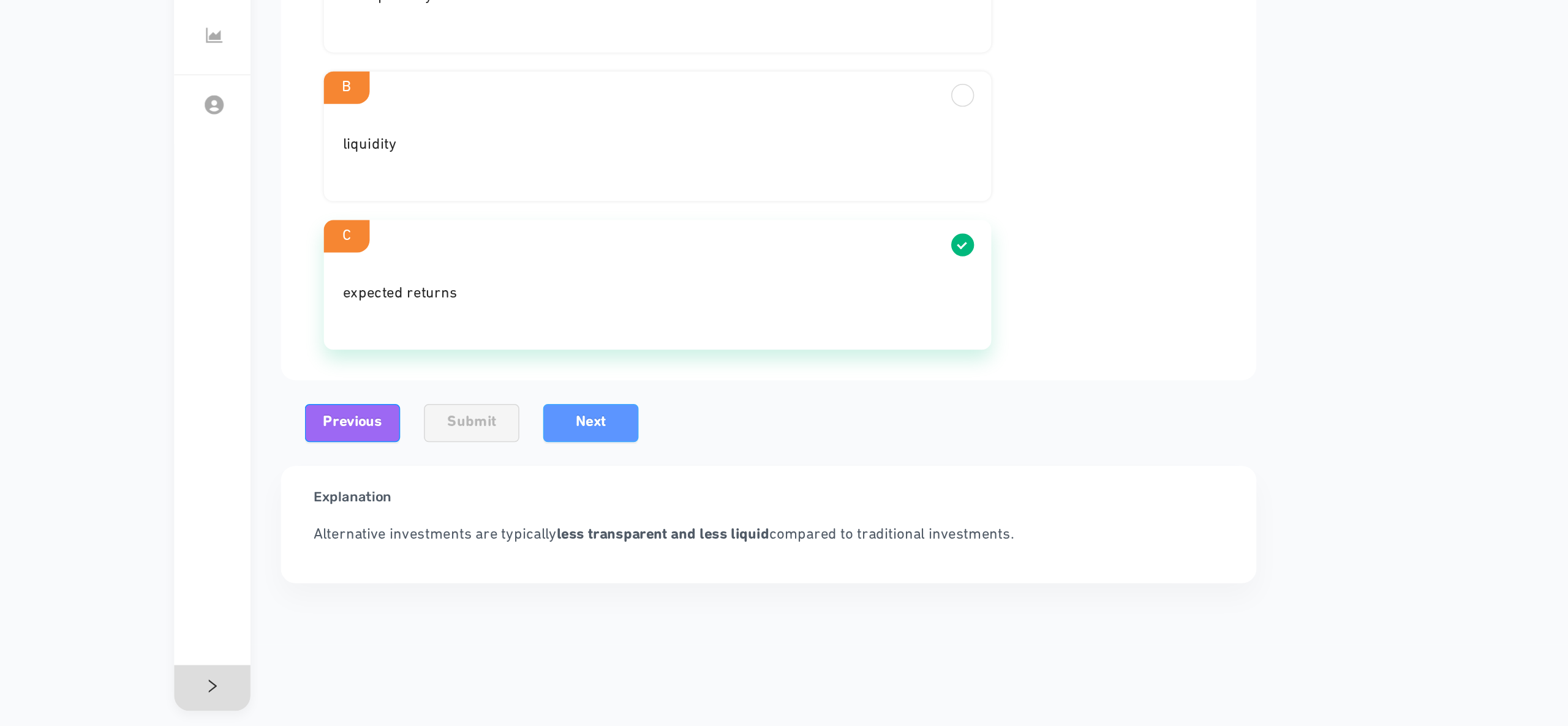 click on "Next" at bounding box center [562, 531] 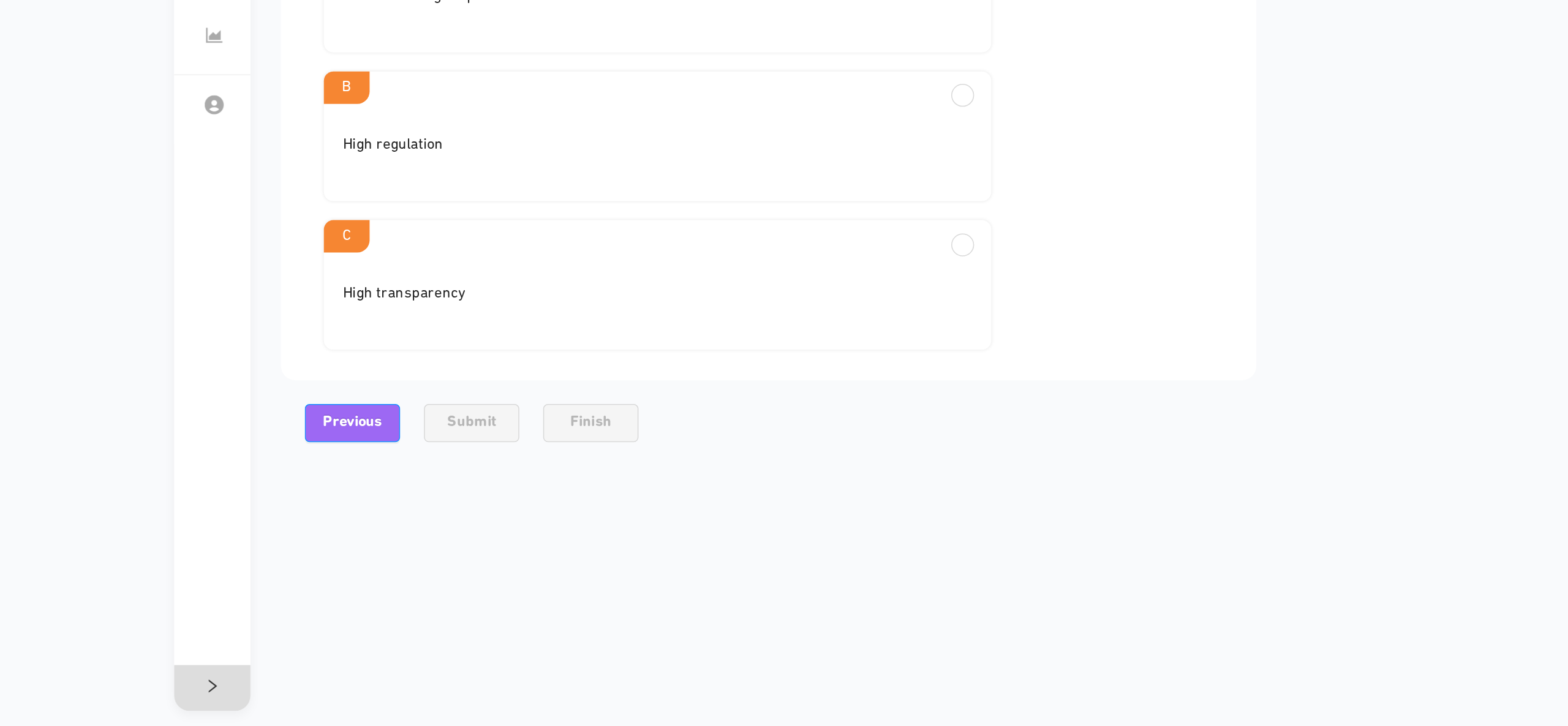 scroll, scrollTop: 0, scrollLeft: 0, axis: both 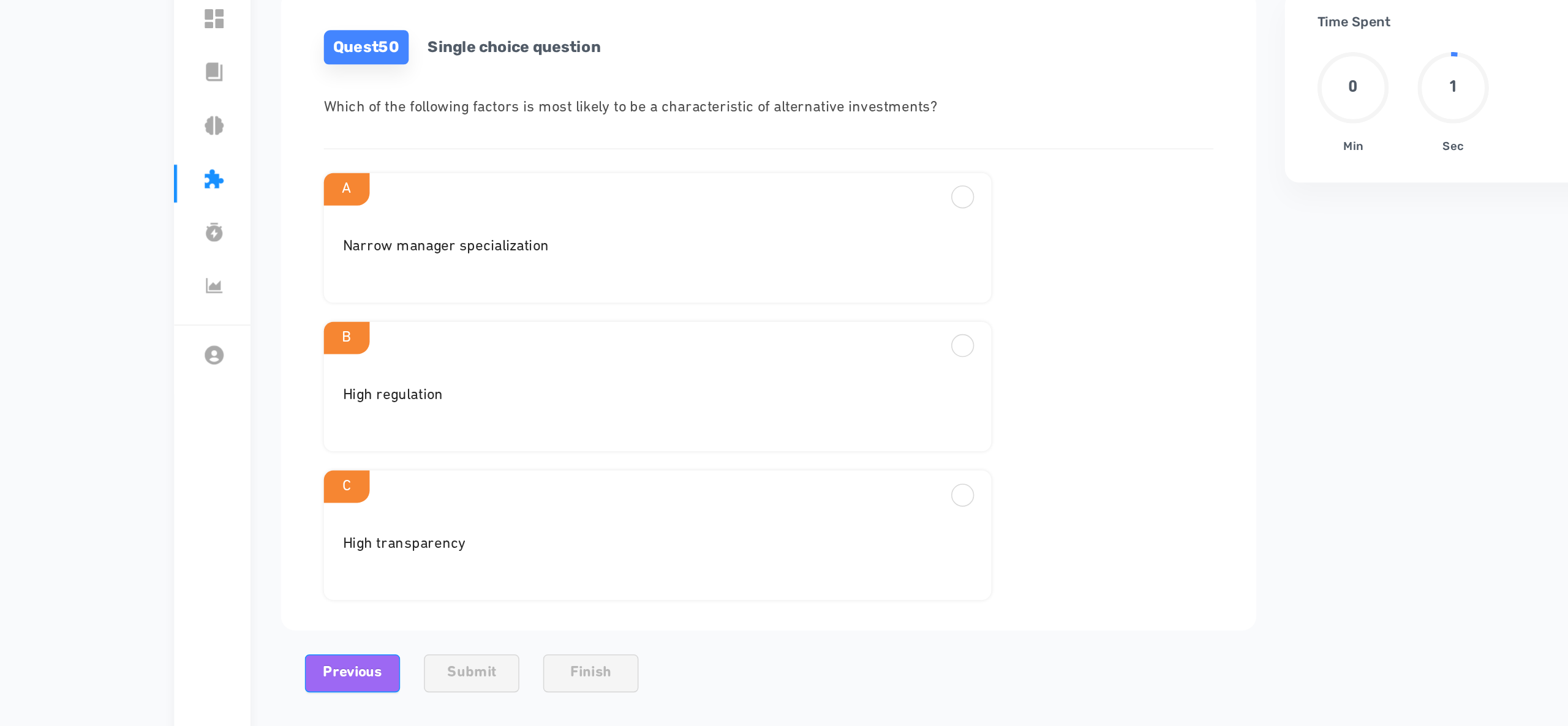 click on "Quest  50 Single choice question Which of the following factors is most likely to be a characteristic of alternative investments? A Narrow manager specialization B High regulation C High transparency" at bounding box center (676, 298) 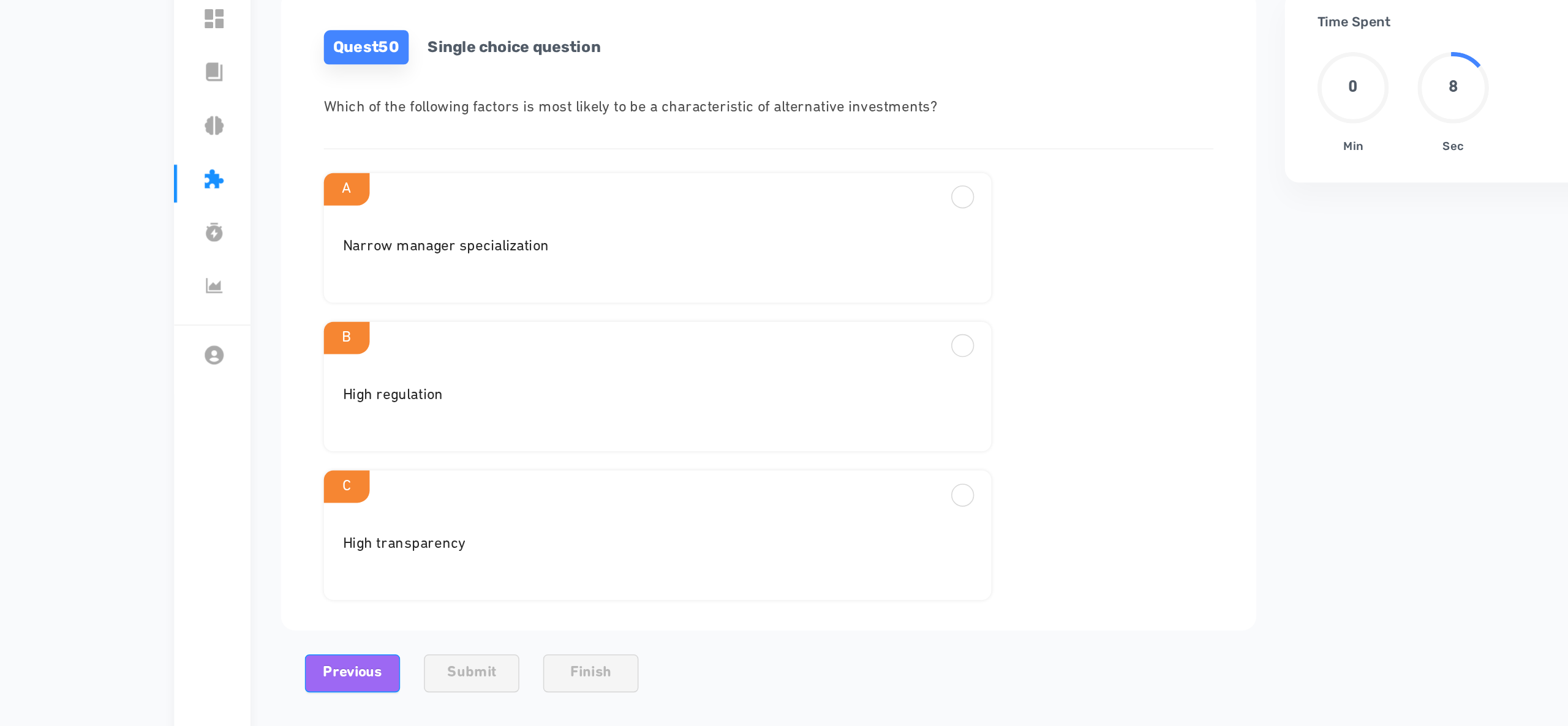 click on "Narrow manager specialization" at bounding box center (605, 262) 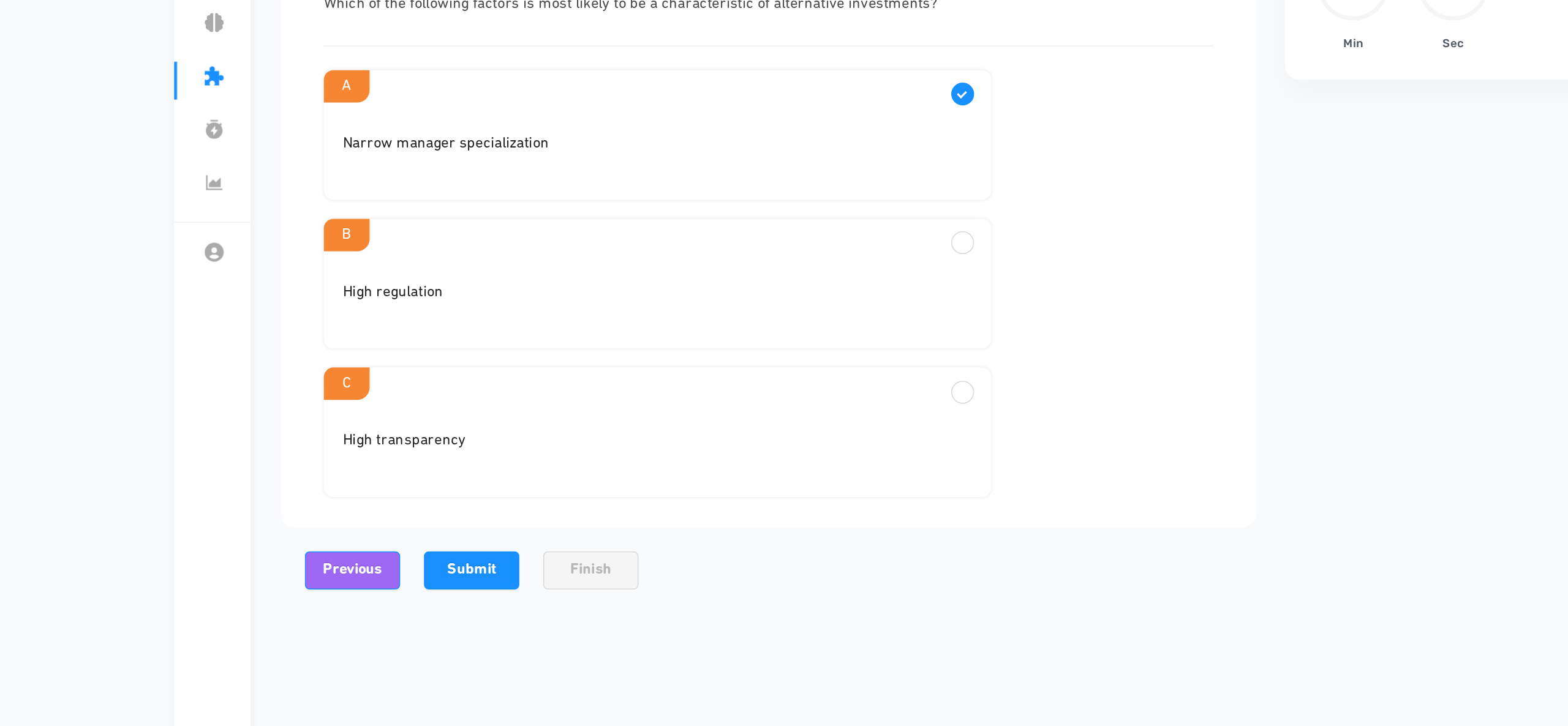 click on "High regulation" at bounding box center [605, 262] 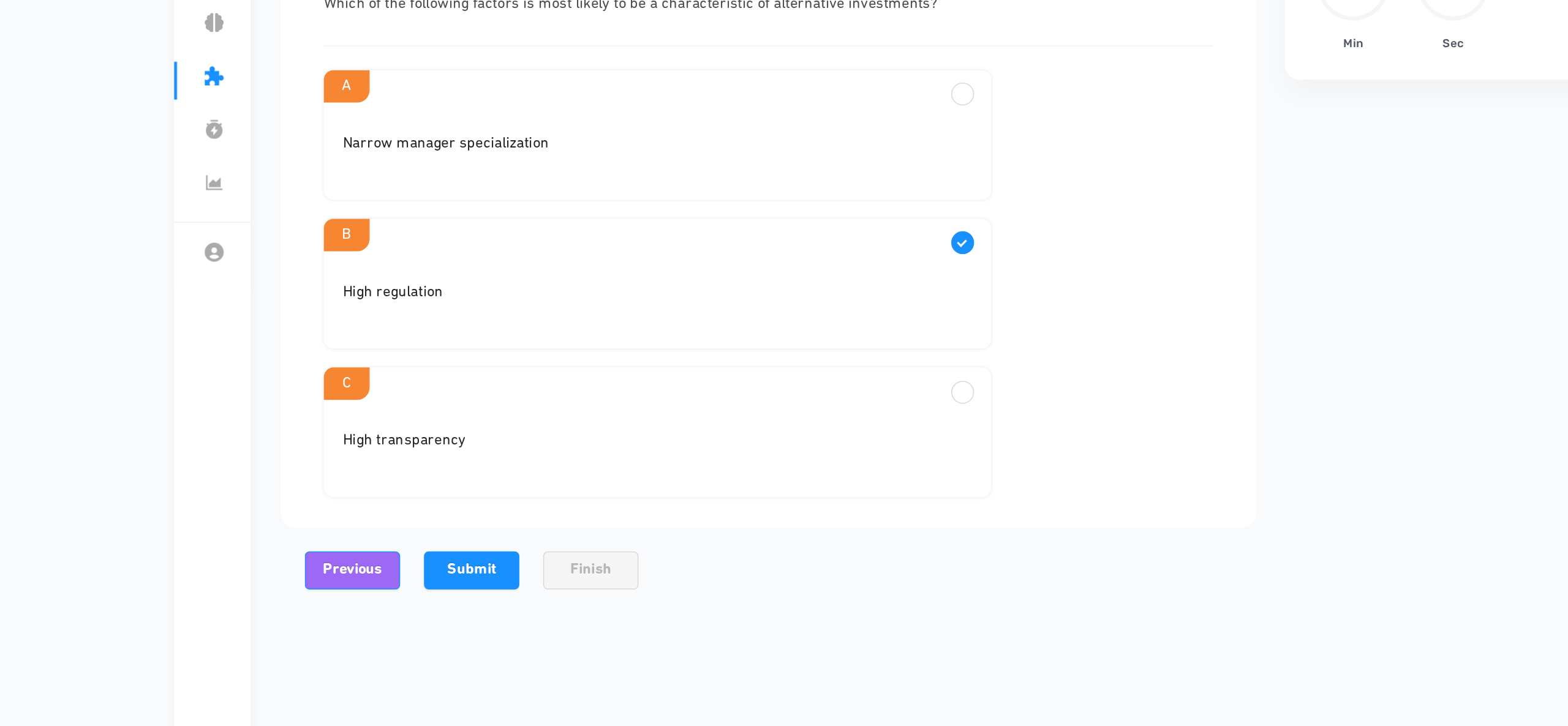 click on "Narrow manager specialization" at bounding box center (605, 262) 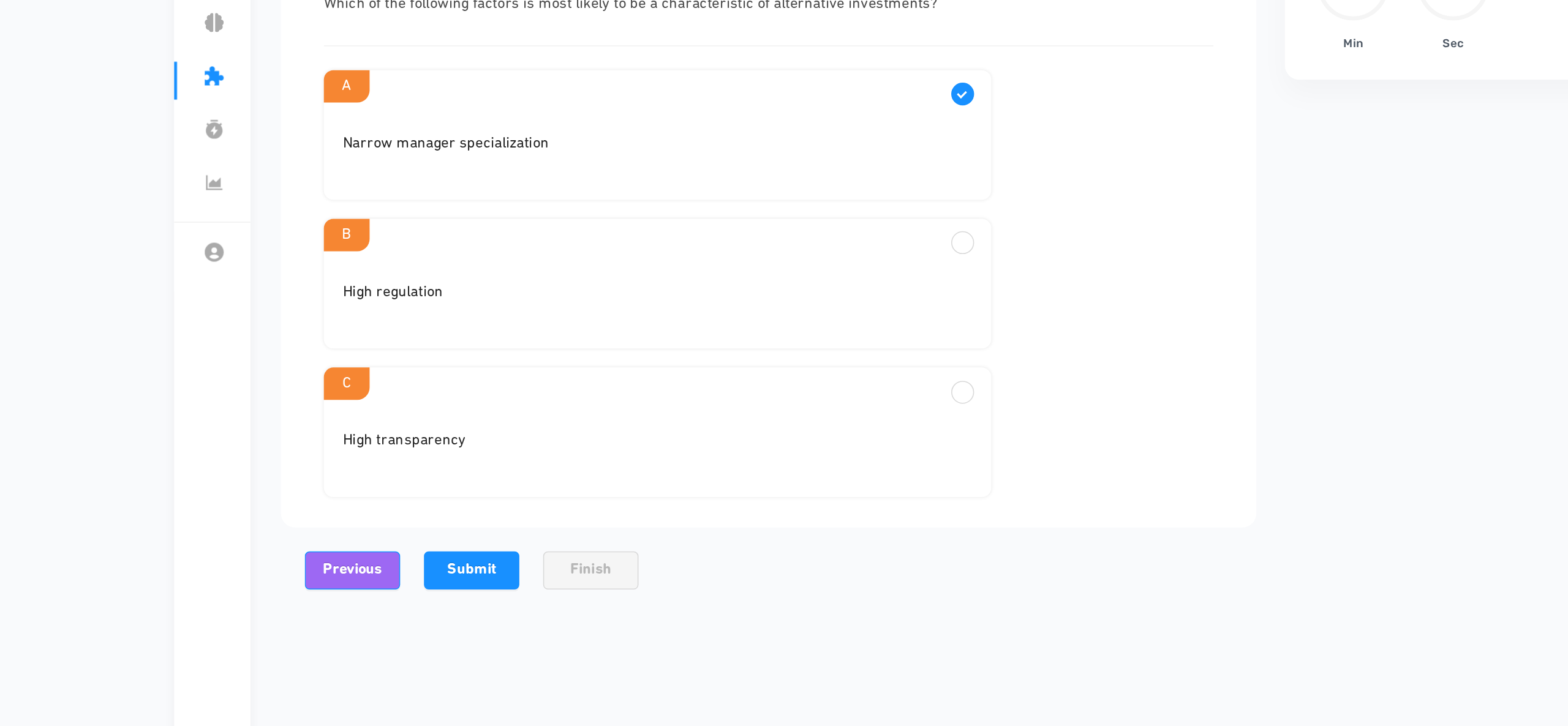 click on "Quest [NUMBER] Single choice question Which of the following factors is most likely to be a characteristic of alternative investments? A Narrow manager specialization B High regulation C High transparency Previous Submit Next Finish Explanation General characteristics of alternative investments include: illiquidity of underlying investments, narrow manager specialization, low correlation with traditional investments, low level of regulation and less transparency, limited and potentially problematic historical risk and return data, unique legal and tax considerations." at bounding box center [676, 379] 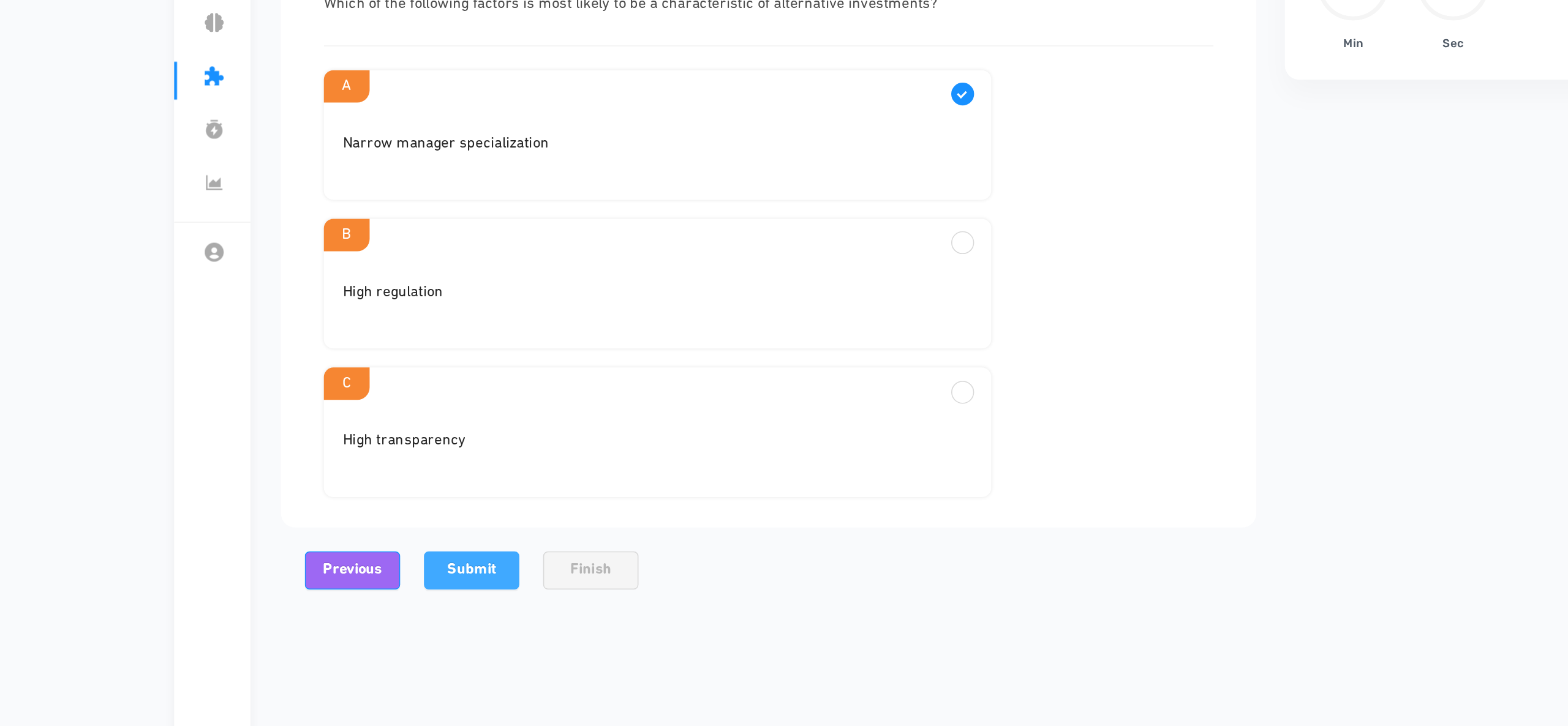 click on "Submit" at bounding box center [485, 531] 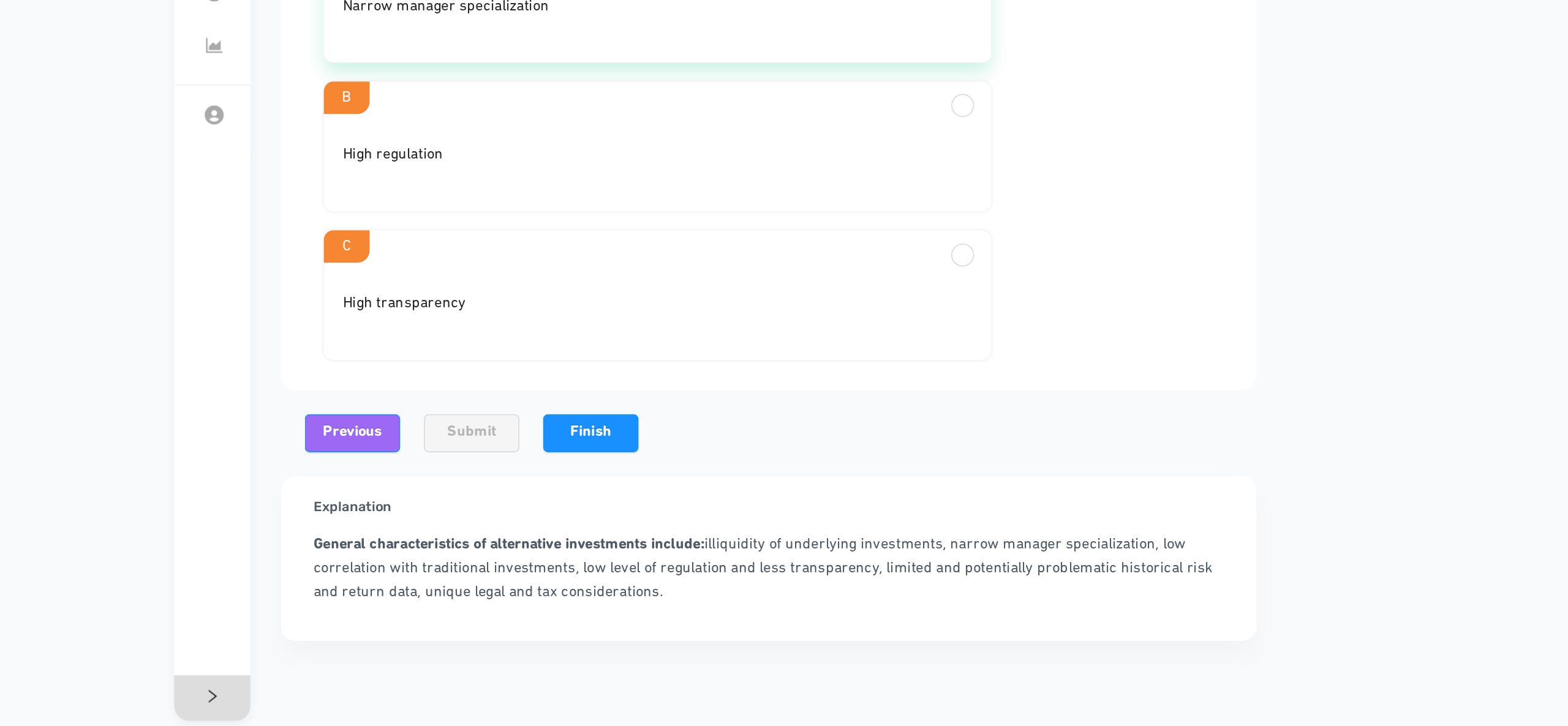 scroll, scrollTop: 0, scrollLeft: 0, axis: both 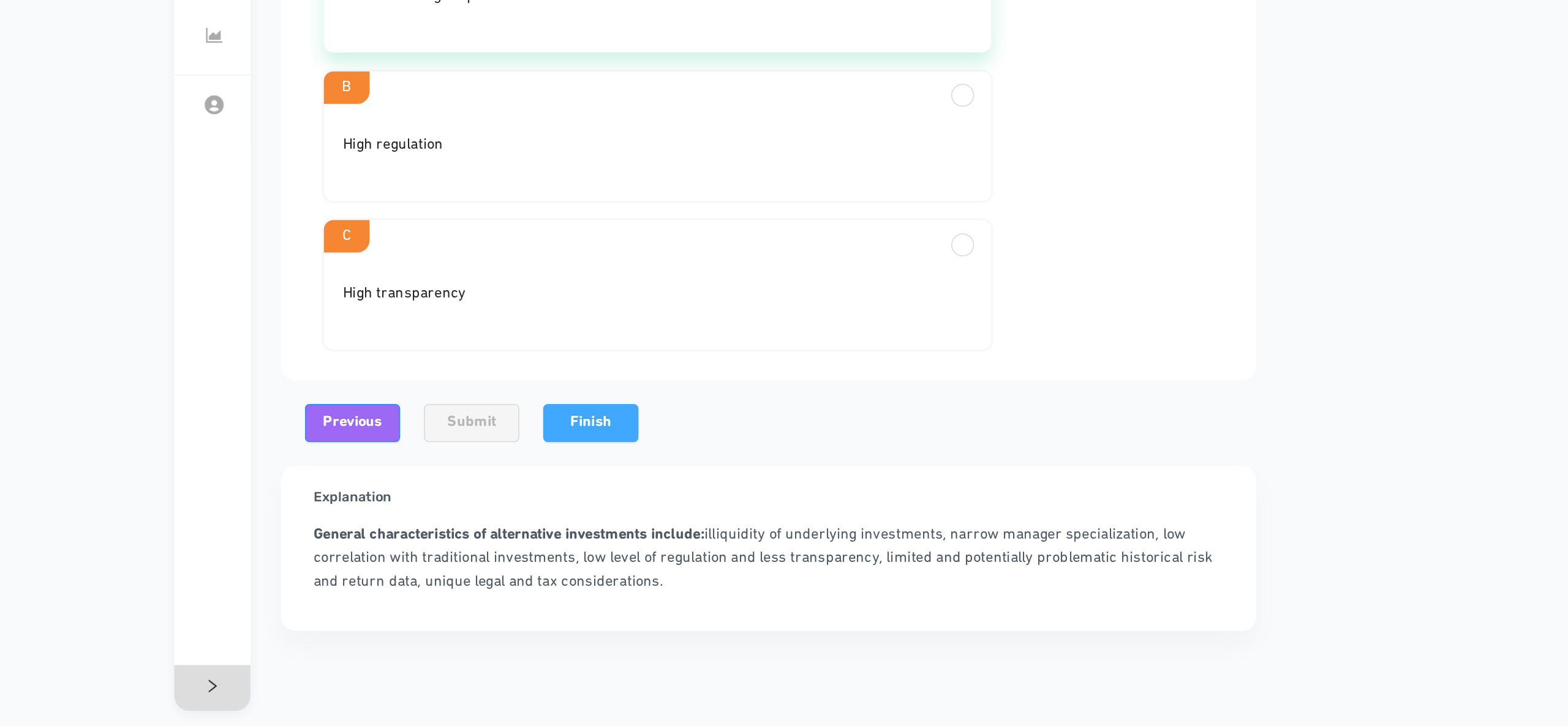 click on "Finish" at bounding box center (562, 531) 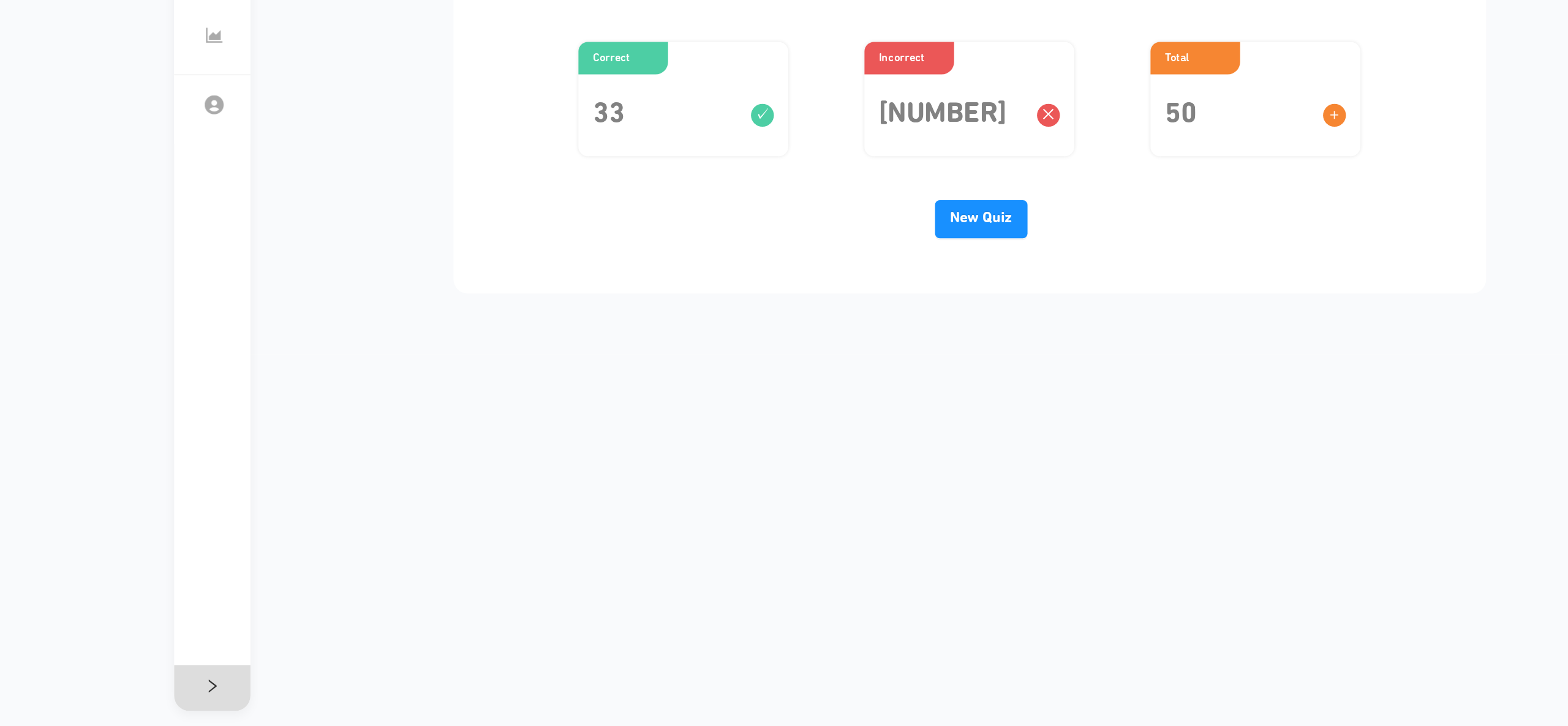 scroll, scrollTop: 0, scrollLeft: 0, axis: both 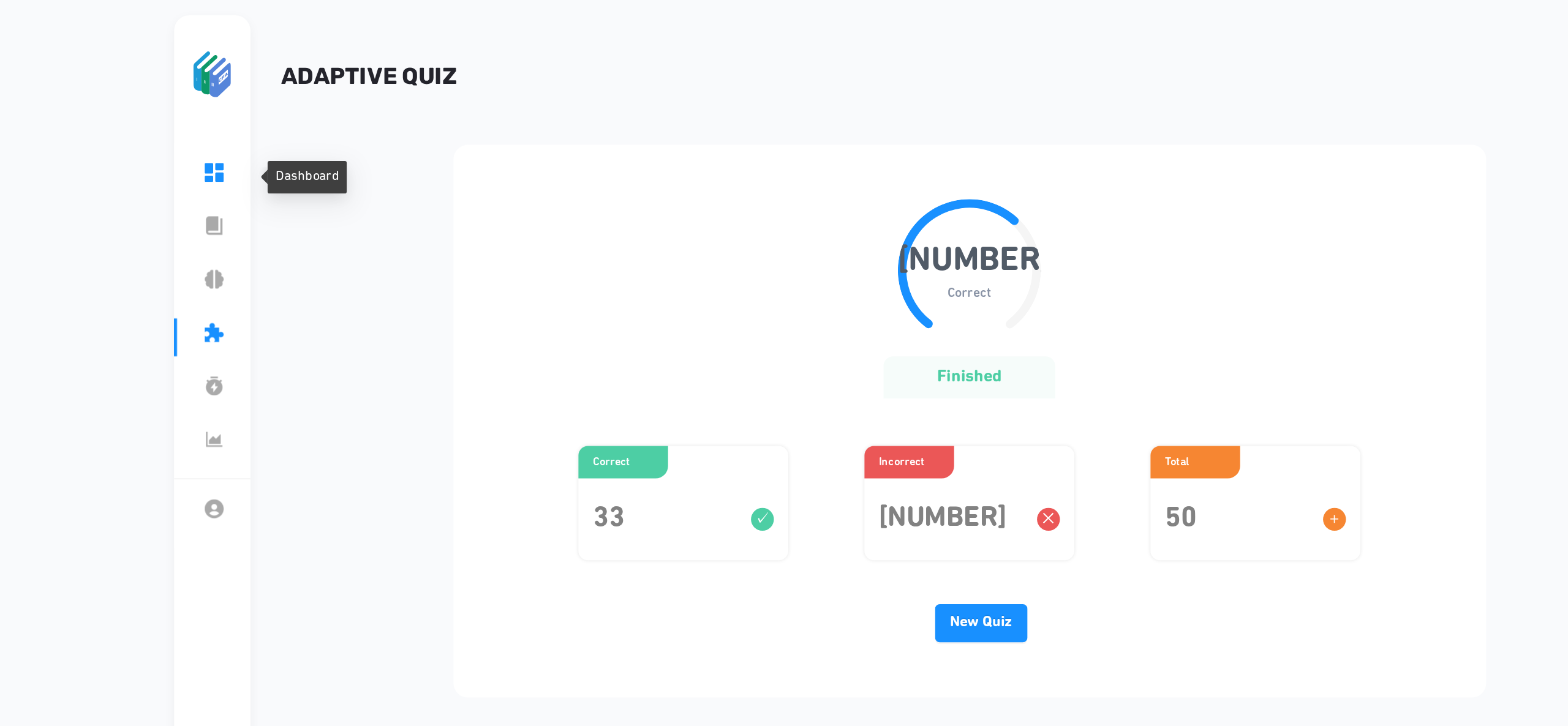 click on "Dashboard" at bounding box center (349, 113) 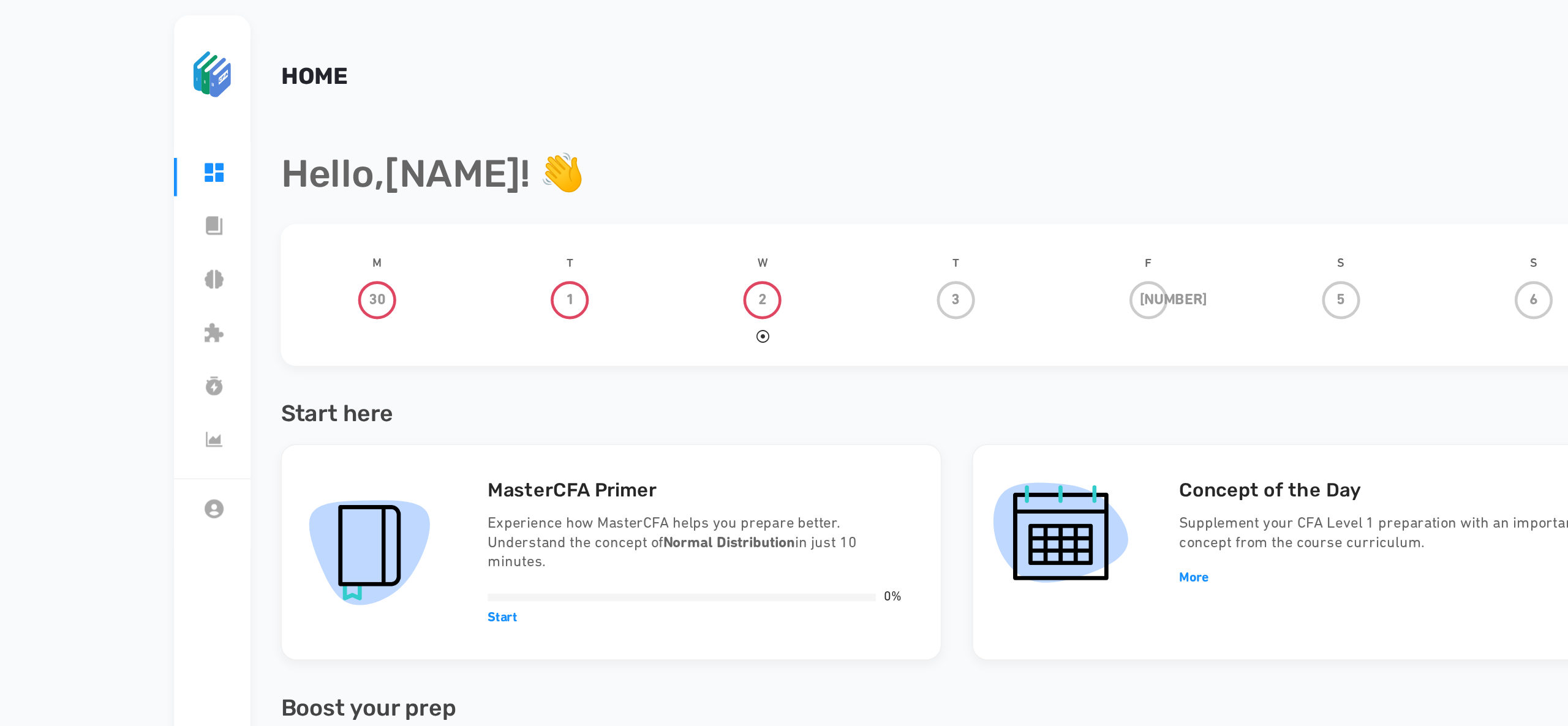scroll, scrollTop: 54, scrollLeft: 0, axis: vertical 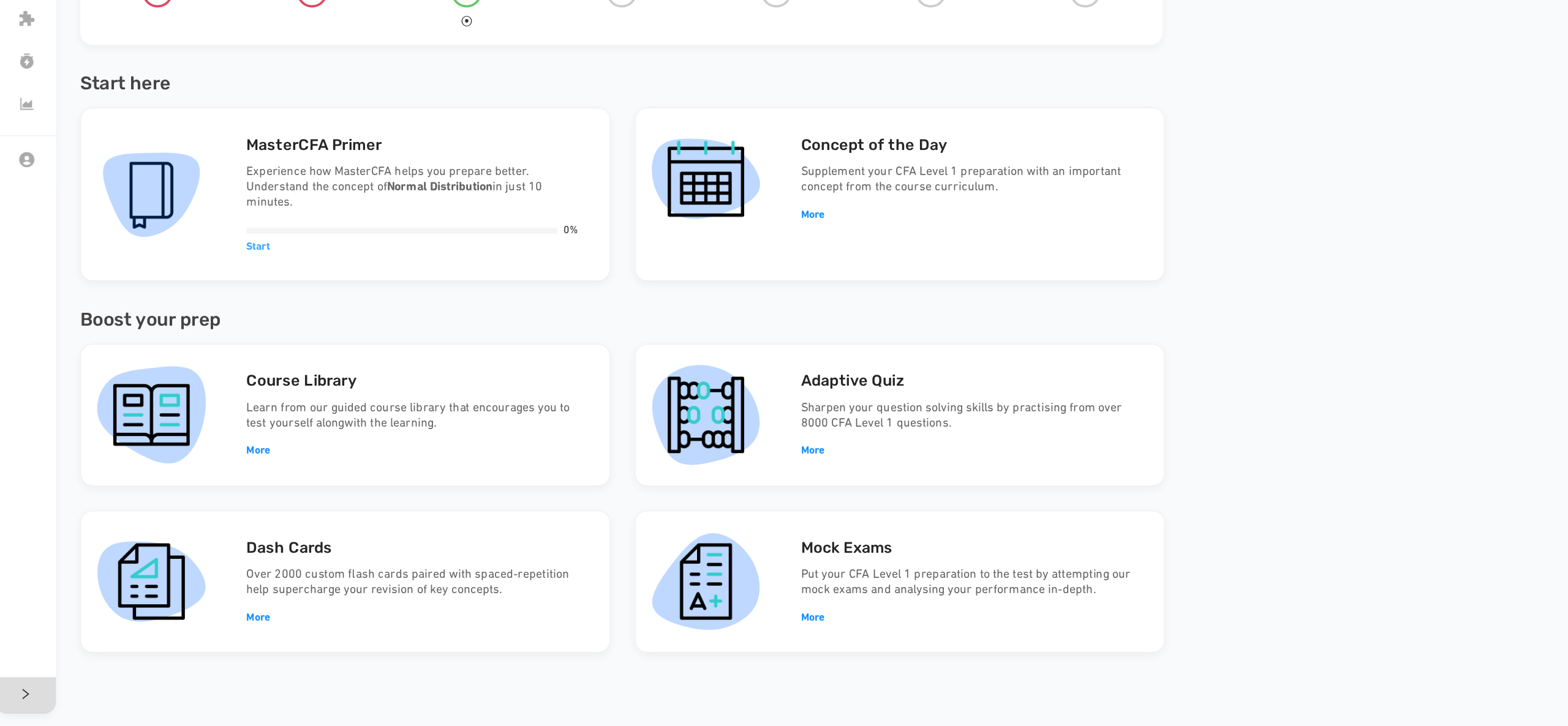 click on "Start" at bounding box center (505, 342) 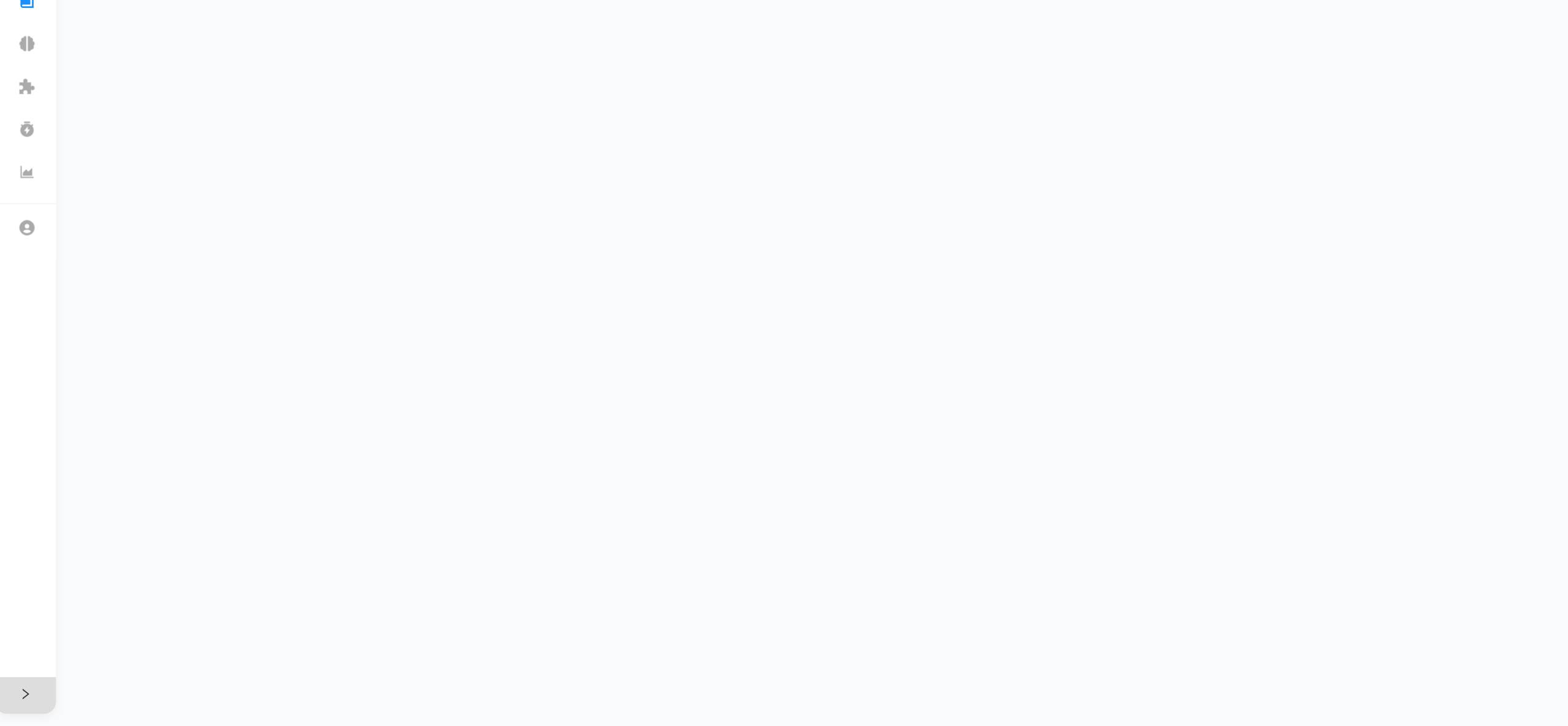 scroll, scrollTop: 0, scrollLeft: 0, axis: both 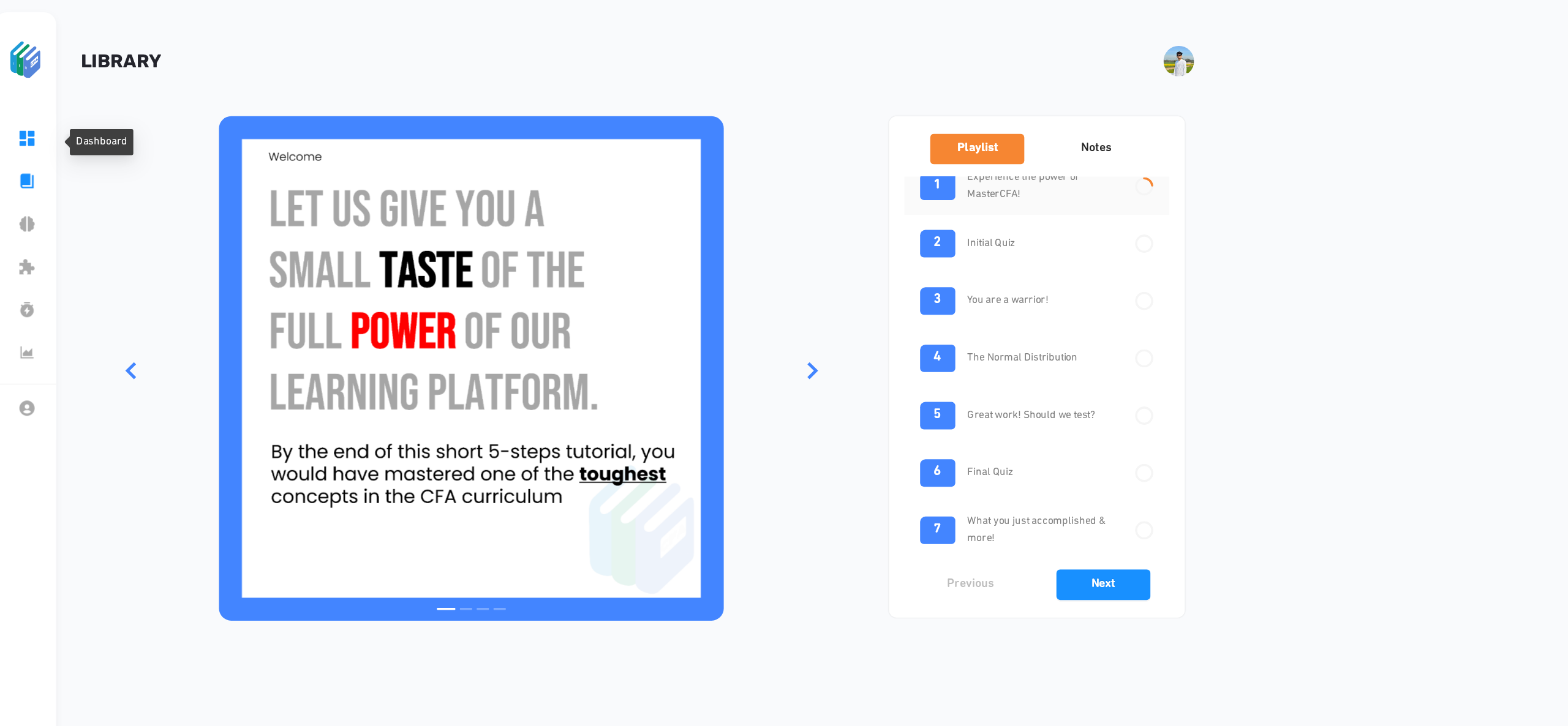click on "Dashboard" at bounding box center (349, 113) 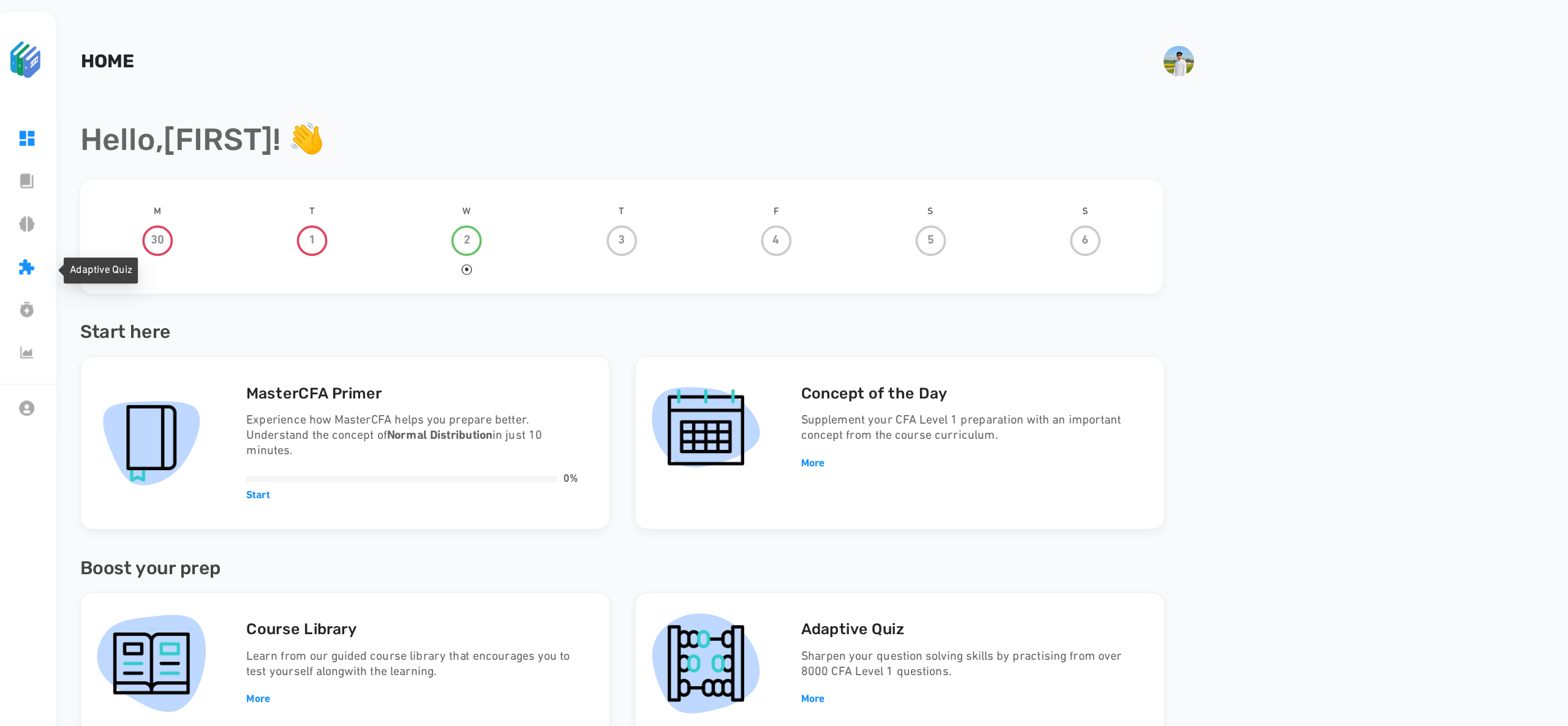 click on "Adaptive Quiz" at bounding box center [353, 216] 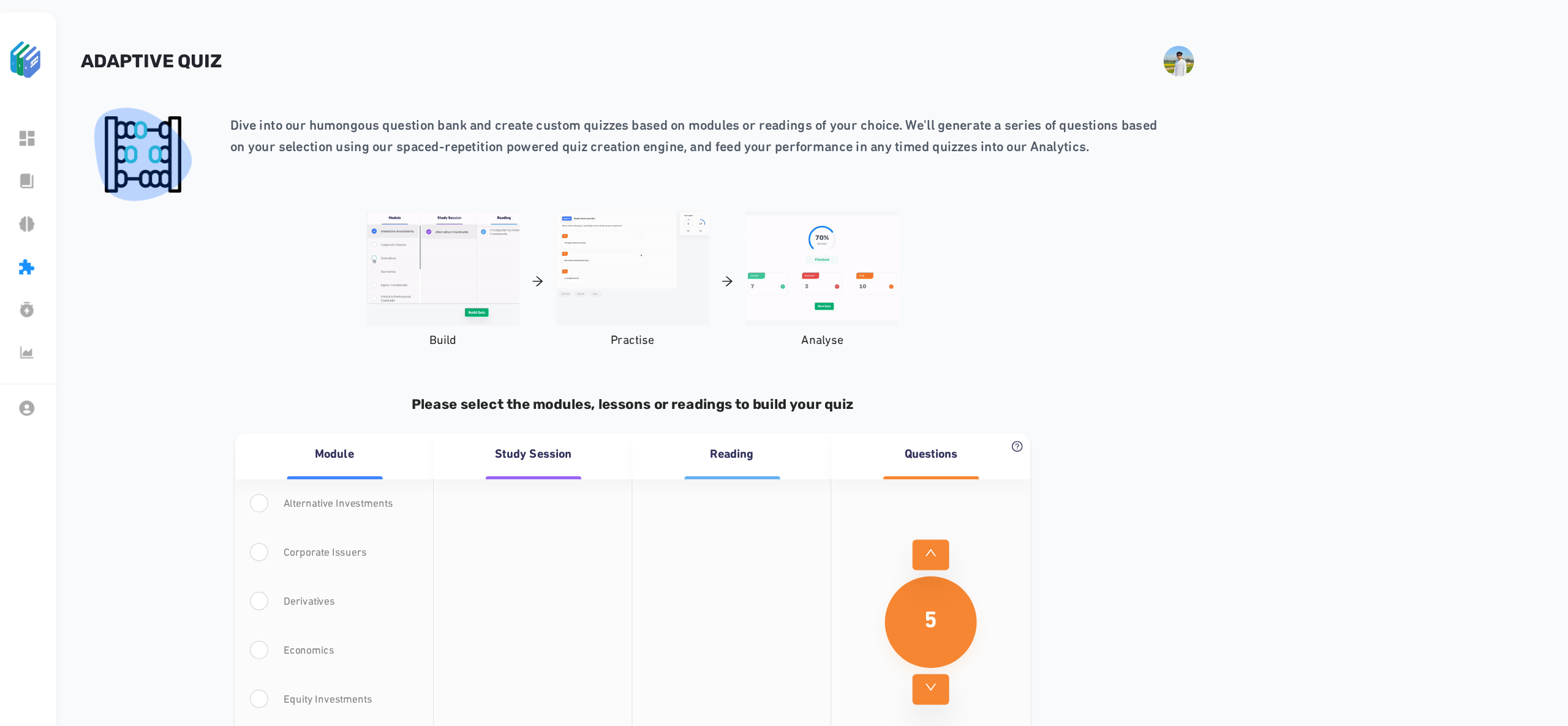 scroll, scrollTop: 29, scrollLeft: 0, axis: vertical 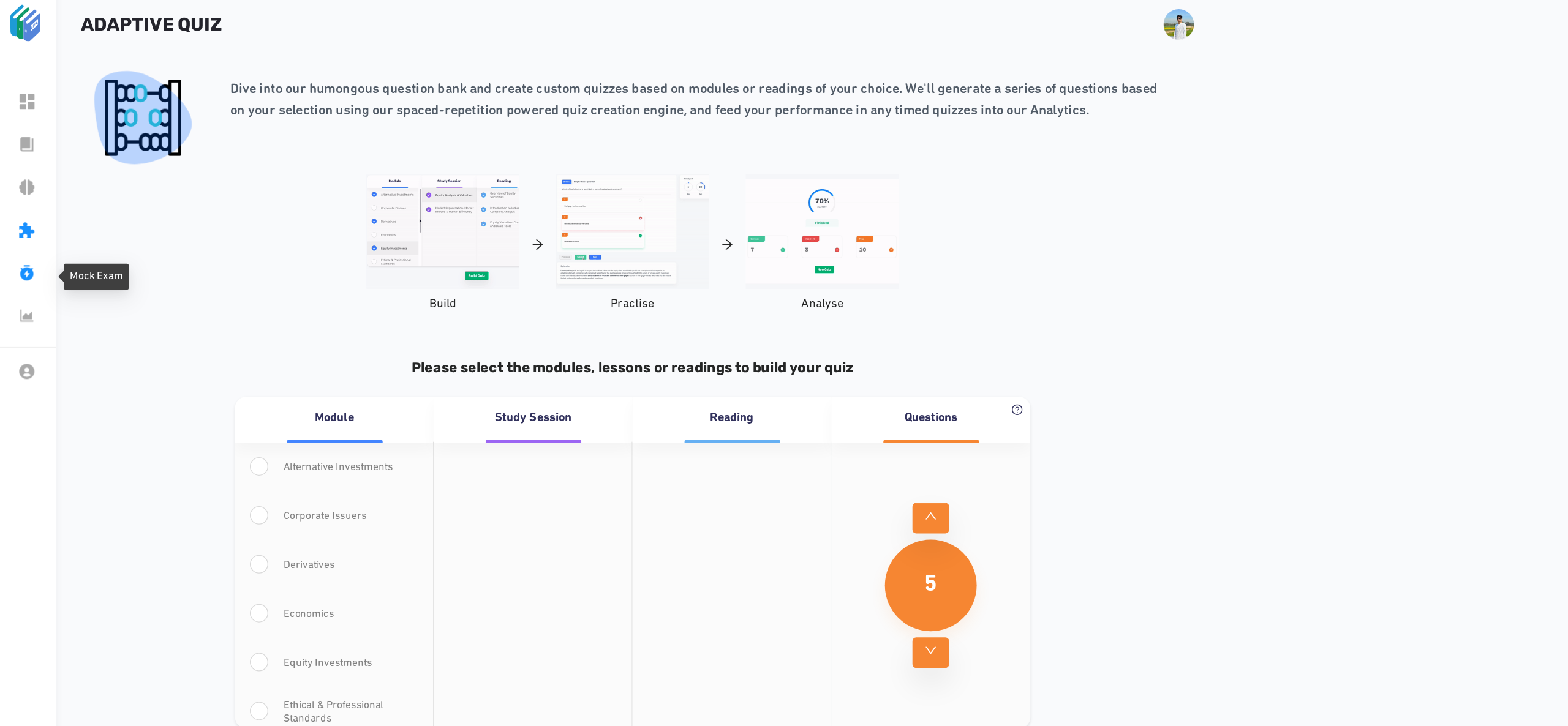 click on "Mock Exam" at bounding box center [349, 221] 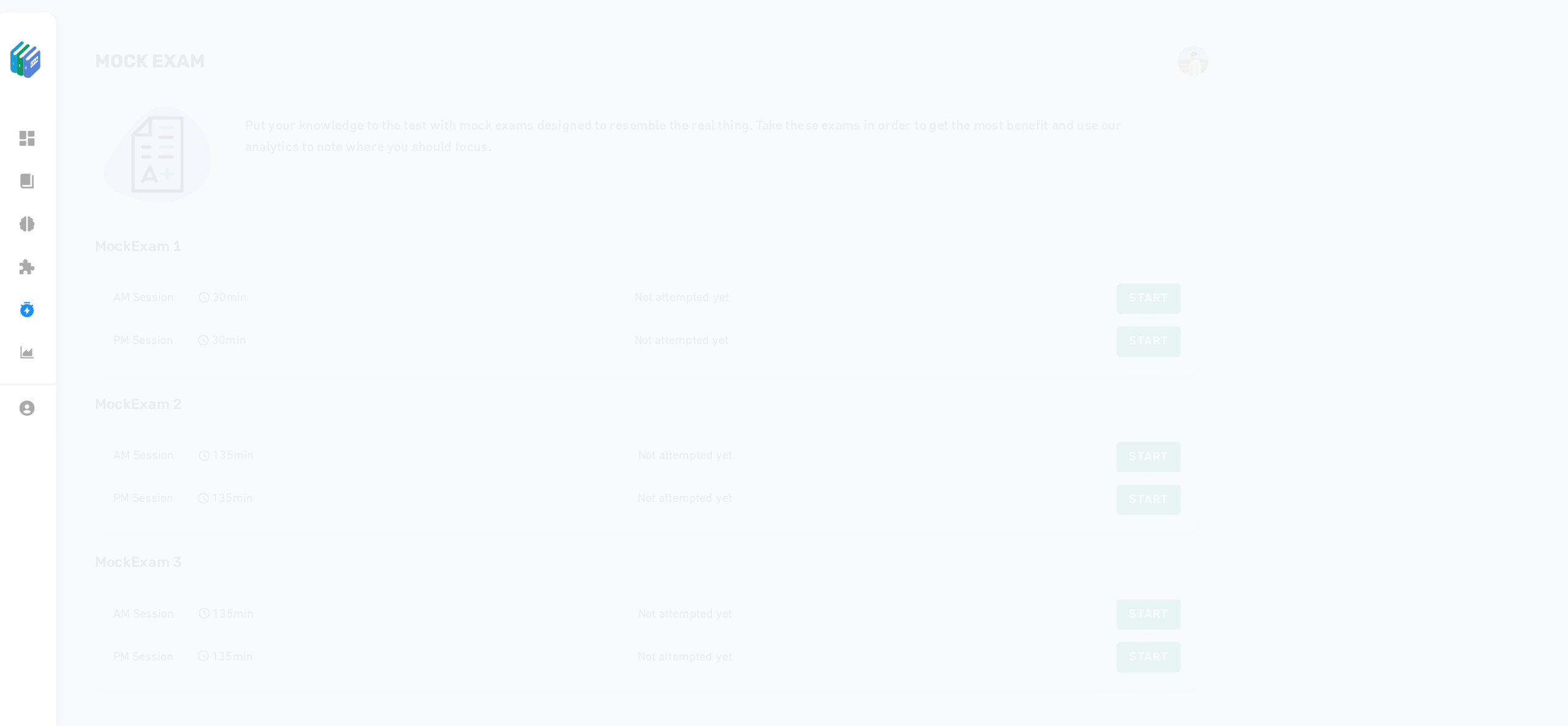 scroll, scrollTop: 0, scrollLeft: 0, axis: both 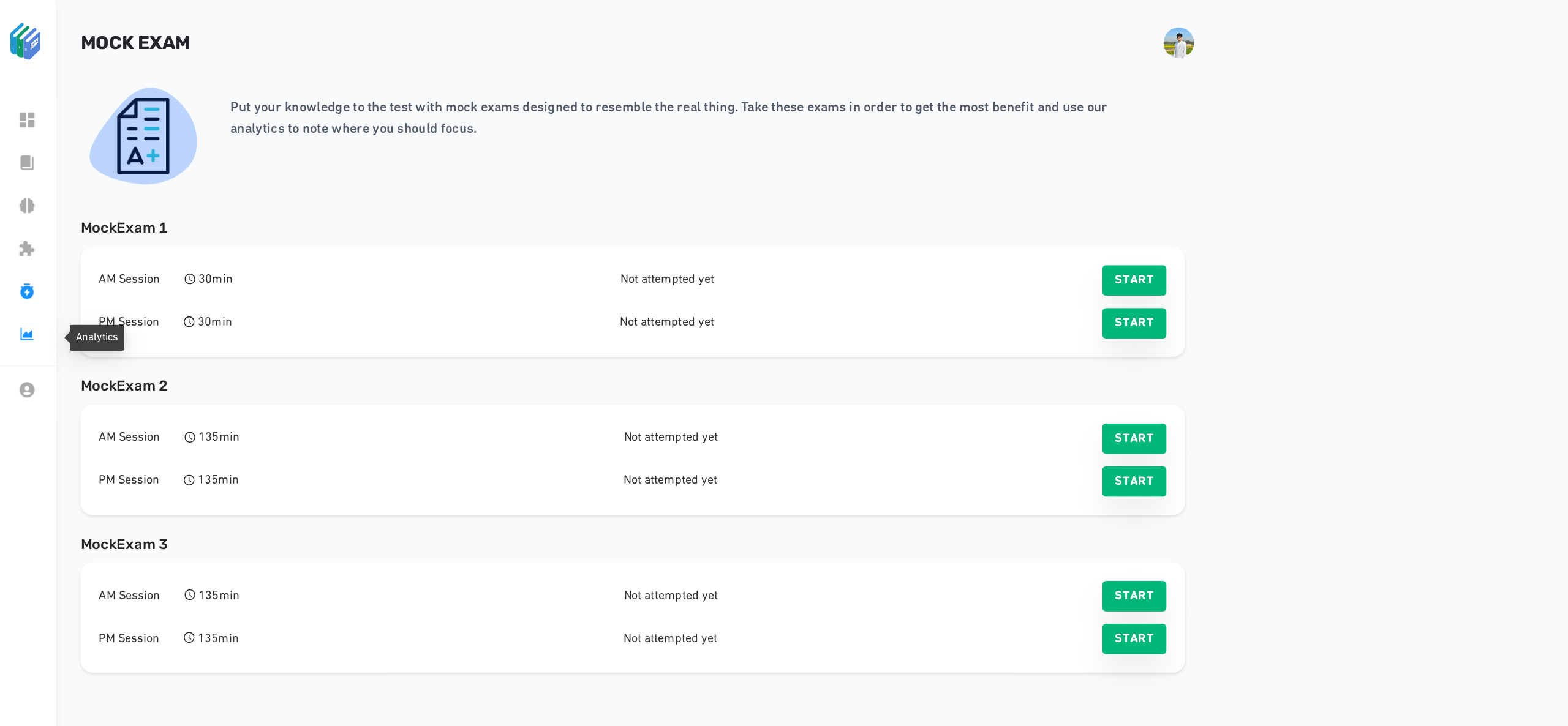 click on "Analytics" at bounding box center (345, 285) 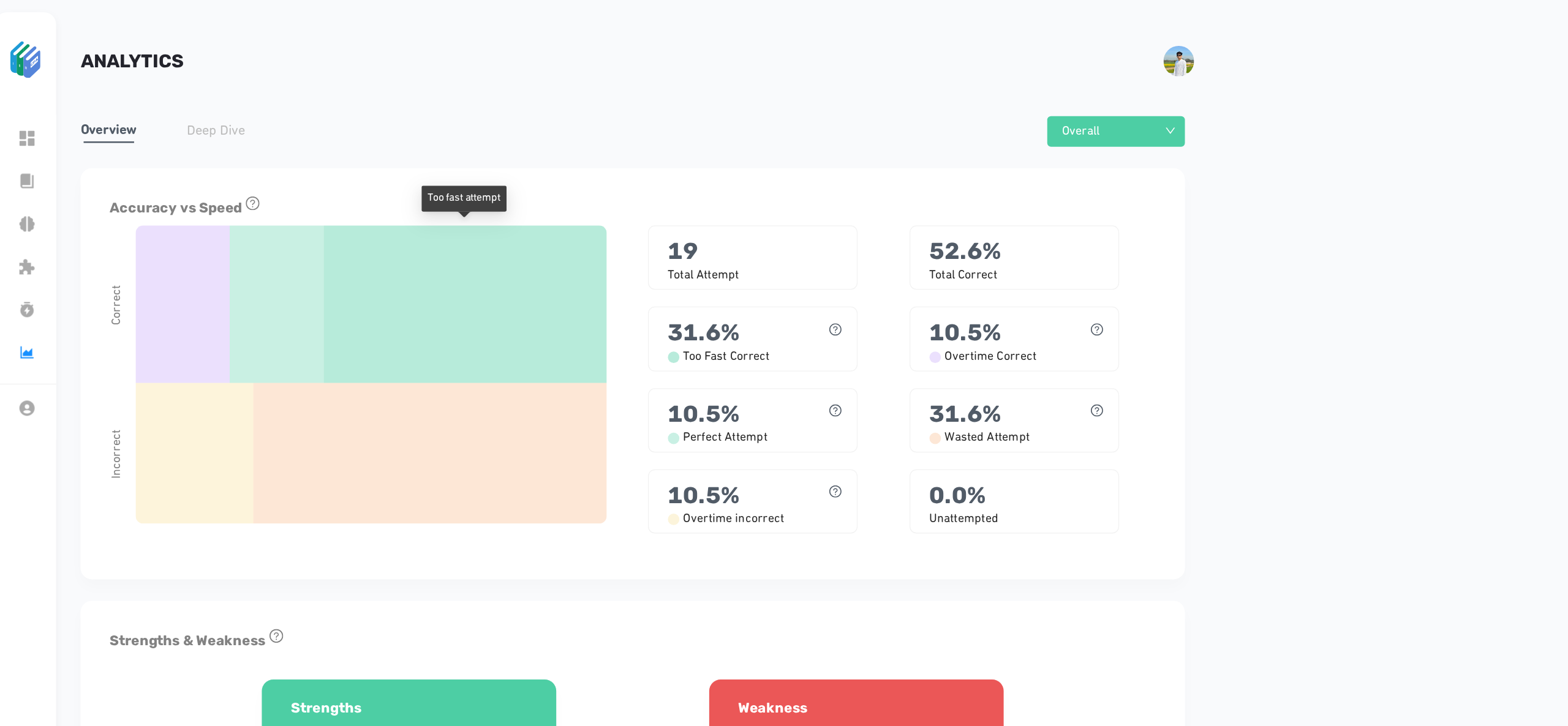 scroll, scrollTop: 0, scrollLeft: 0, axis: both 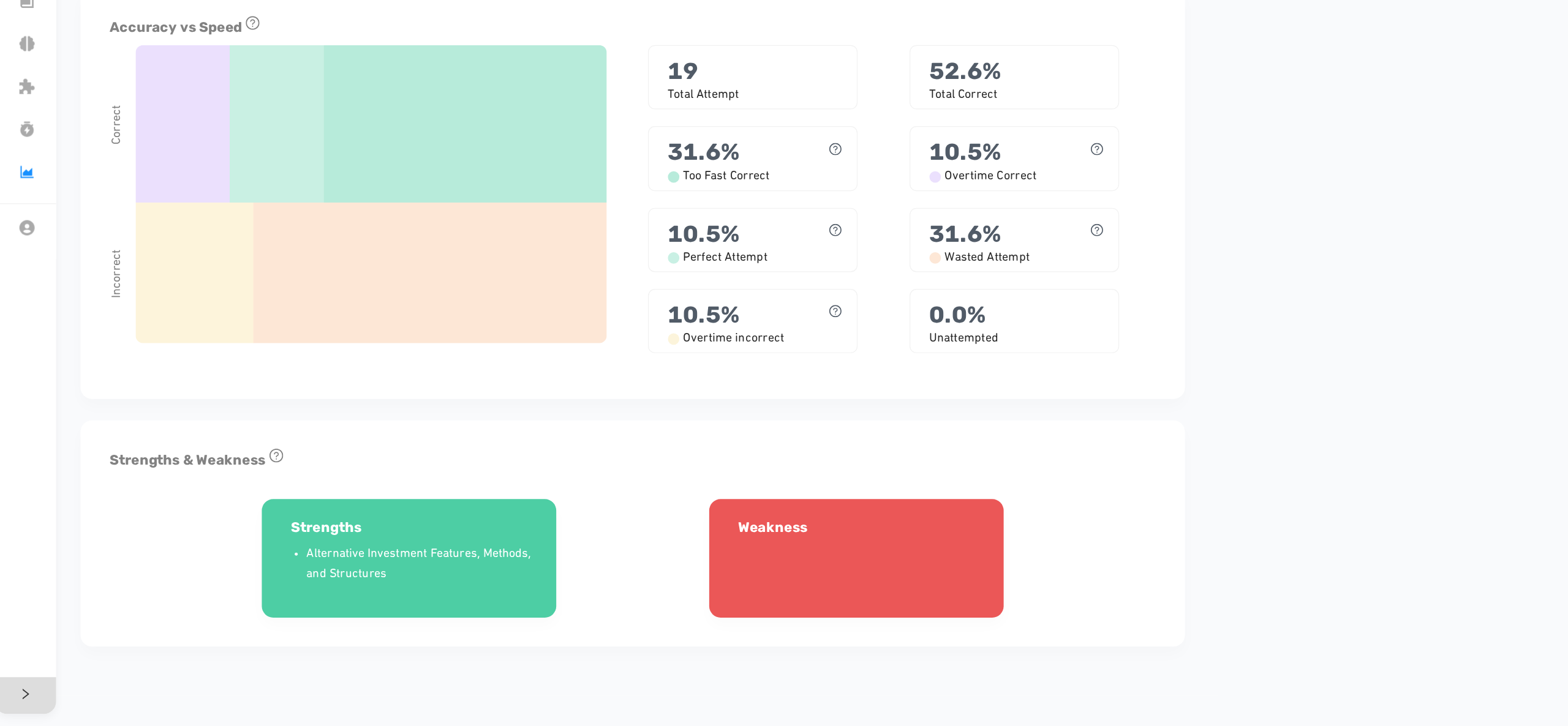 click on "Strengths Alternative Investment Features, Methods, and Structures   Weakness" at bounding box center (805, 583) 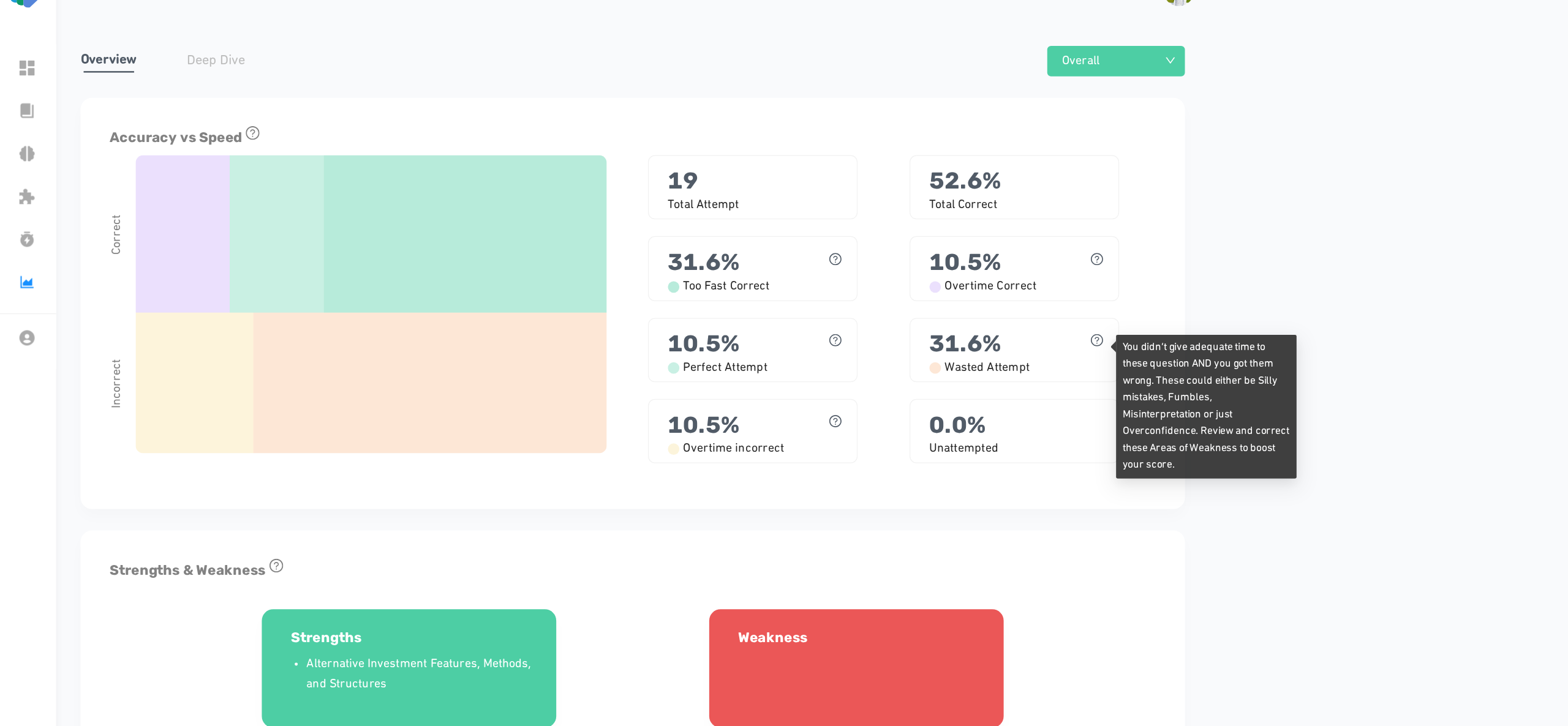click at bounding box center [1177, 329] 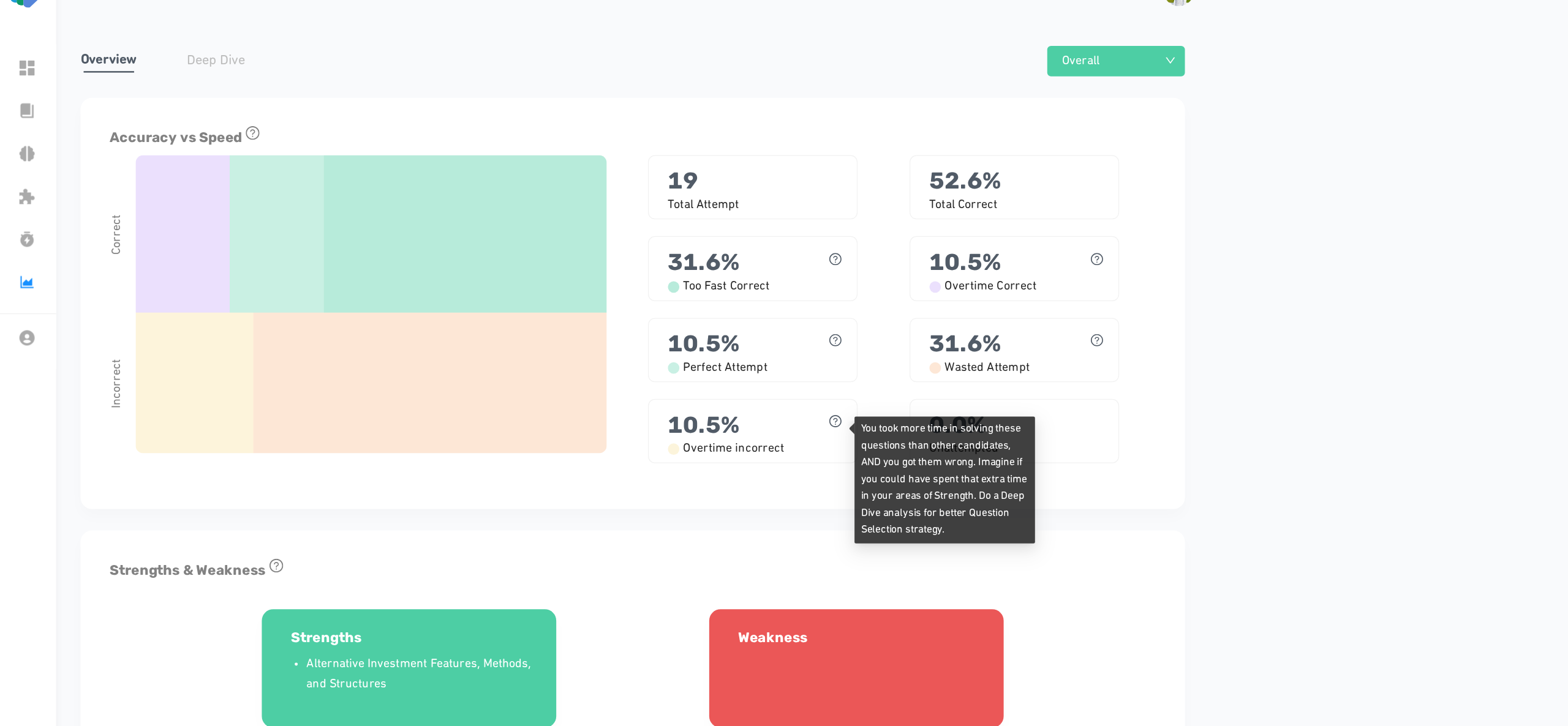 click at bounding box center [967, 394] 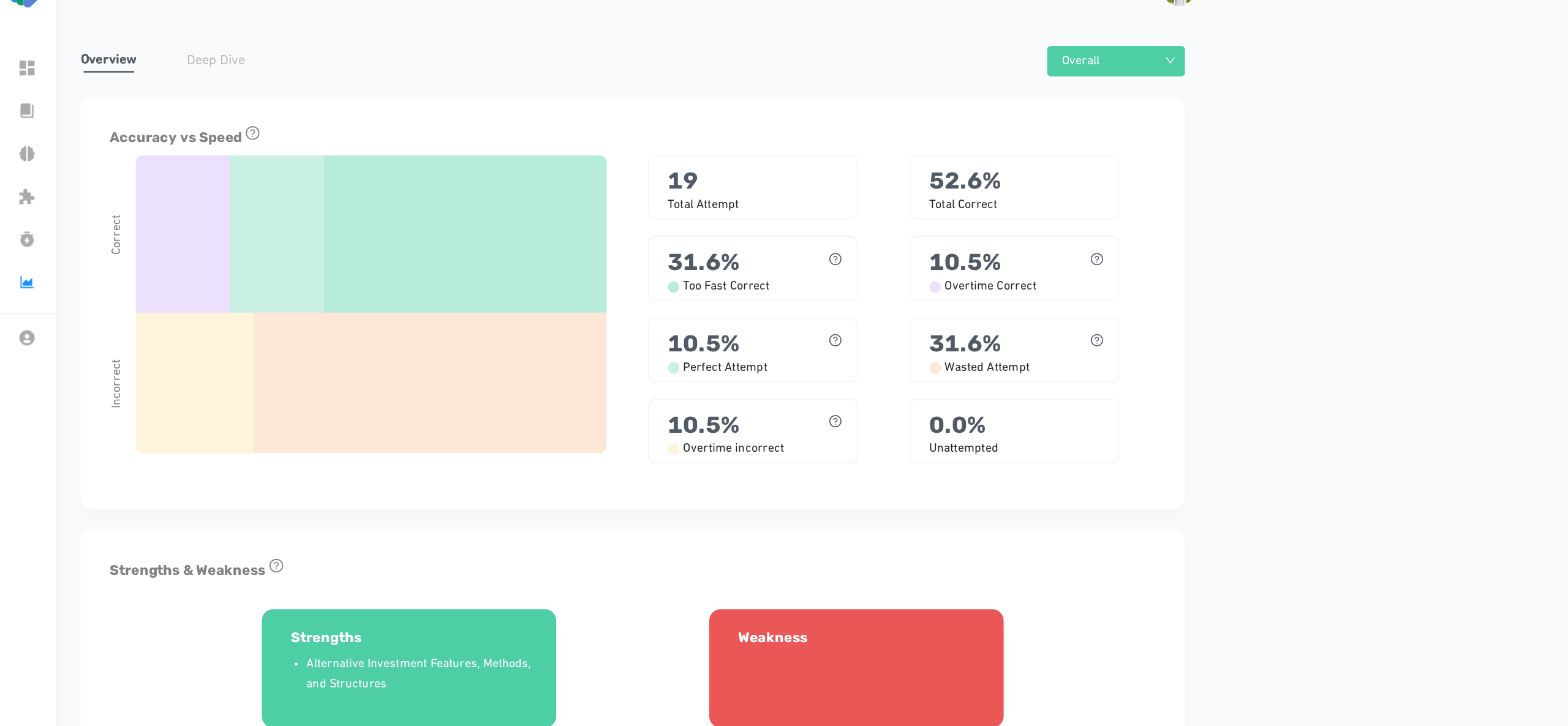 click on "10.5 %   Overtime incorrect" at bounding box center [910, 408] 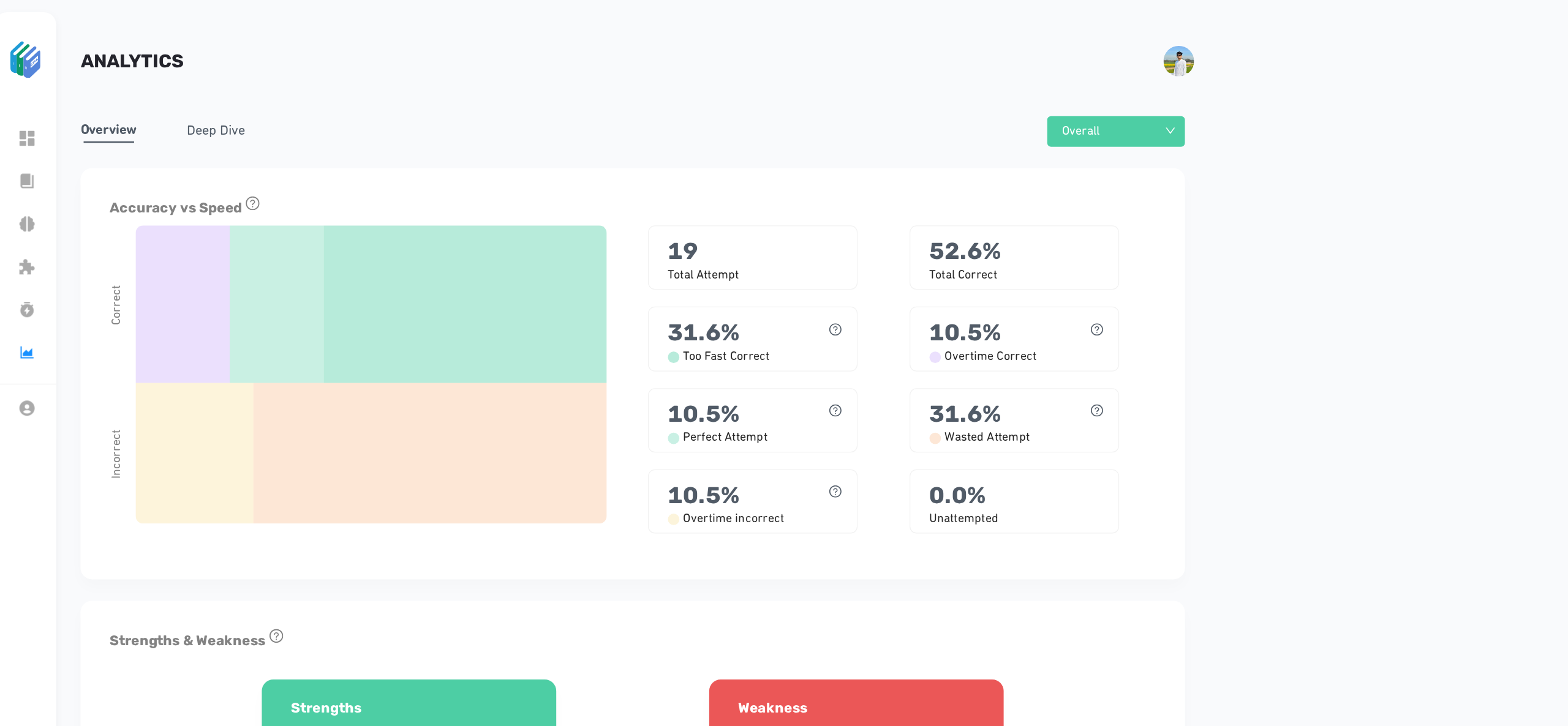 click on "Deep Dive" at bounding box center [471, 105] 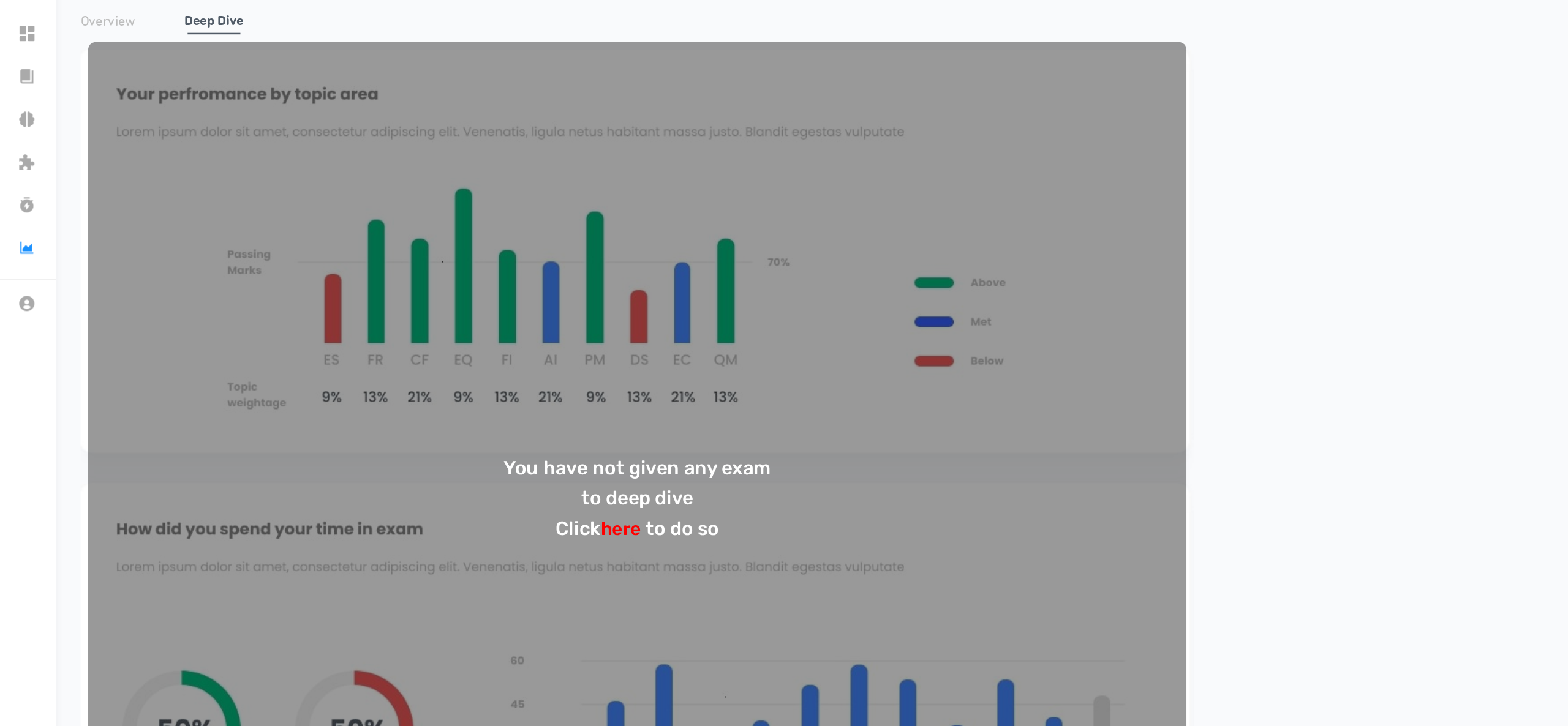 scroll, scrollTop: 91, scrollLeft: 0, axis: vertical 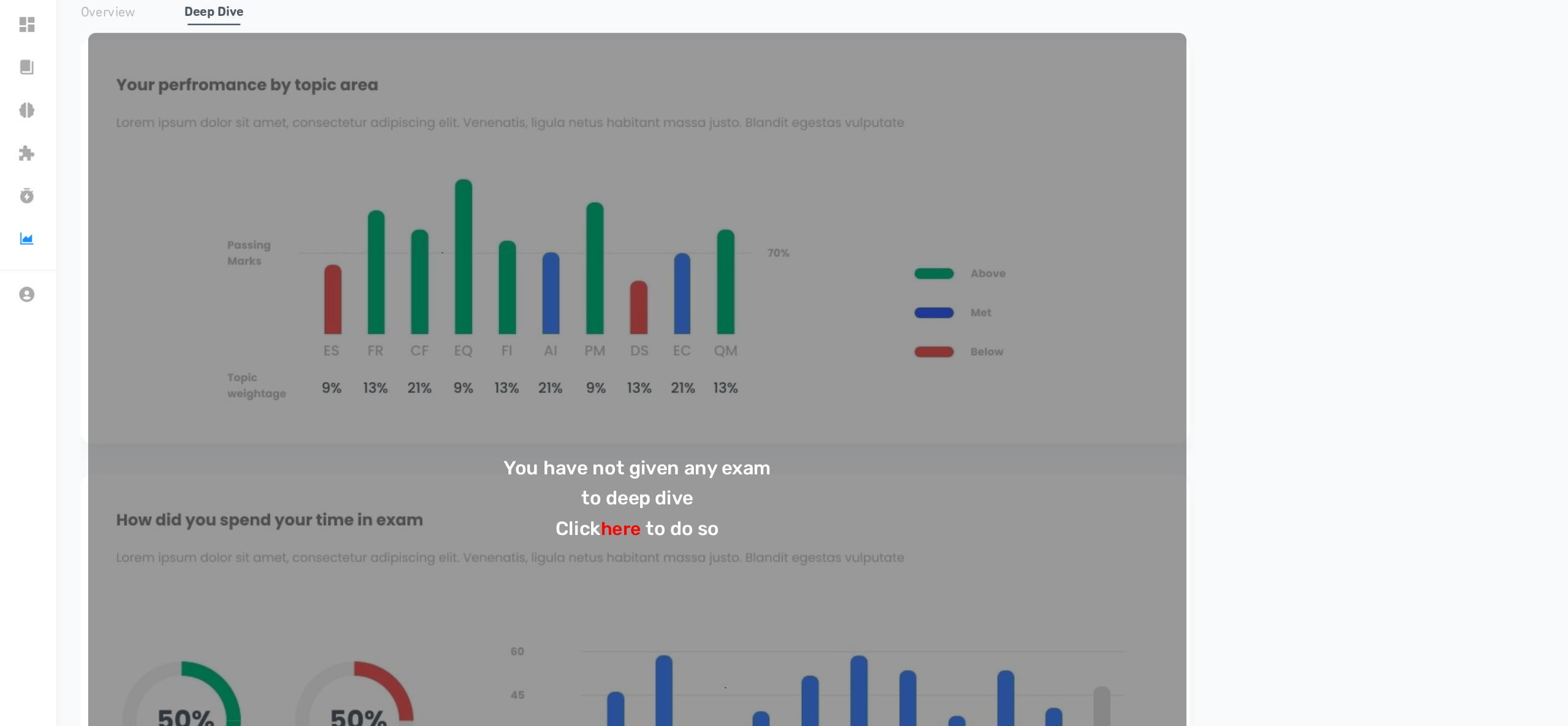 click on "You have not given any exam   to deep dive  Click  here   to do so" at bounding box center (809, 741) 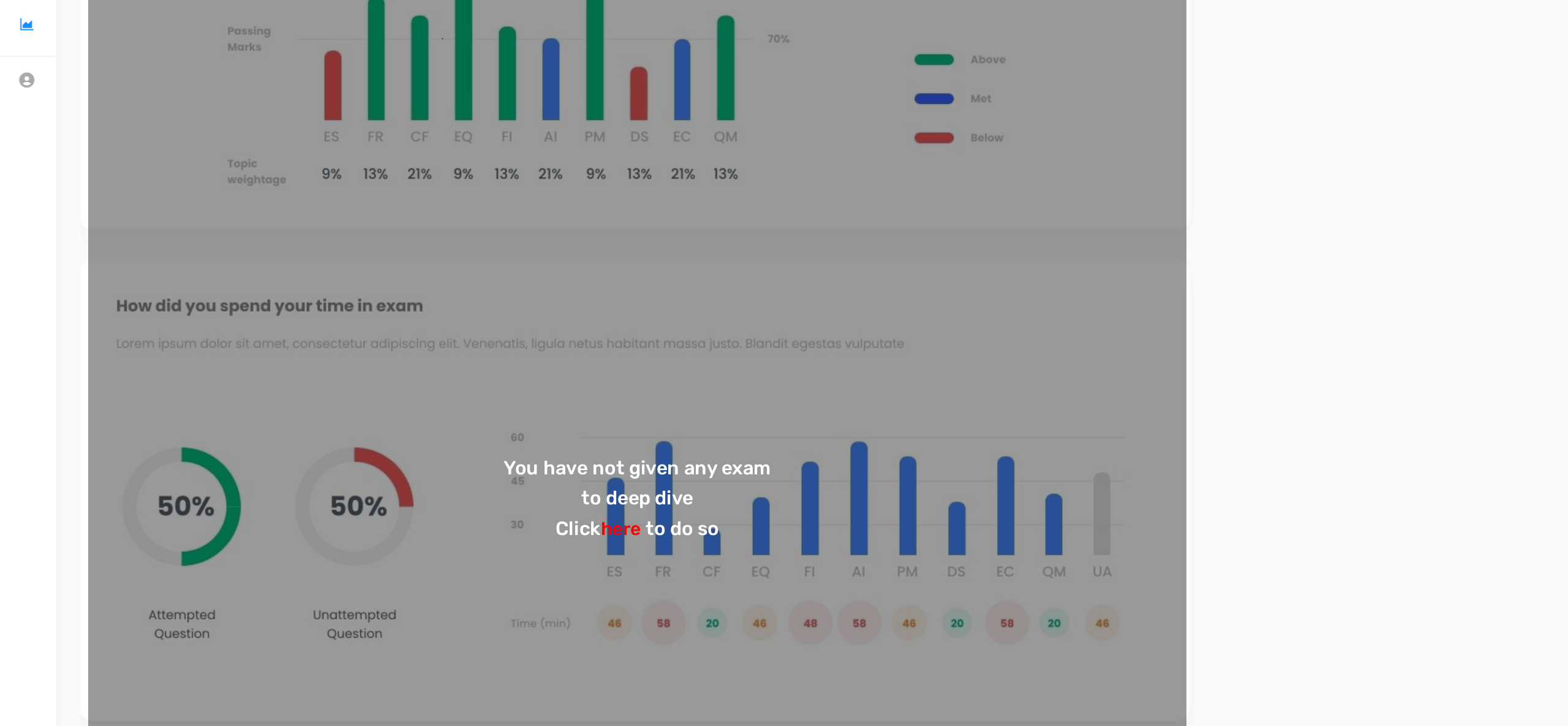 click on "here" at bounding box center (795, 424) 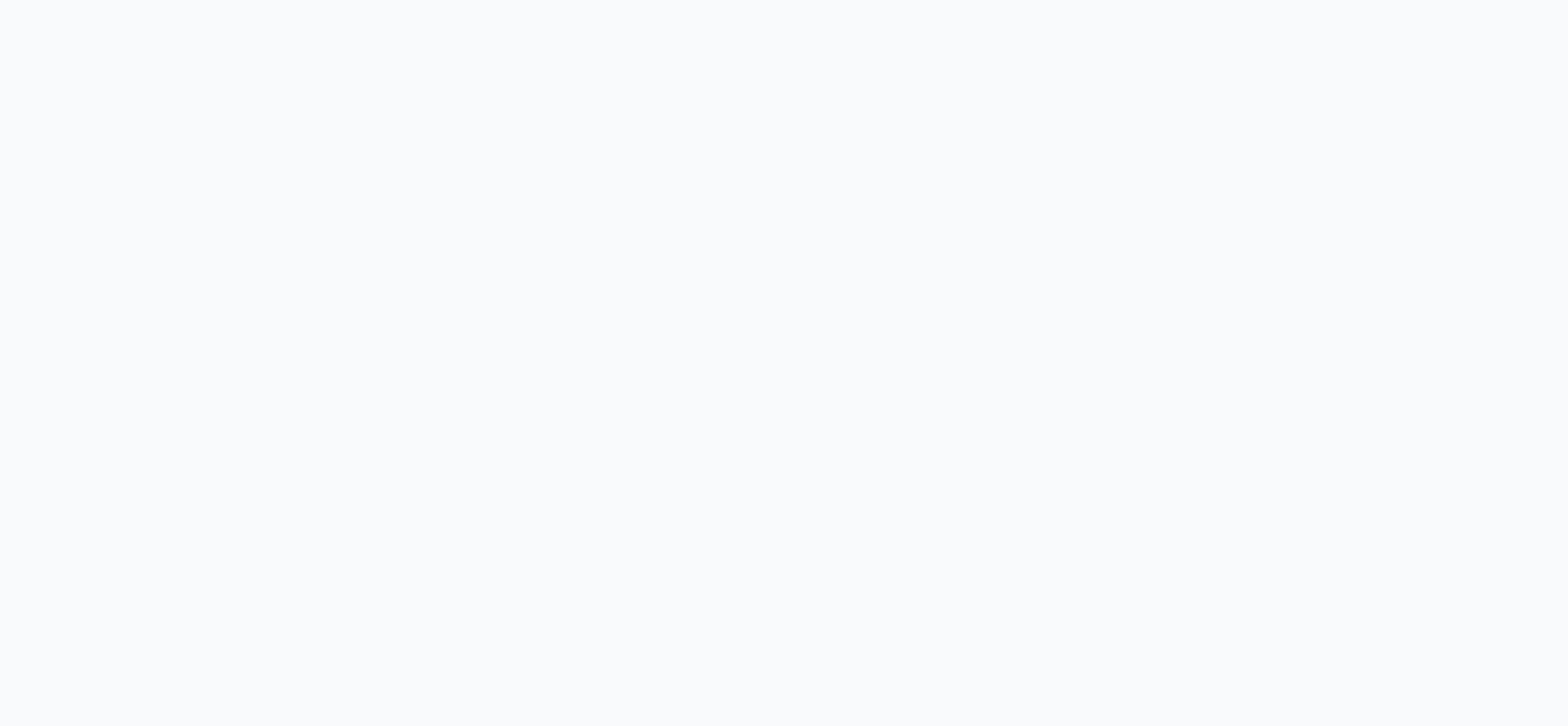 scroll, scrollTop: 0, scrollLeft: 0, axis: both 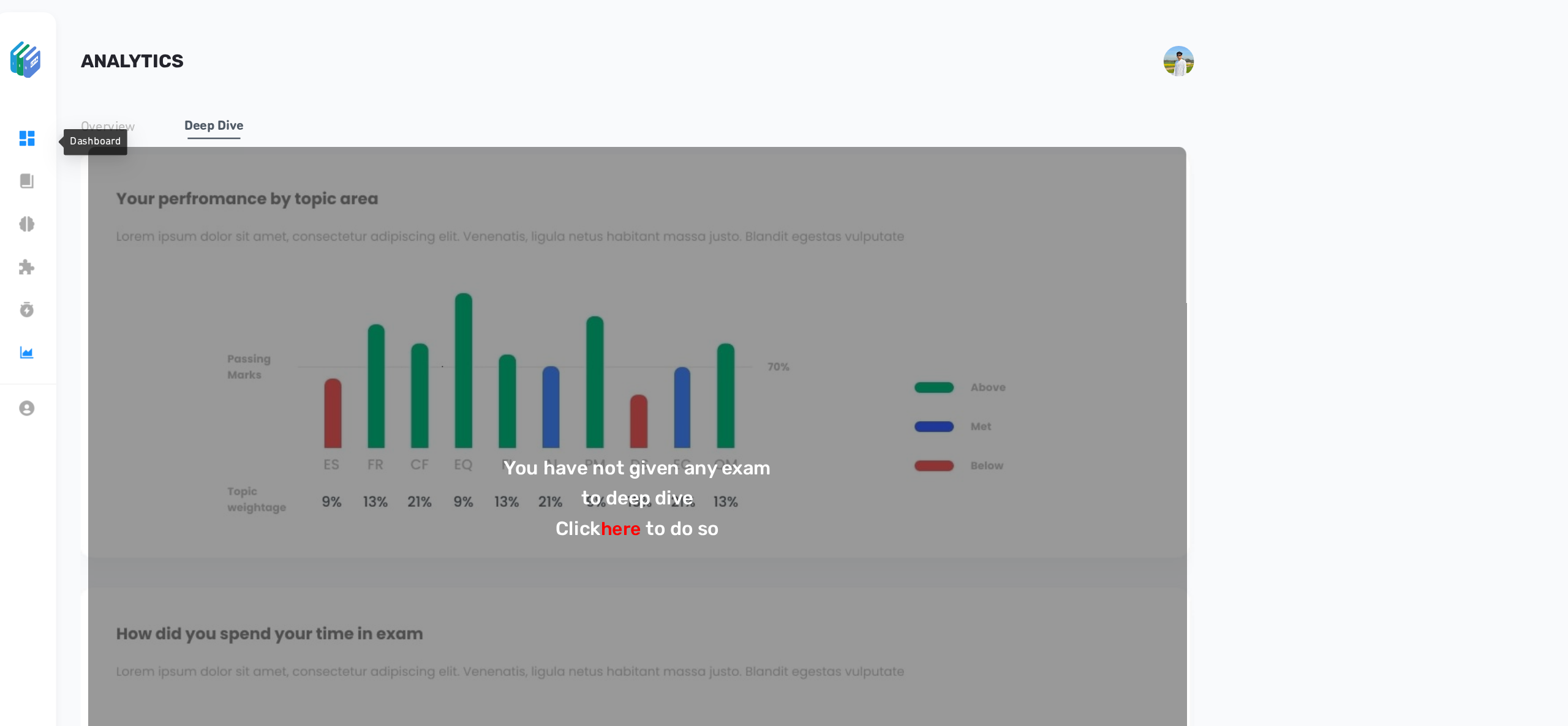 click on "Dashboard" at bounding box center (349, 113) 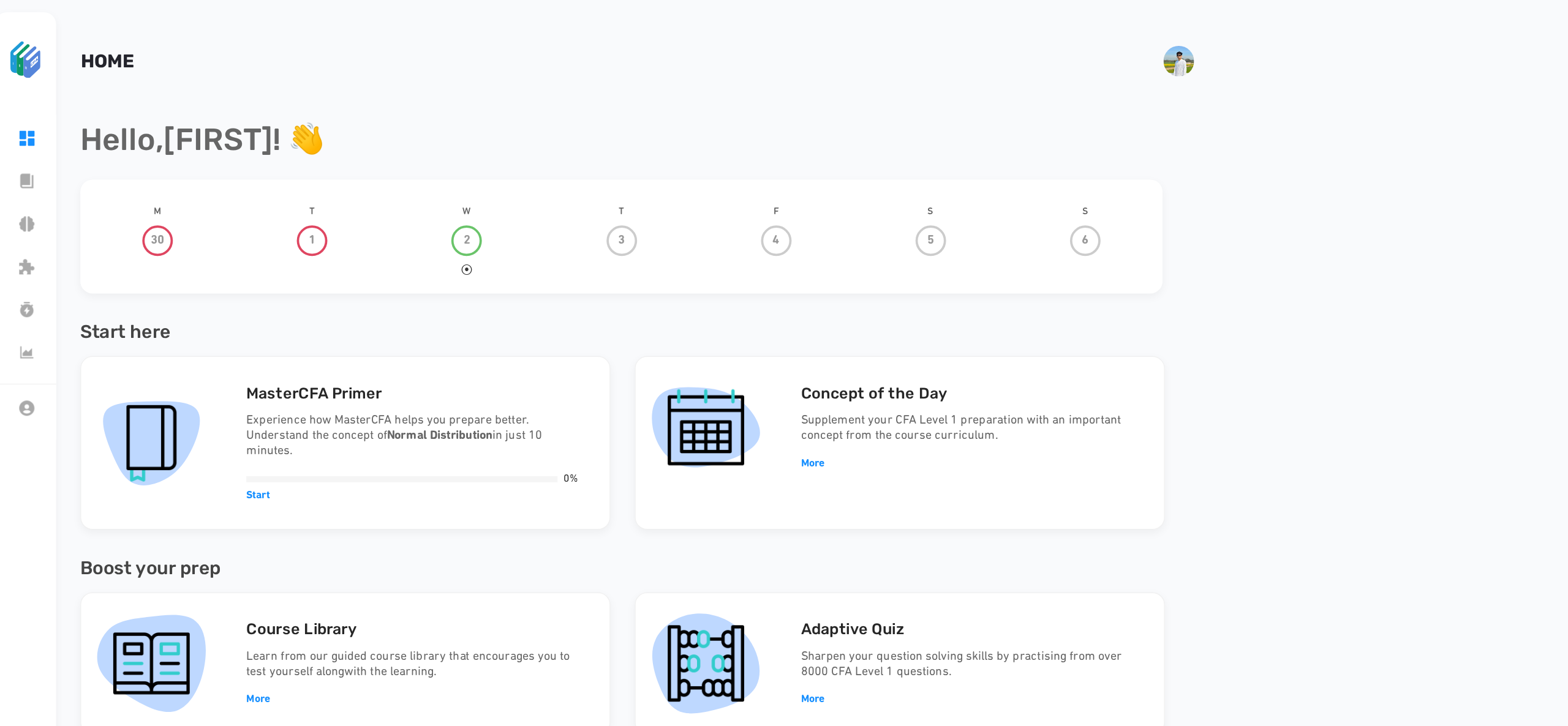 scroll, scrollTop: 54, scrollLeft: 0, axis: vertical 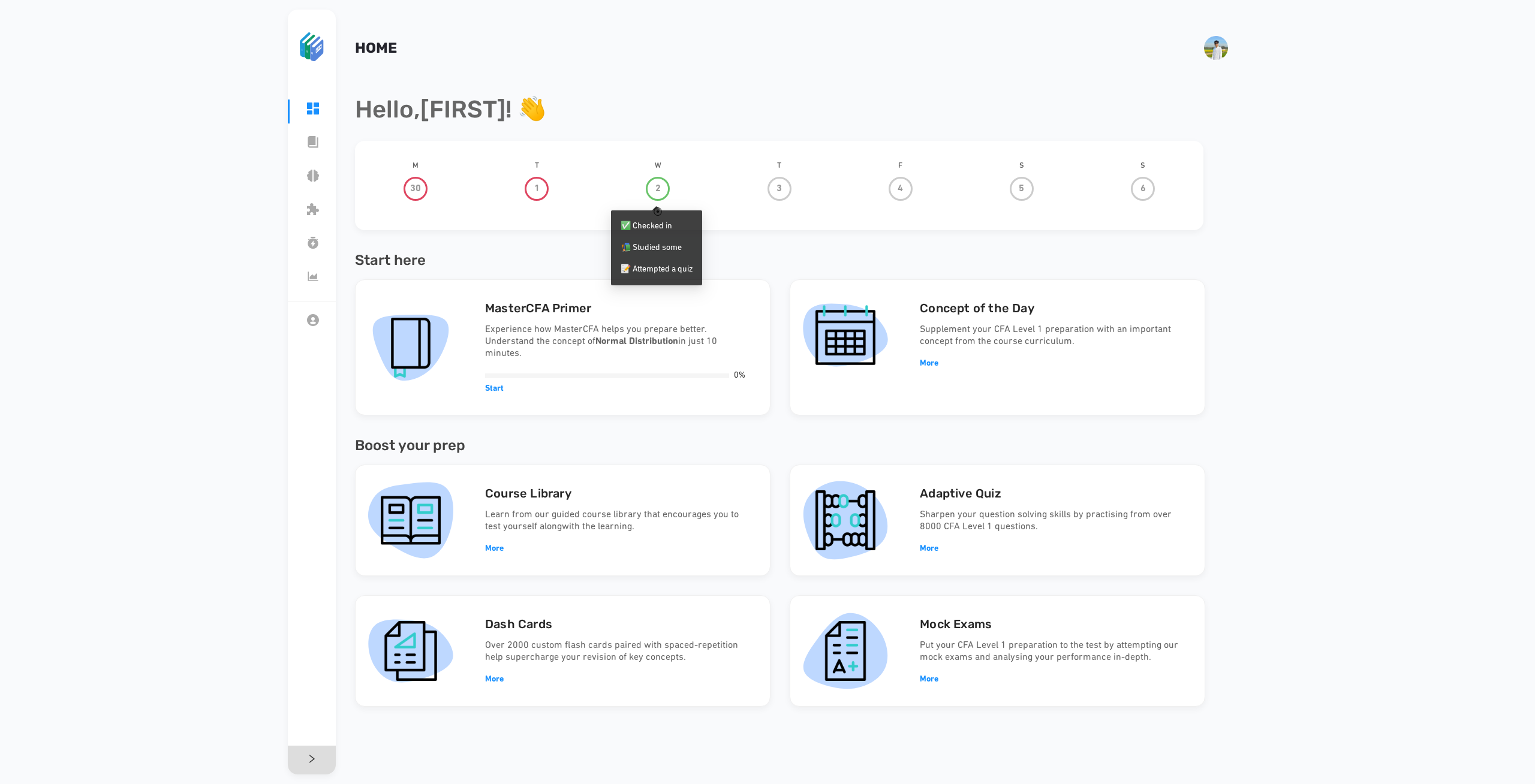 click on "2" at bounding box center (658, 189) 